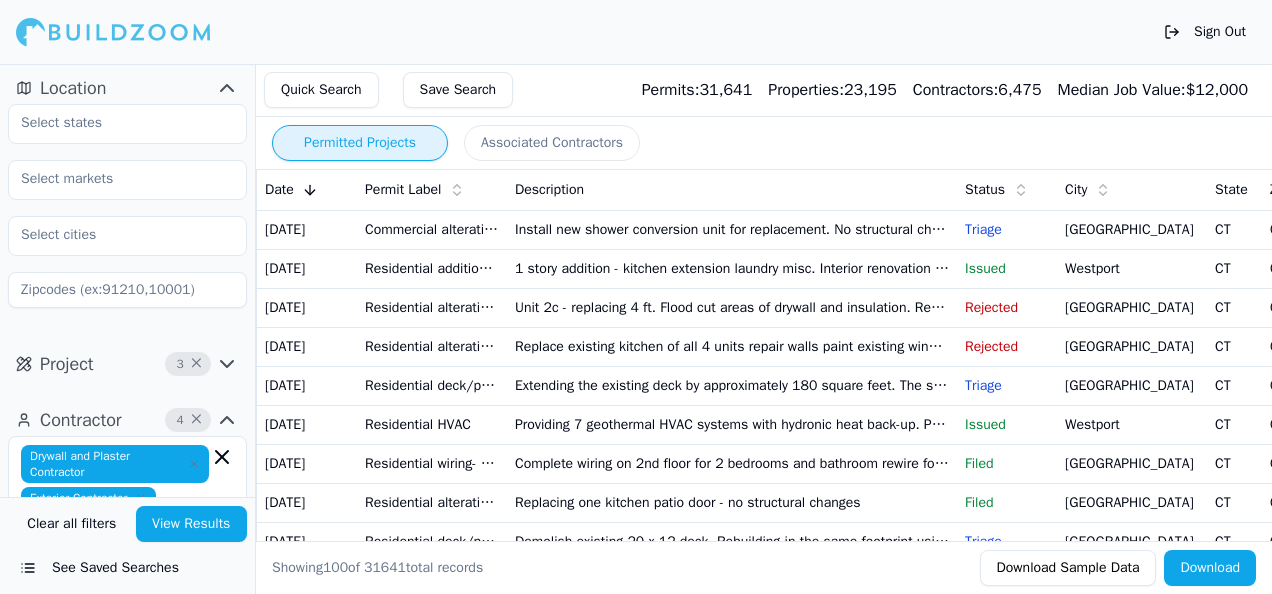 scroll, scrollTop: 0, scrollLeft: 0, axis: both 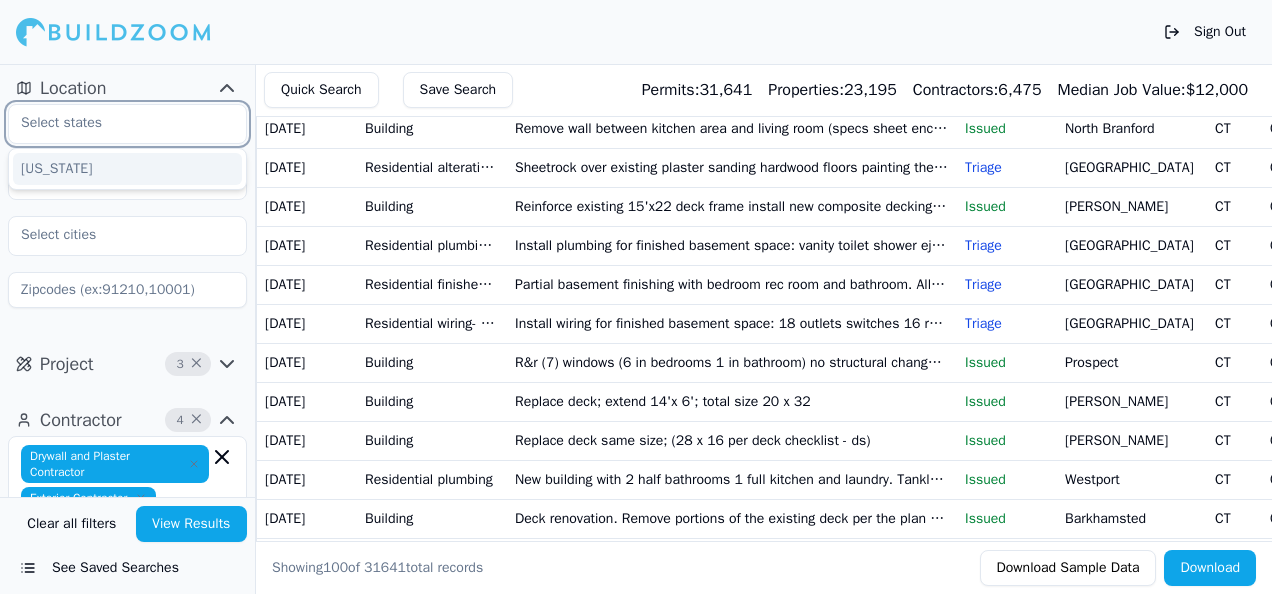 click at bounding box center (115, 123) 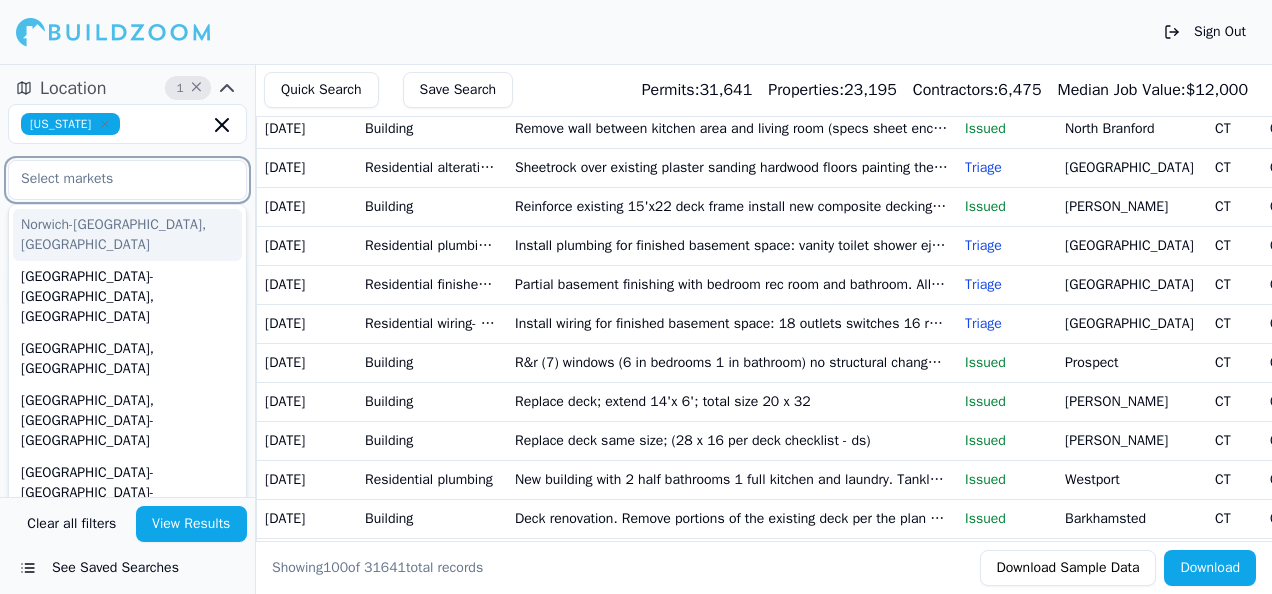 click at bounding box center [115, 179] 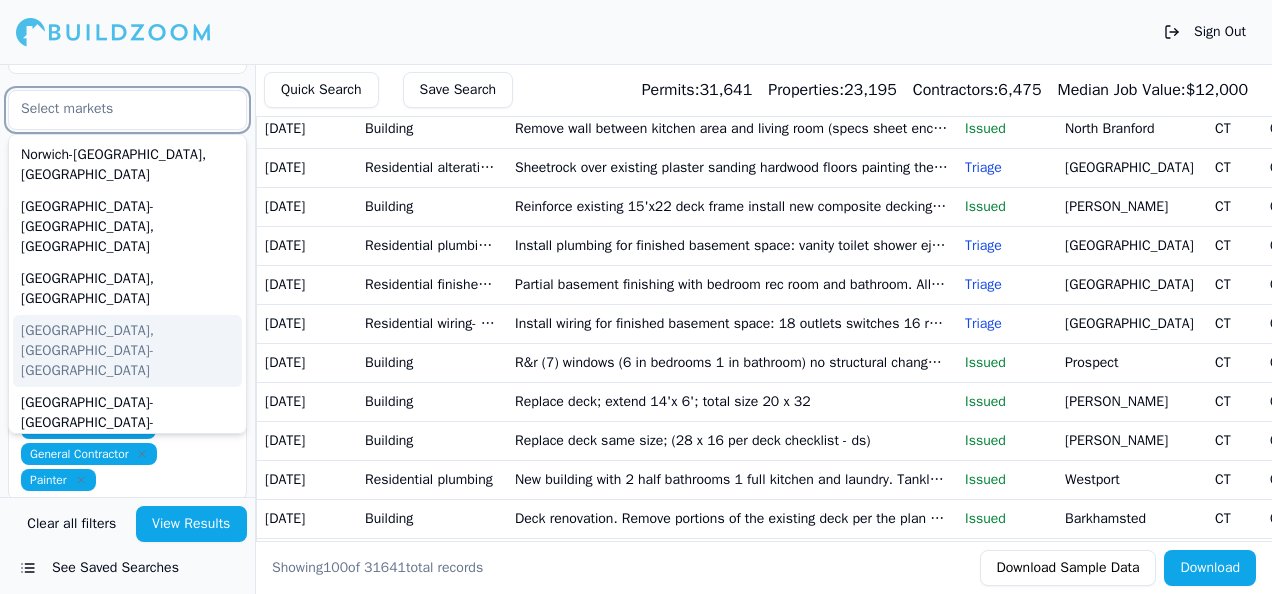 scroll, scrollTop: 100, scrollLeft: 0, axis: vertical 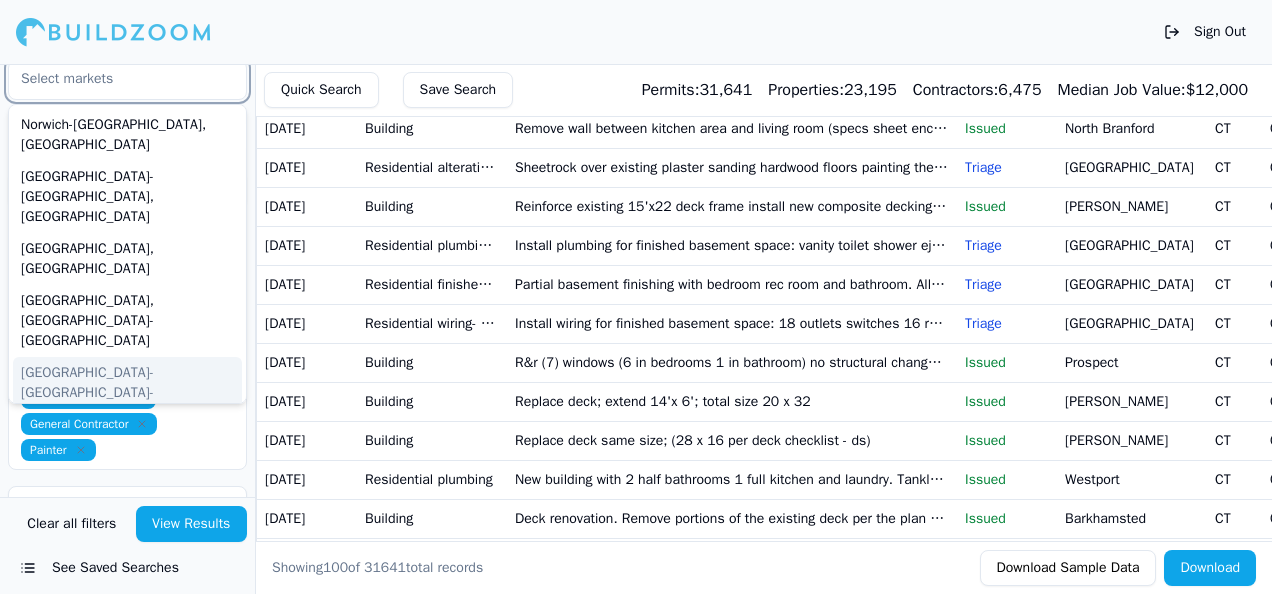 click on "[GEOGRAPHIC_DATA]-[GEOGRAPHIC_DATA]-[GEOGRAPHIC_DATA], [GEOGRAPHIC_DATA]" at bounding box center (127, 403) 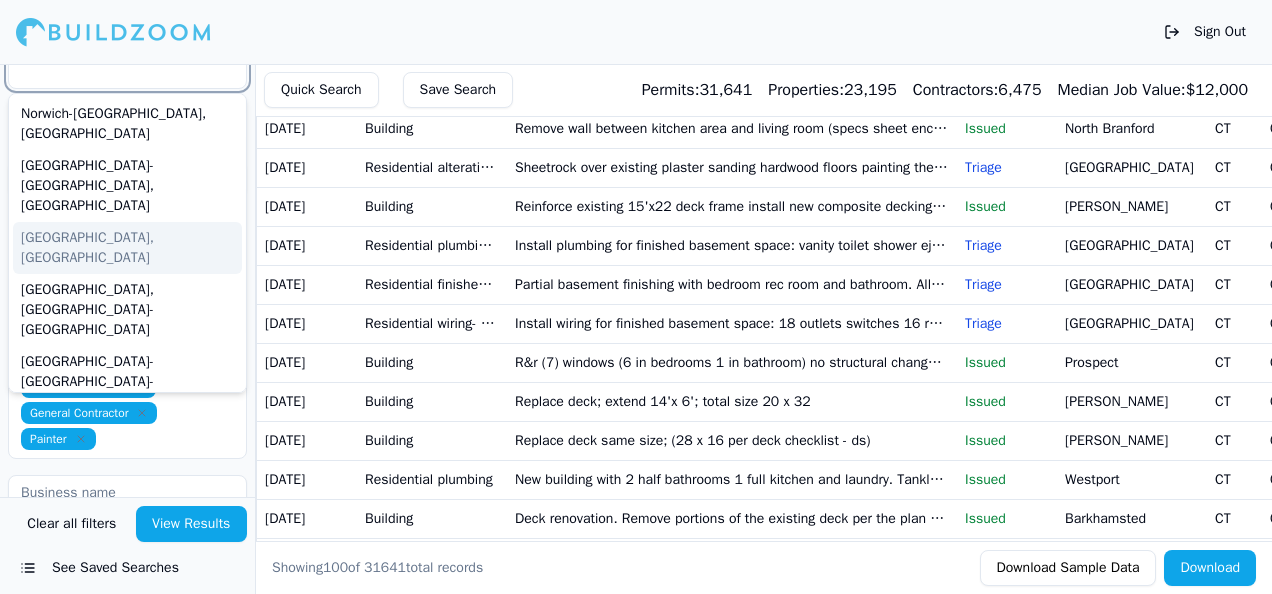 scroll, scrollTop: 200, scrollLeft: 0, axis: vertical 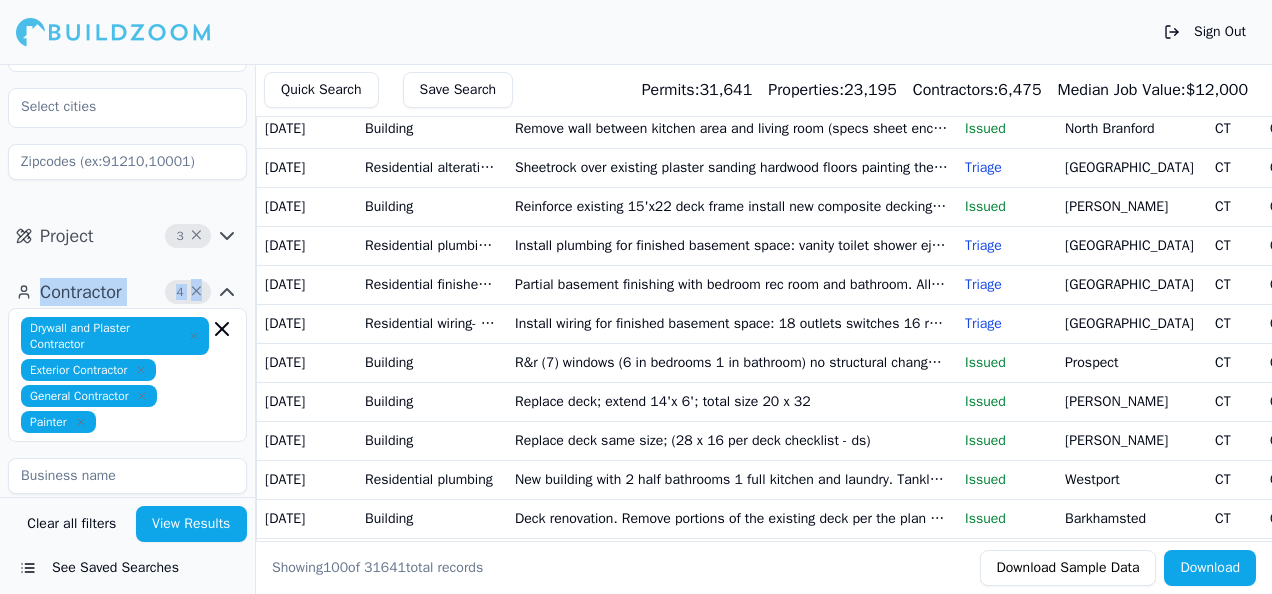 click on "Location 2 × [US_STATE] [GEOGRAPHIC_DATA]-[GEOGRAPHIC_DATA]-[GEOGRAPHIC_DATA], [GEOGRAPHIC_DATA] Project 3 × Contractor 4 × Drywall and Plaster Contractor Exterior Contractor General Contractor Painter Verified License Has Phone Has Email Has Permits Min Permits (All Time) Permits Last 4 Years Min Max Clear all filters View Results See Saved Searches" at bounding box center (128, 329) 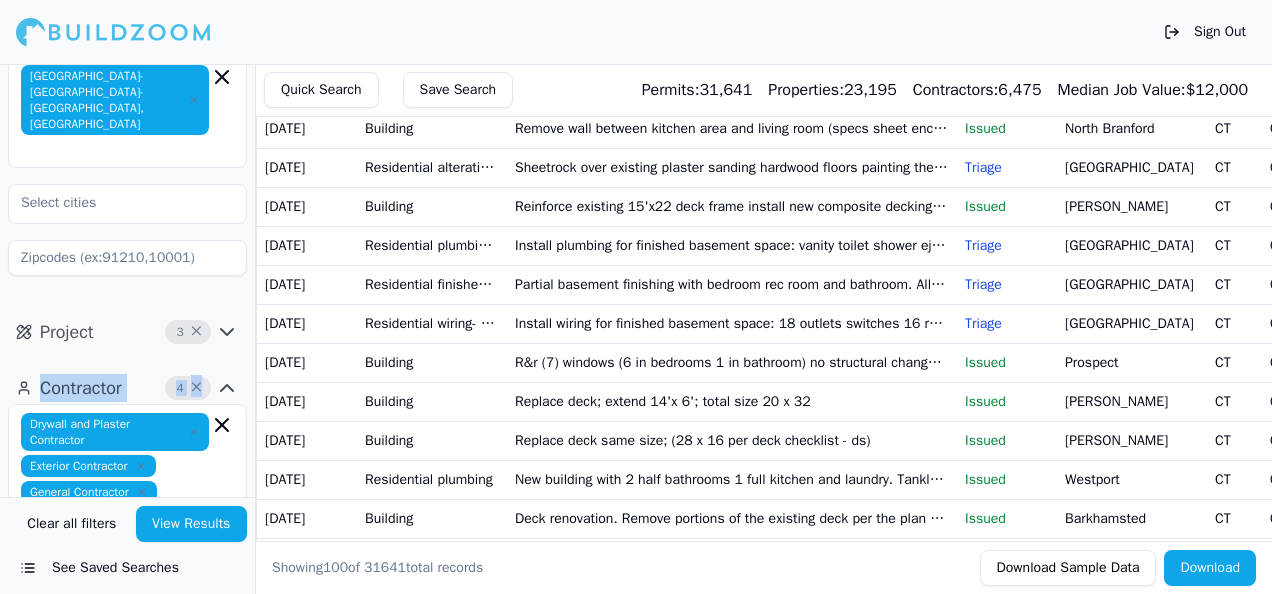 scroll, scrollTop: 0, scrollLeft: 0, axis: both 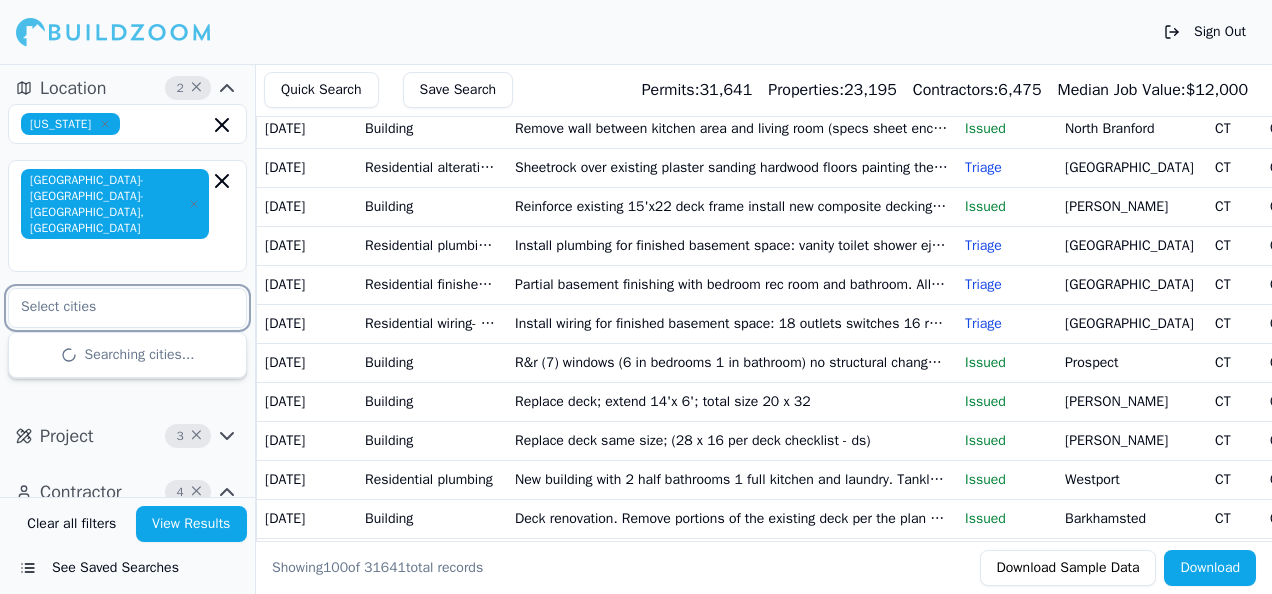 click at bounding box center [115, 307] 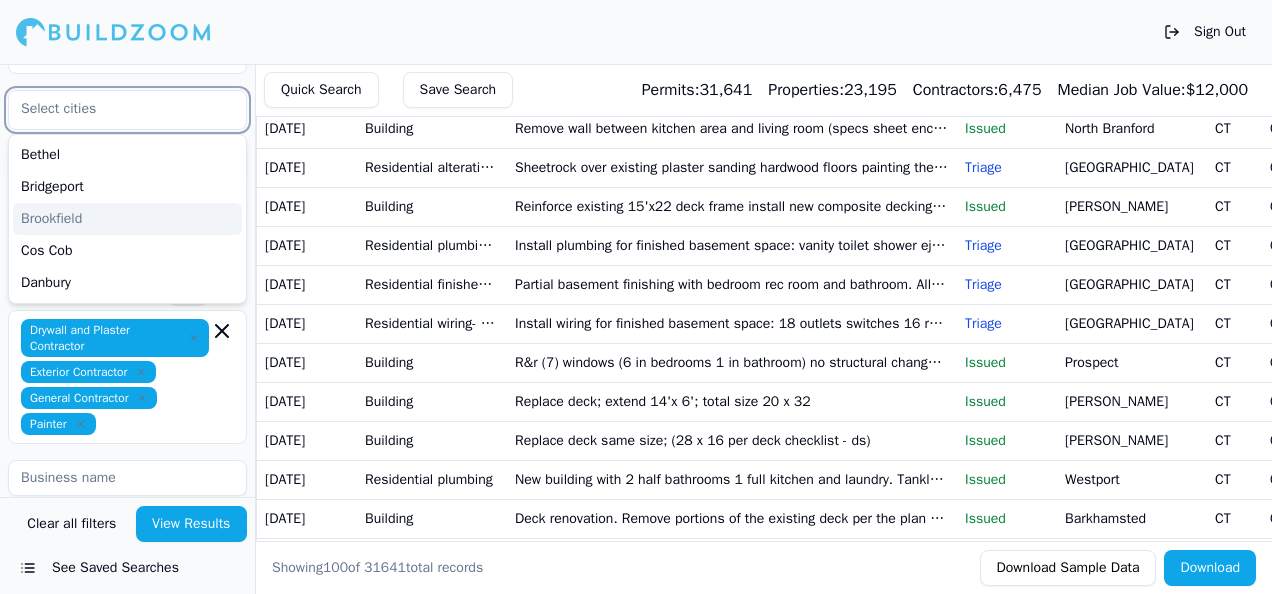 scroll, scrollTop: 0, scrollLeft: 0, axis: both 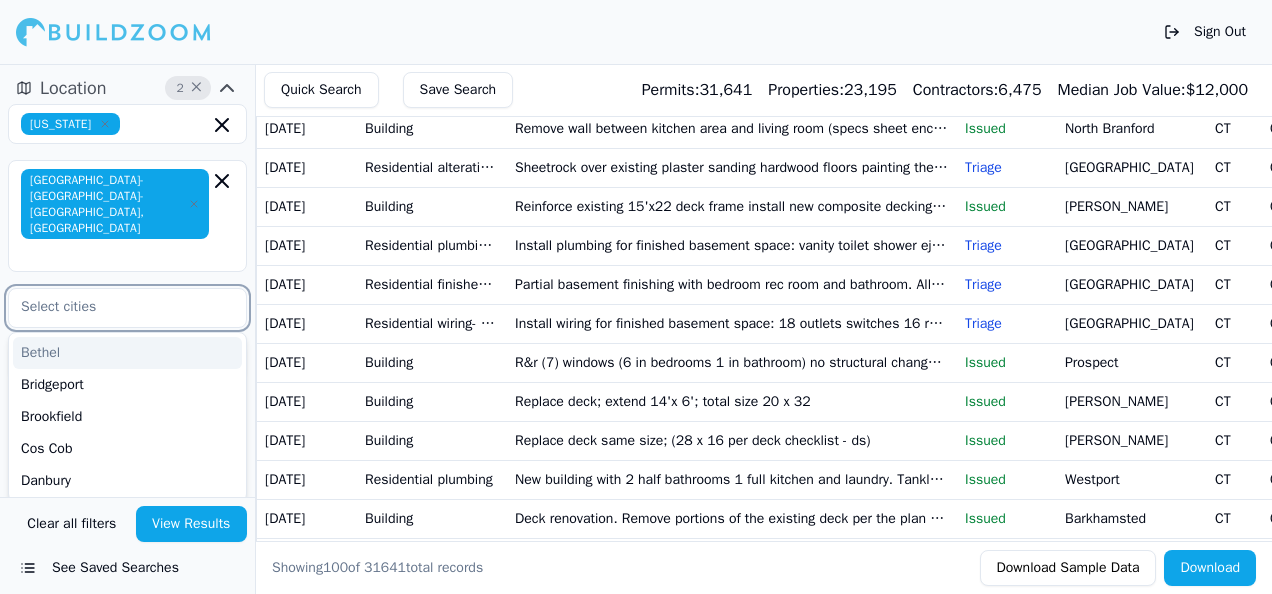 click on "Bethel" at bounding box center [127, 353] 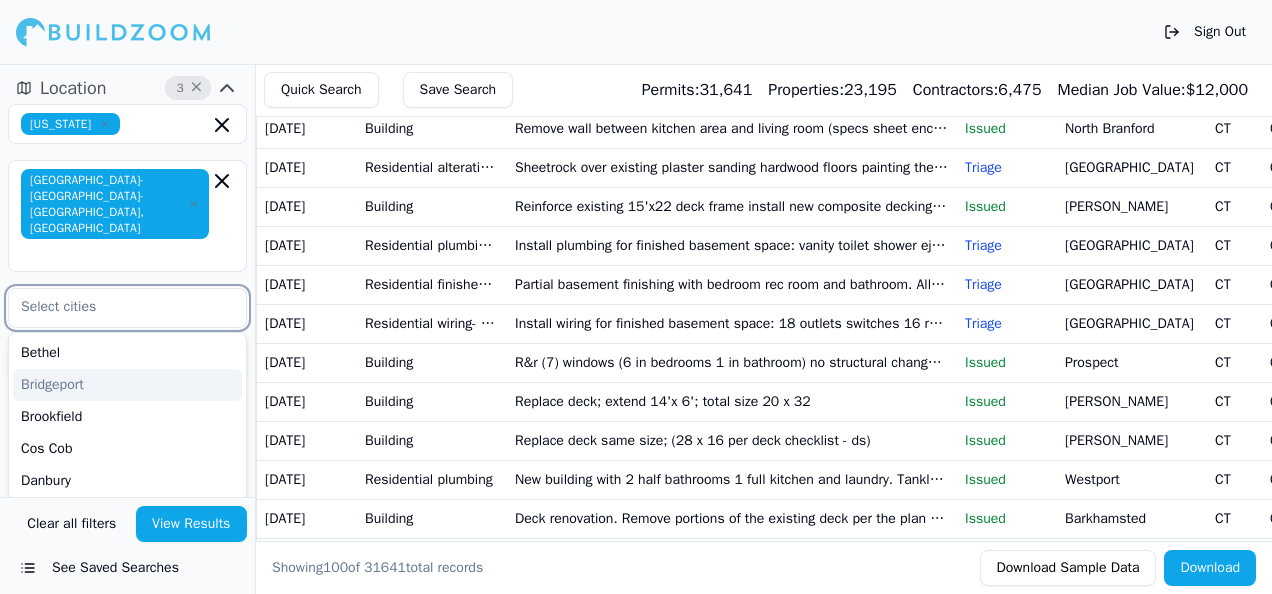 click on "Bridgeport" at bounding box center [127, 385] 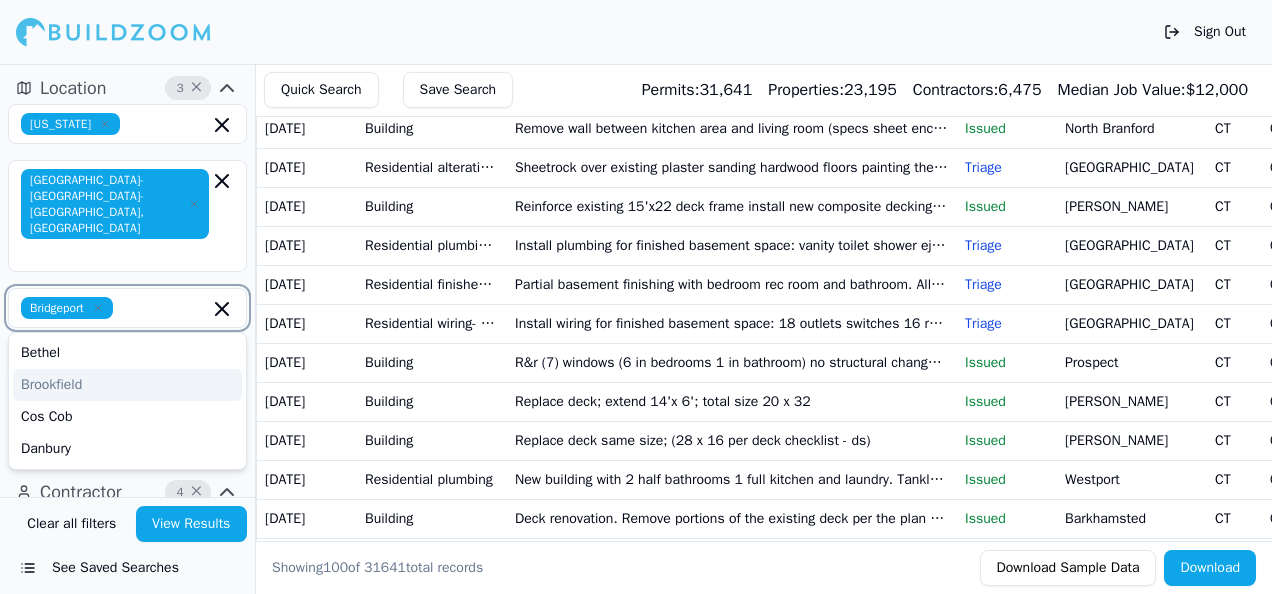 click on "Brookfield" at bounding box center (127, 385) 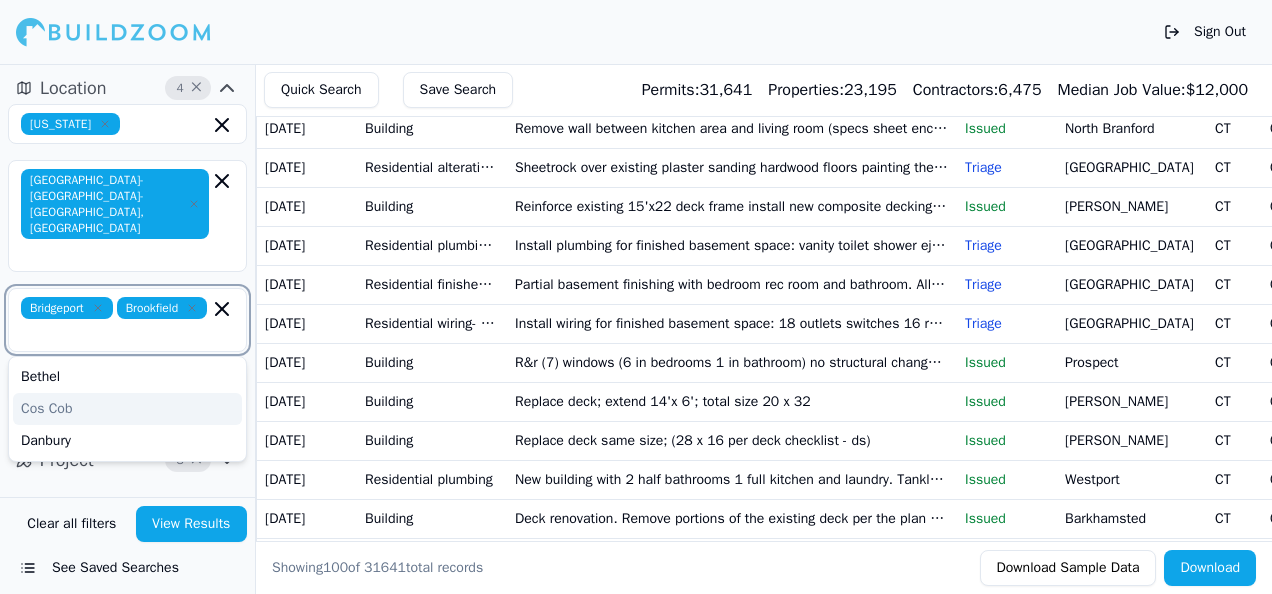 click on "Cos Cob" at bounding box center [127, 409] 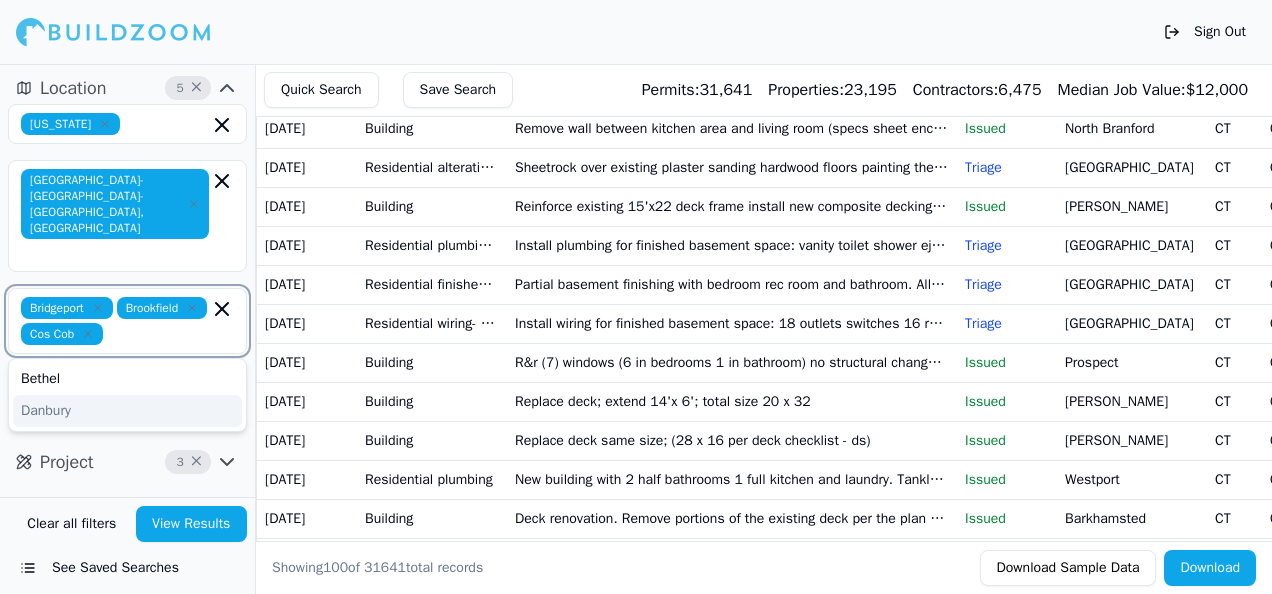 click on "Danbury" at bounding box center (127, 411) 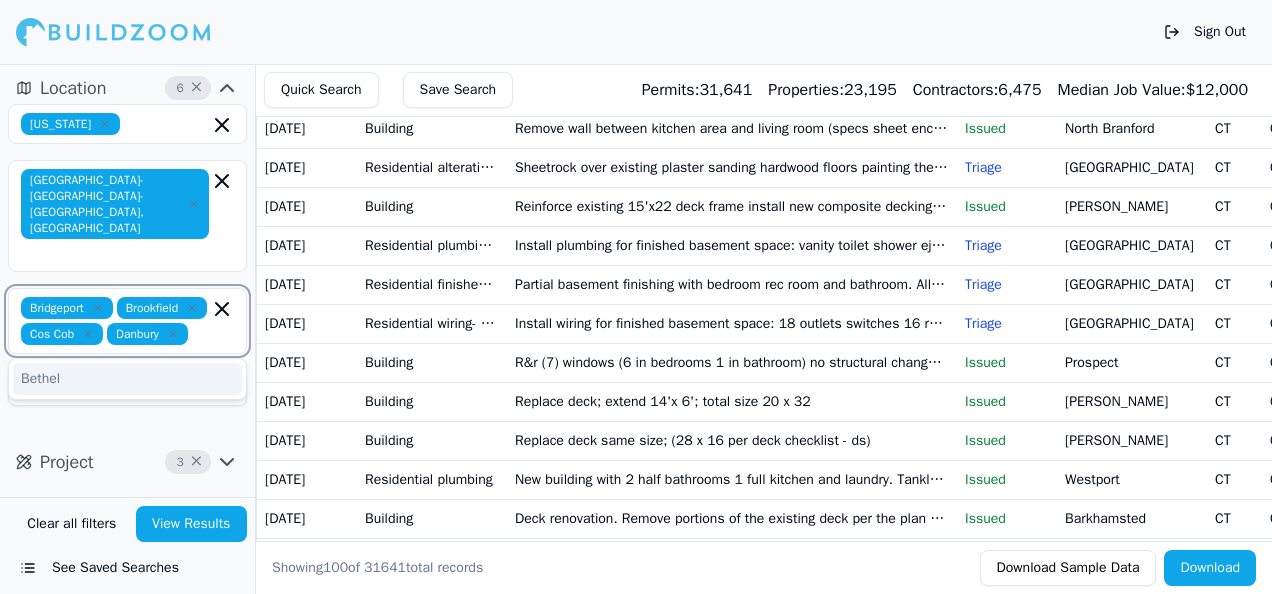 click on "Bethel" at bounding box center [127, 379] 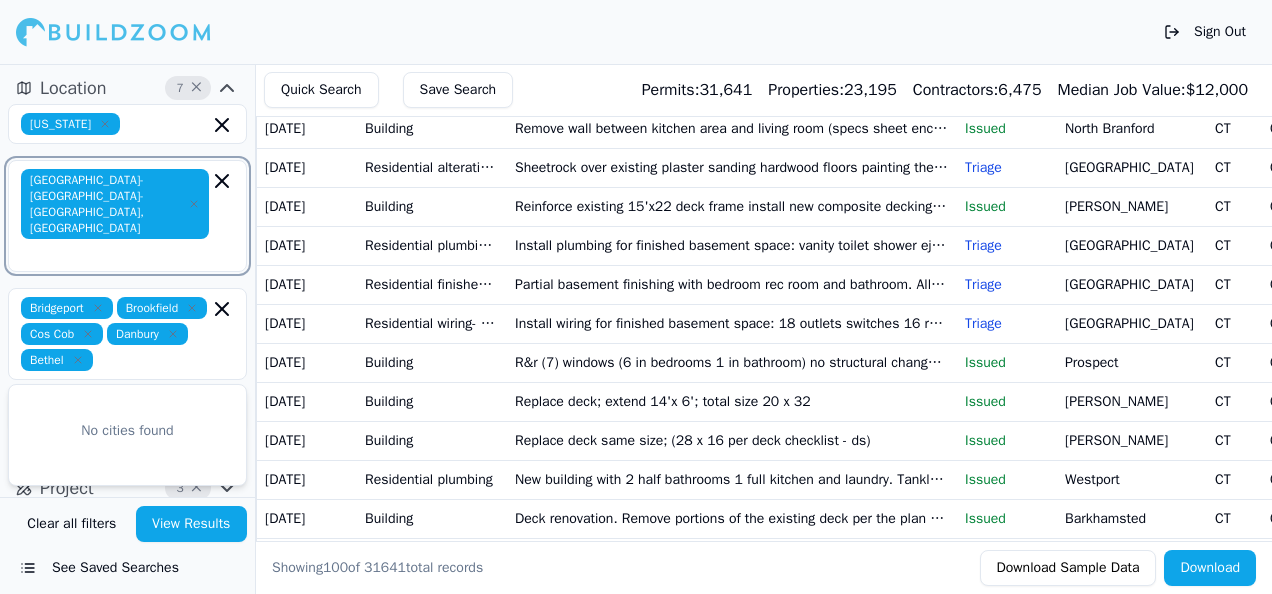 click at bounding box center [117, 253] 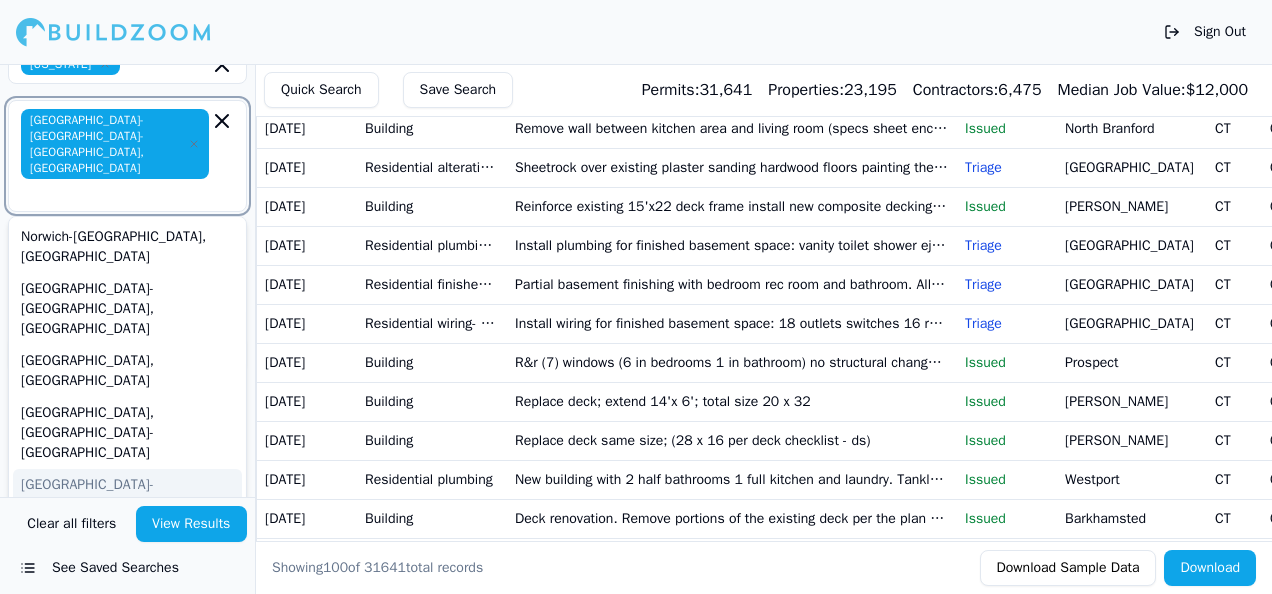scroll, scrollTop: 0, scrollLeft: 0, axis: both 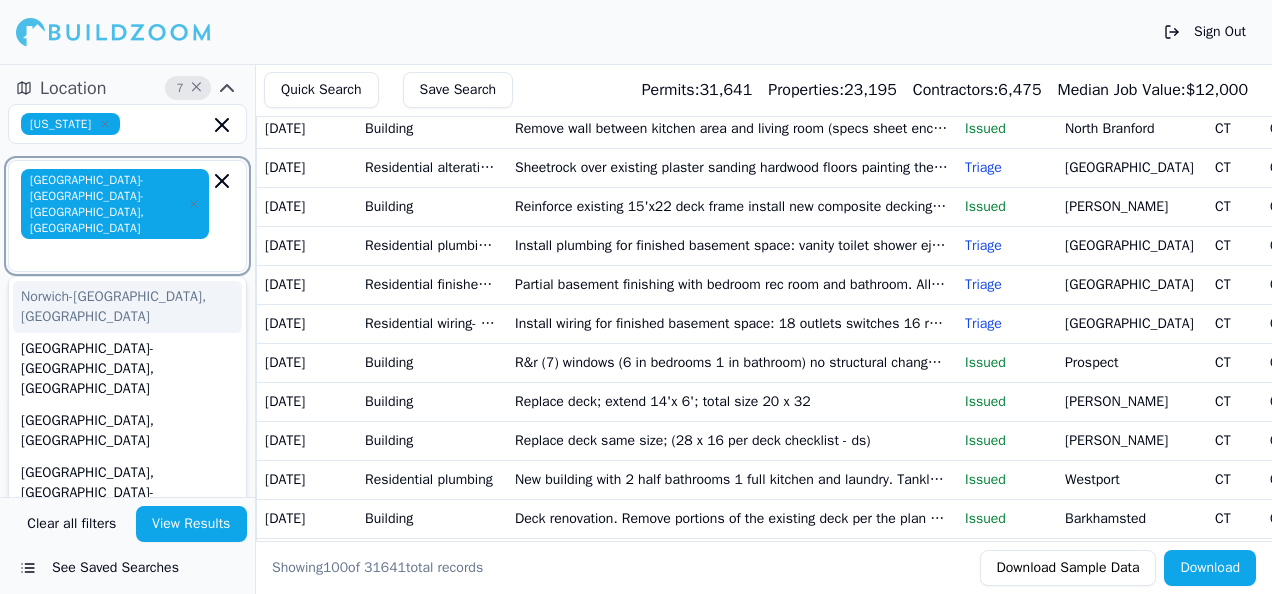 click at bounding box center [117, 253] 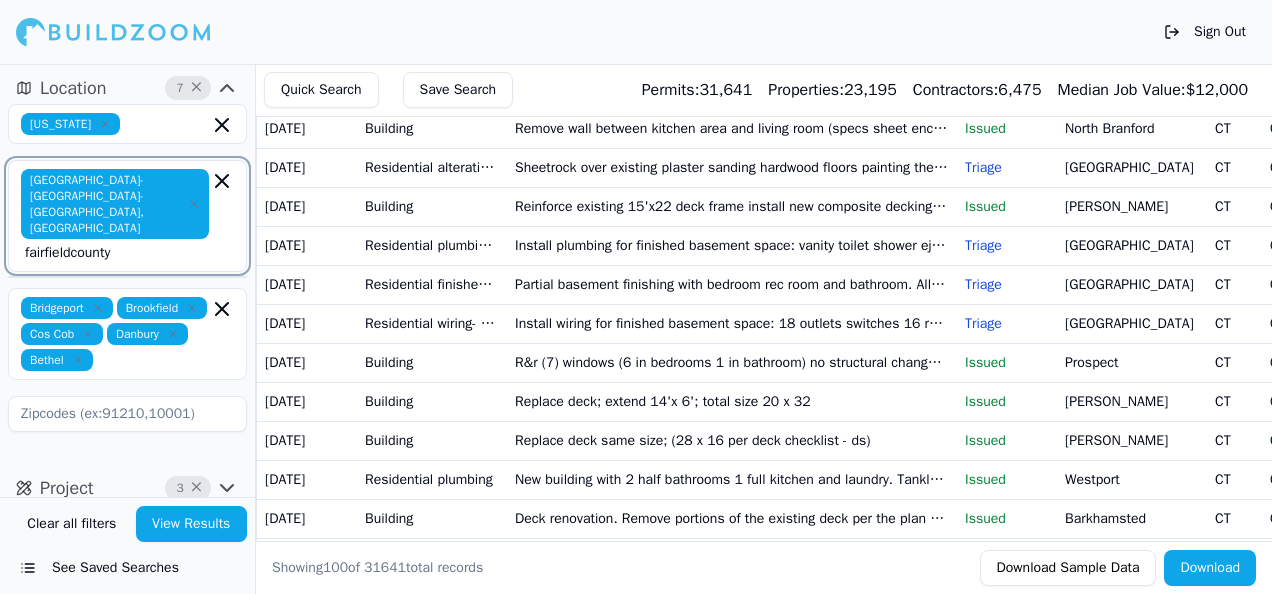 click 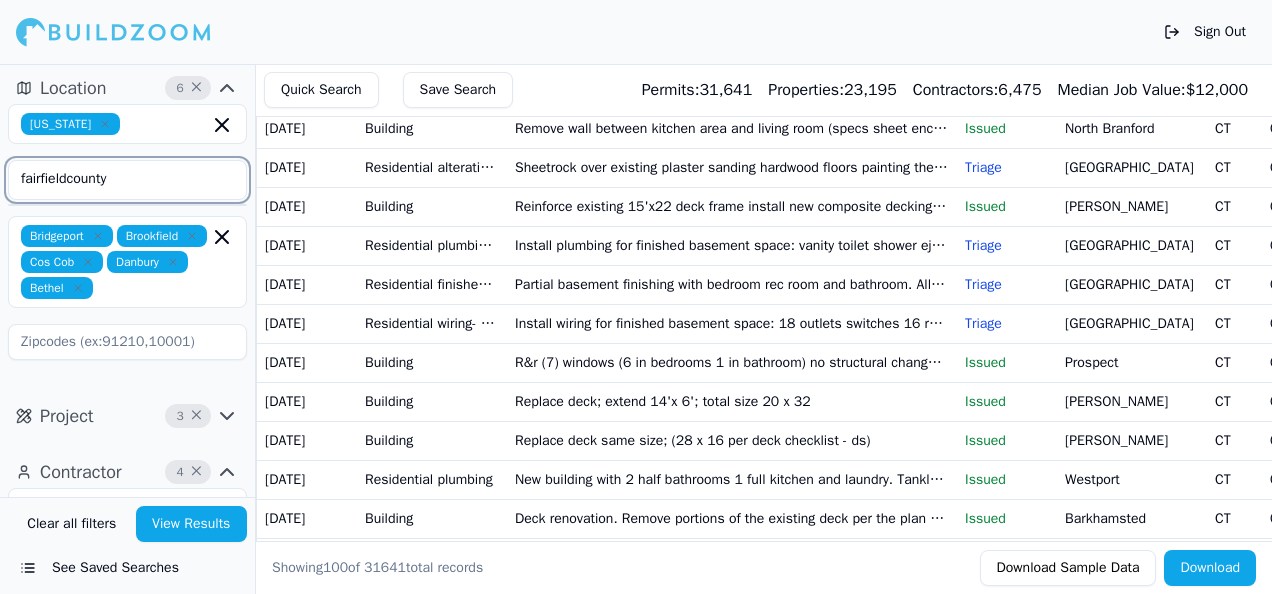 click 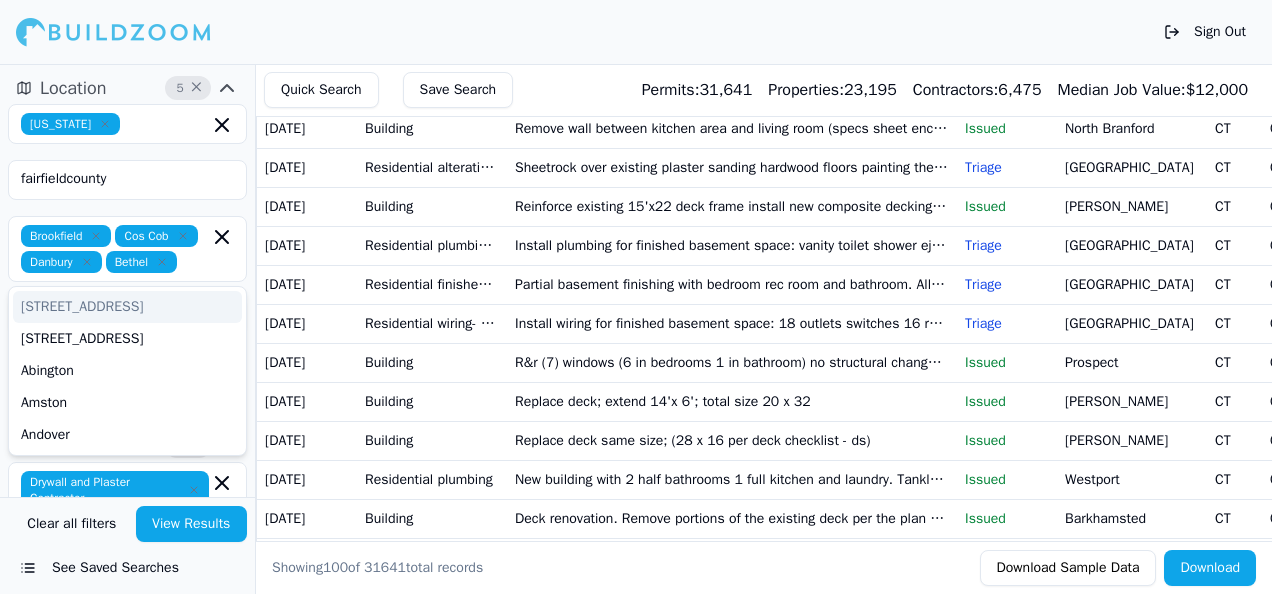 click on "Brookfield" at bounding box center (66, 236) 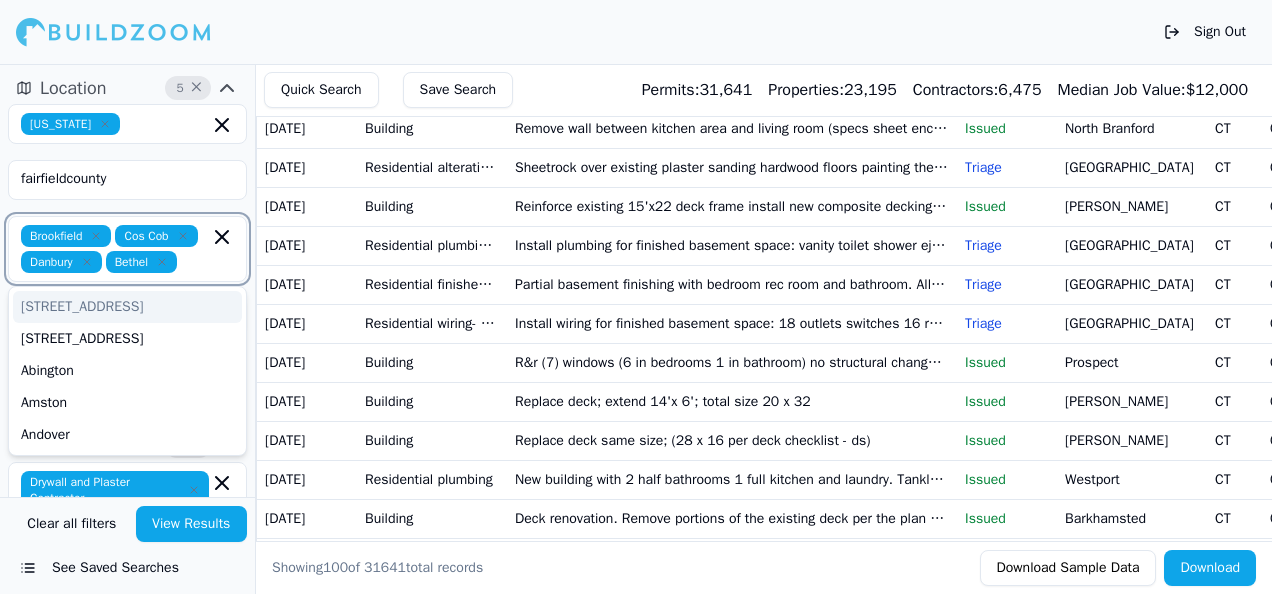click 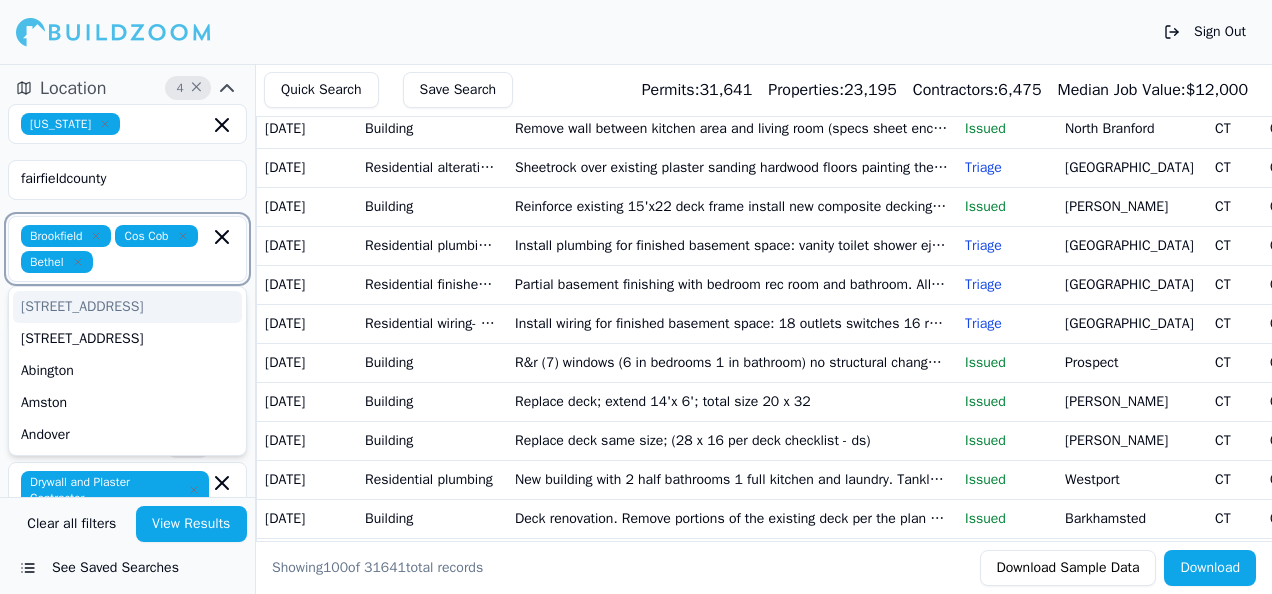 click 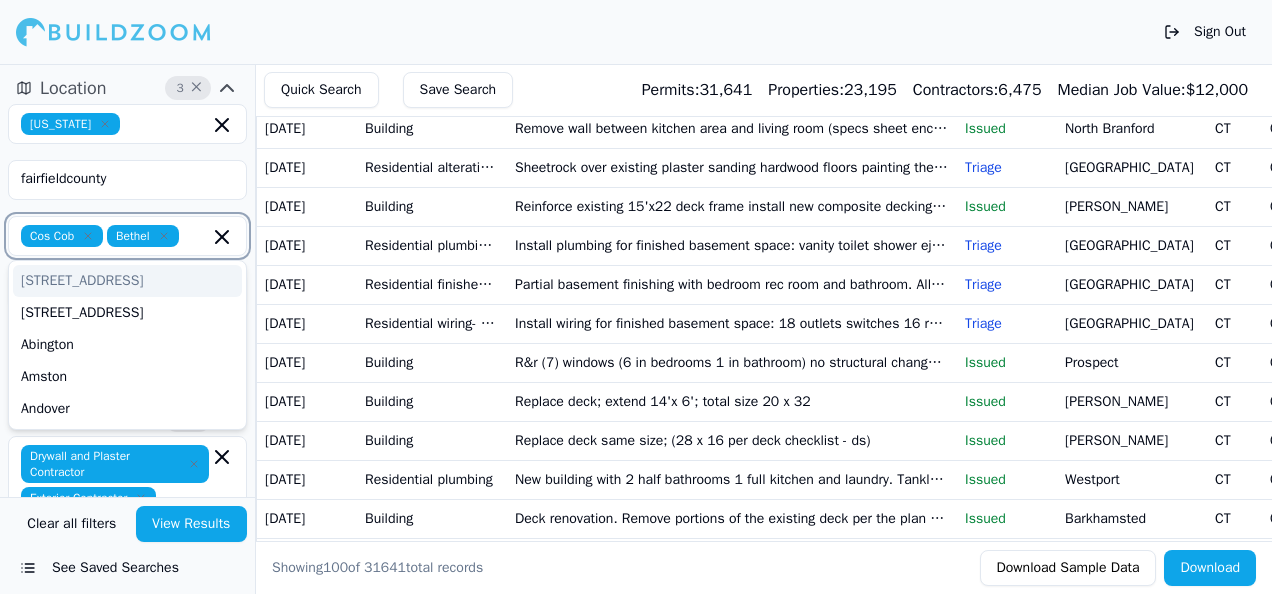 click 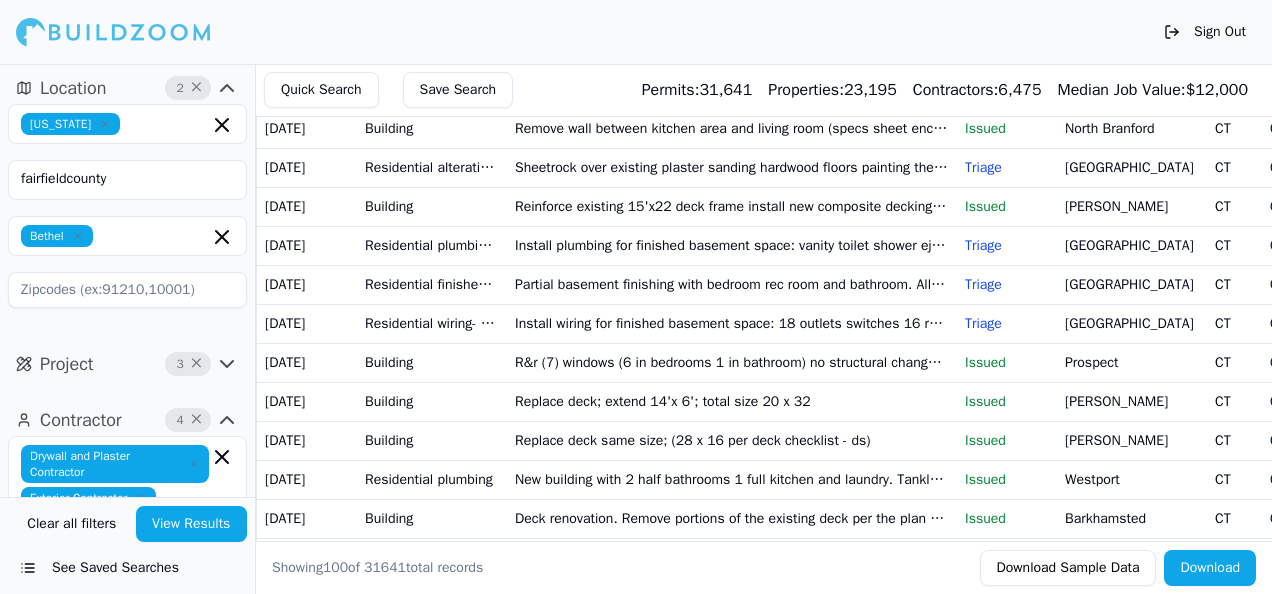 click on "Bethel" at bounding box center [57, 236] 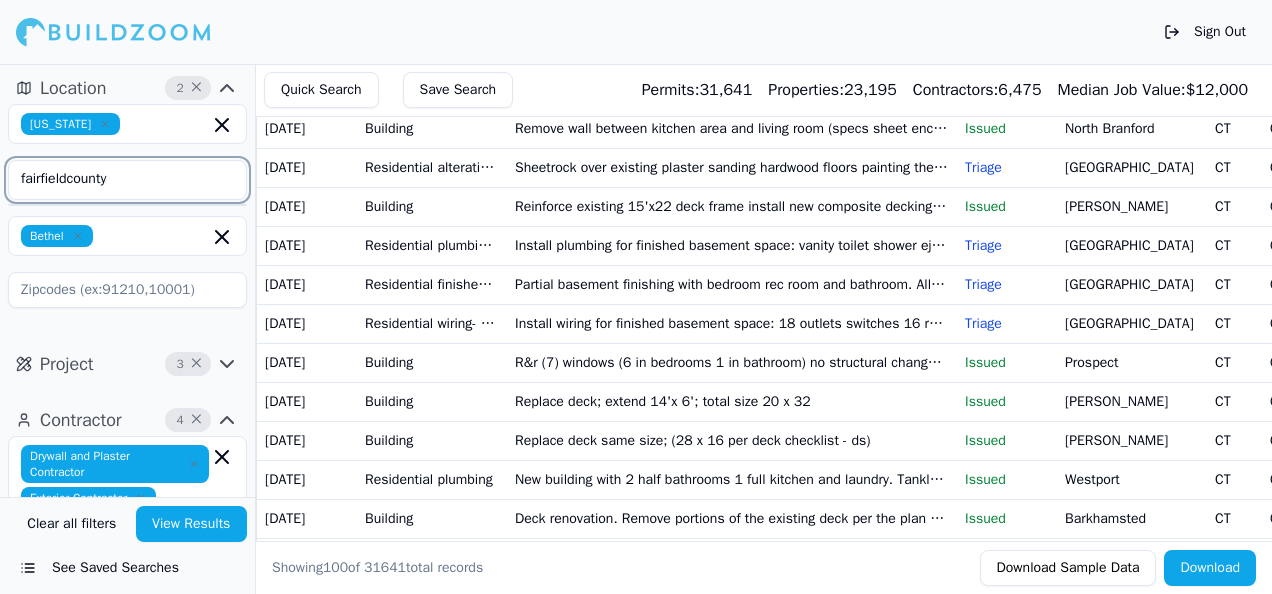 click 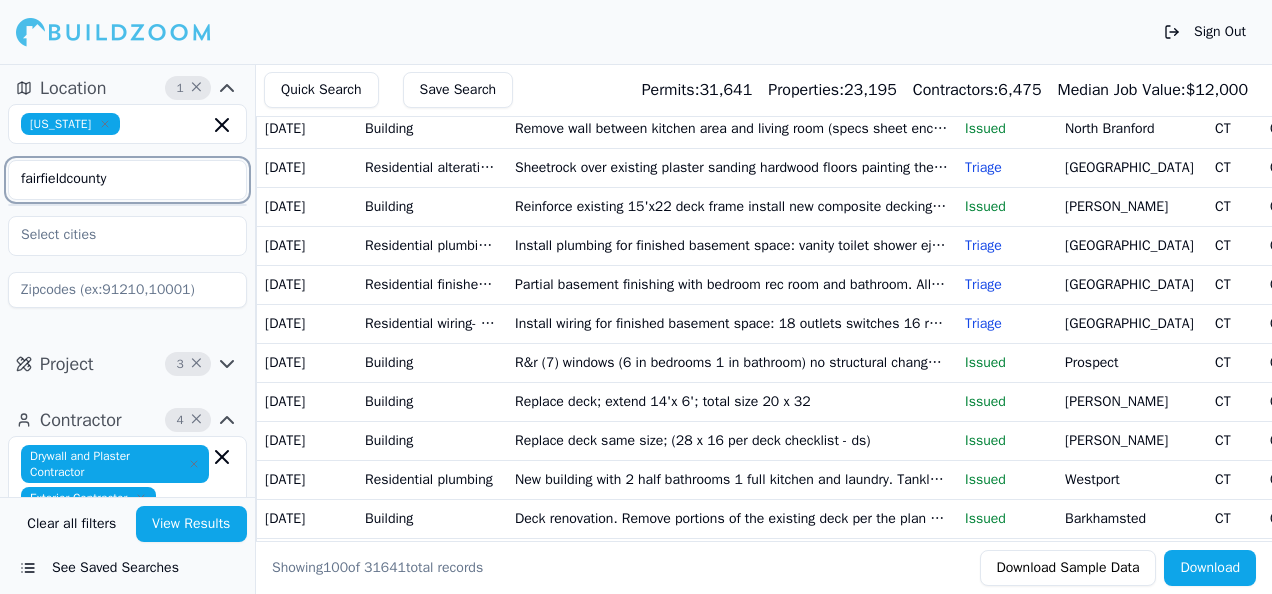 click on "fairfieldcounty" at bounding box center [115, 179] 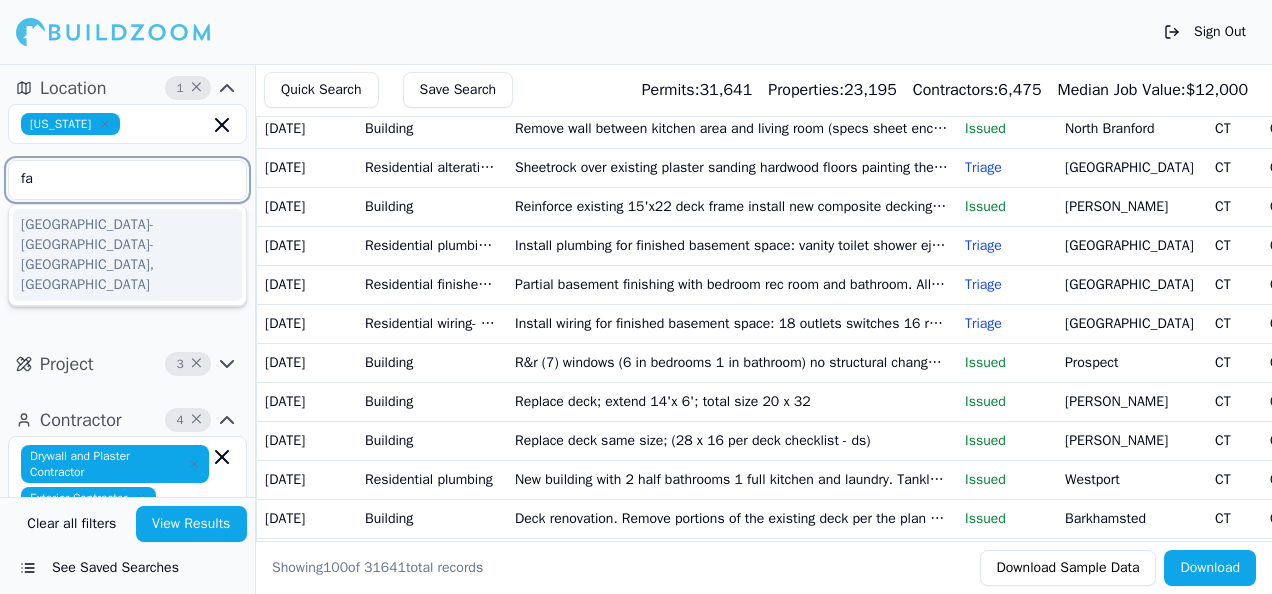 type on "f" 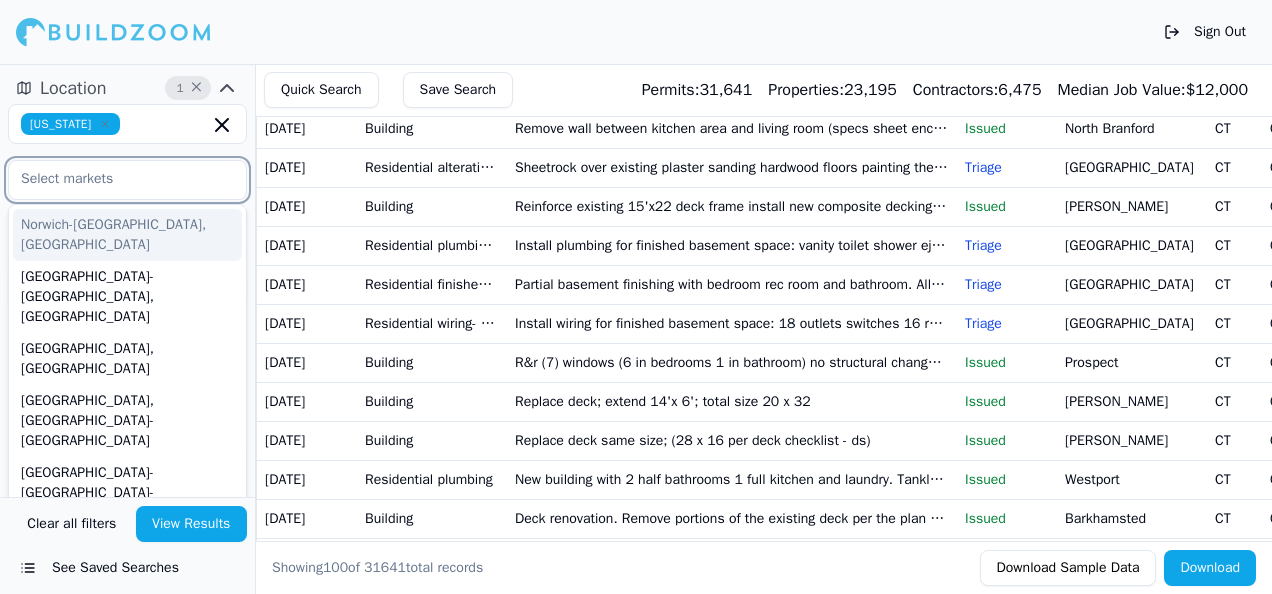 type 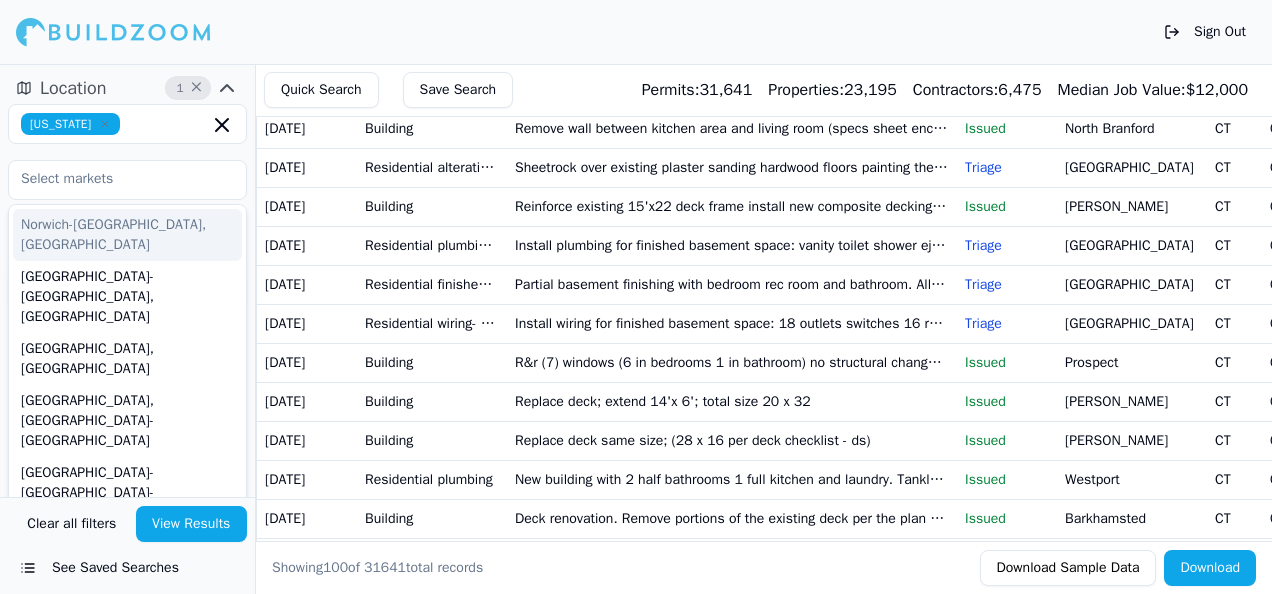 click on "Quick Search Save Search Permits:  31,641 Properties:  23,195 Contractors:  6,475 Median Job Value:   $ 12,000 Permitted Projects Associated Contractors Date Permit Label Description Status City State Zip code Project Tags [DATE] Commercial alteration permit Install new shower conversion unit for replacement. No structural changes [GEOGRAPHIC_DATA] Bathroom Remodel + 1 [DATE] Residential addition and alteration 1 story addition - kitchen extension laundry misc. Interior renovation on 1st floor 2nd floor addition for new roof framing (structure). Misc. Interior renovations Issued [GEOGRAPHIC_DATA] Home Addition + 3 [DATE] Residential alteration permit Rejected [GEOGRAPHIC_DATA] [GEOGRAPHIC_DATA] 06105 Electrical Work + 3 [DATE] Residential alteration permit Replace existing kitchen of all 4 units repair walls paint existing windows replace interior doors install laminate flooring and frame the first floor Rejected [GEOGRAPHIC_DATA] 06106 Doors and Windows + 2 [DATE] Triage [GEOGRAPHIC_DATA] 06040 + 1 [DATE]" at bounding box center [768, 361] 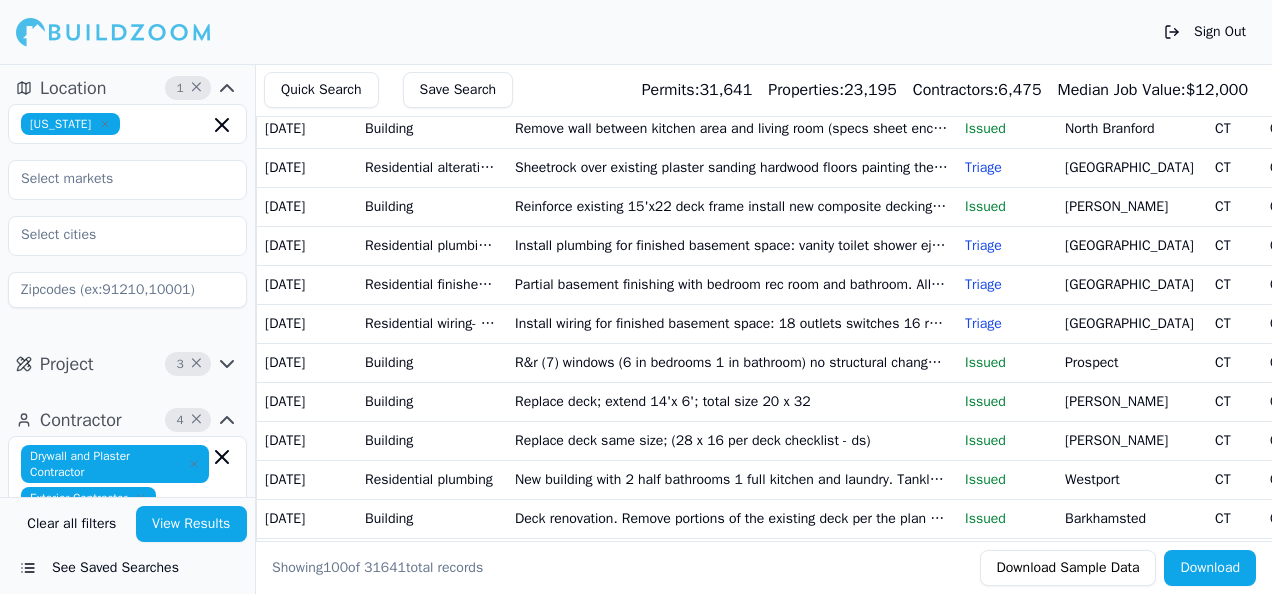 click on "View Results" at bounding box center [192, 524] 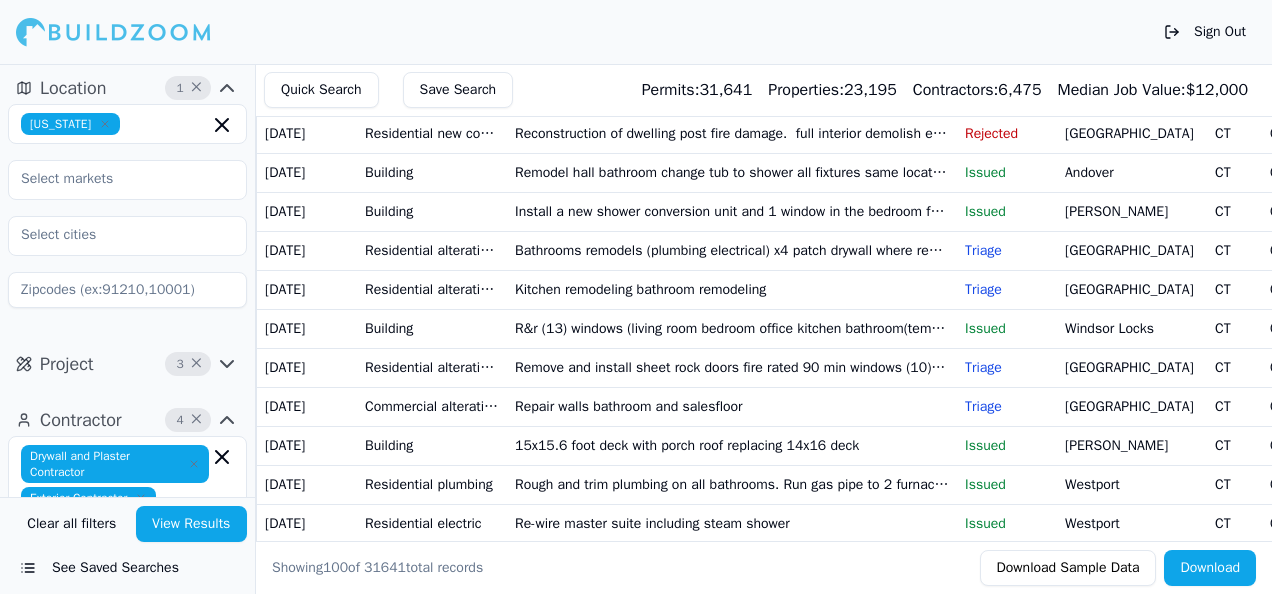 scroll, scrollTop: 2800, scrollLeft: 0, axis: vertical 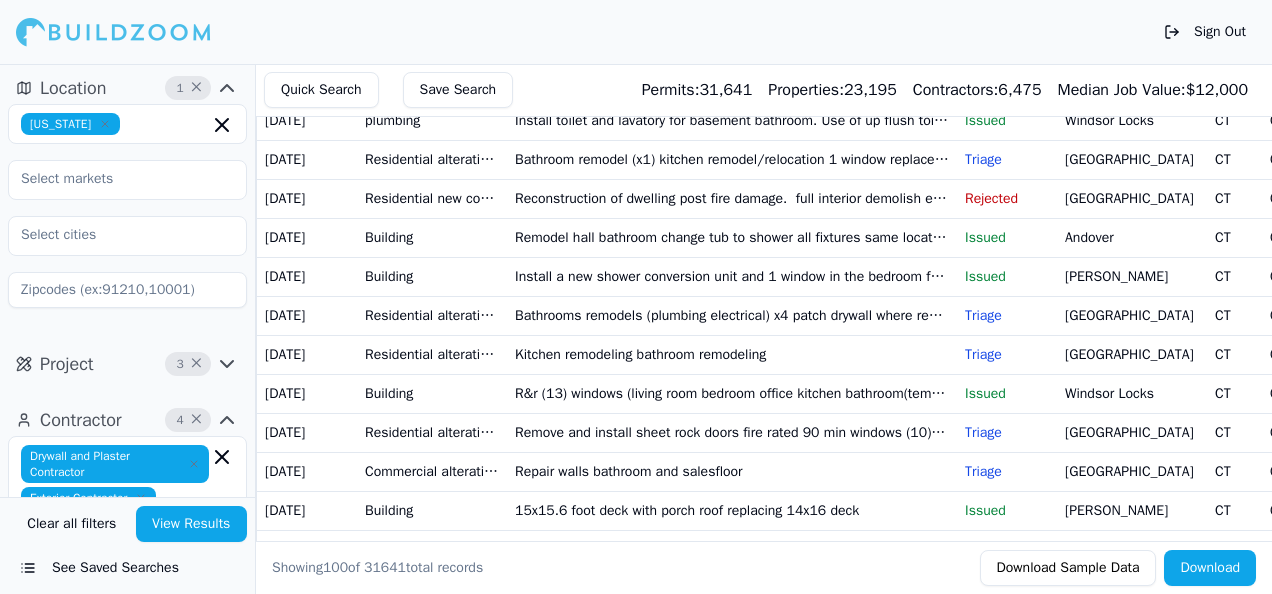 click on "Median Job Value:" at bounding box center (1122, 90) 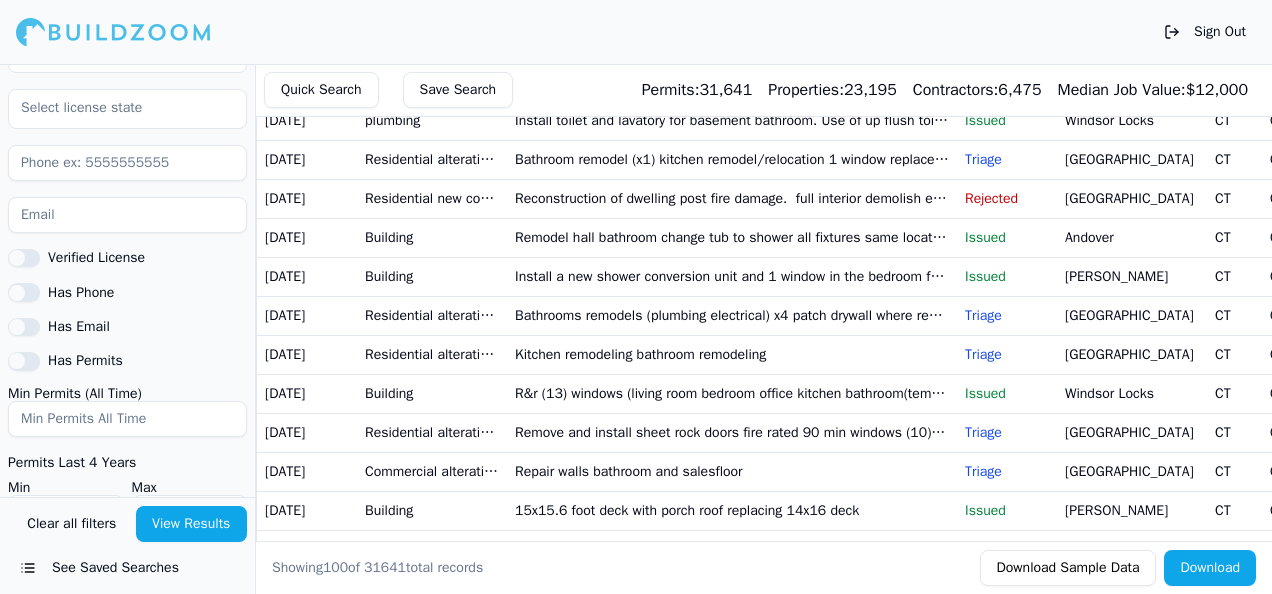 scroll, scrollTop: 714, scrollLeft: 0, axis: vertical 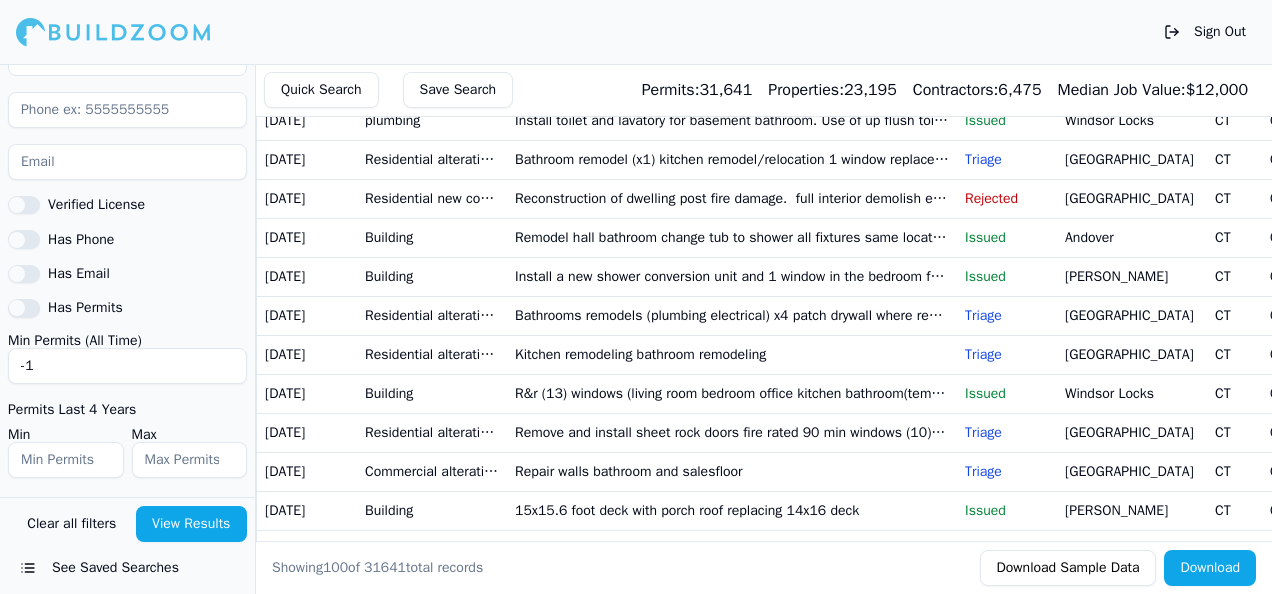 click on "-1" at bounding box center (127, 366) 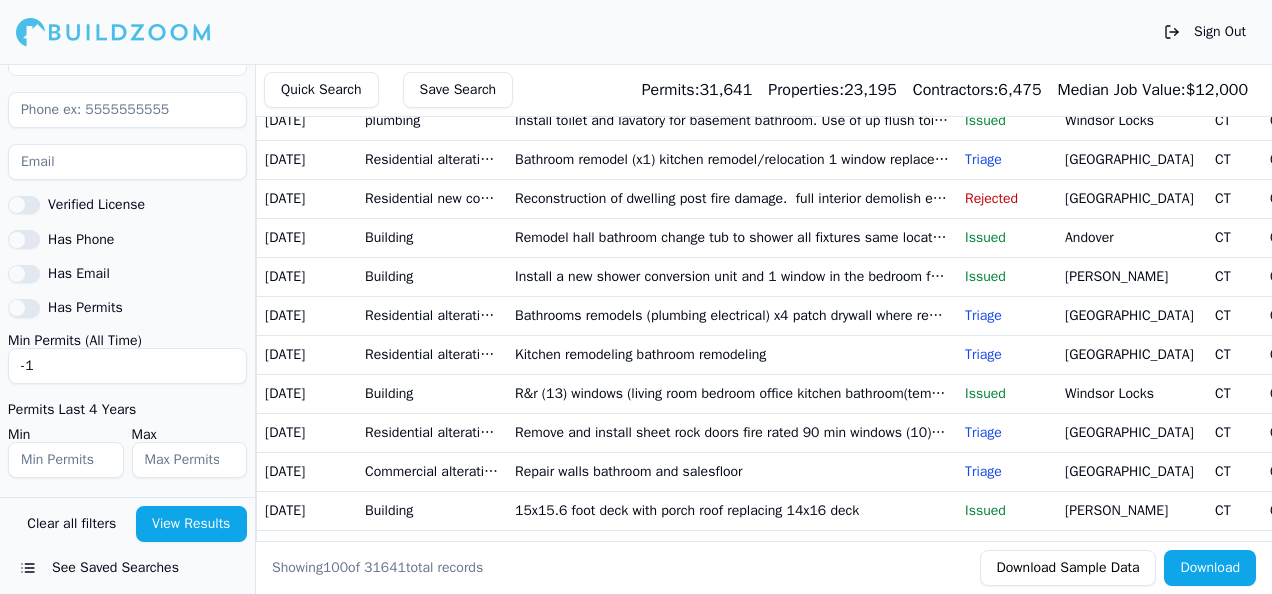 click on "-1" at bounding box center (127, 366) 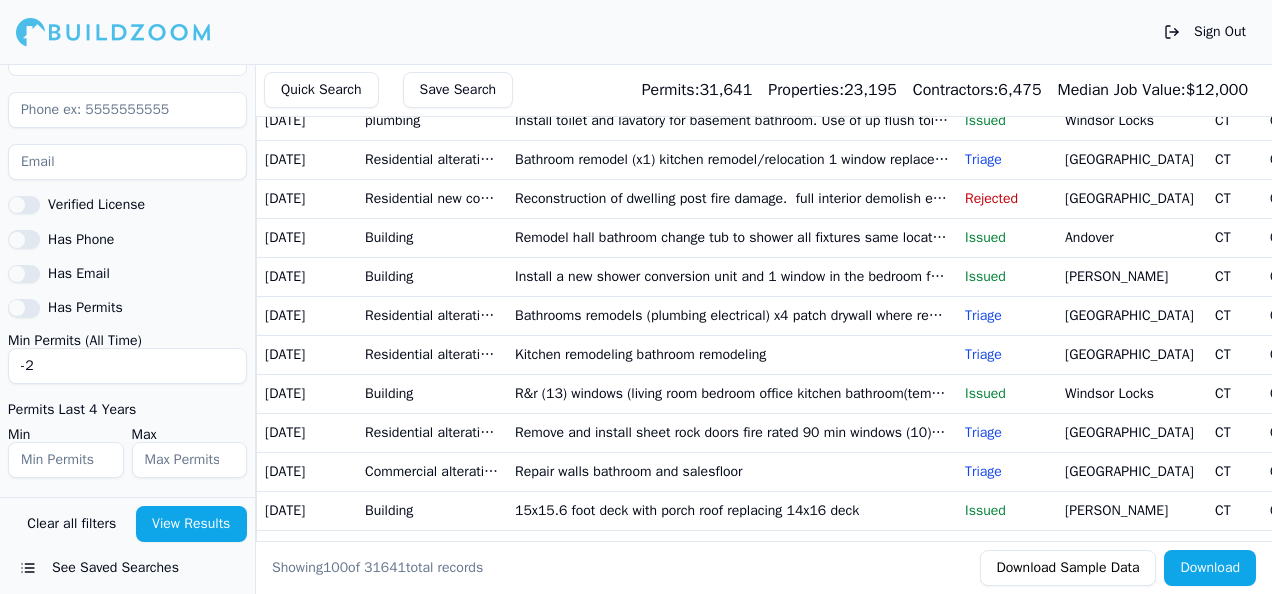 click on "-2" at bounding box center (127, 366) 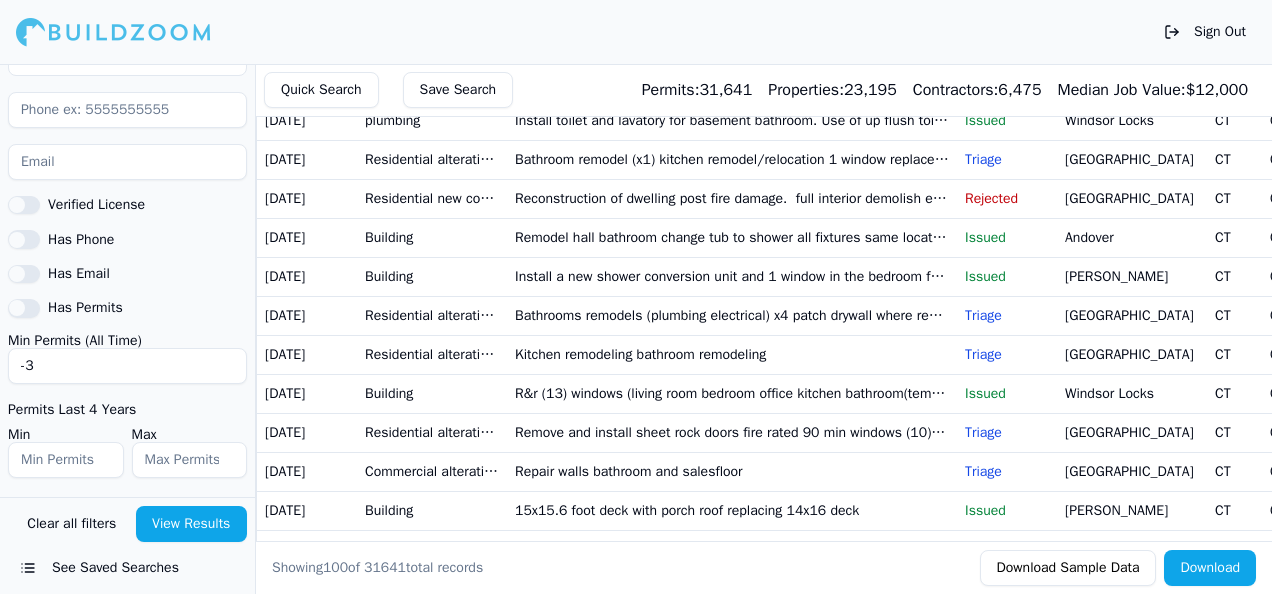 click on "-3" at bounding box center (127, 366) 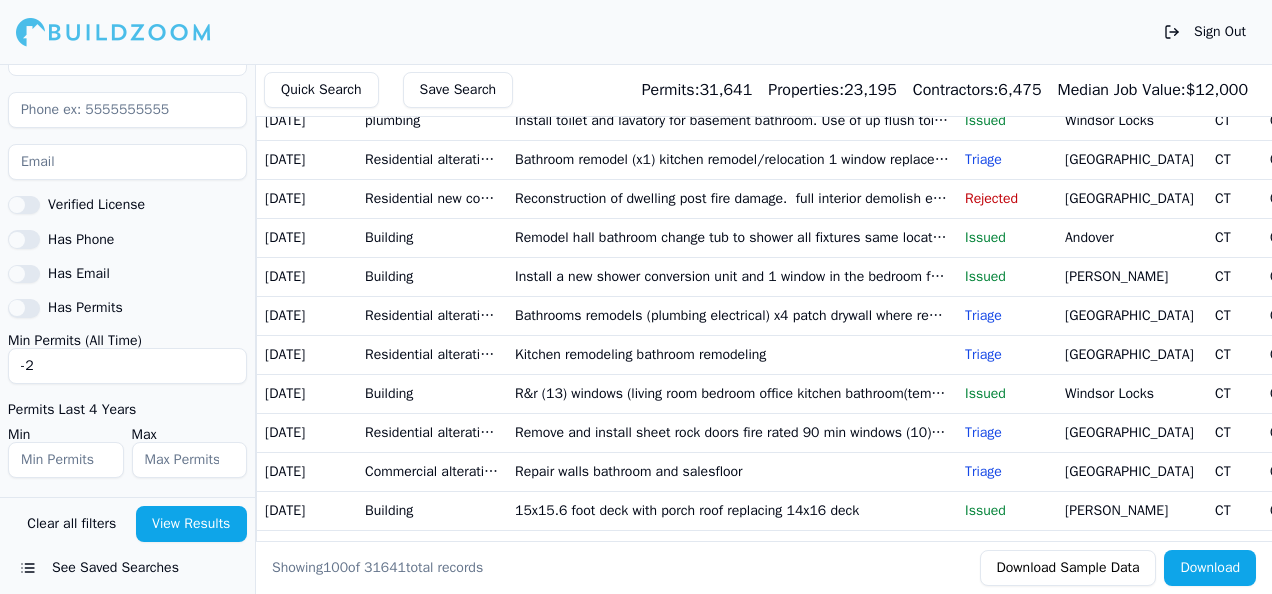 click on "-2" at bounding box center [127, 366] 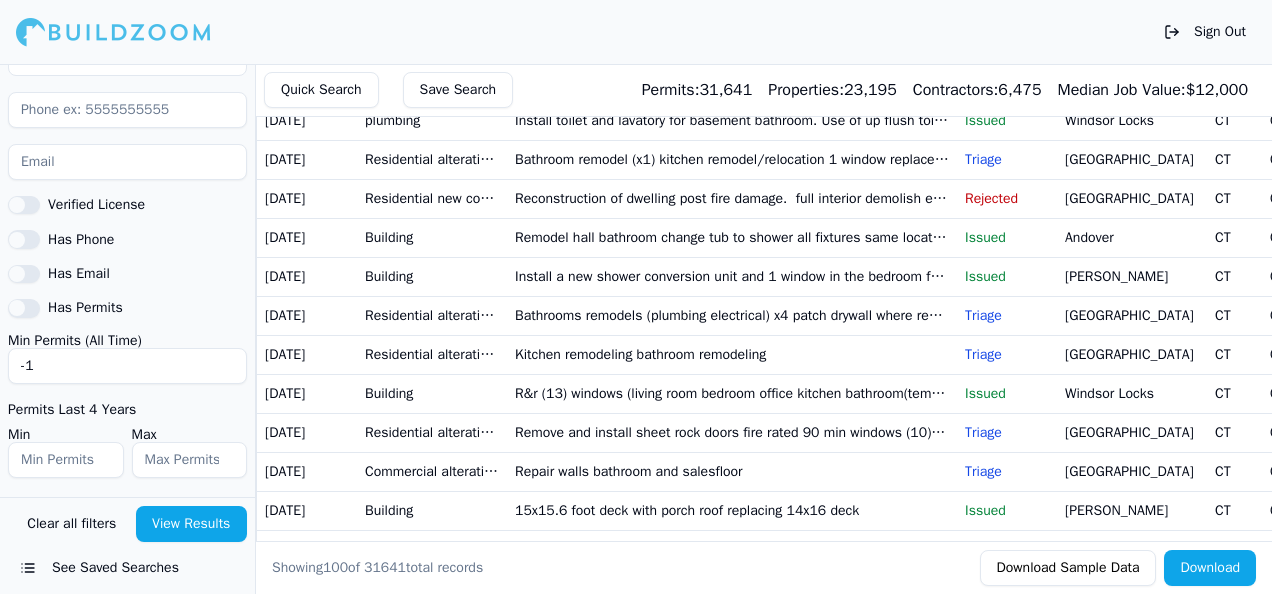 click on "-1" at bounding box center (127, 366) 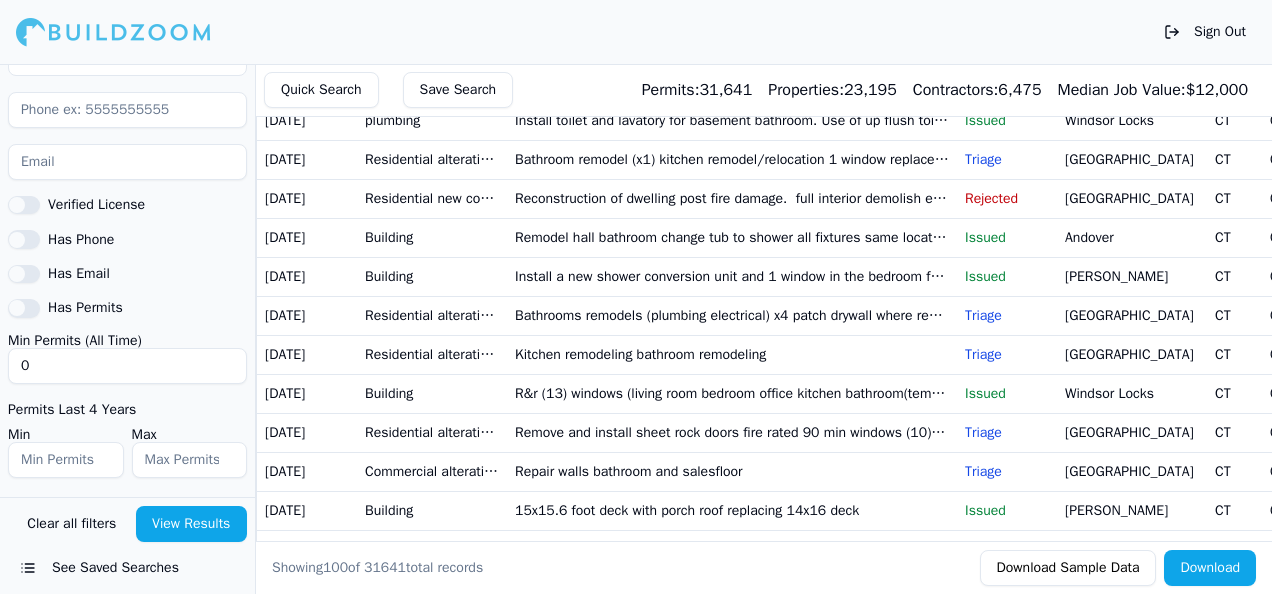 click on "0" at bounding box center (127, 366) 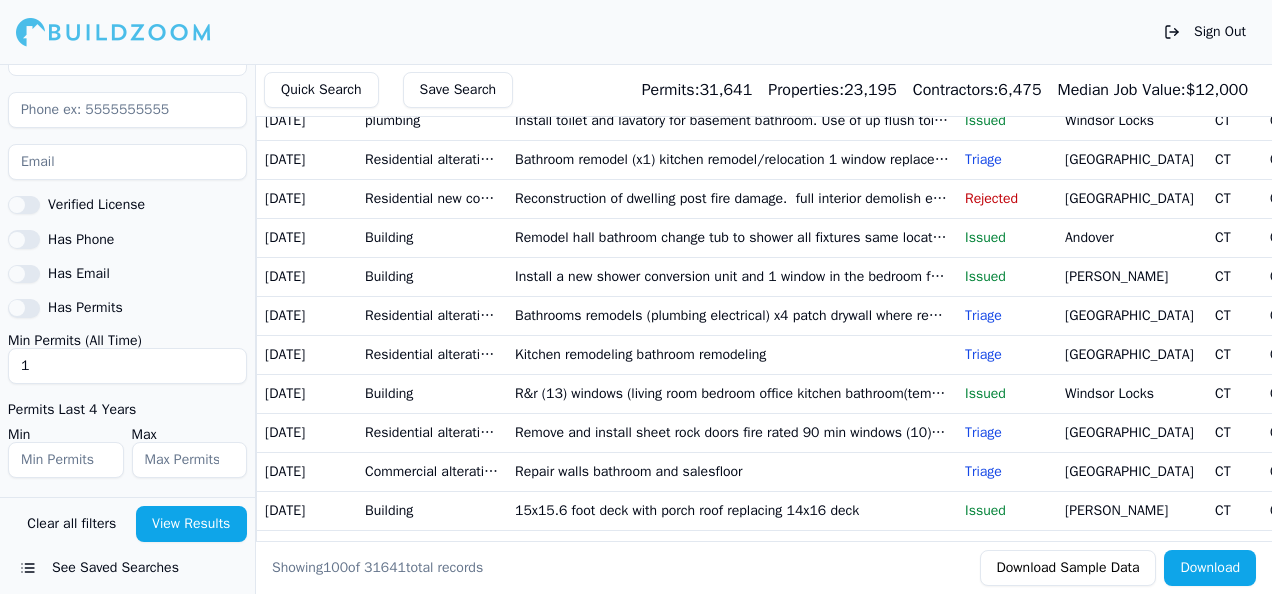 click on "1" at bounding box center (127, 366) 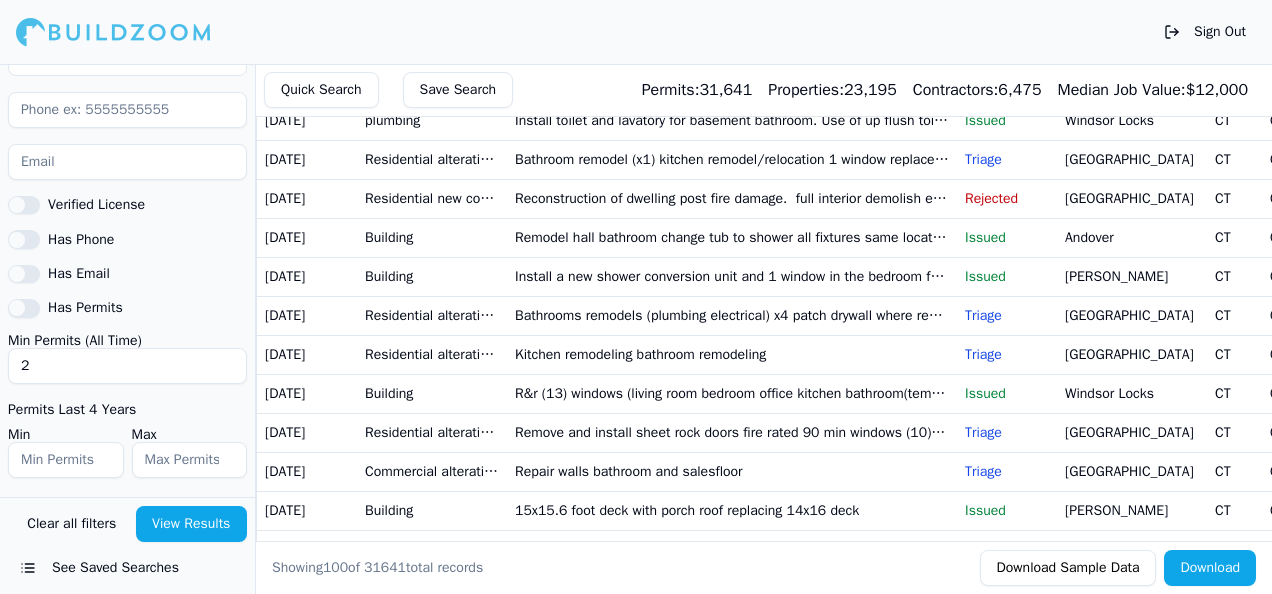 click on "2" at bounding box center (127, 366) 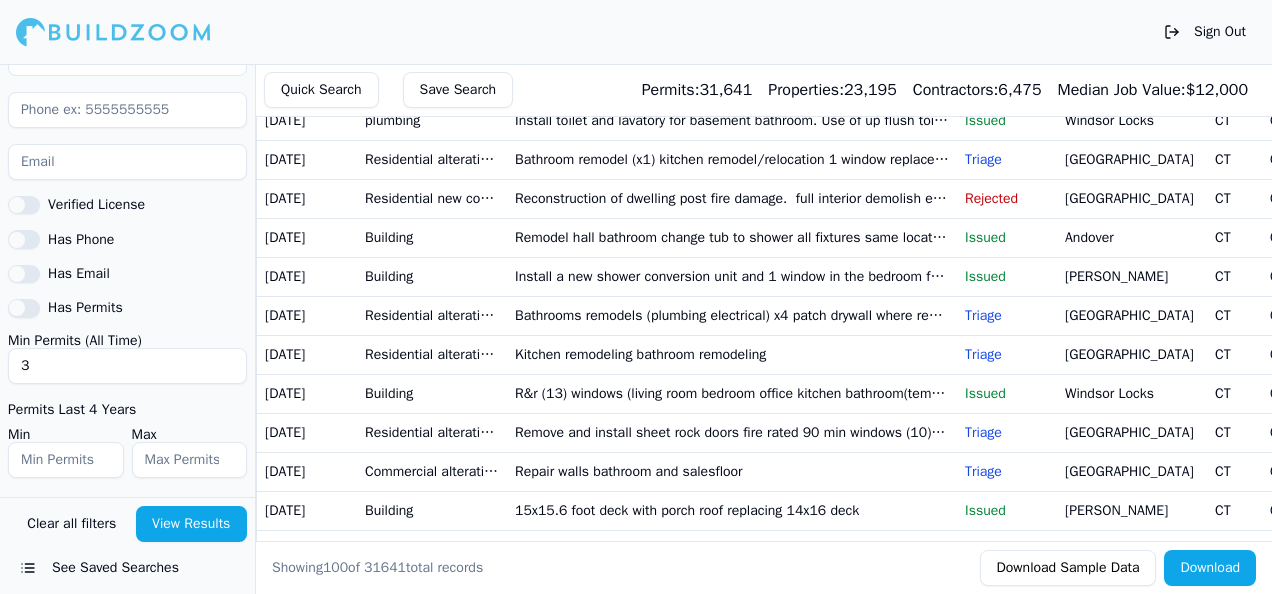 click on "3" at bounding box center (127, 366) 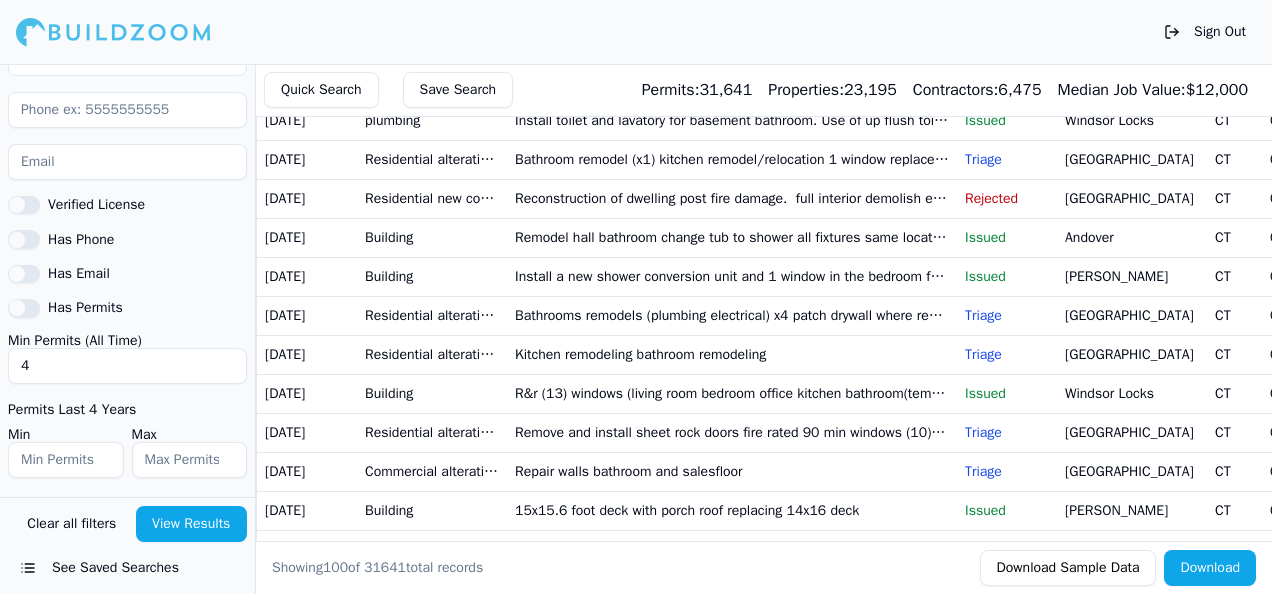 click on "4" at bounding box center [127, 366] 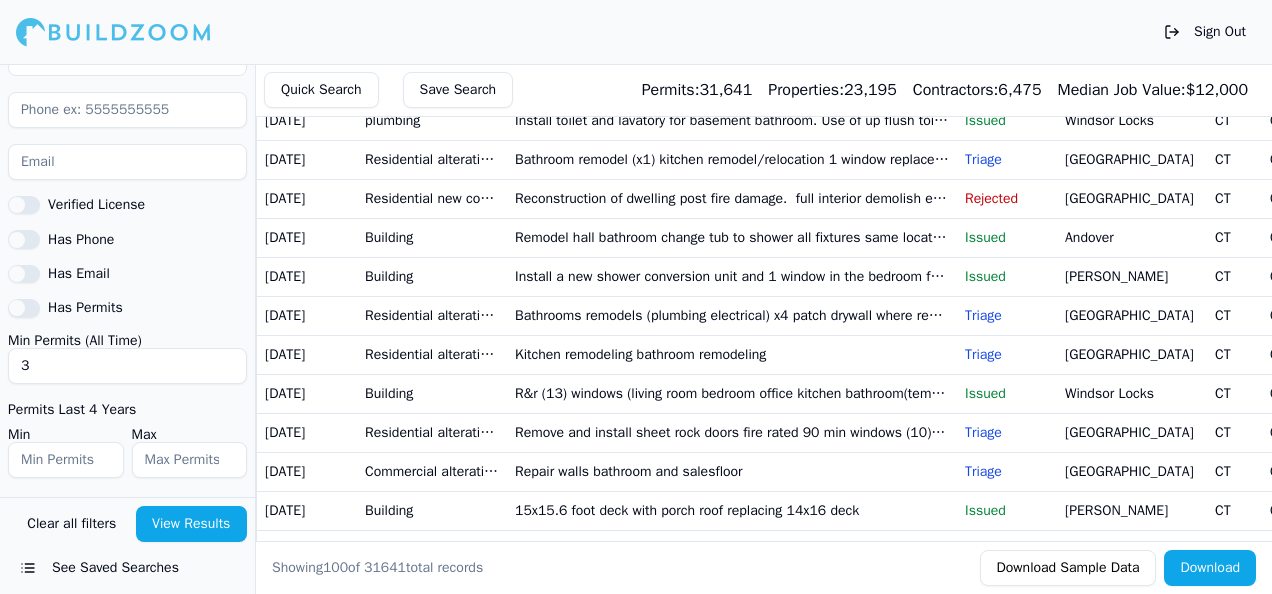 click on "3" at bounding box center (127, 366) 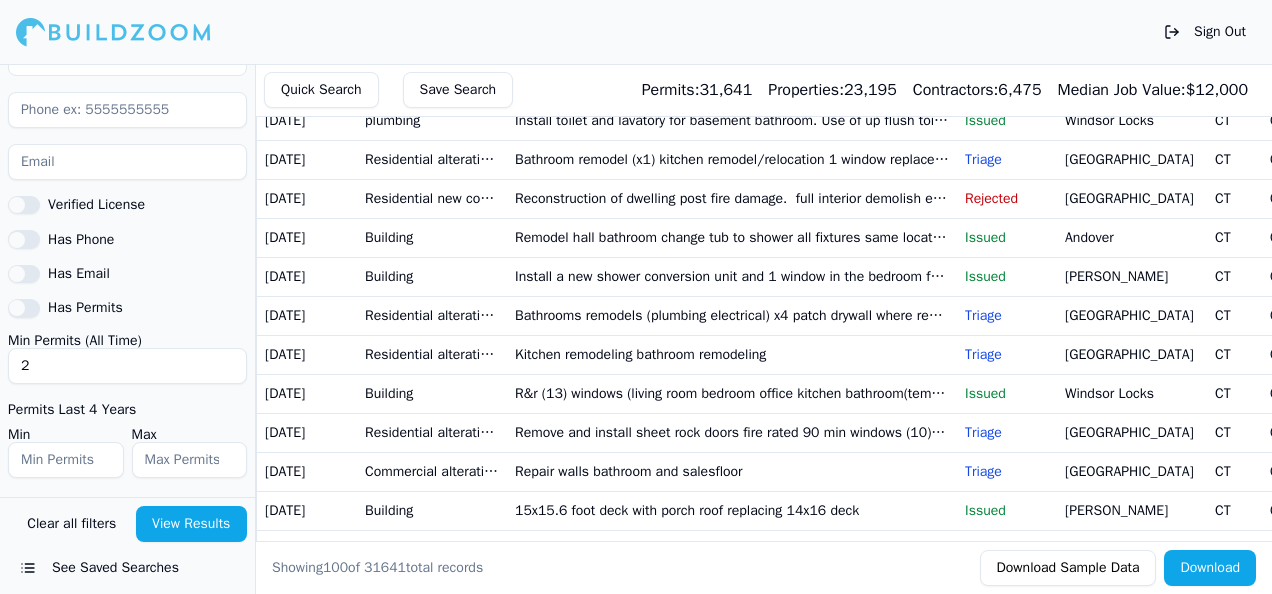 click on "2" at bounding box center (127, 366) 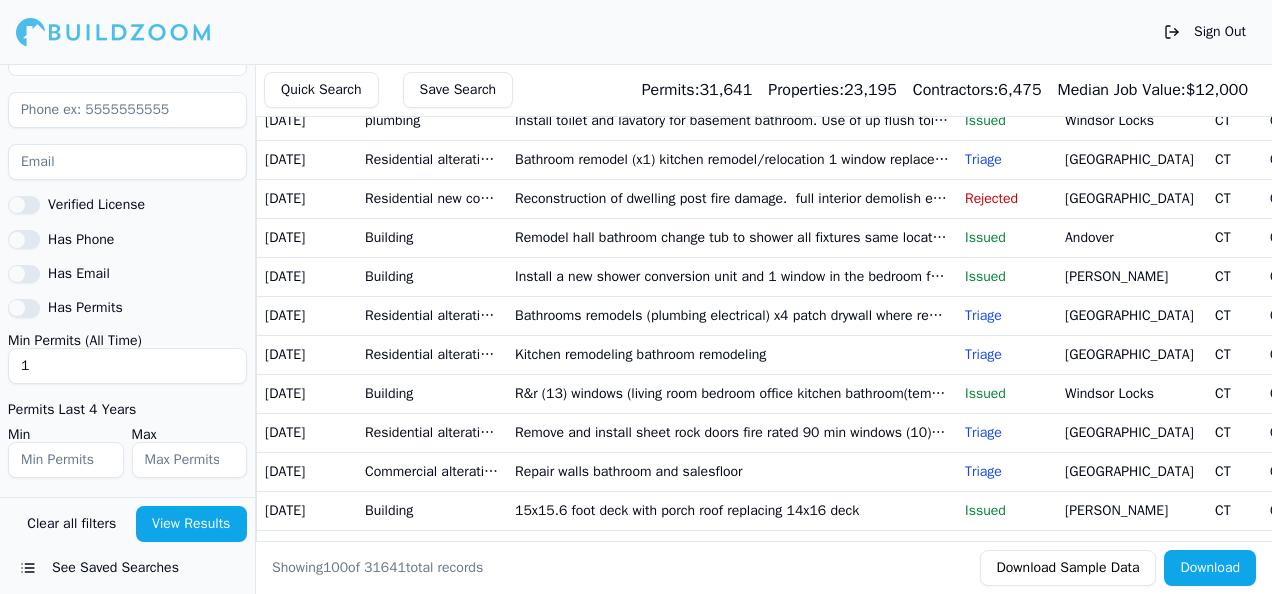 click on "1" at bounding box center [127, 366] 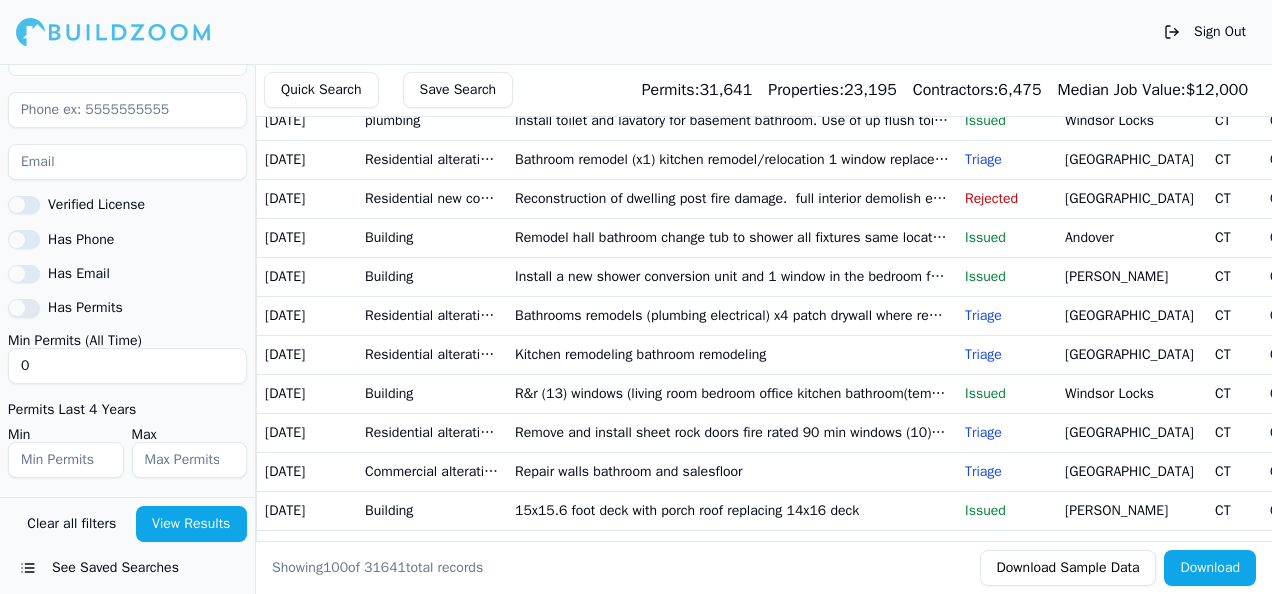 type on "0" 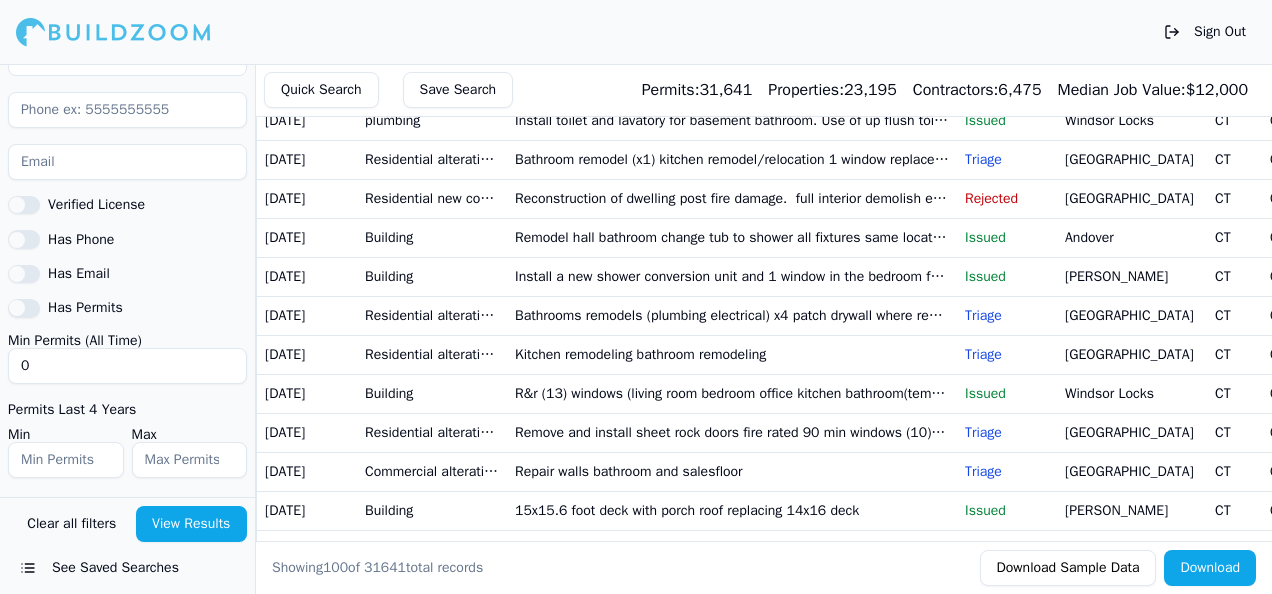click on "Drywall and Plaster Contractor Exterior Contractor General Contractor Painter Verified License Has Phone Has Email Has Permits Min Permits (All Time) 0 Permits Last 4 Years Min Max" at bounding box center (127, 100) 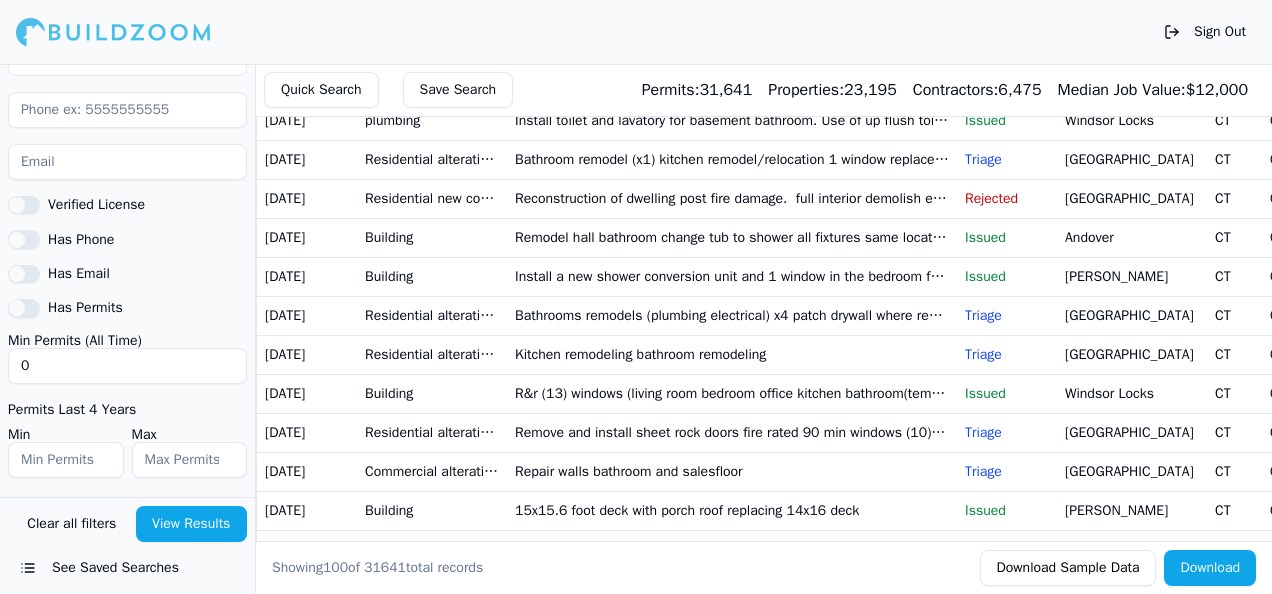 click on "Sign Out" at bounding box center (636, 32) 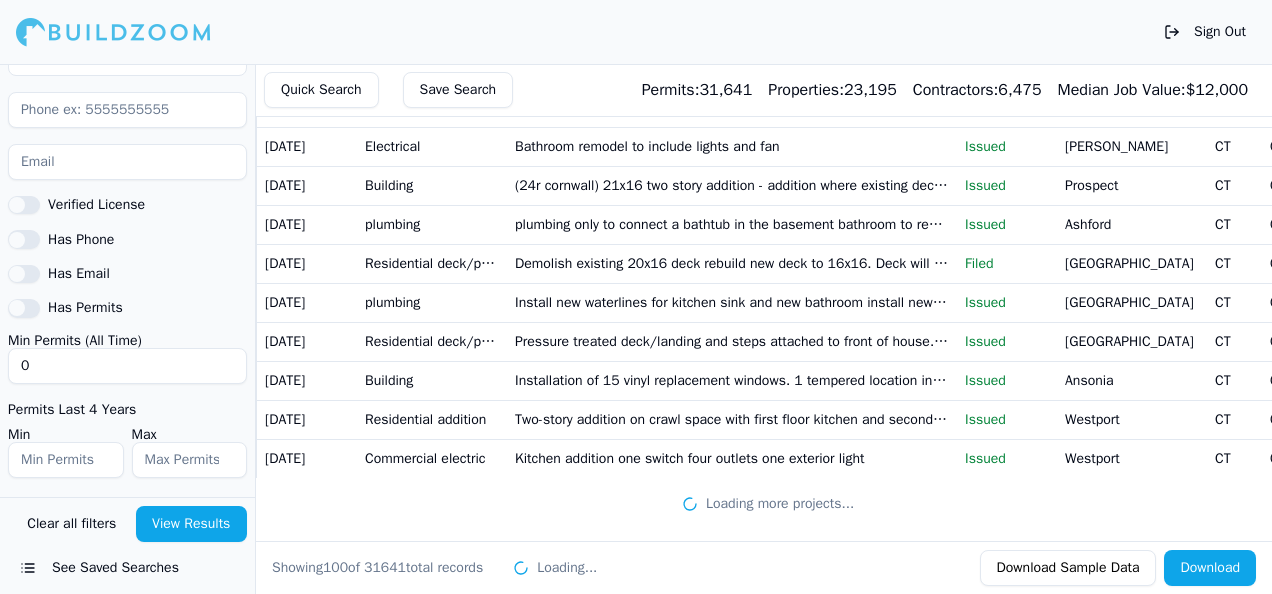 scroll, scrollTop: 4200, scrollLeft: 0, axis: vertical 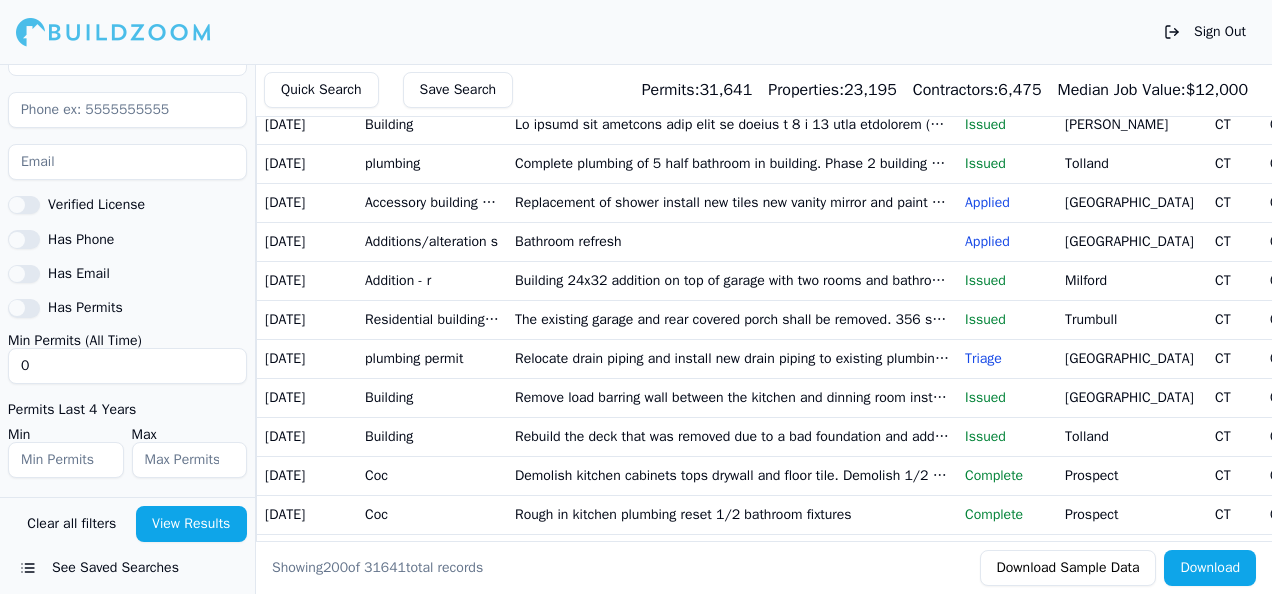 click on "Repair walls bathroom and salesfloor" at bounding box center (732, -929) 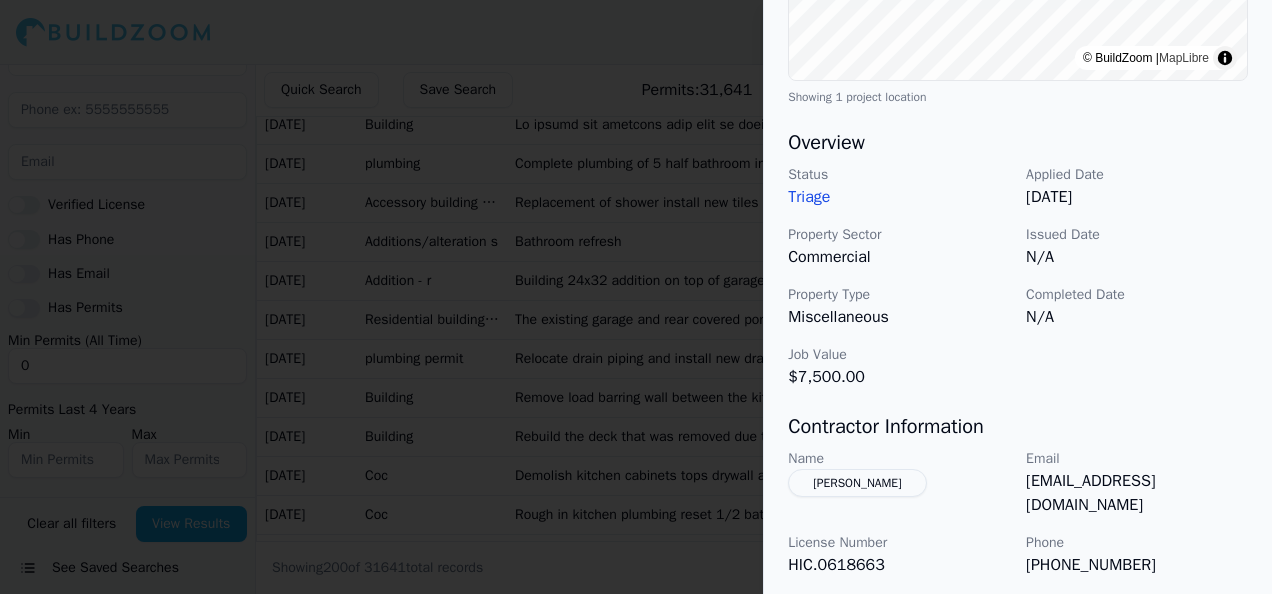 scroll, scrollTop: 600, scrollLeft: 0, axis: vertical 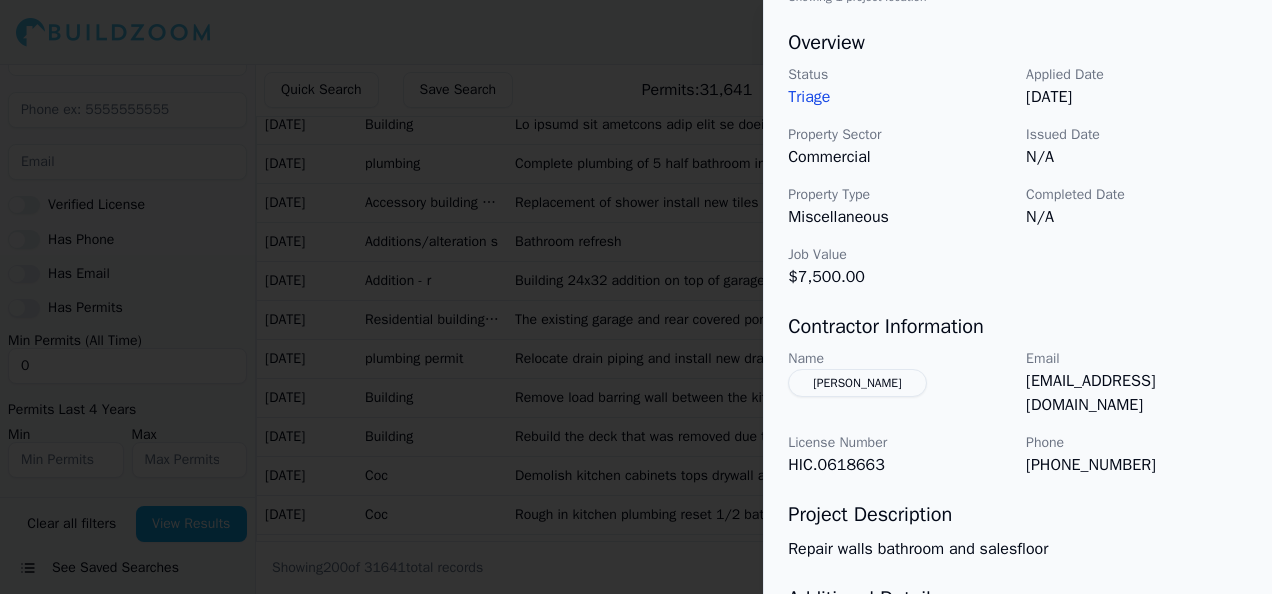 click at bounding box center [636, 297] 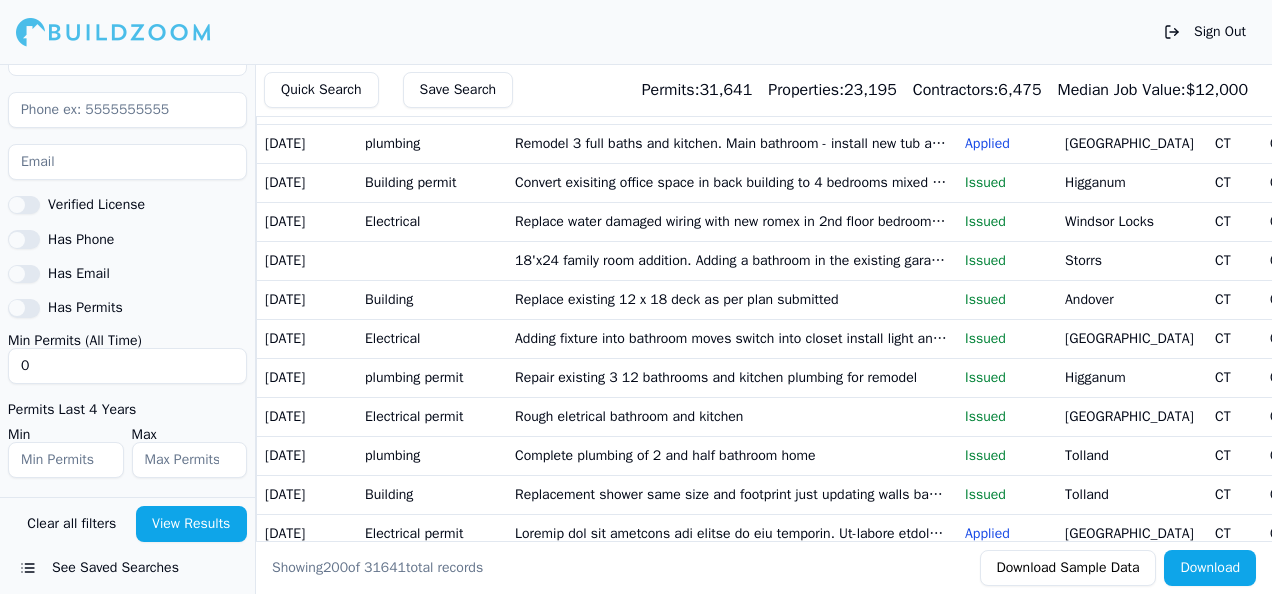 scroll, scrollTop: 5300, scrollLeft: 0, axis: vertical 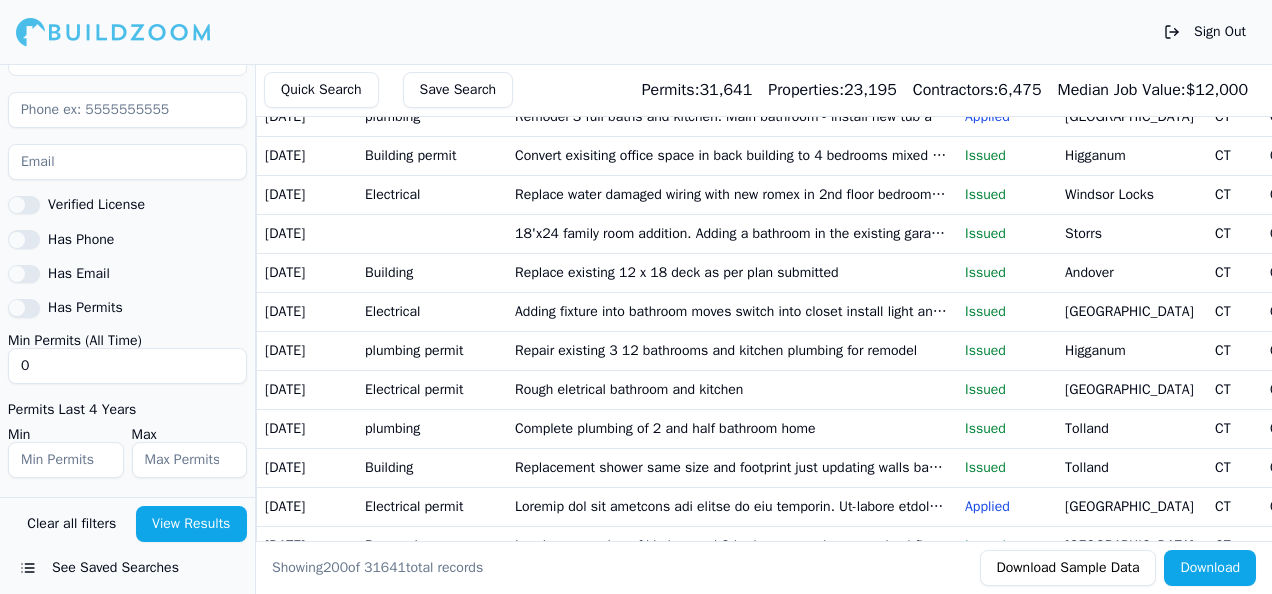 click on "Construct covered porch for outdoor kitchen" at bounding box center (732, -1171) 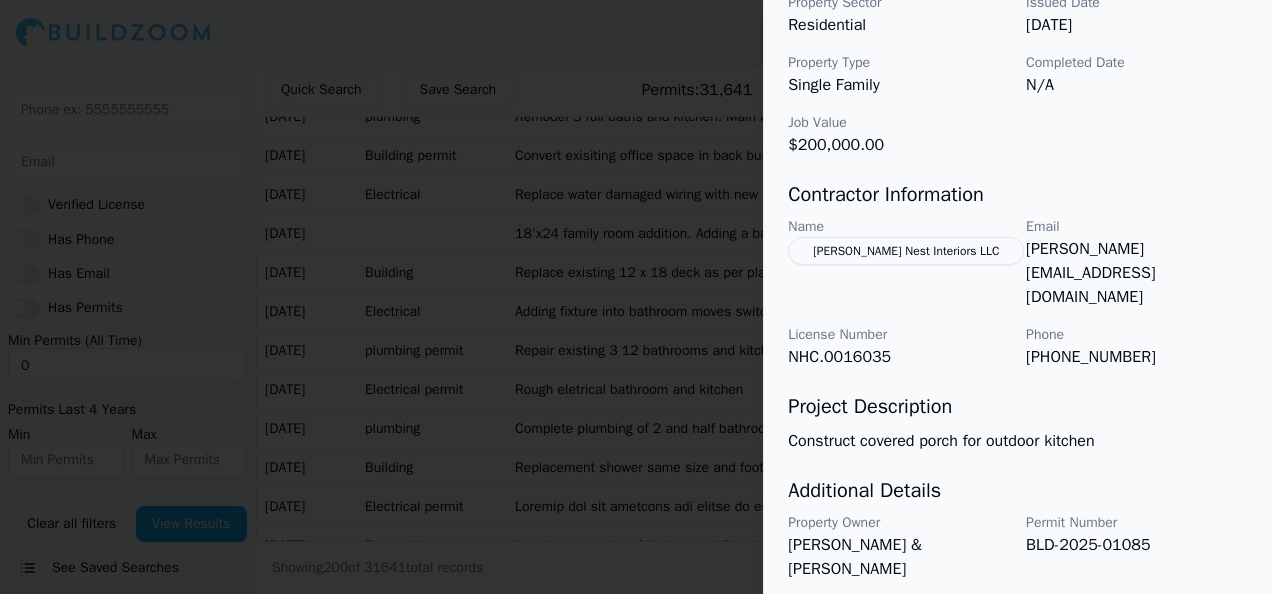 scroll, scrollTop: 734, scrollLeft: 0, axis: vertical 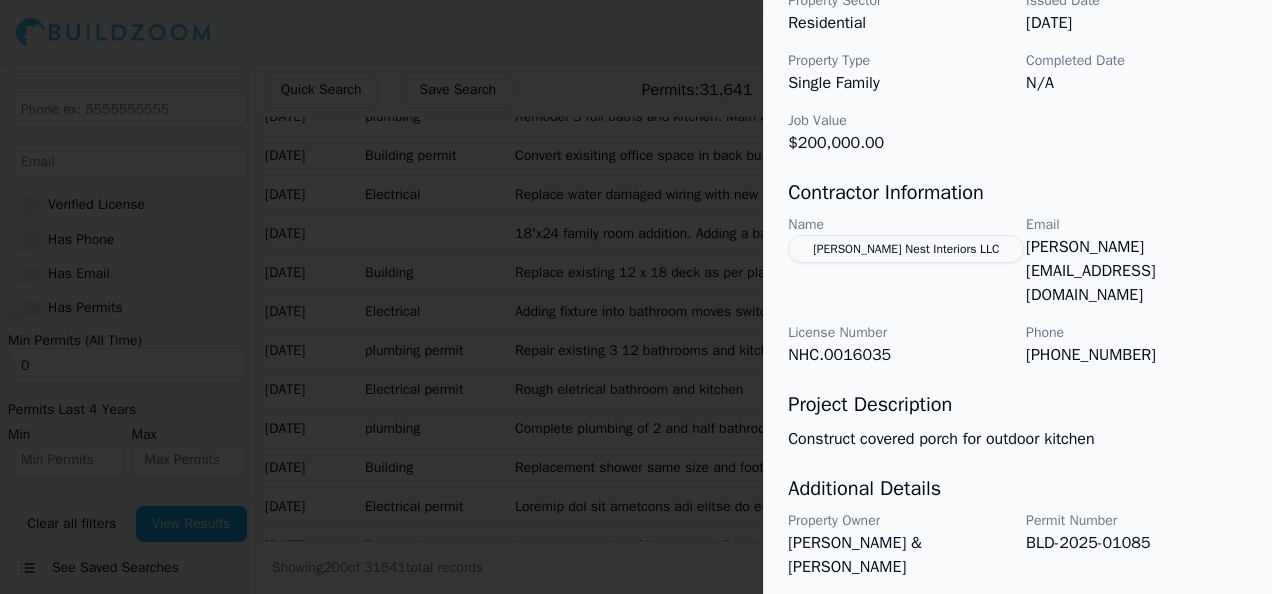 click at bounding box center (636, 297) 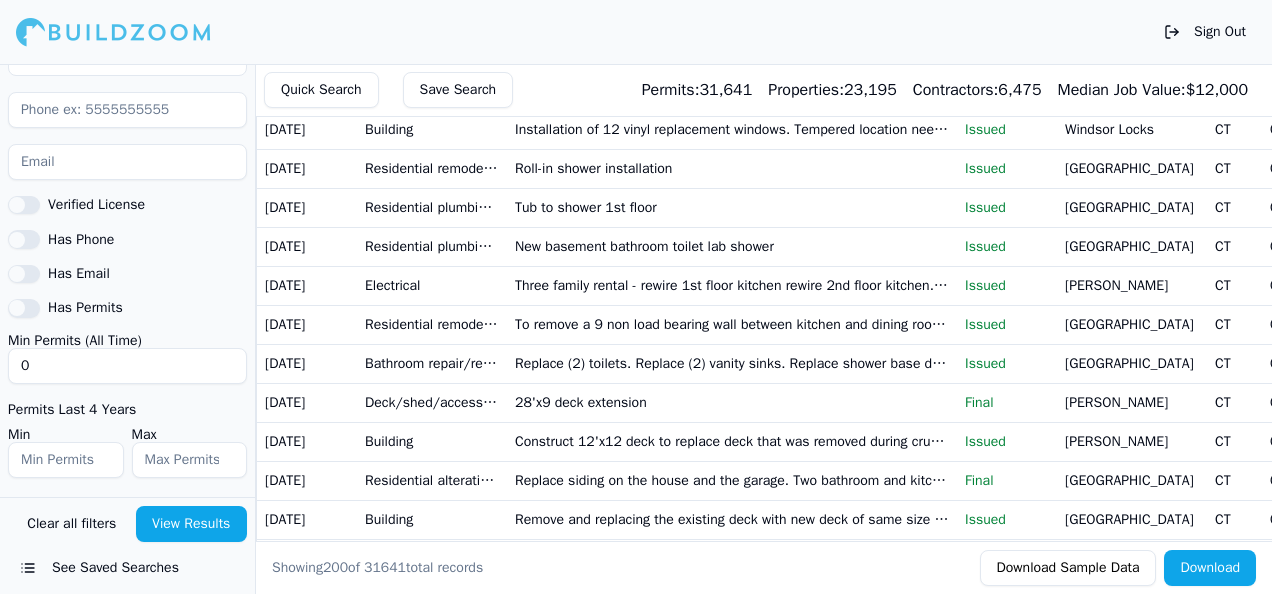scroll, scrollTop: 6800, scrollLeft: 0, axis: vertical 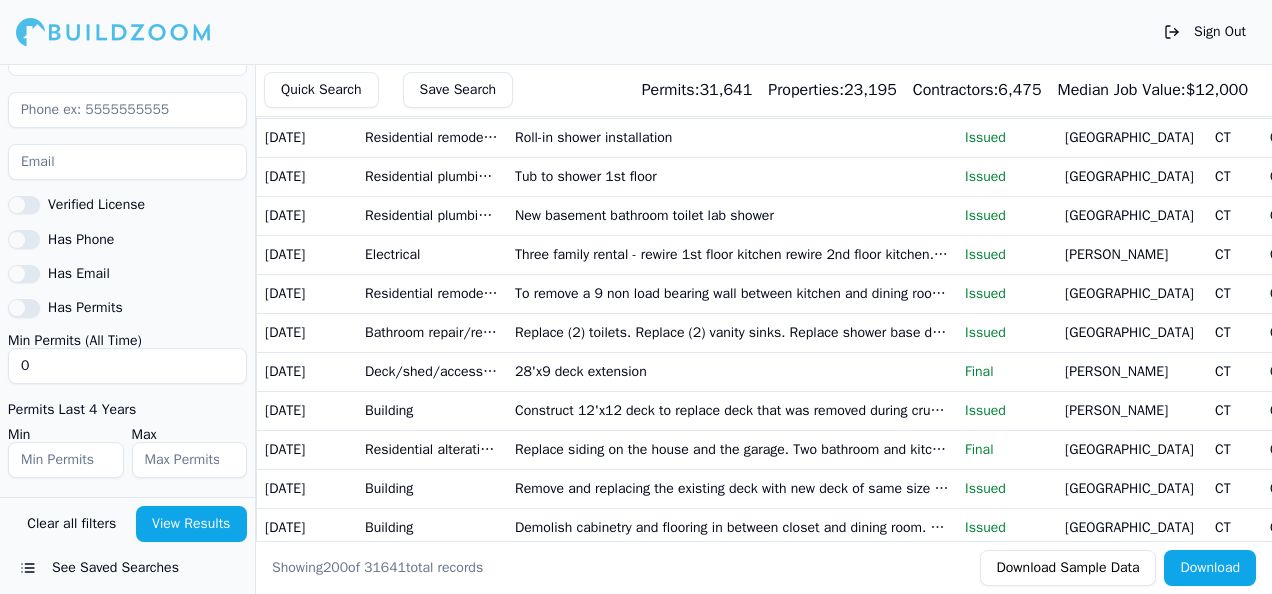 click on "Deck building" at bounding box center (732, -1540) 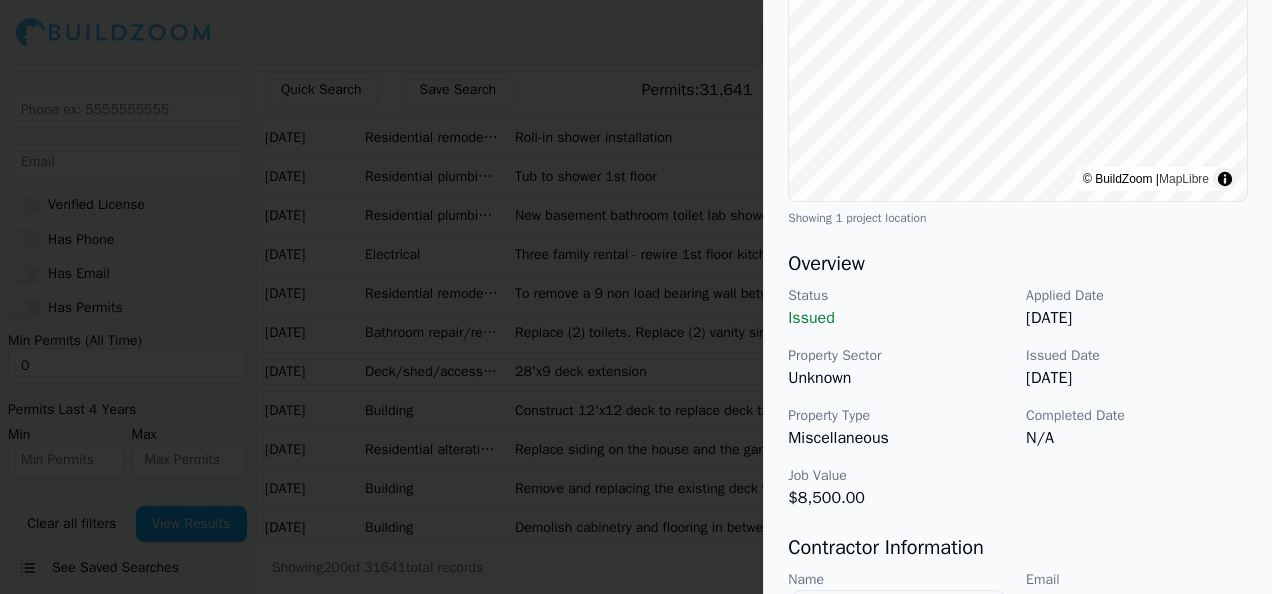 scroll, scrollTop: 334, scrollLeft: 0, axis: vertical 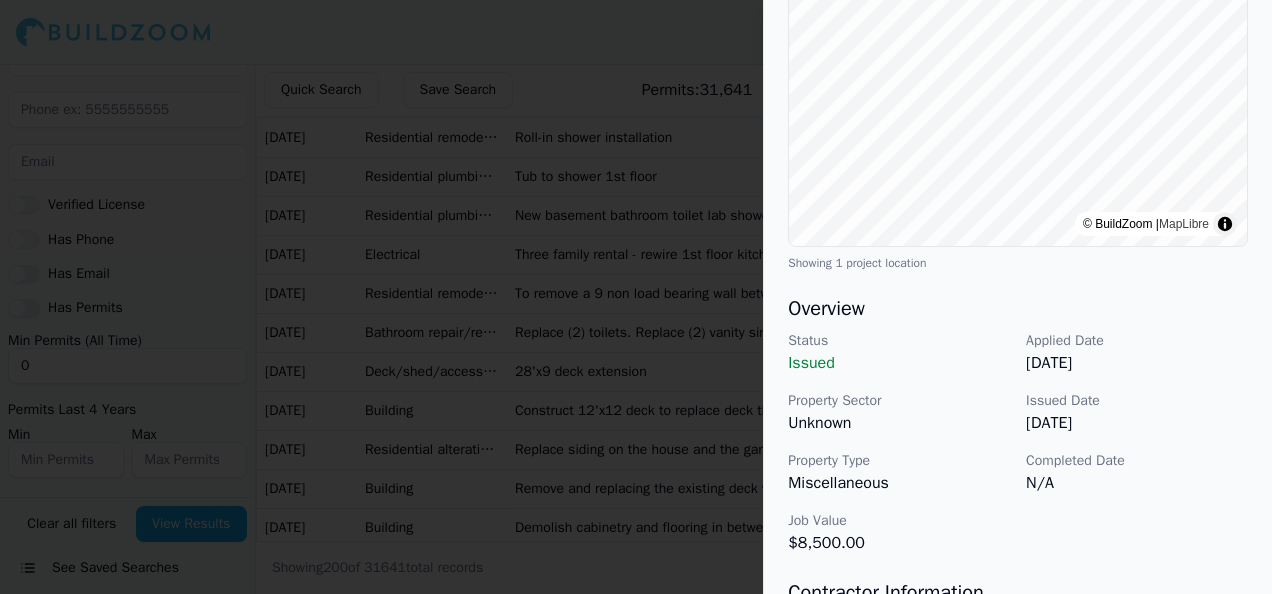 click at bounding box center (636, 297) 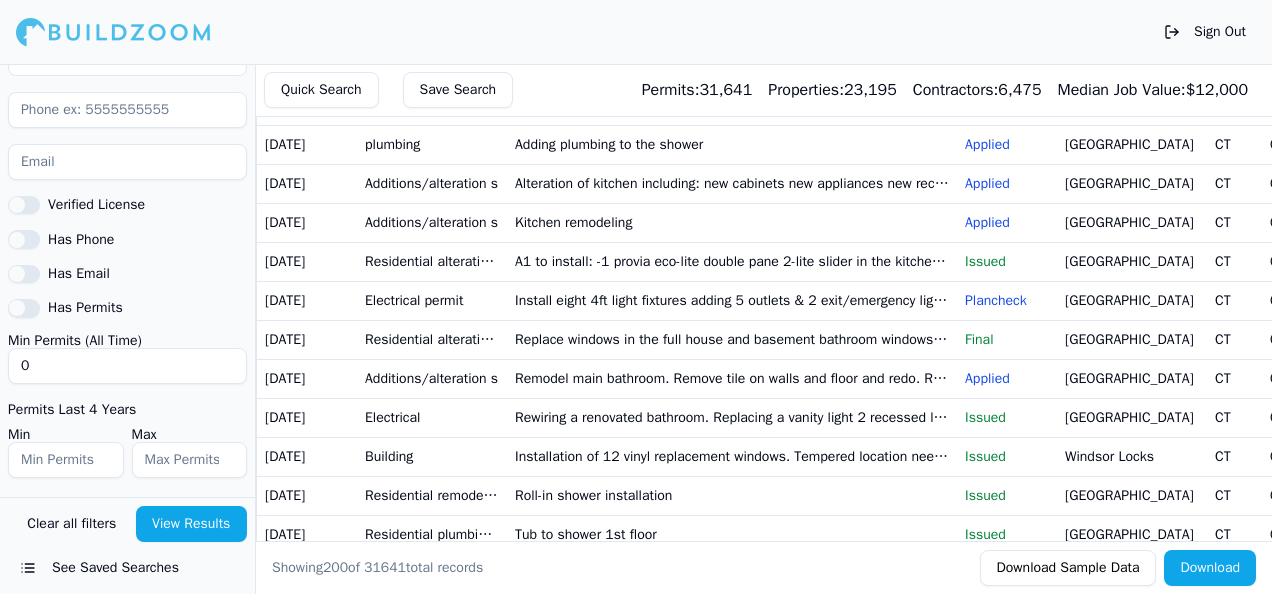 scroll, scrollTop: 6400, scrollLeft: 0, axis: vertical 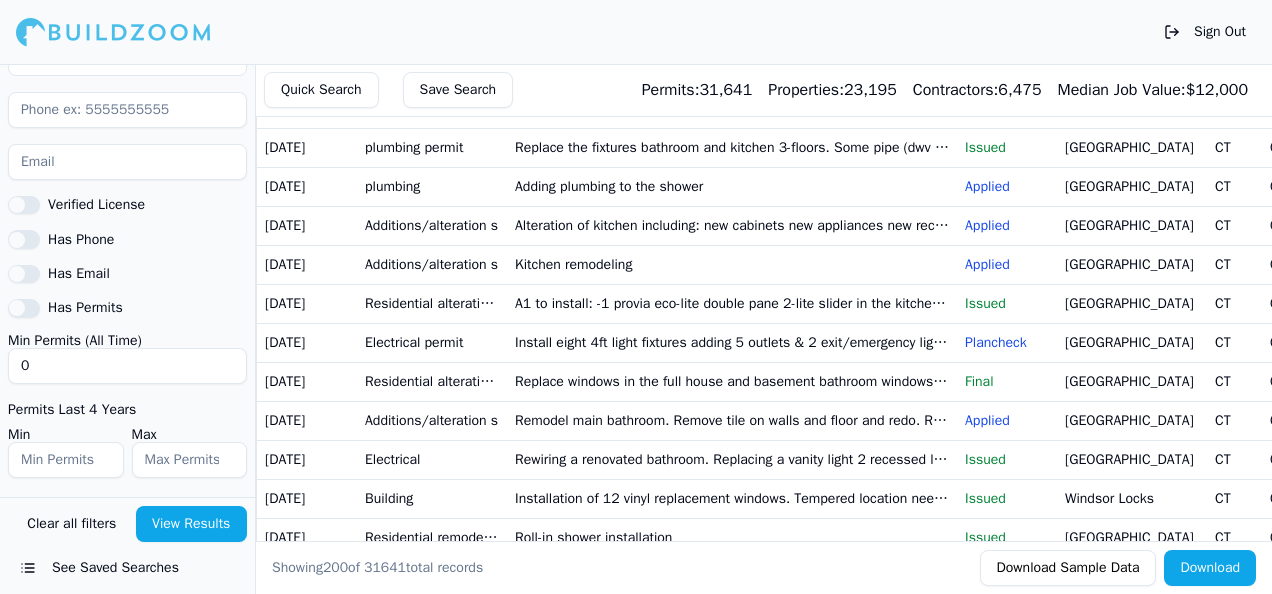 click on "Quick Search" at bounding box center [321, 90] 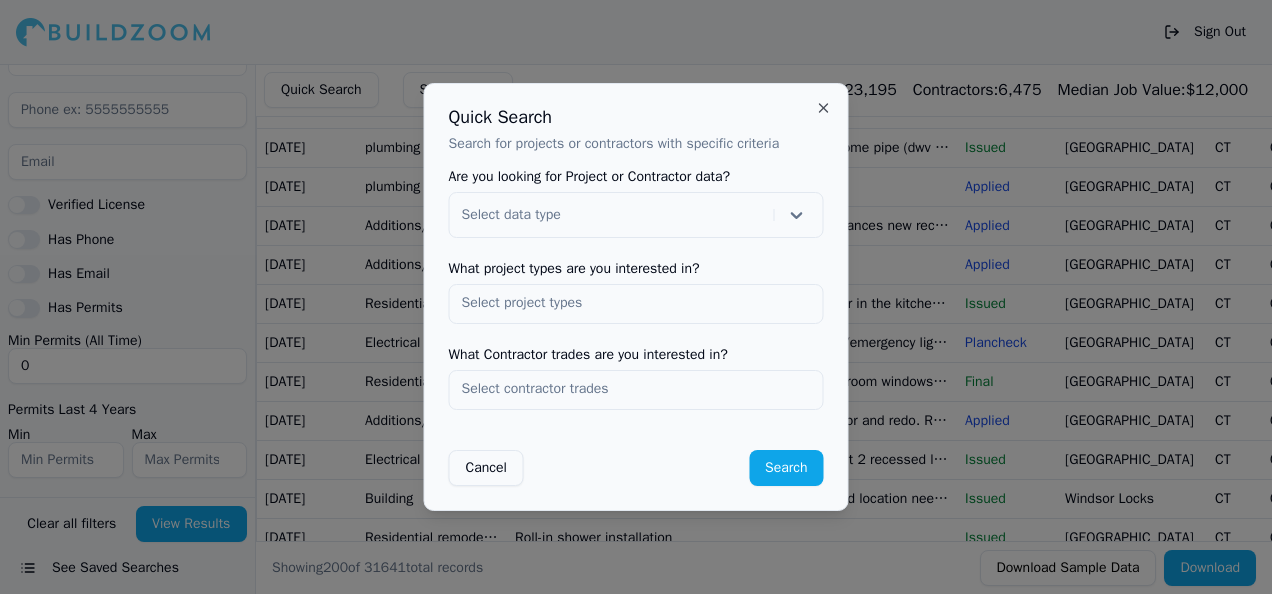 click at bounding box center [636, 297] 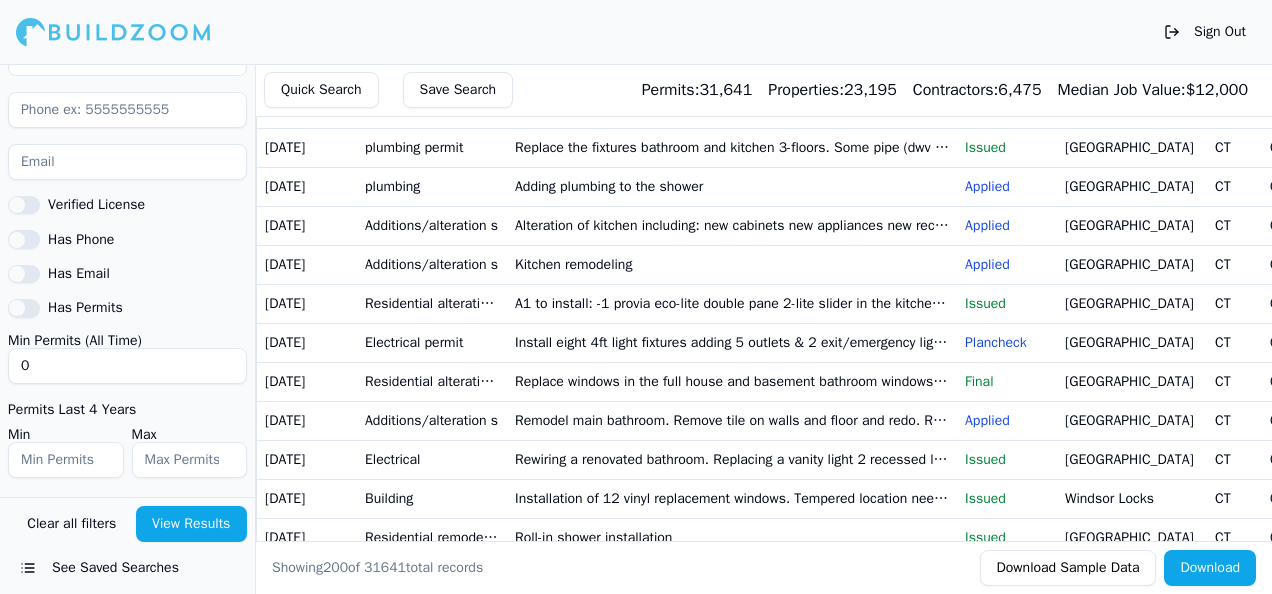 click on "Save Search" at bounding box center [458, 90] 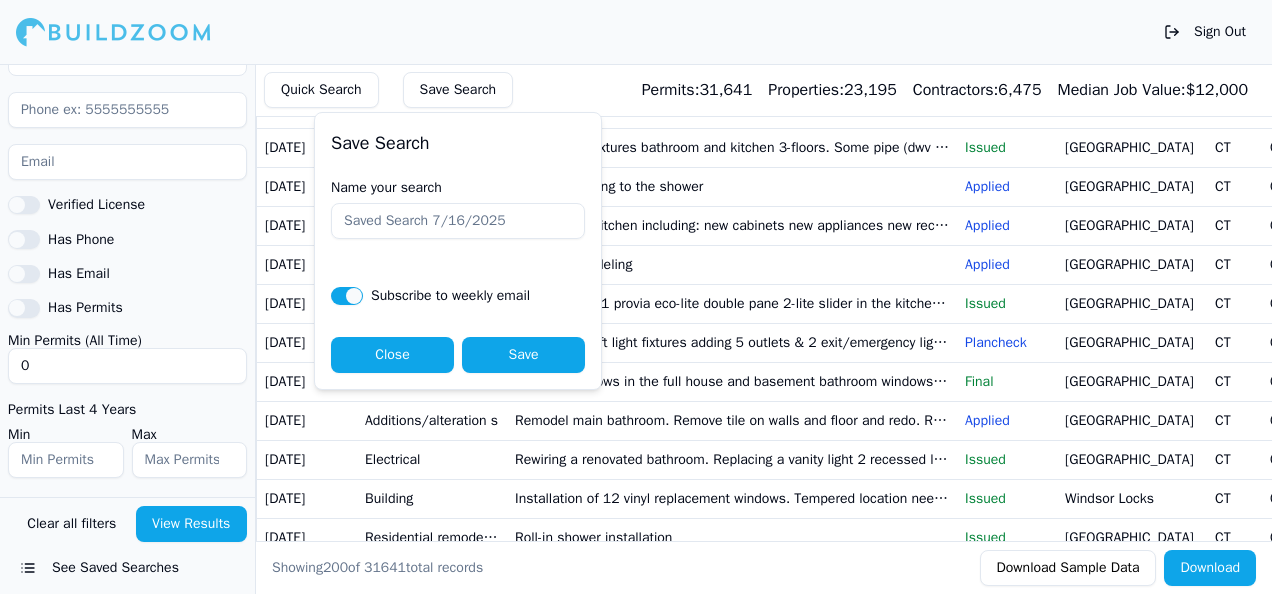 click on "Quick Search" at bounding box center (321, 90) 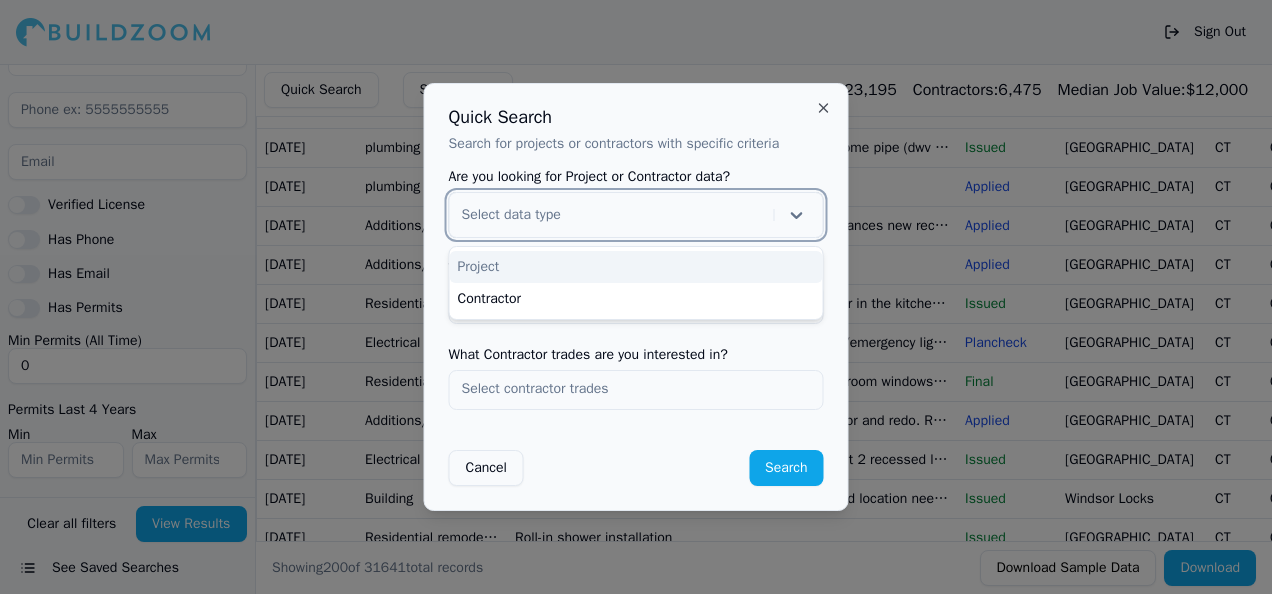click 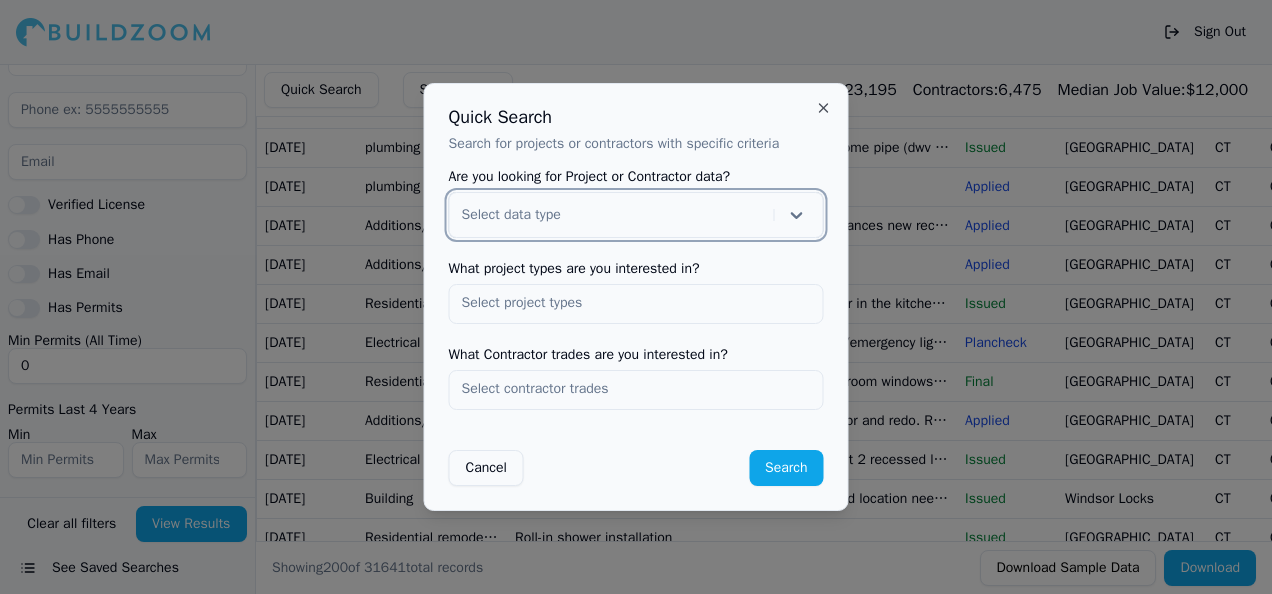 click at bounding box center (614, 215) 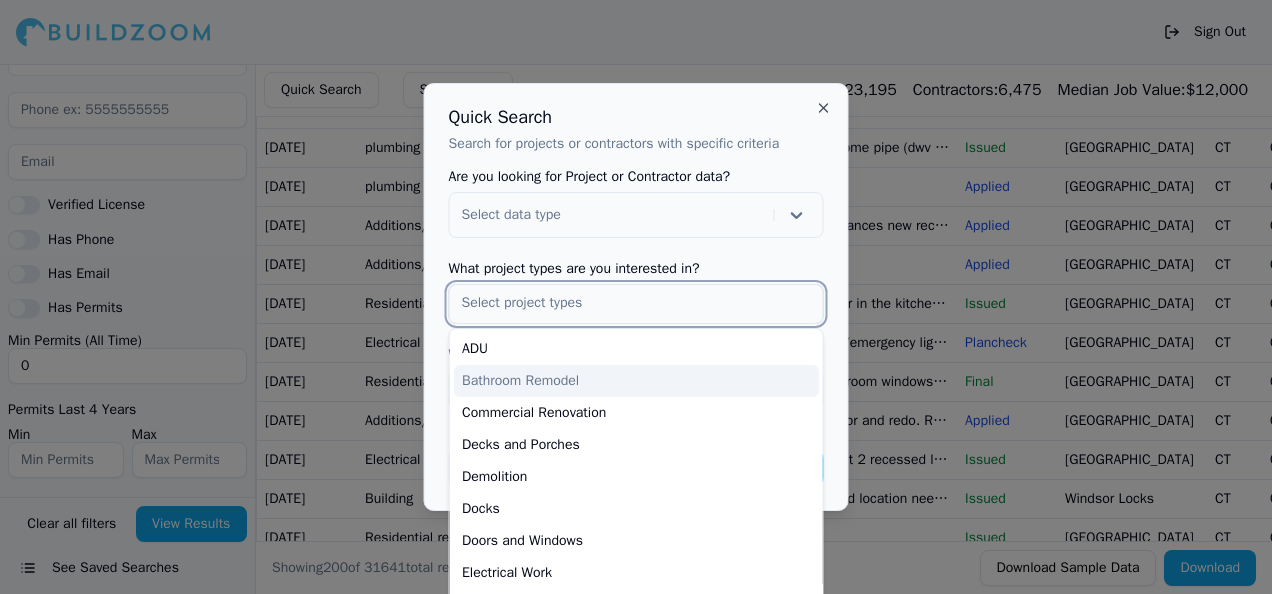 click on "Bathroom Remodel" at bounding box center (636, 381) 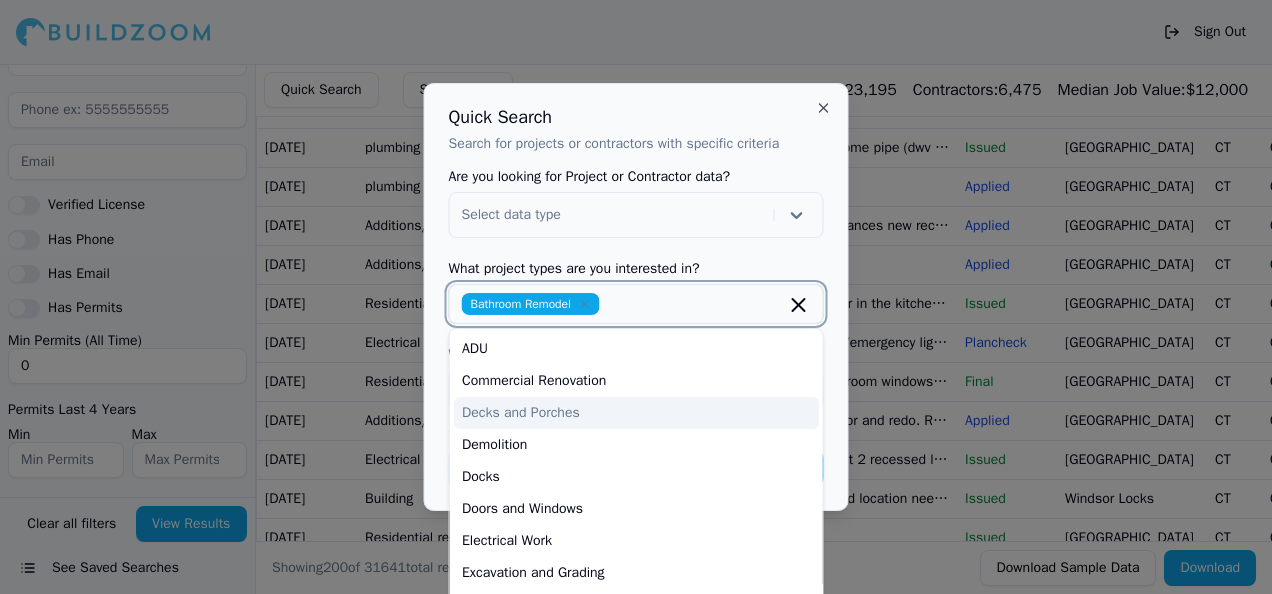 click on "Decks and Porches" at bounding box center [636, 413] 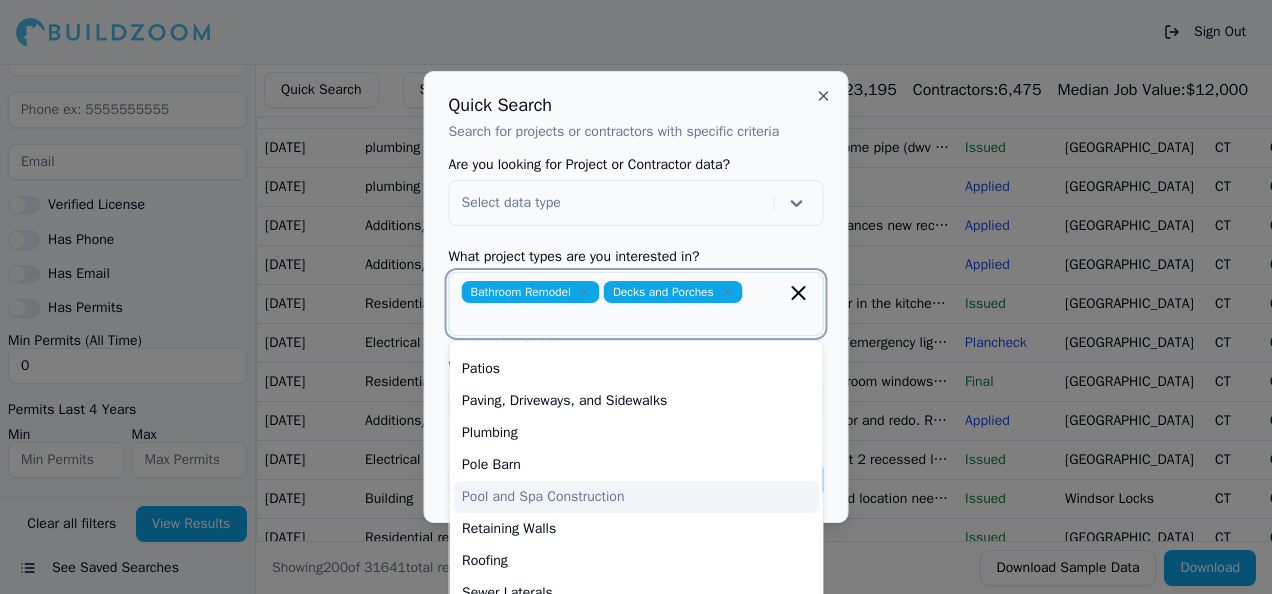 scroll, scrollTop: 669, scrollLeft: 0, axis: vertical 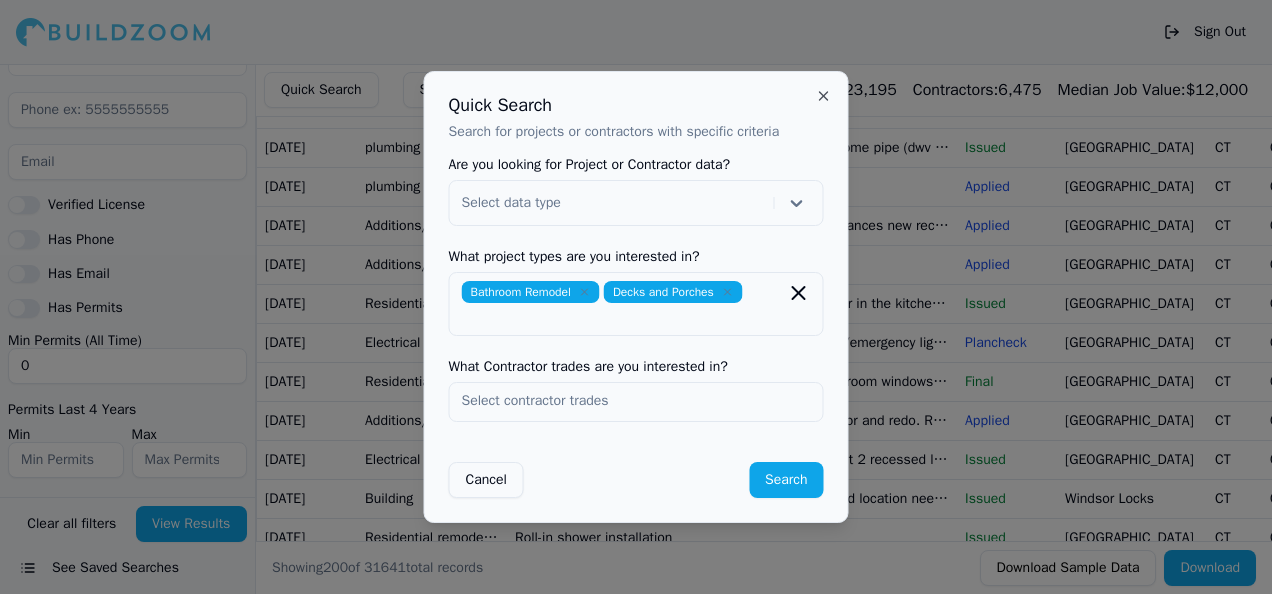 click on "Are you looking for Project or Contractor data? Select data type What project types are you interested in? Bathroom Remodel Decks and Porches What Contractor trades are you interested in? Cancel Search" at bounding box center (636, 328) 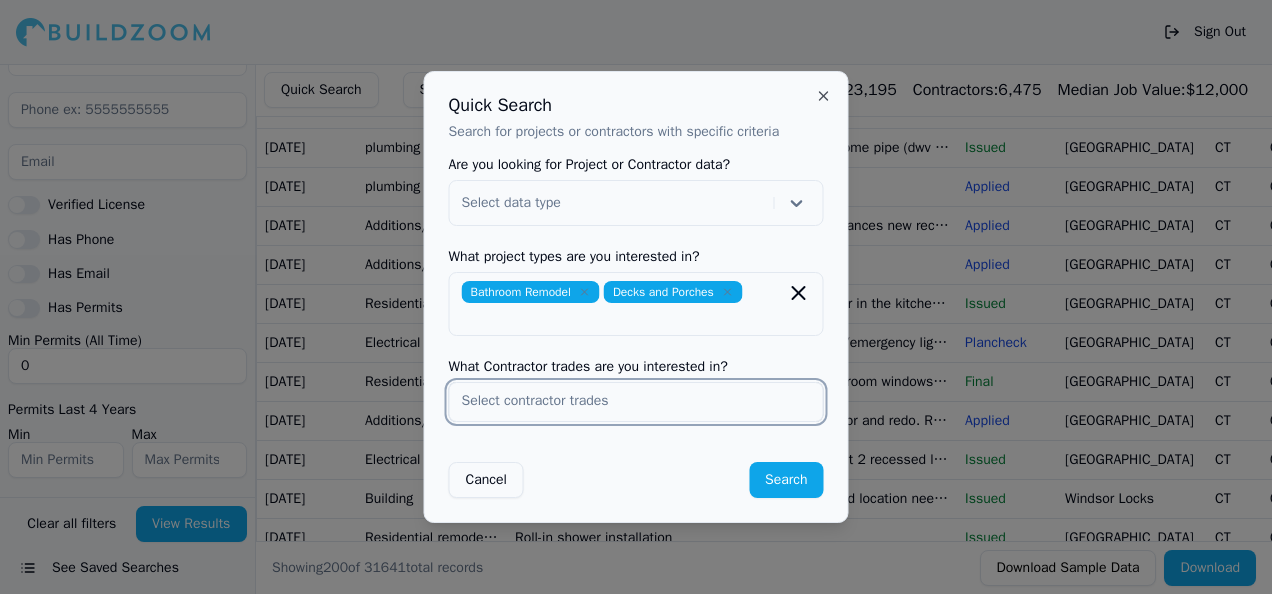 click at bounding box center [636, 401] 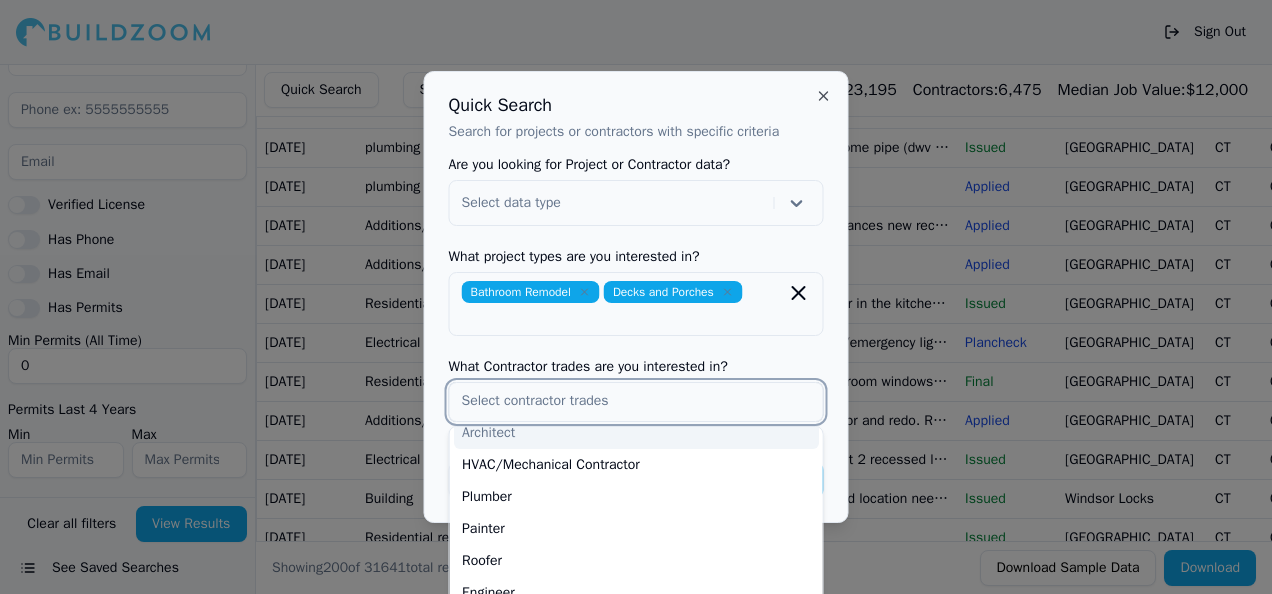 scroll, scrollTop: 100, scrollLeft: 0, axis: vertical 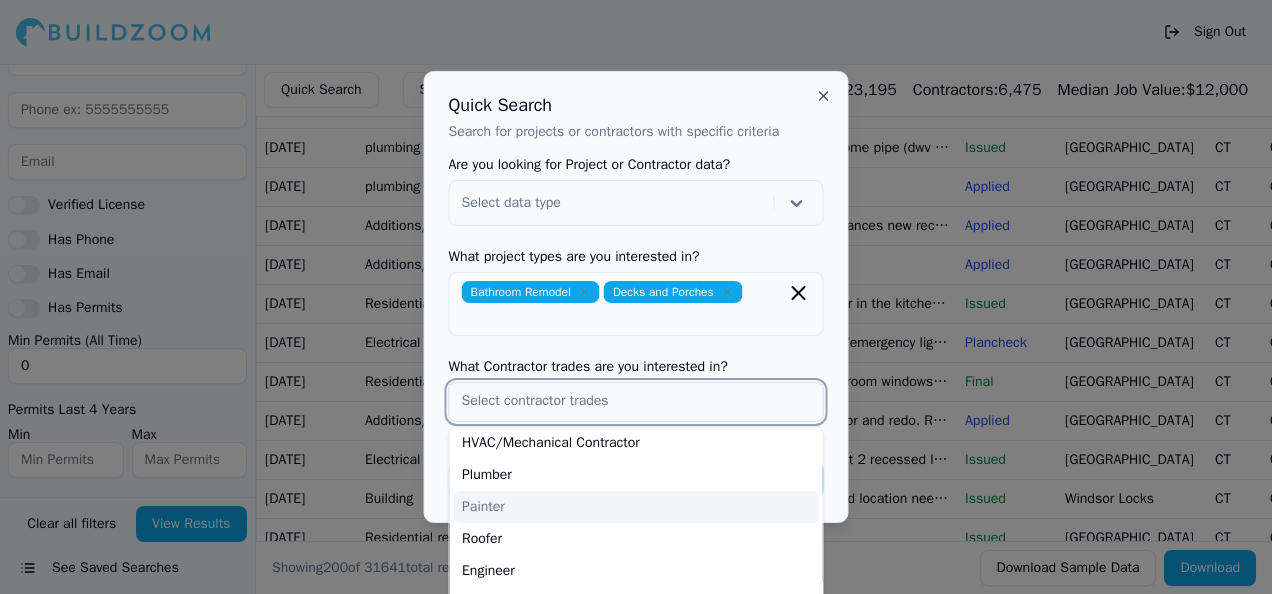 click on "Painter" at bounding box center (636, 507) 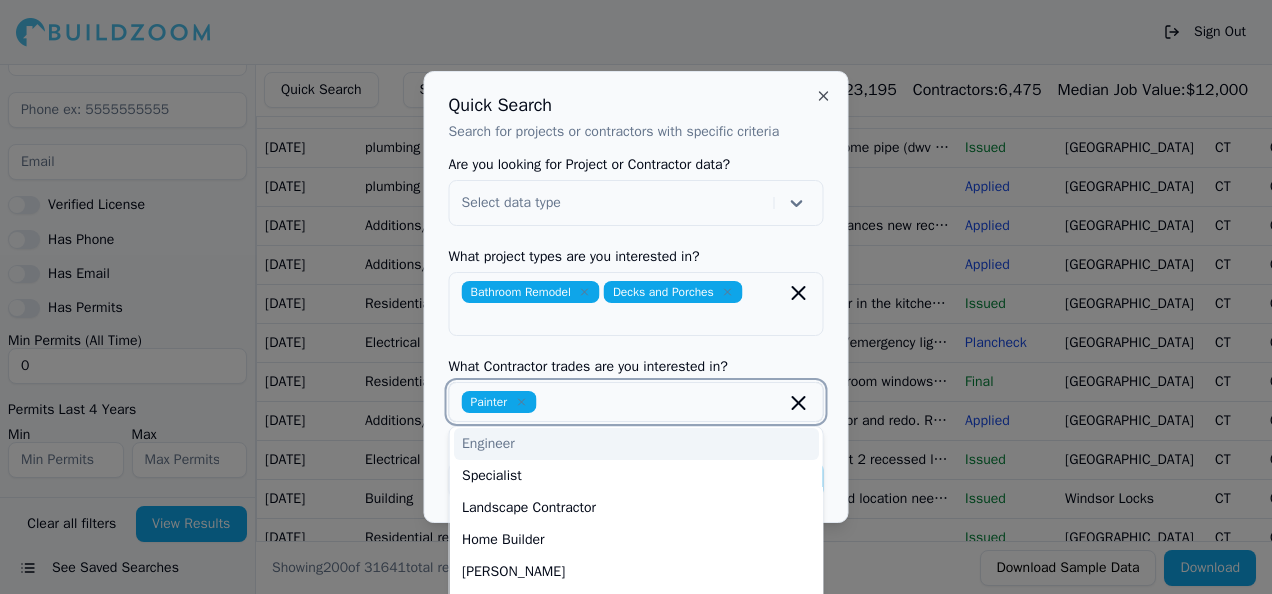 scroll, scrollTop: 0, scrollLeft: 0, axis: both 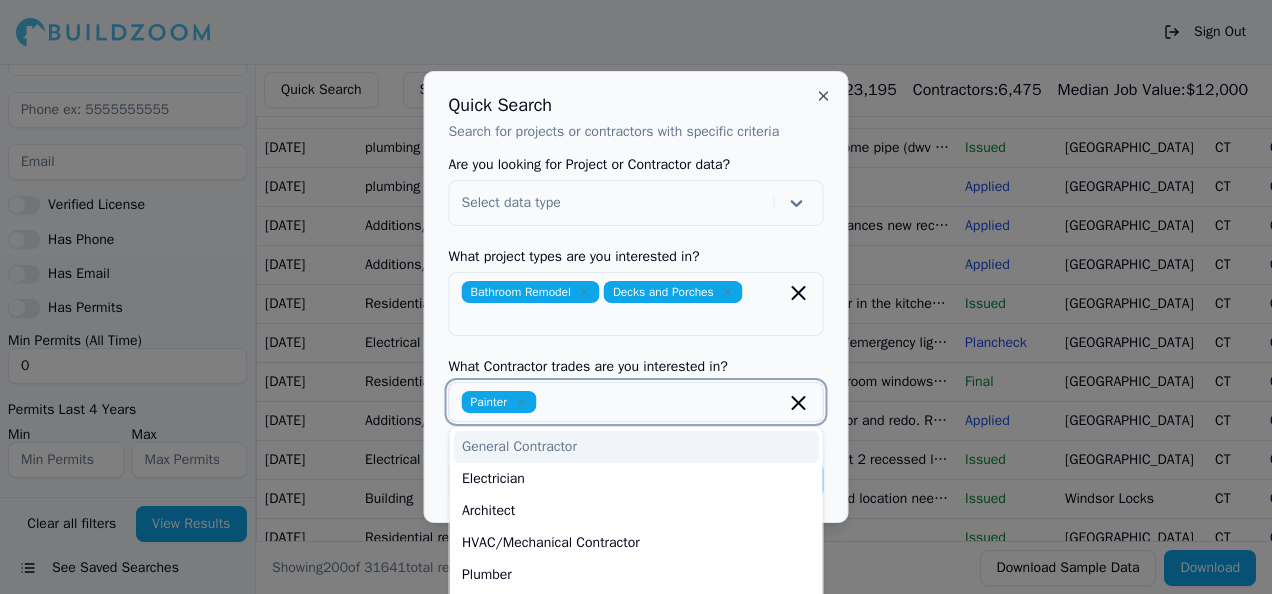 click on "General Contractor" at bounding box center [636, 447] 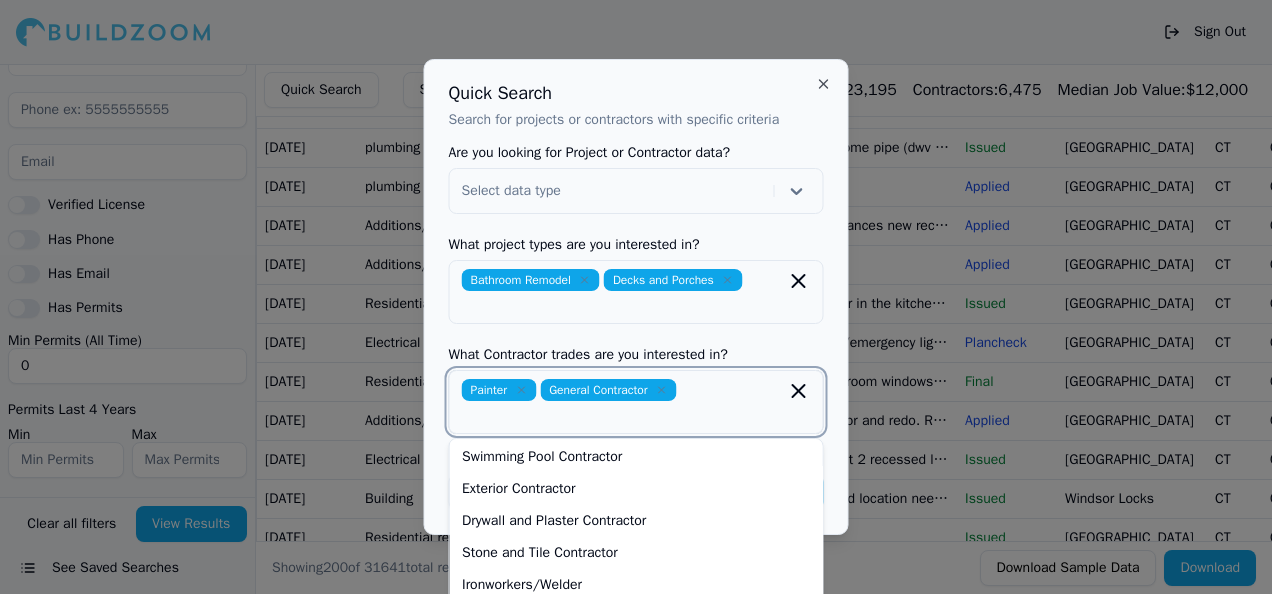 scroll, scrollTop: 465, scrollLeft: 0, axis: vertical 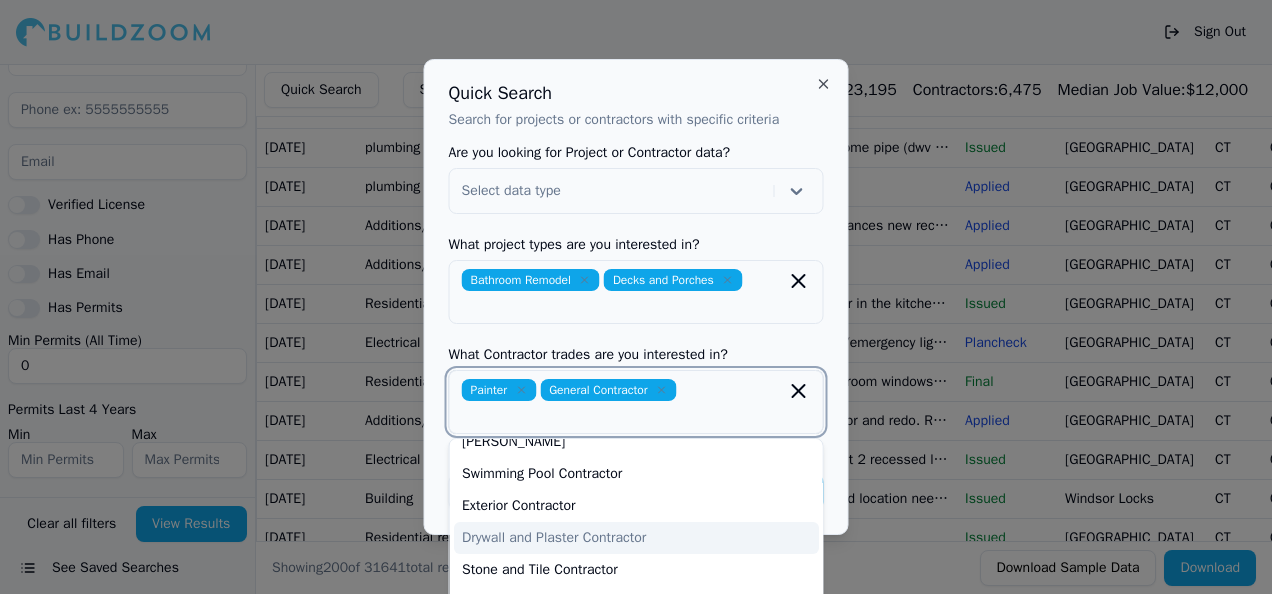 click on "Drywall and Plaster Contractor" at bounding box center (636, 538) 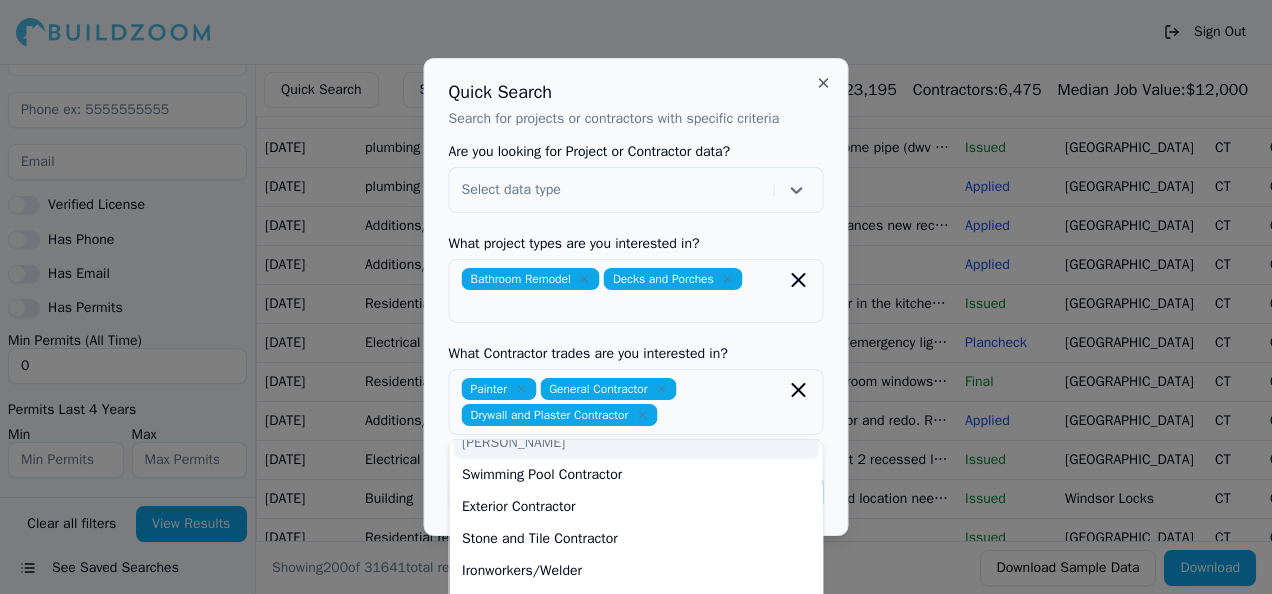 click on "Are you looking for Project or Contractor data? Select data type What project types are you interested in? Bathroom Remodel Decks and Porches What Contractor trades are you interested in? Painter General Contractor Drywall and Plaster Contractor Electrician Architect HVAC/Mechanical Contractor Plumber Roofer Engineer Specialist Landscape Contractor Home Builder [PERSON_NAME] Flooring Contractor Concrete [DEMOGRAPHIC_DATA] Site Work [DEMOGRAPHIC_DATA] Handyman [PERSON_NAME] Swimming Pool Contractor Exterior Contractor Stone and Tile Contractor Ironworkers/Welder Sign Contractor Fencing Contractor Window Contractor Low Voltage Contractor Solar Contractor Insulation/Acoustic Contractor Restoration Specialist Interior Designer Environmental Services Contractor Building Designer Large Scale Builder Foundation Contractor Fire Protection Contractor Cancel Search" at bounding box center [636, 328] 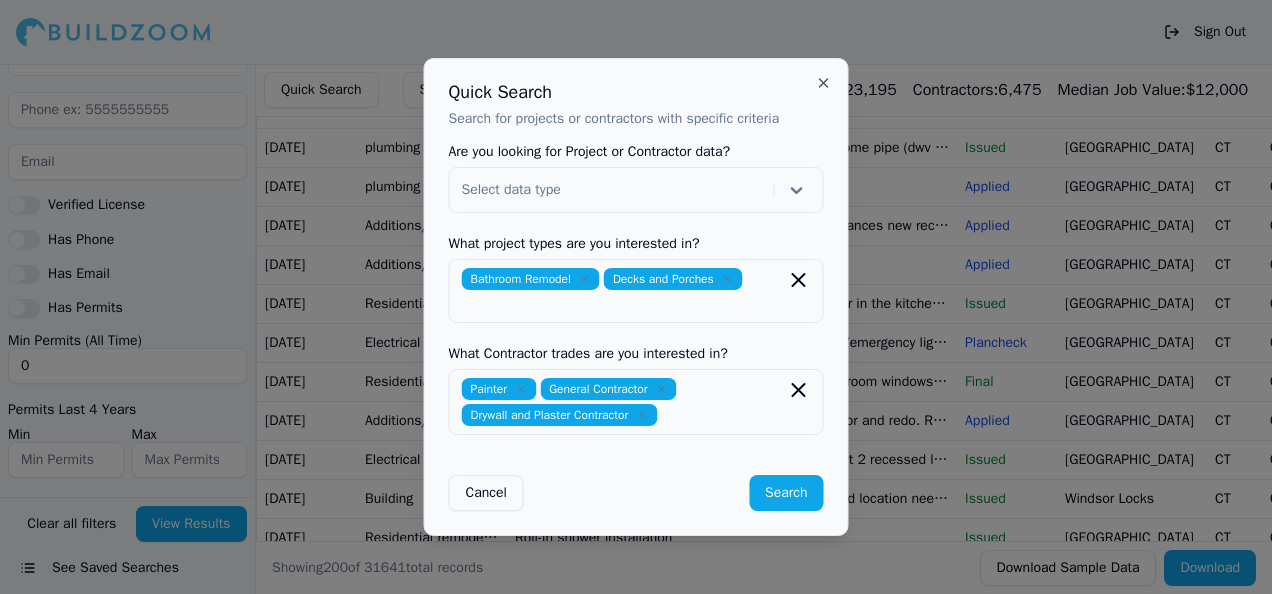 click on "Search" at bounding box center [786, 493] 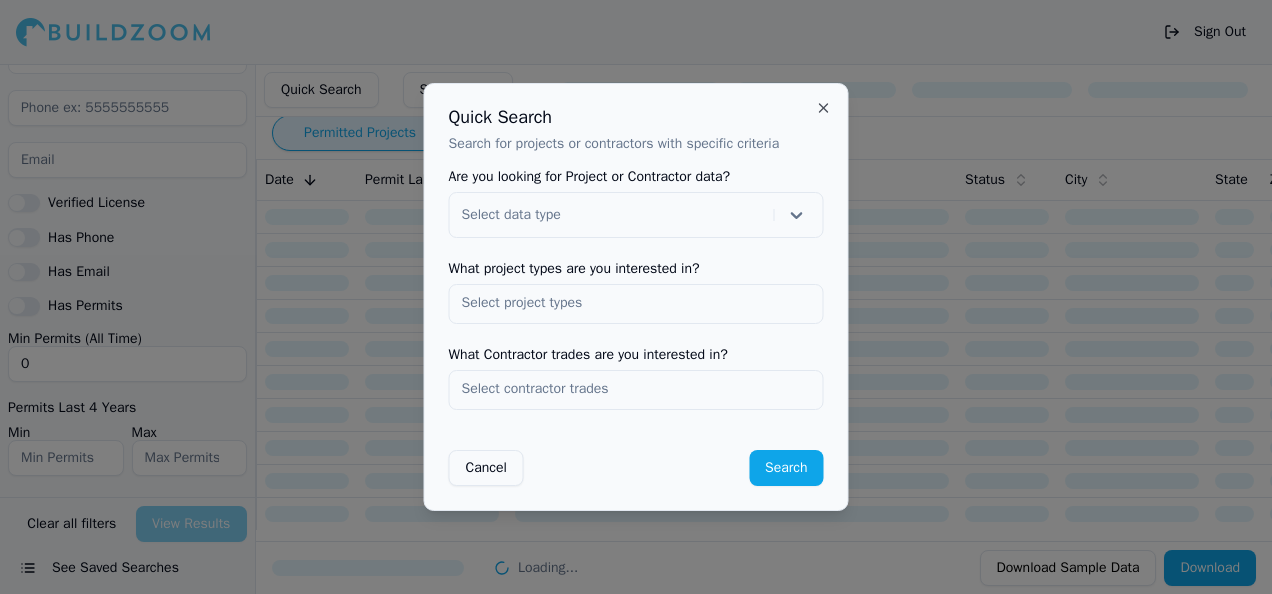 scroll, scrollTop: 21, scrollLeft: 0, axis: vertical 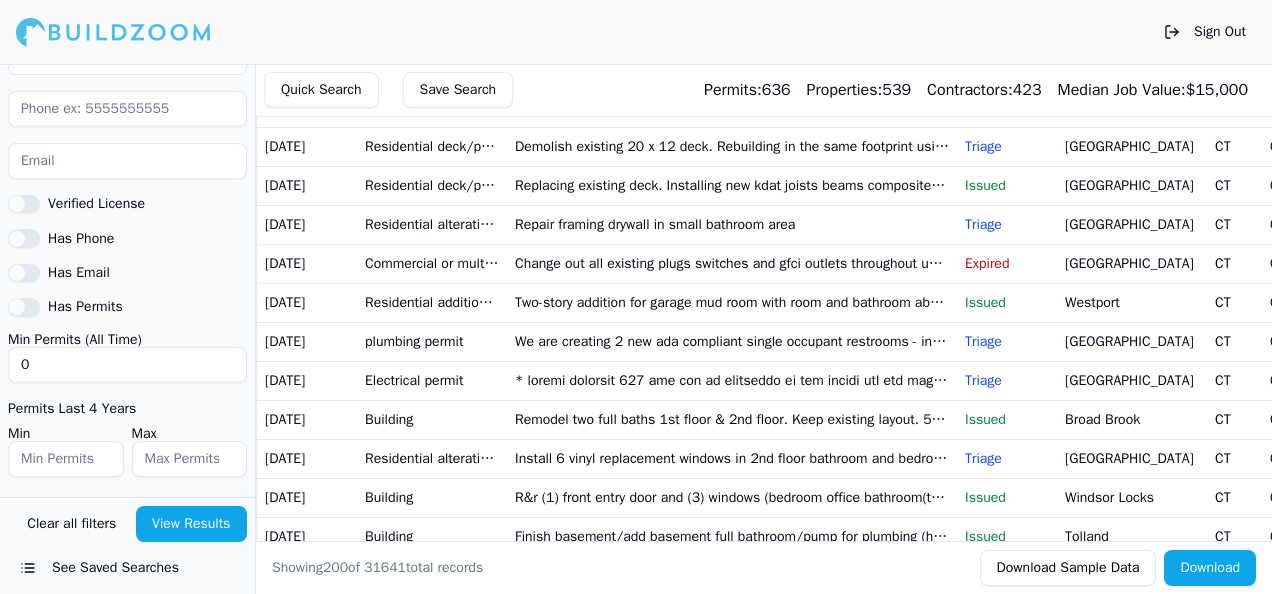 click on "Quick Search" at bounding box center [321, 90] 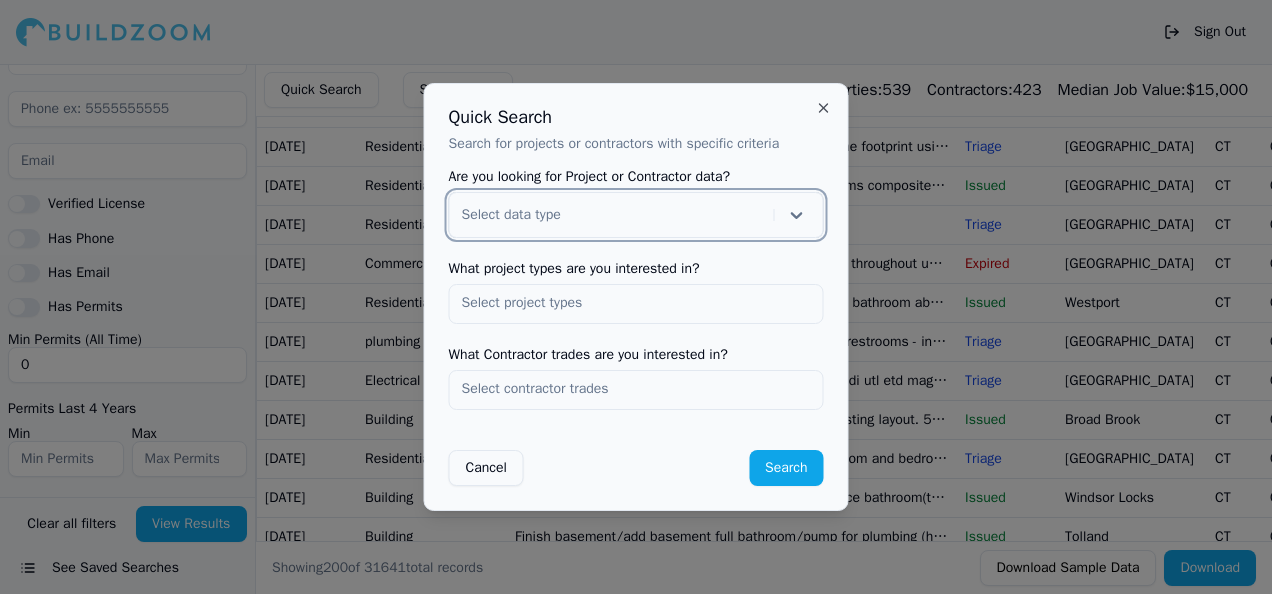 click 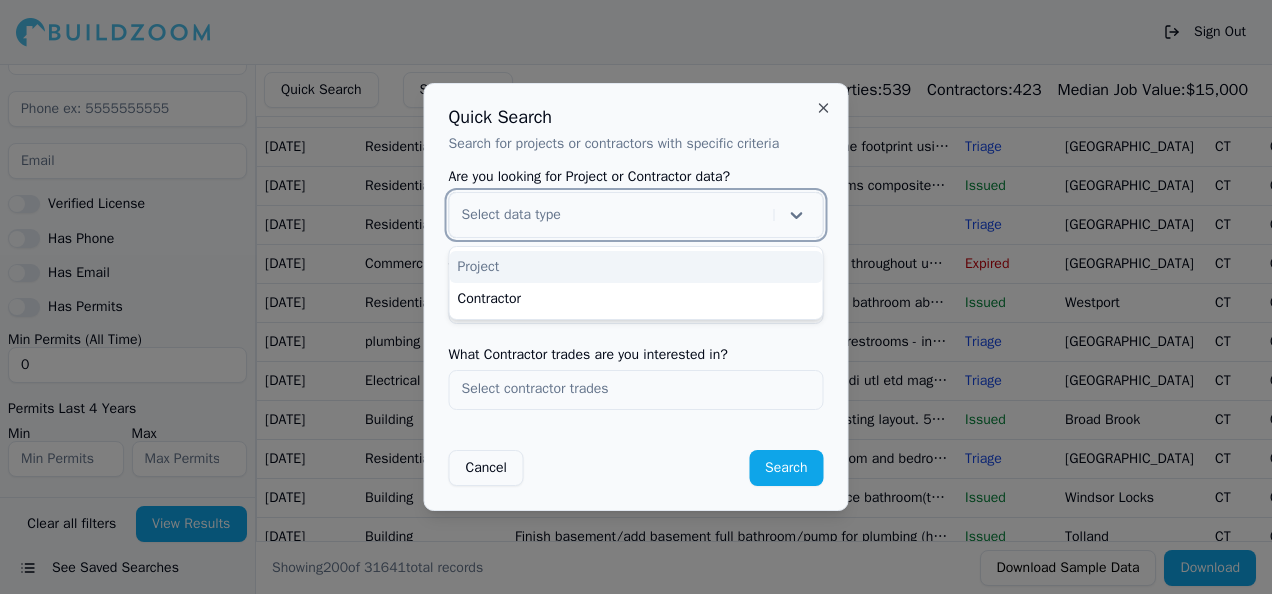 click on "Project" at bounding box center [636, 267] 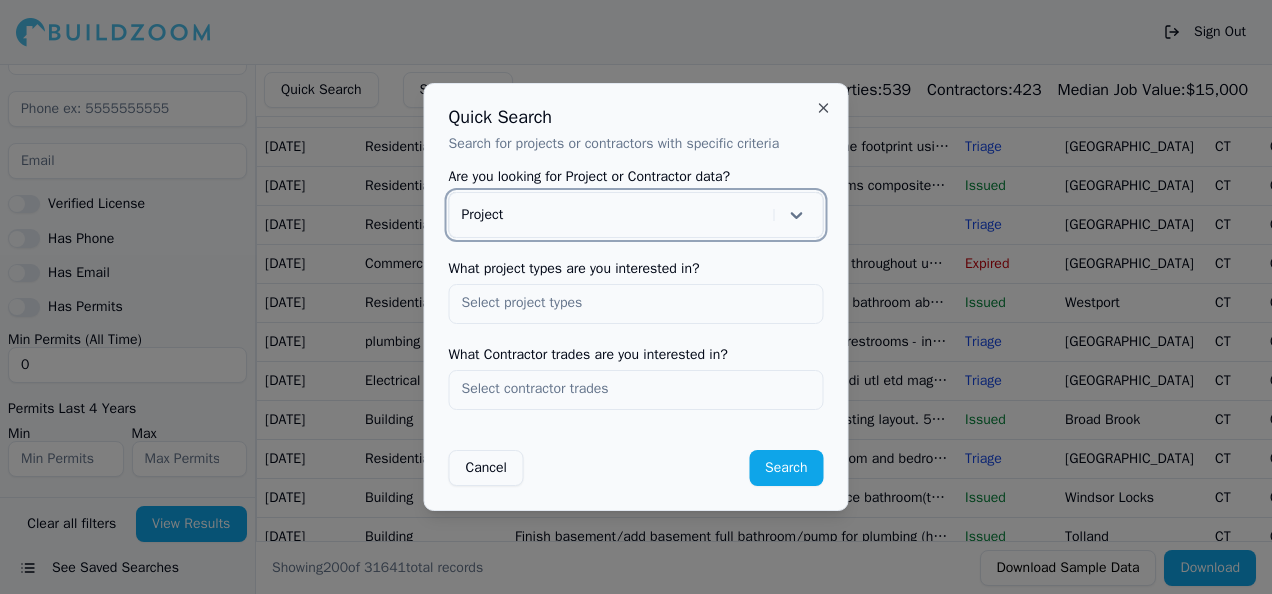click at bounding box center (636, 303) 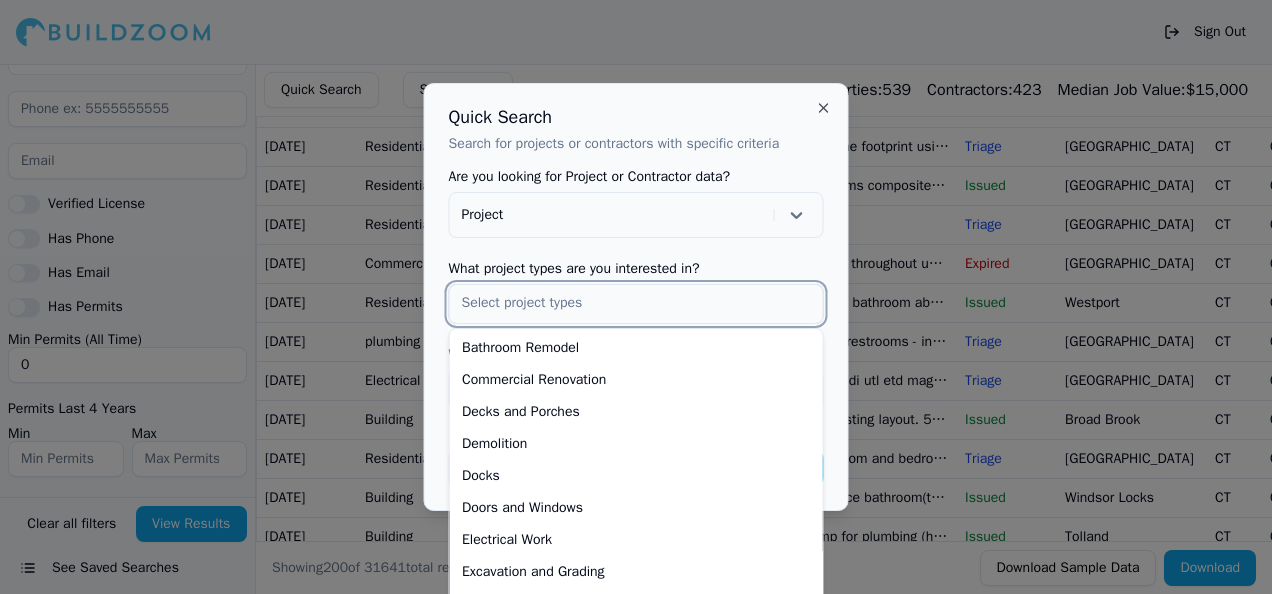 scroll, scrollTop: 0, scrollLeft: 0, axis: both 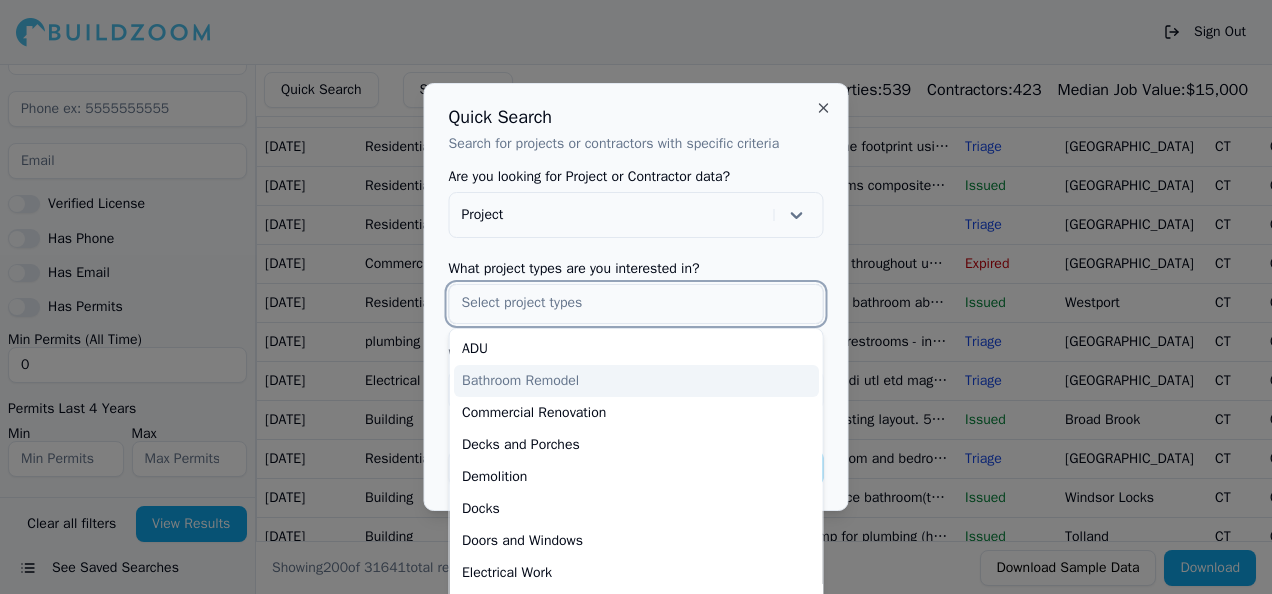 click on "Bathroom Remodel" at bounding box center [636, 381] 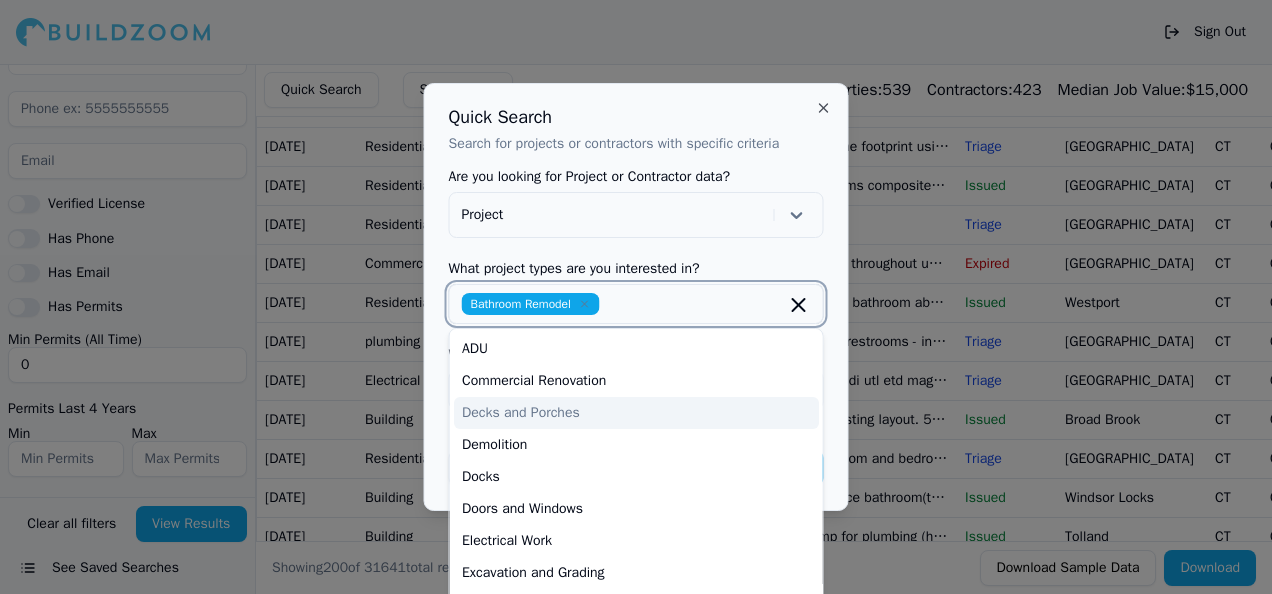 click on "Decks and Porches" at bounding box center [636, 413] 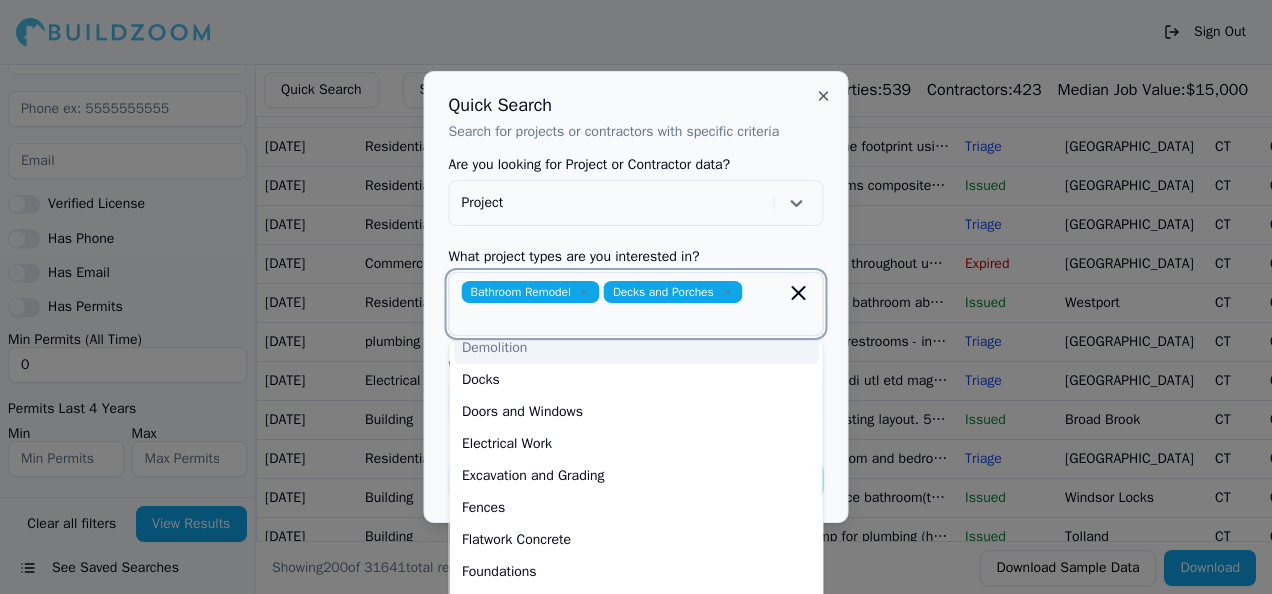 scroll, scrollTop: 669, scrollLeft: 0, axis: vertical 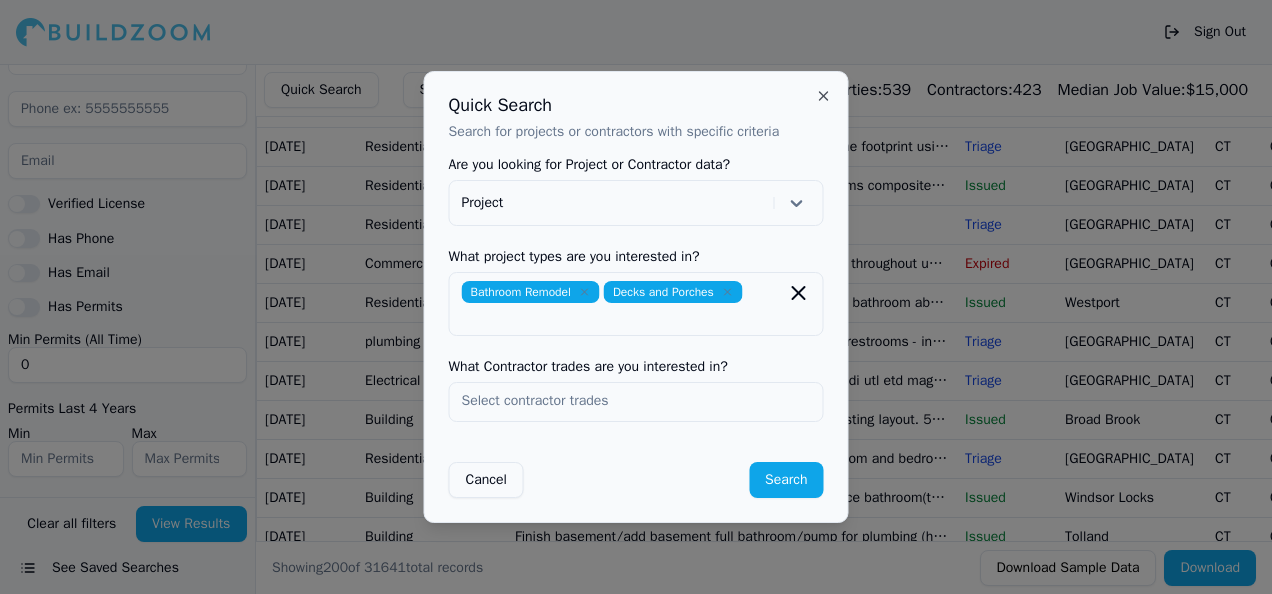 click on "Are you looking for Project or Contractor data? Project What project types are you interested in? Bathroom Remodel Decks and Porches What Contractor trades are you interested in? Cancel Search" at bounding box center [636, 328] 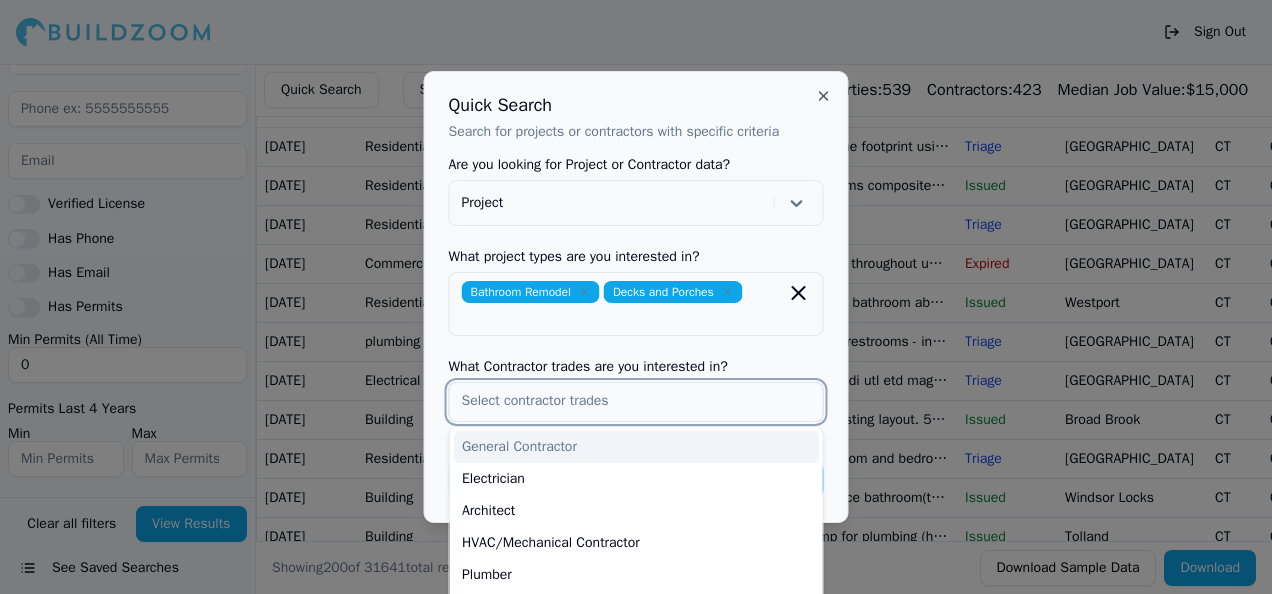click at bounding box center [636, 401] 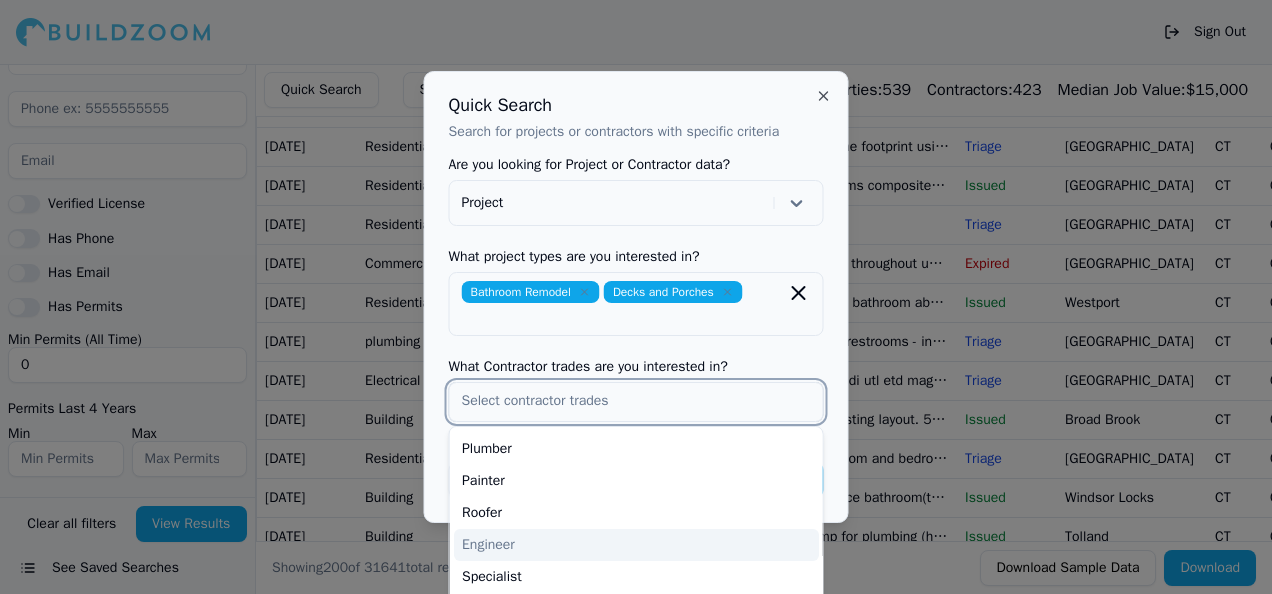 scroll, scrollTop: 100, scrollLeft: 0, axis: vertical 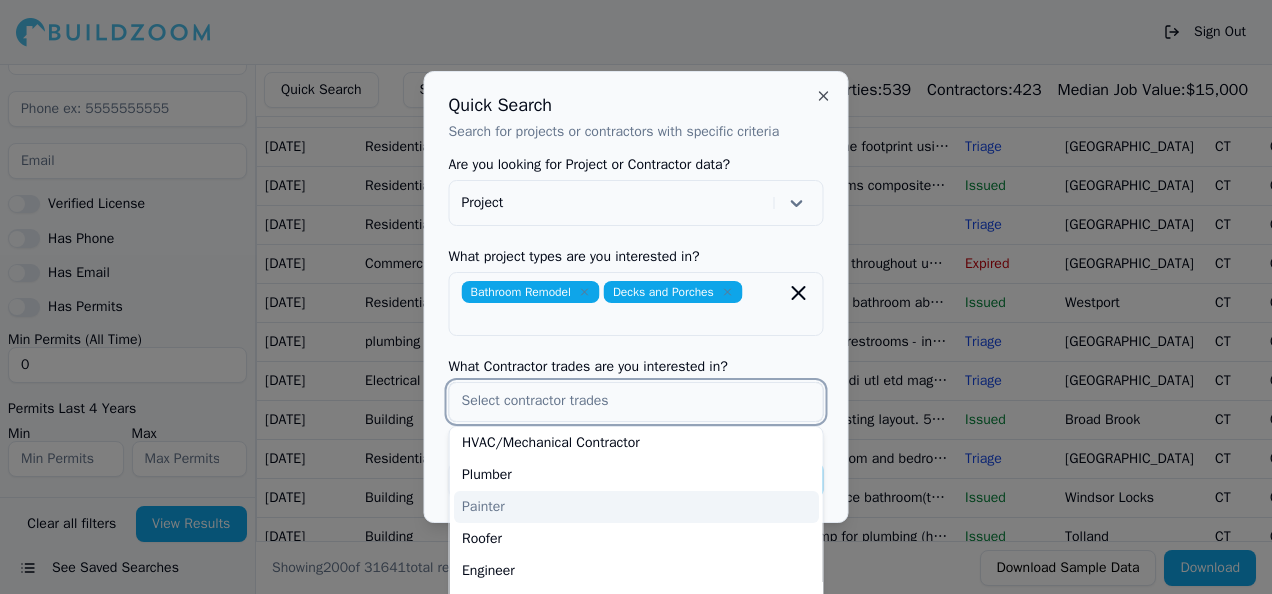 click on "Painter" at bounding box center (636, 507) 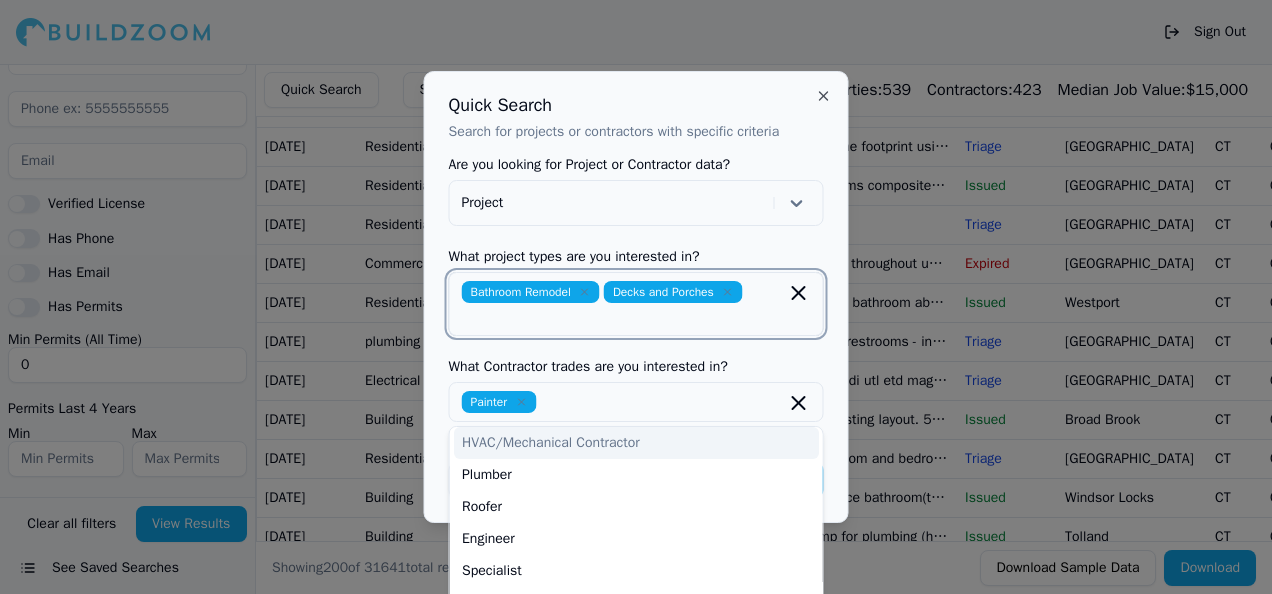 click at bounding box center (638, 317) 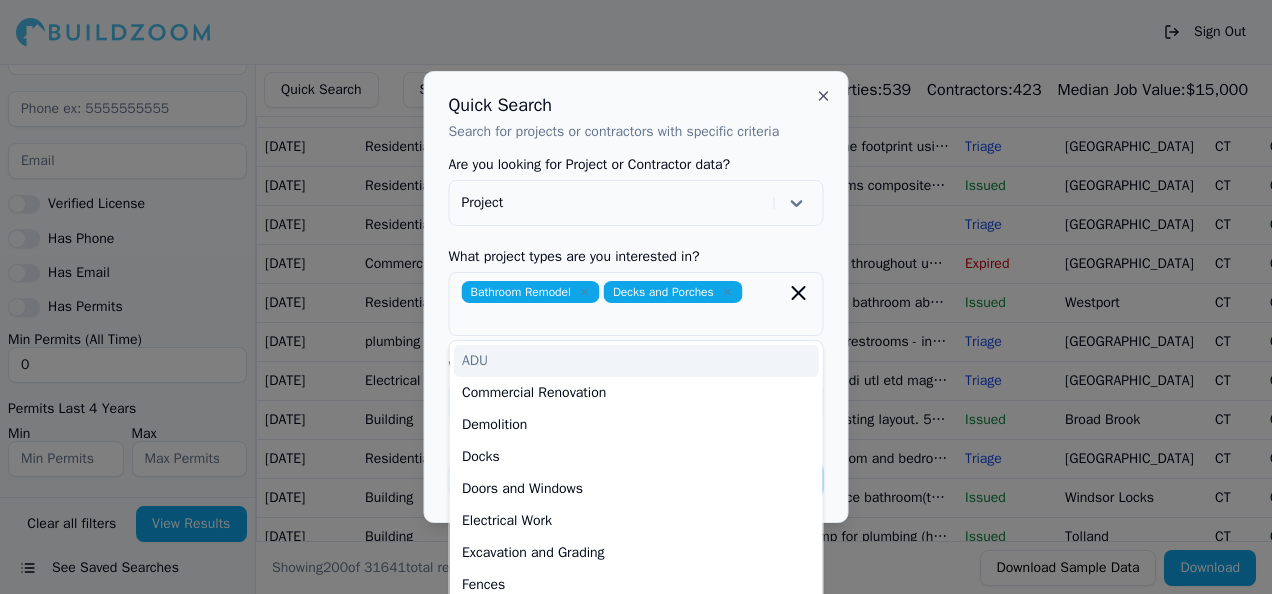 click on "Quick Search Search for projects or contractors with specific criteria Are you looking for Project or Contractor data? Project What project types are you interested in? Bathroom Remodel Decks and Porches ADU Commercial Renovation Demolition Docks Doors and Windows Electrical Work Excavation and Grading Fences Flatwork Concrete Foundations Garage Construction Home Addition HVAC Kitchen Remodel Landscape Mechanical Work Mobile Homes Multi-Room Remodel New Construction Patios Paving, Driveways, and Sidewalks Plumbing Pole Barn Pool and Spa Construction Retaining Walls Roofing Sewer Laterals Siding Signage Solar Installation What Contractor trades are you interested in? Painter Cancel Search Close" at bounding box center (636, 297) 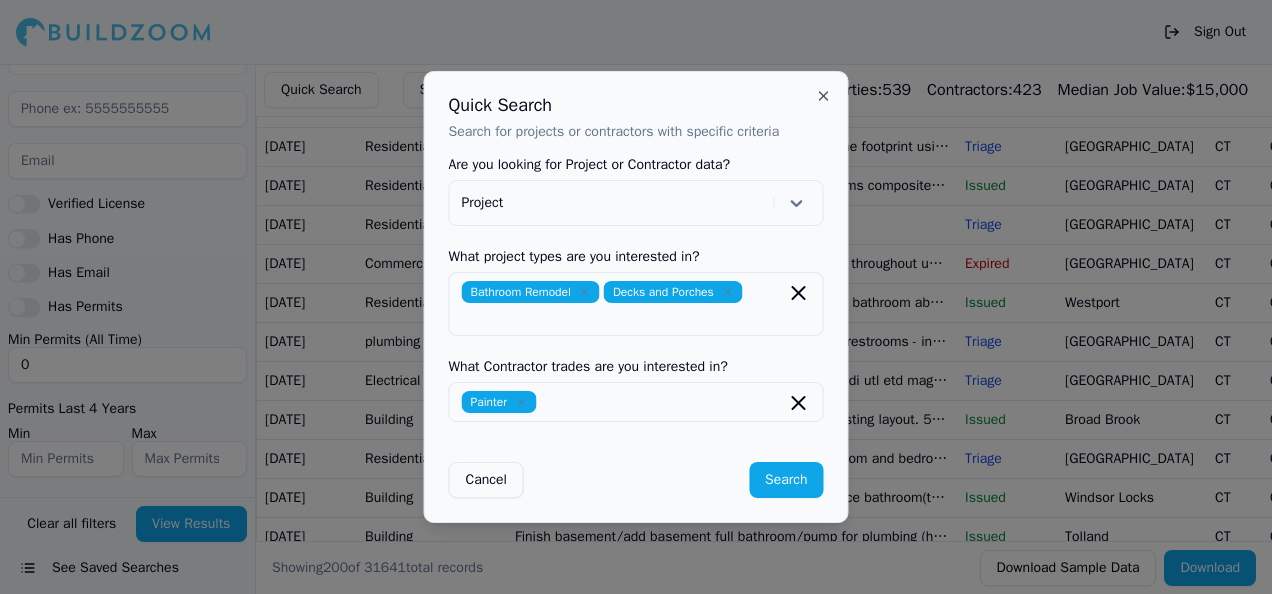 click on "Search" at bounding box center [786, 480] 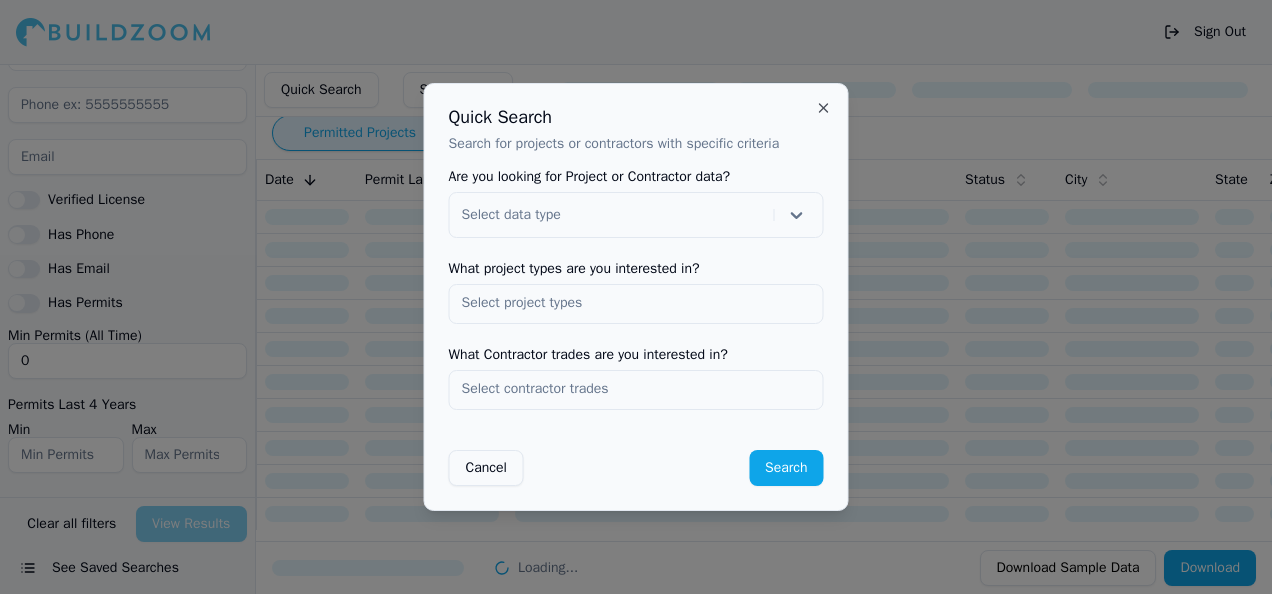 scroll, scrollTop: 21, scrollLeft: 0, axis: vertical 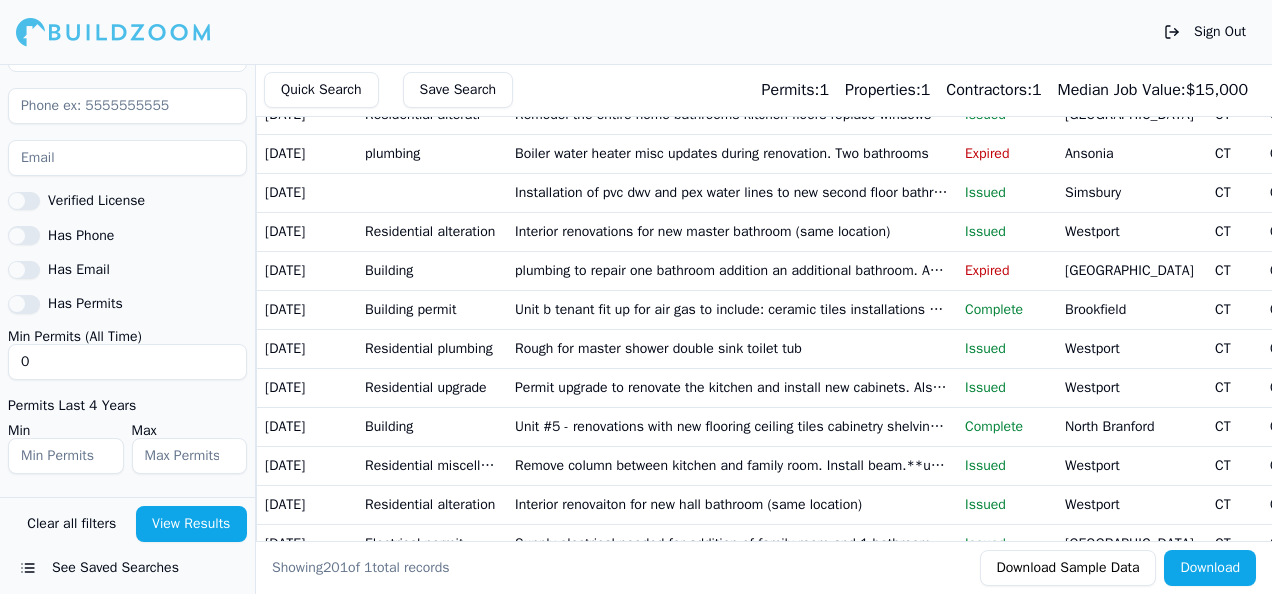 click on "Replacement of 3 windows in the bedroom hallway and bathroom (tempered) and 1 patio door. No structural changes" at bounding box center (732, -978) 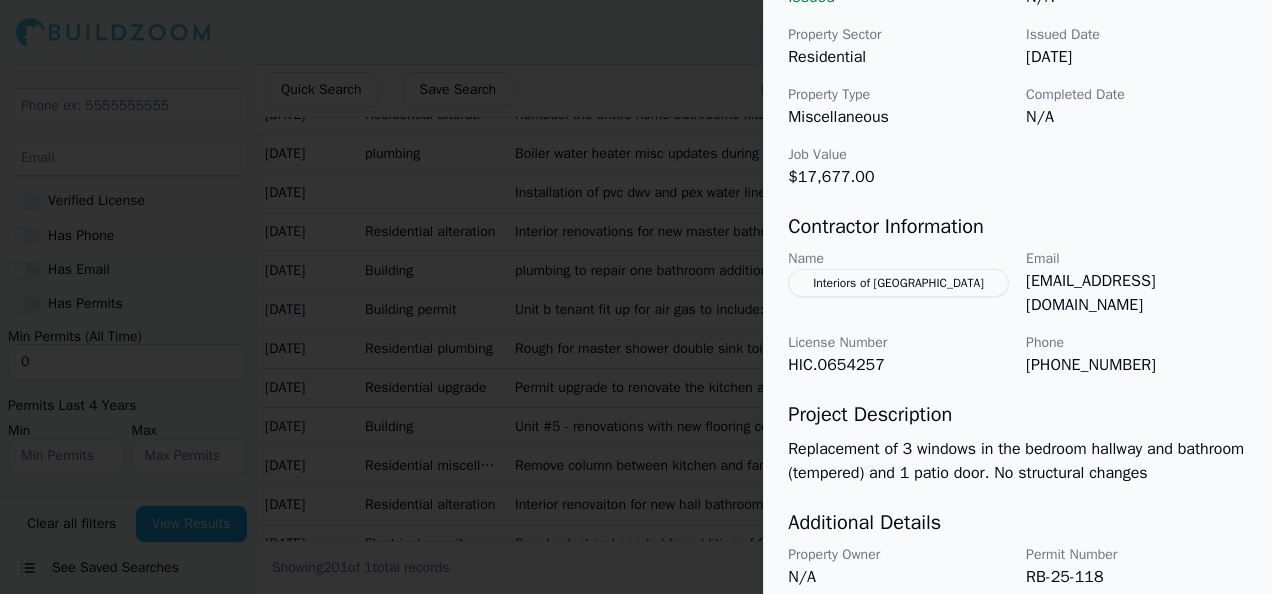 scroll, scrollTop: 758, scrollLeft: 0, axis: vertical 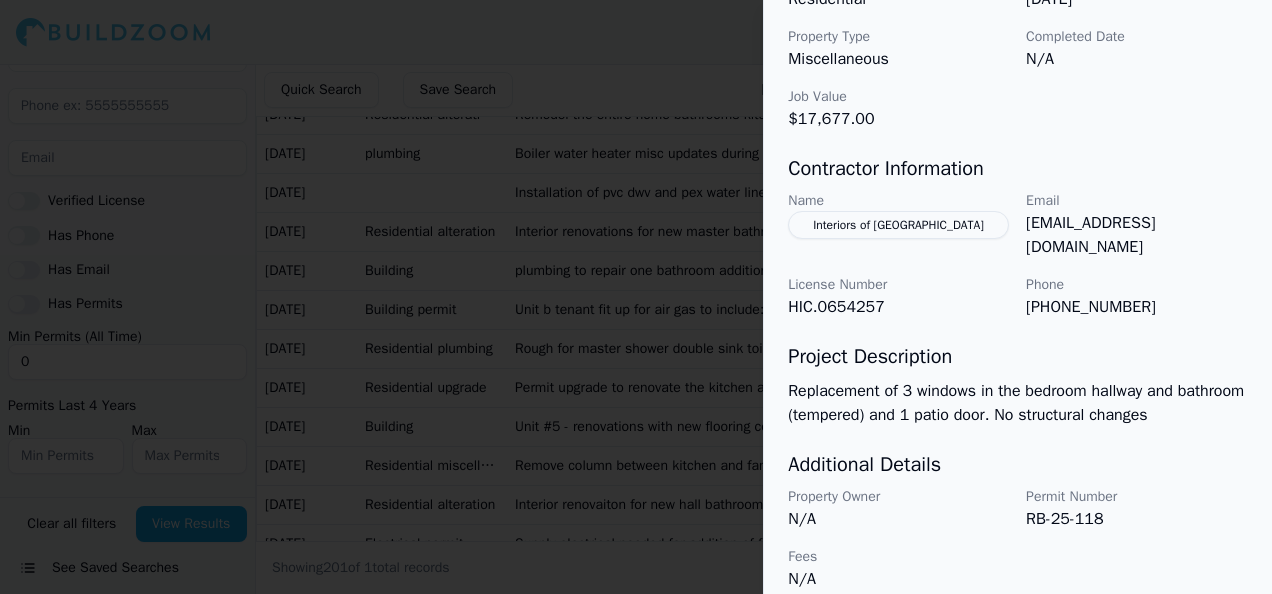 click at bounding box center [636, 297] 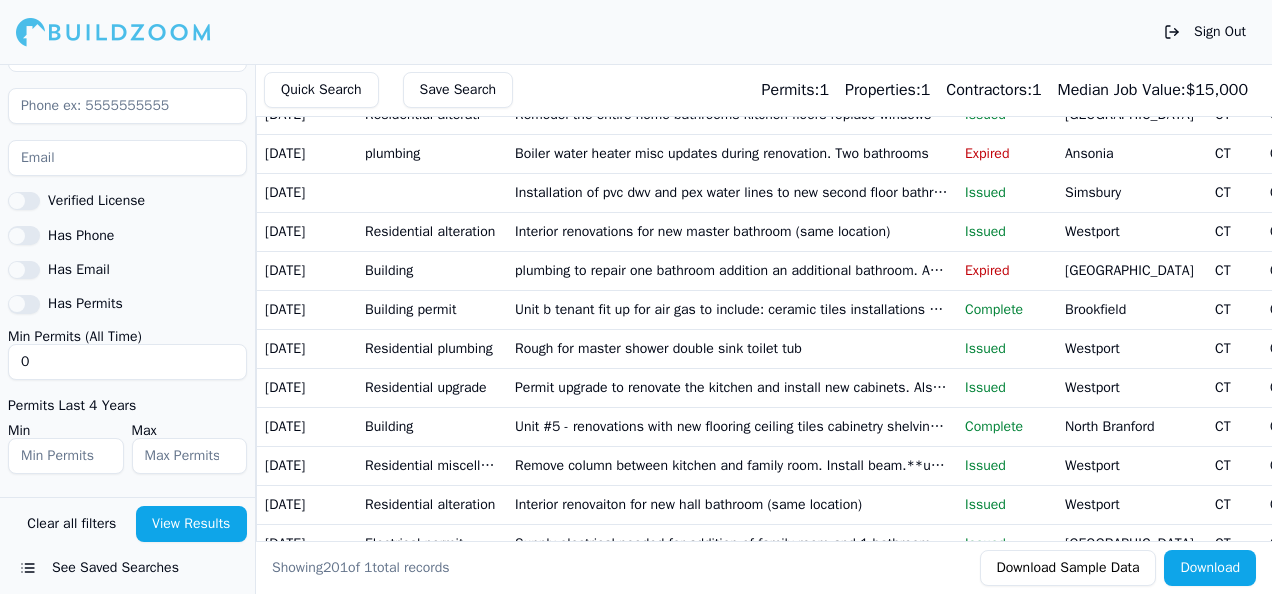 click on "Replace 17 windows demolish two full bathrooms install new sheetrock on the walls of both full bathrooms repair walls where needed install new tiles on the walls and floor of the full bathrooms demolish the existing kitchen cabinets and install new kitchen cabinets" at bounding box center [732, -939] 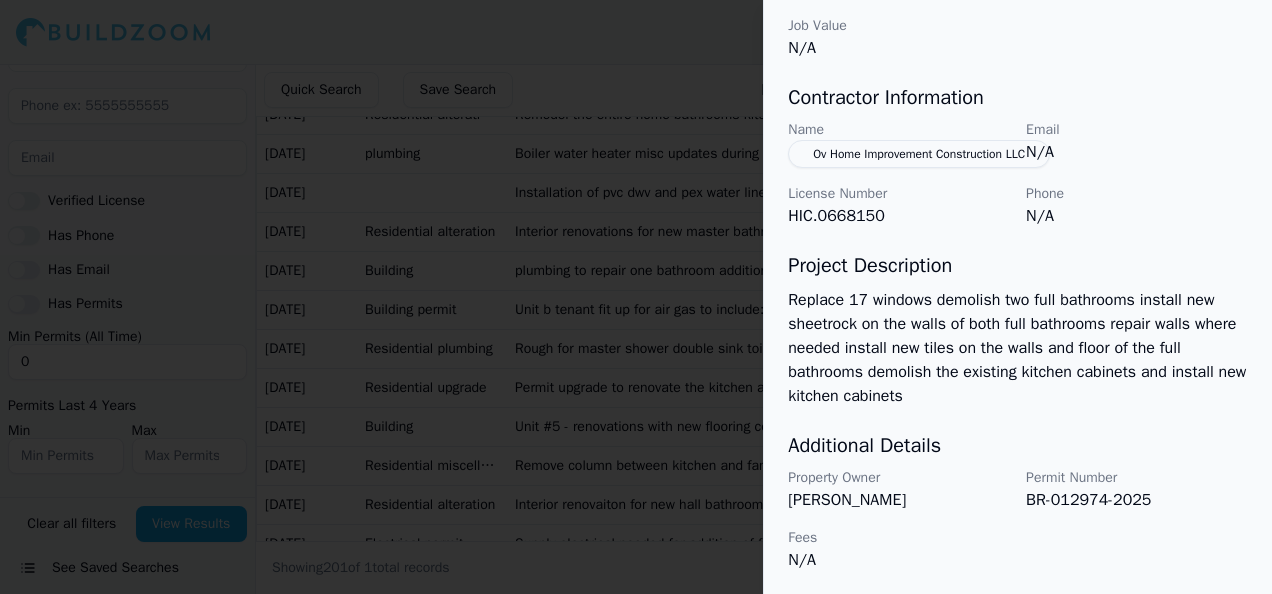 scroll, scrollTop: 155, scrollLeft: 0, axis: vertical 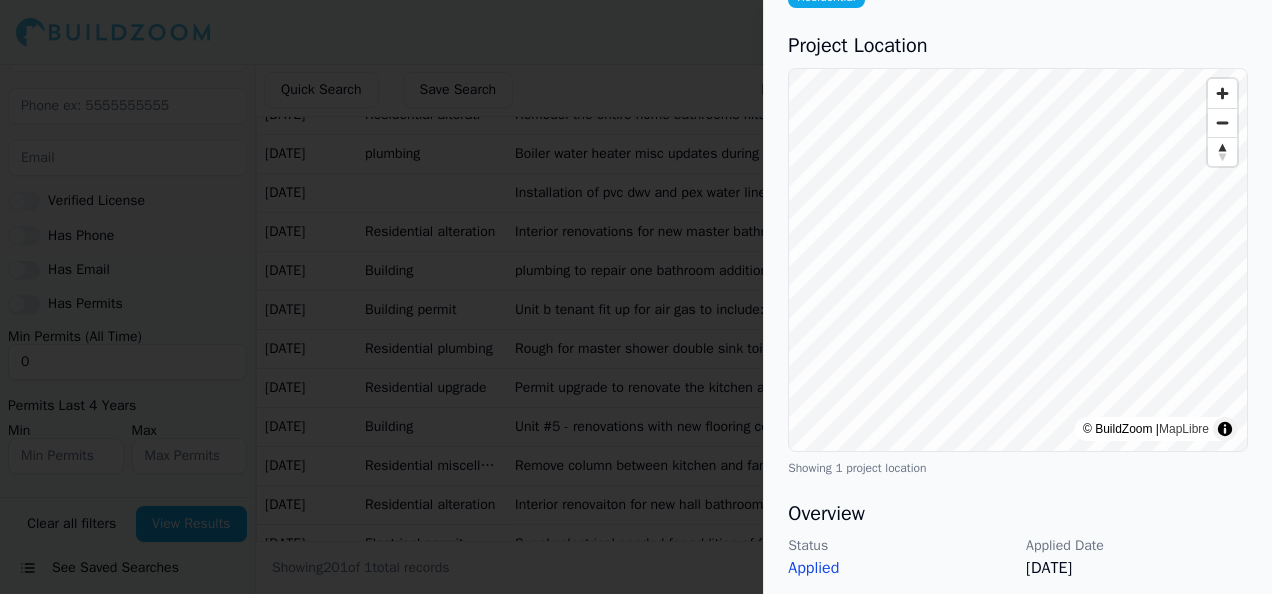 click at bounding box center (636, 297) 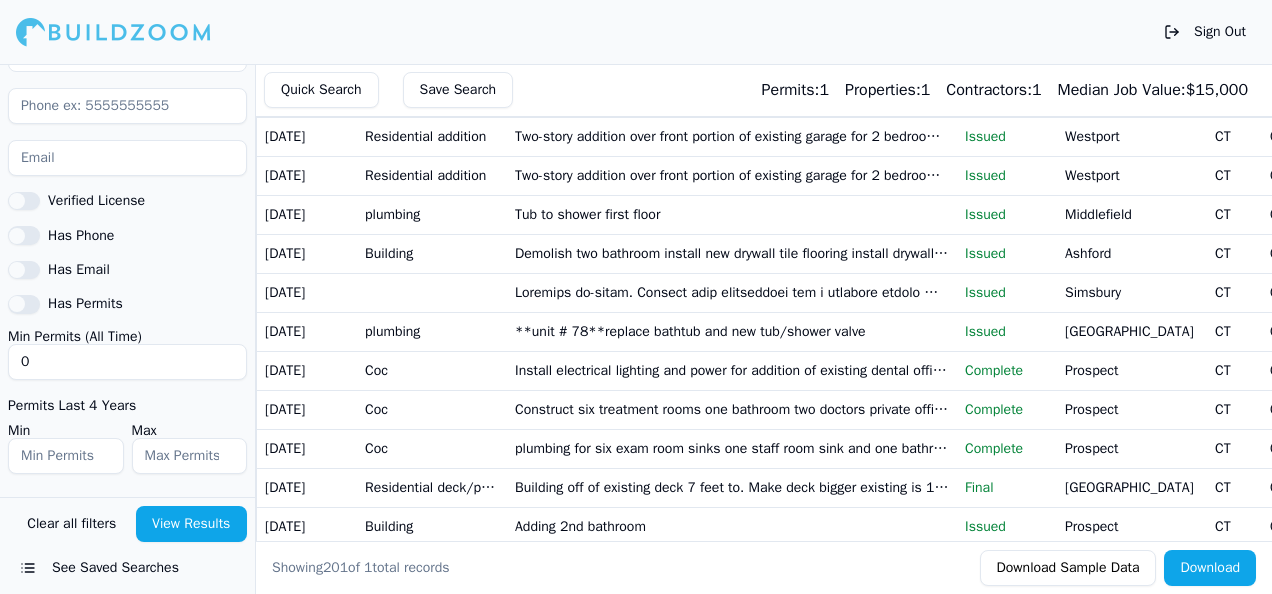scroll, scrollTop: 0, scrollLeft: 0, axis: both 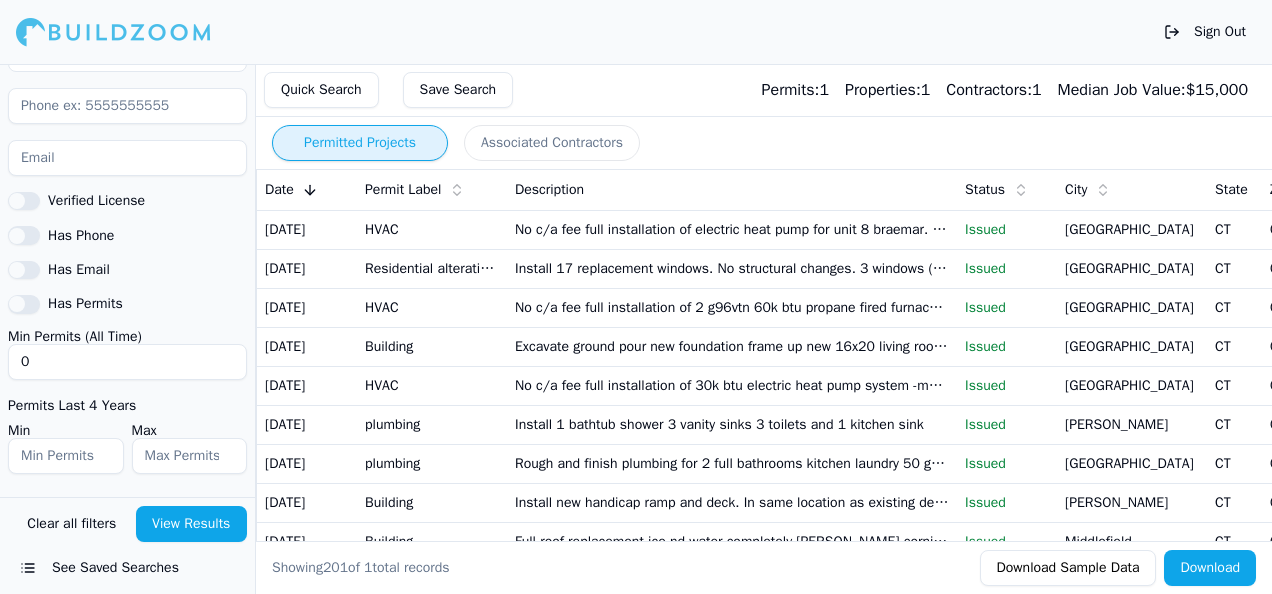 click on "See Saved Searches" at bounding box center [127, 568] 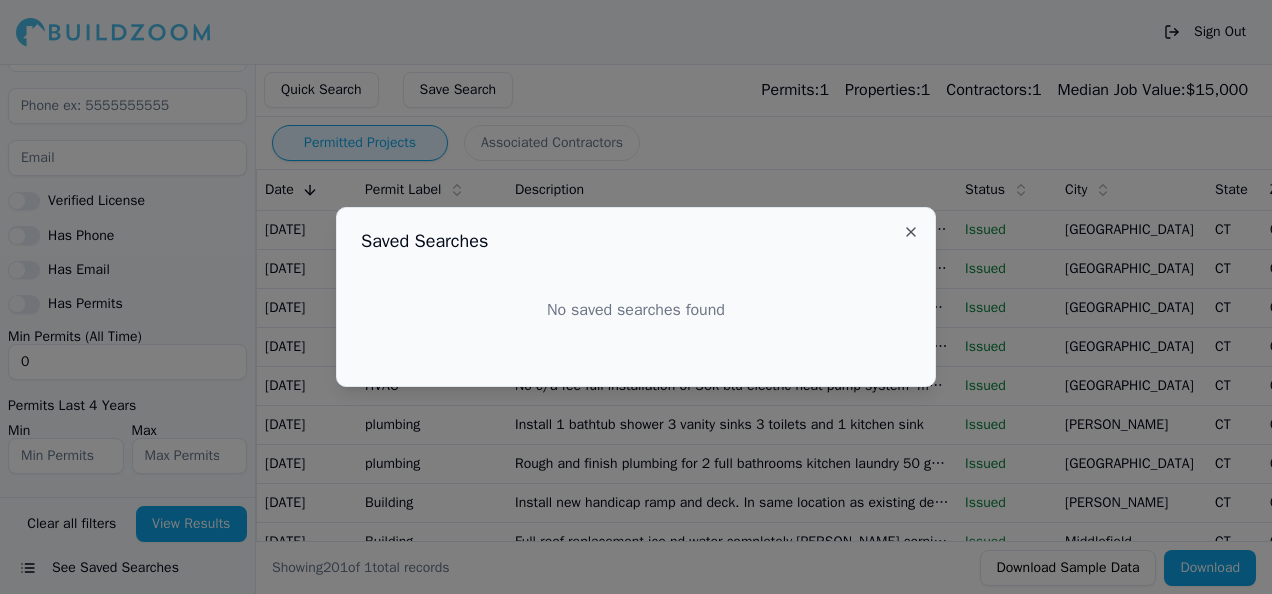 click on "Close" at bounding box center [911, 232] 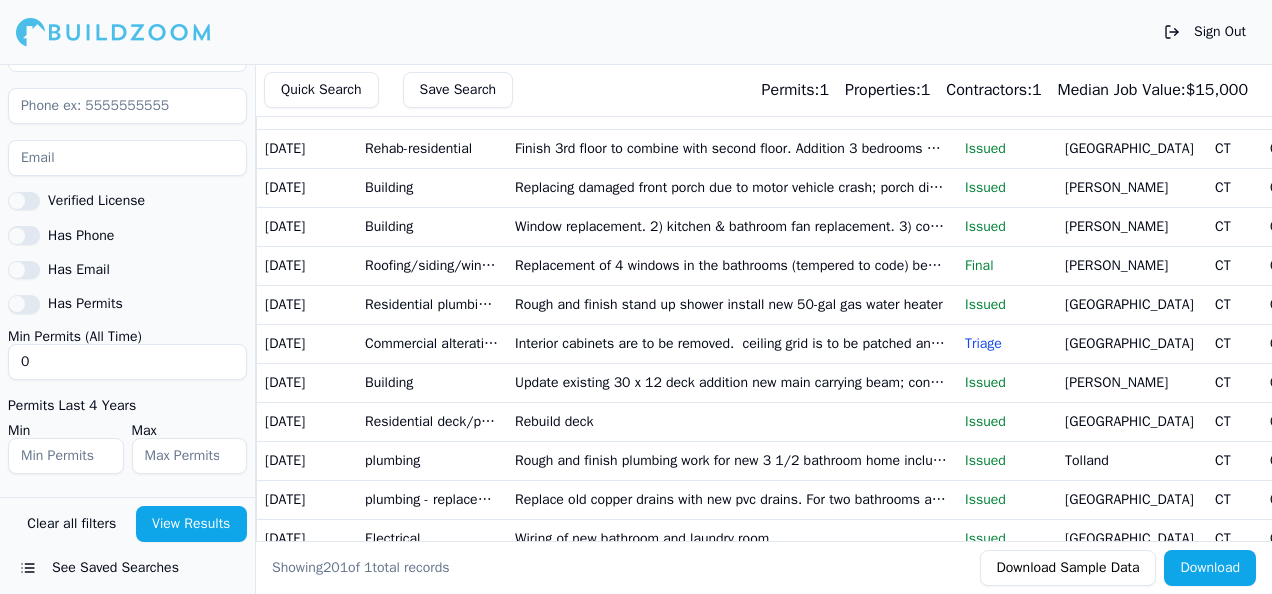 scroll, scrollTop: 0, scrollLeft: 0, axis: both 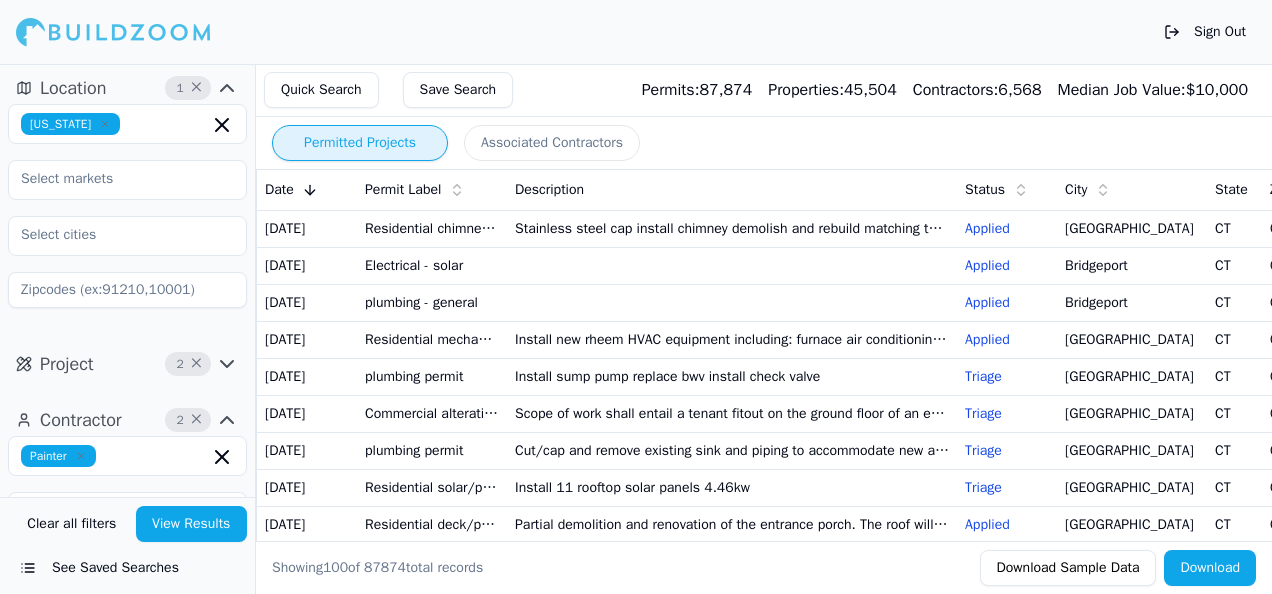 click 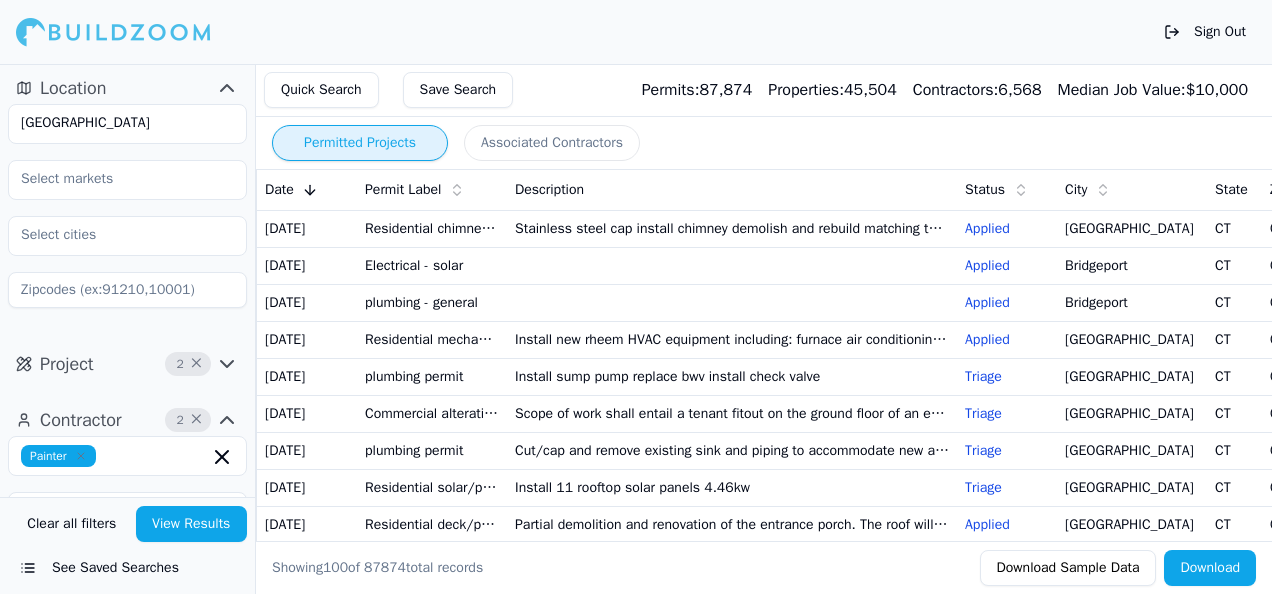 click on "Quick Search" at bounding box center (321, 90) 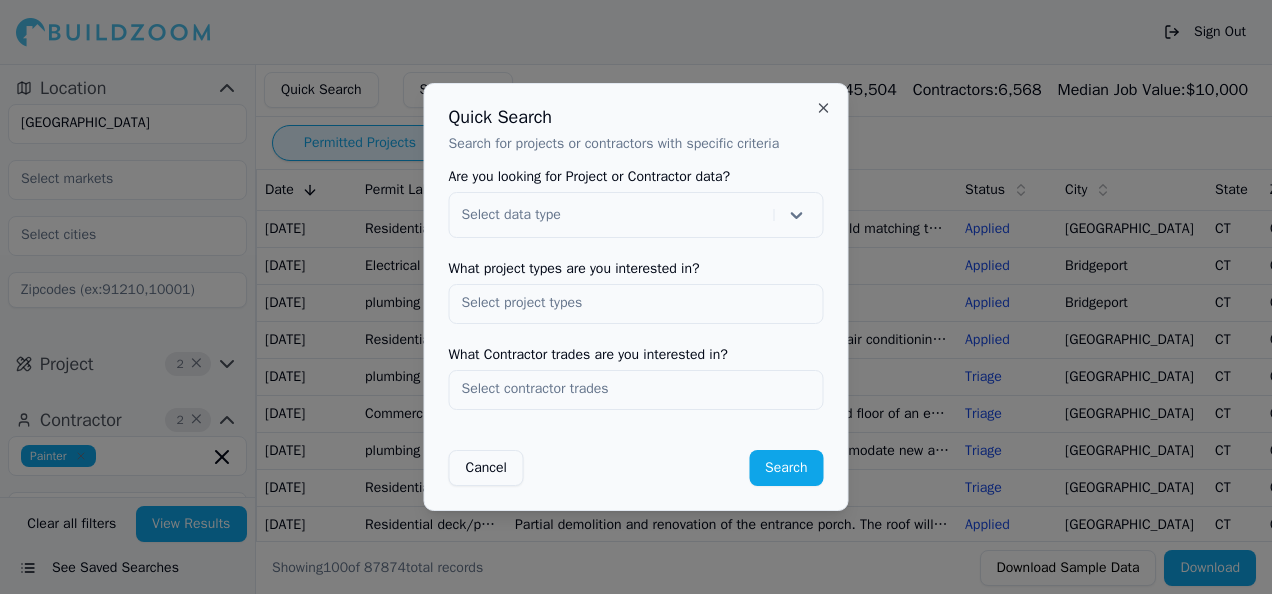 click at bounding box center [636, 303] 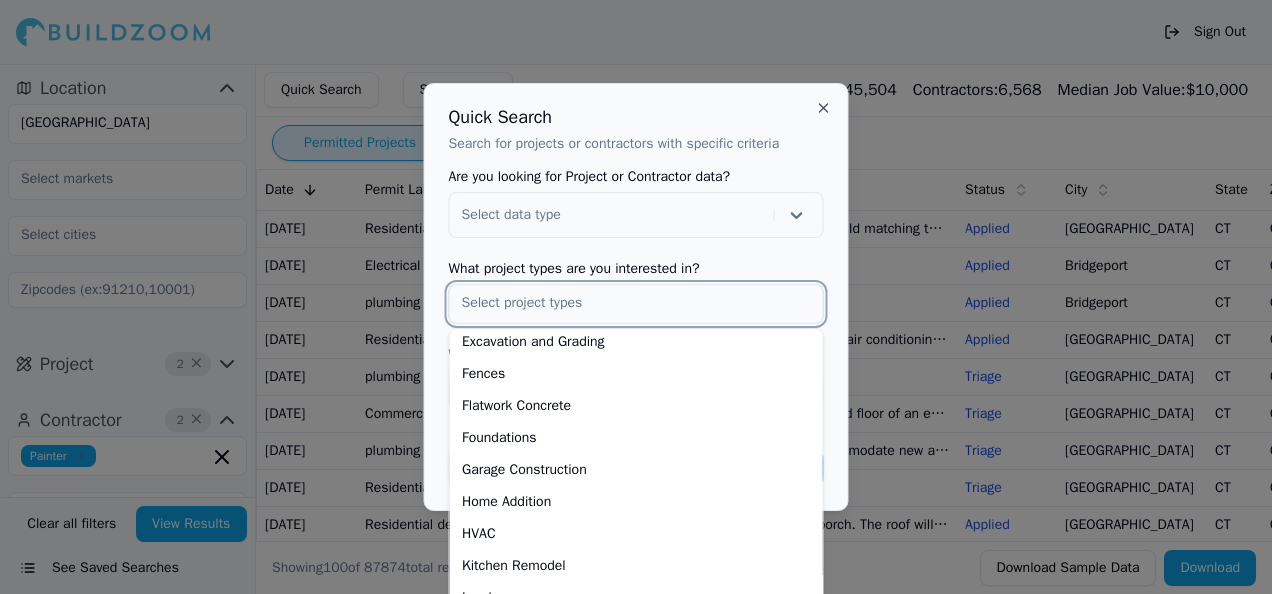 scroll, scrollTop: 733, scrollLeft: 0, axis: vertical 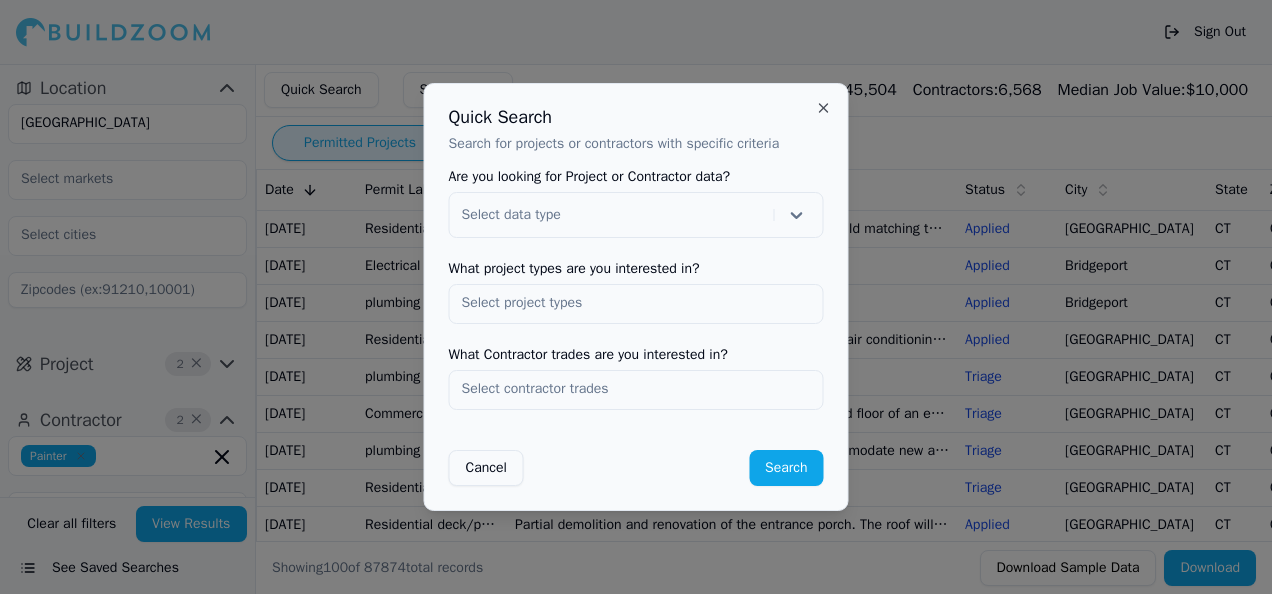click on "Quick Search" at bounding box center [636, 117] 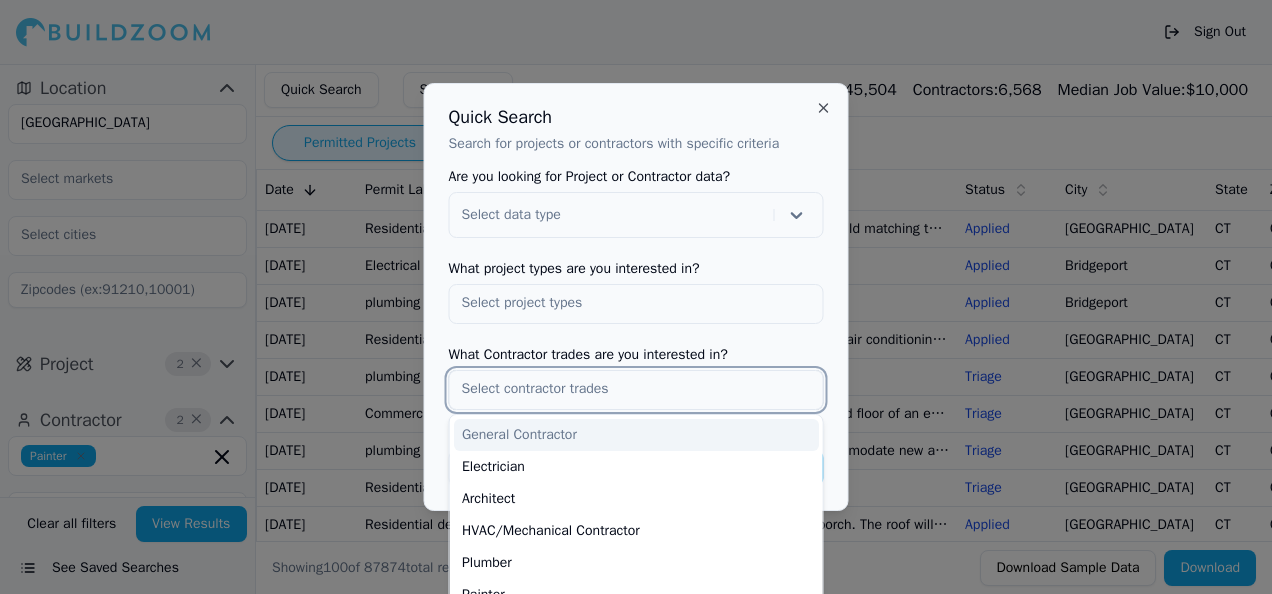 click at bounding box center [636, 389] 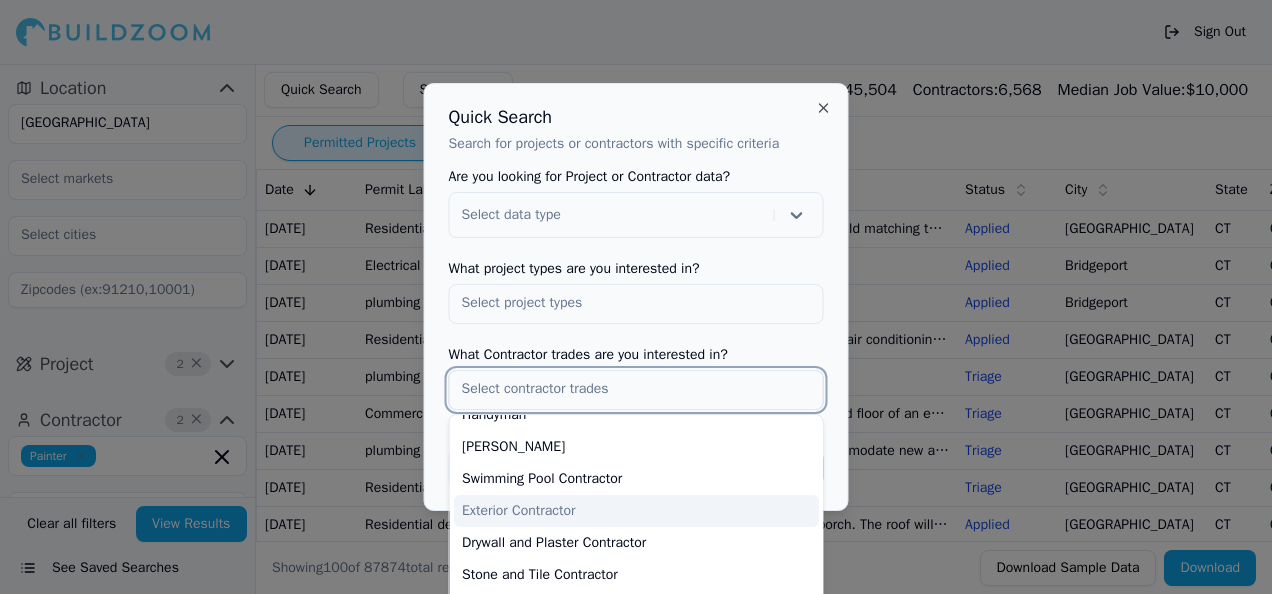 scroll, scrollTop: 600, scrollLeft: 0, axis: vertical 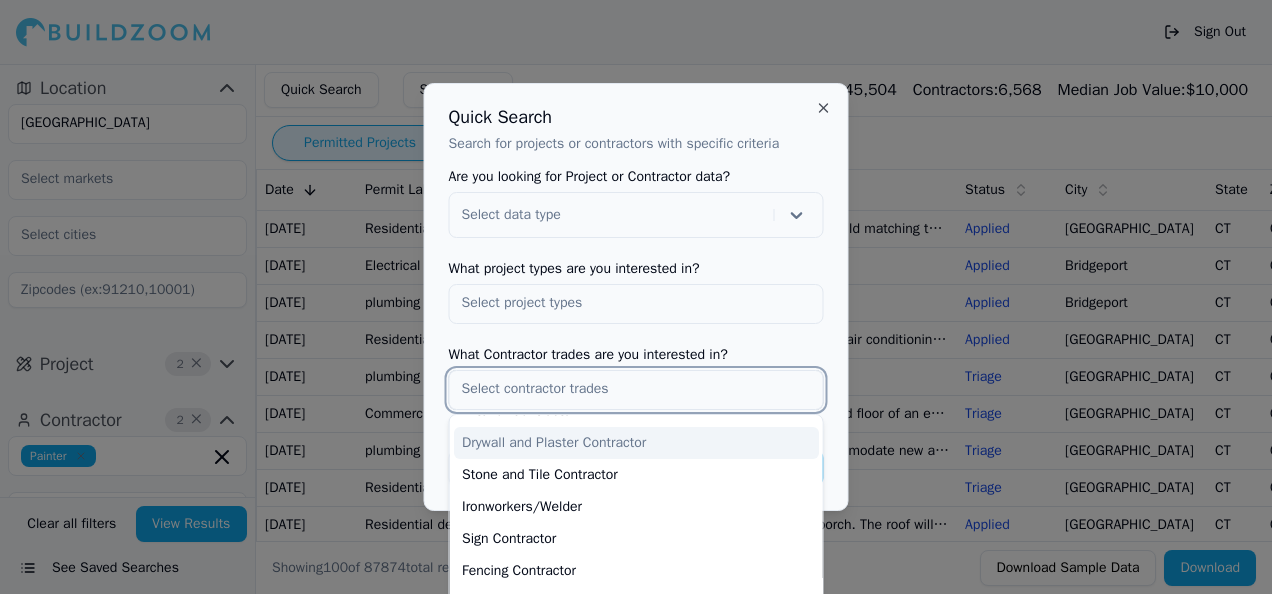 click on "Drywall and Plaster Contractor" at bounding box center [636, 443] 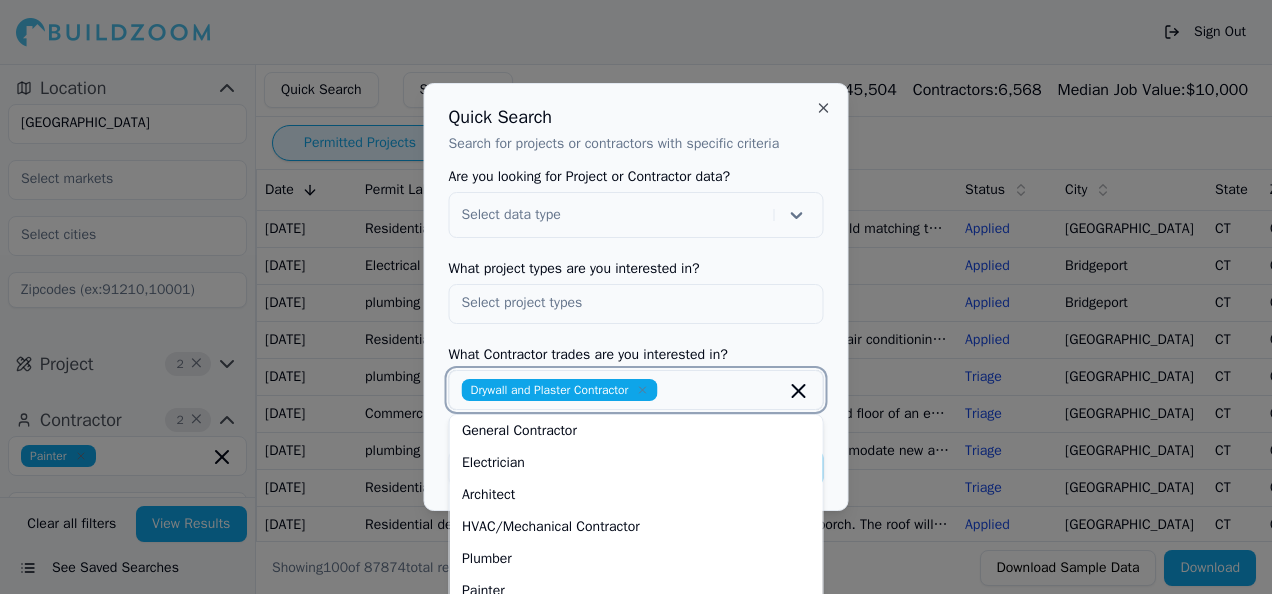 scroll, scrollTop: 0, scrollLeft: 0, axis: both 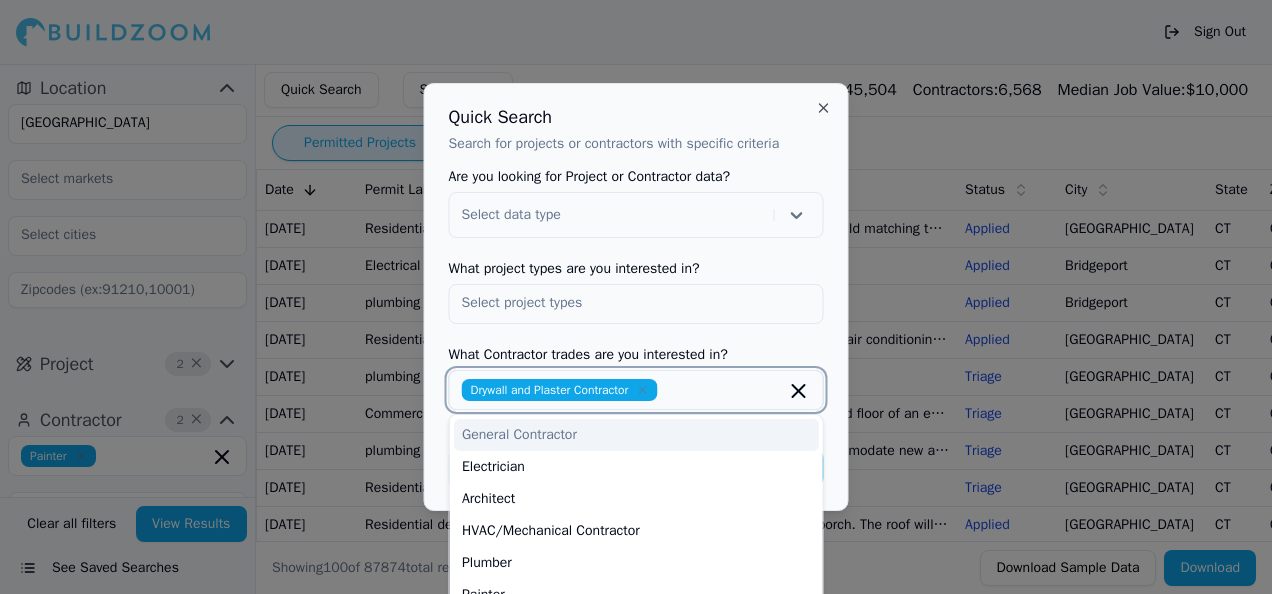 click on "General Contractor" at bounding box center (636, 435) 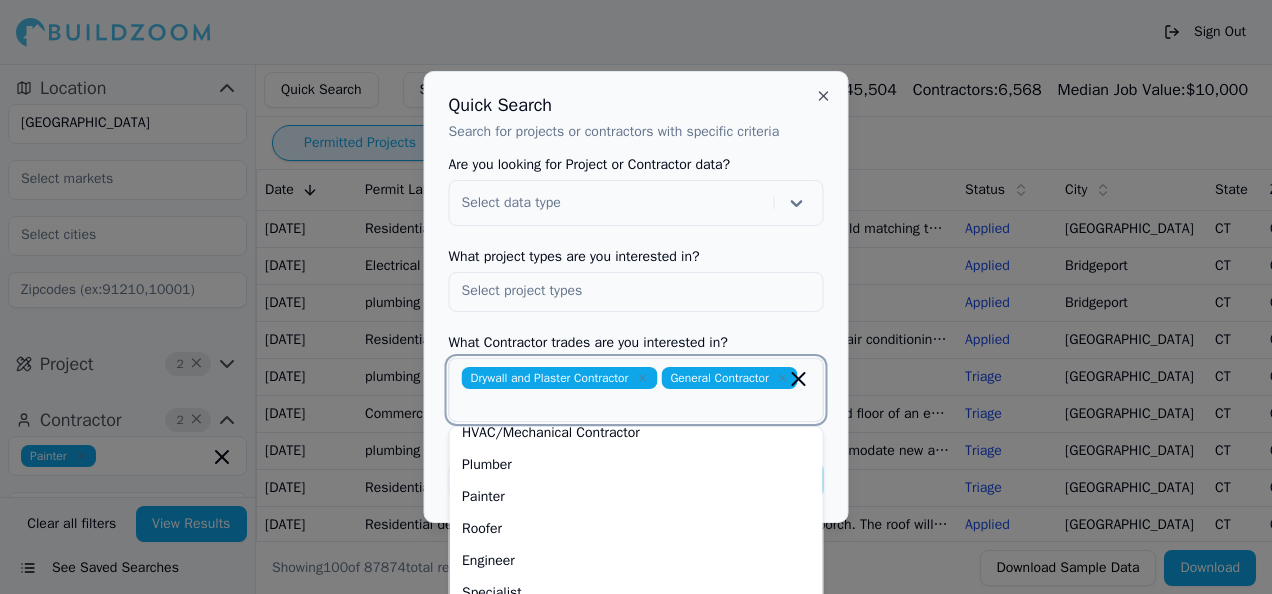 scroll, scrollTop: 100, scrollLeft: 0, axis: vertical 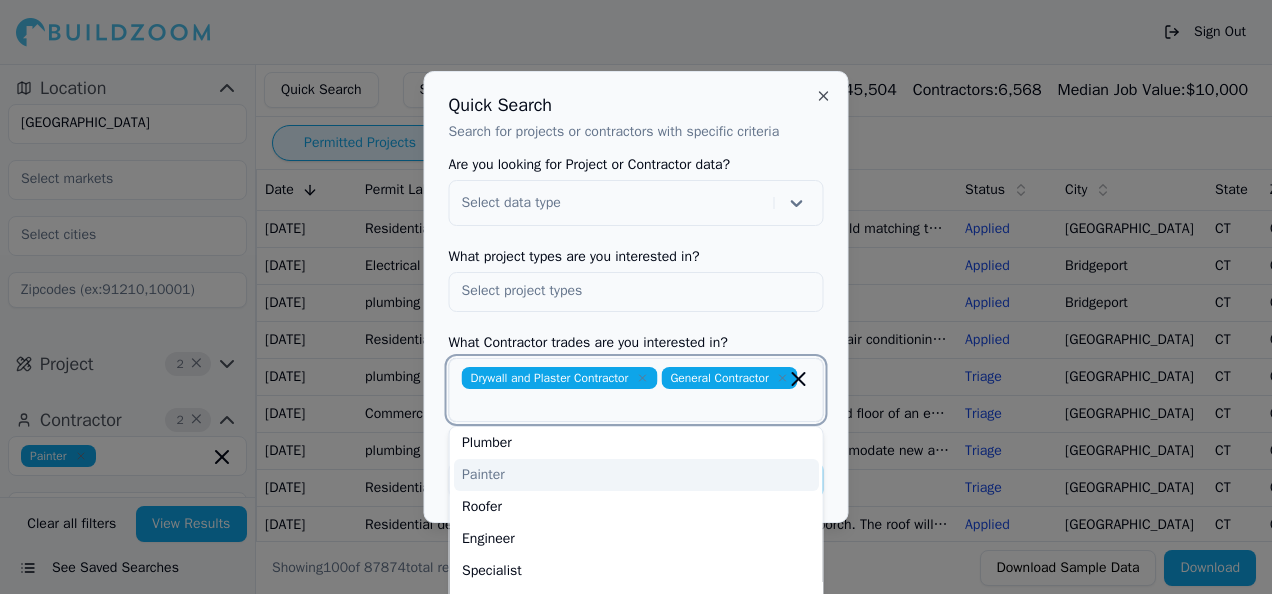 click on "Painter" at bounding box center [636, 475] 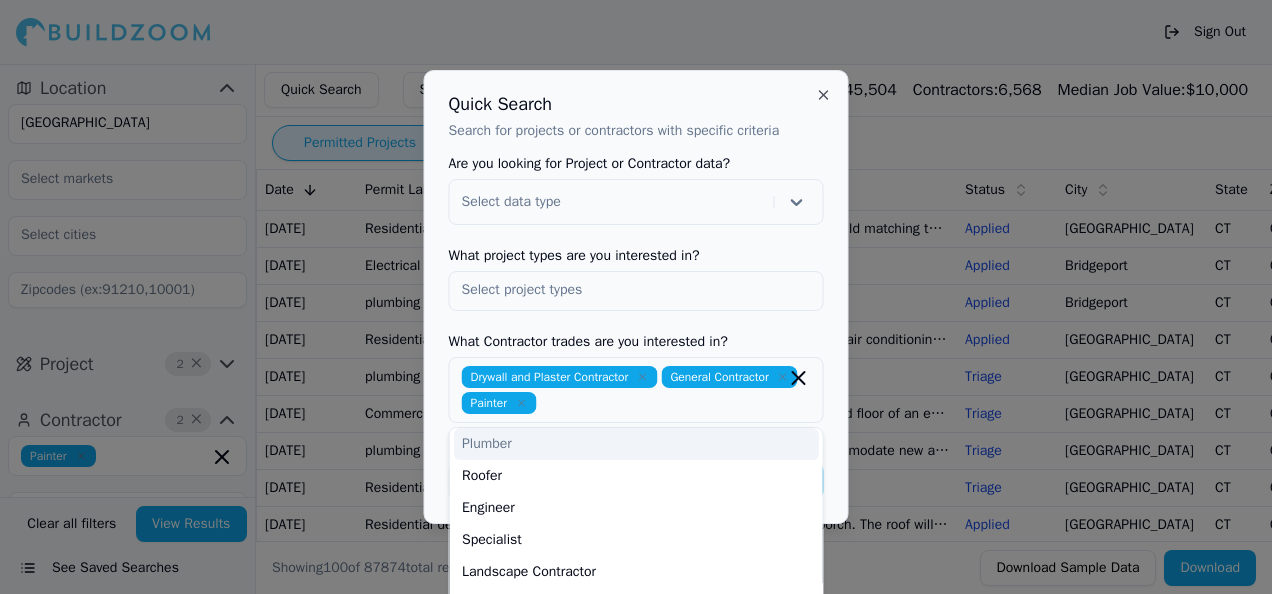 click on "Are you looking for Project or Contractor data? Select data type What project types are you interested in? What Contractor trades are you interested in? Drywall and Plaster Contractor General Contractor Painter Electrician Architect HVAC/Mechanical Contractor Plumber Roofer Engineer Specialist Landscape Contractor Home Builder [PERSON_NAME] Flooring Contractor Concrete [DEMOGRAPHIC_DATA] Site Work [DEMOGRAPHIC_DATA] Handyman [PERSON_NAME] Swimming Pool Contractor Exterior Contractor Stone and Tile Contractor Ironworkers/Welder Sign Contractor Fencing Contractor Window Contractor Low Voltage Contractor Solar Contractor Insulation/Acoustic Contractor Restoration Specialist Interior Designer Environmental Services Contractor Building Designer Large Scale Builder Foundation Contractor Fire Protection Contractor Cancel Search" at bounding box center [636, 328] 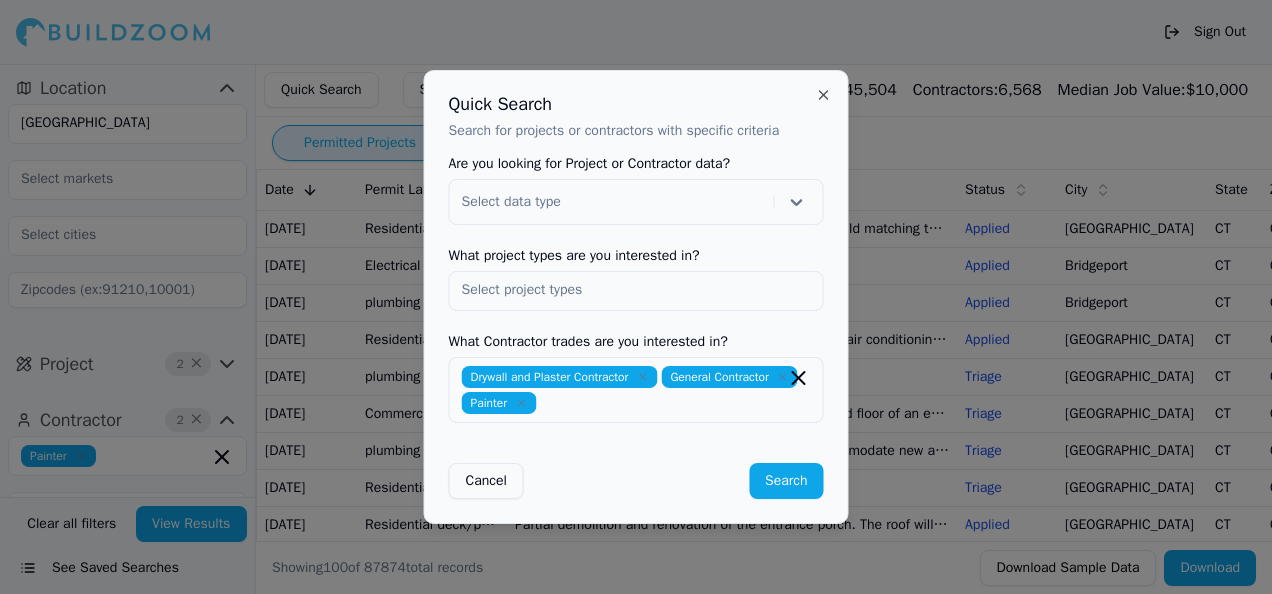 click on "Search" at bounding box center [786, 481] 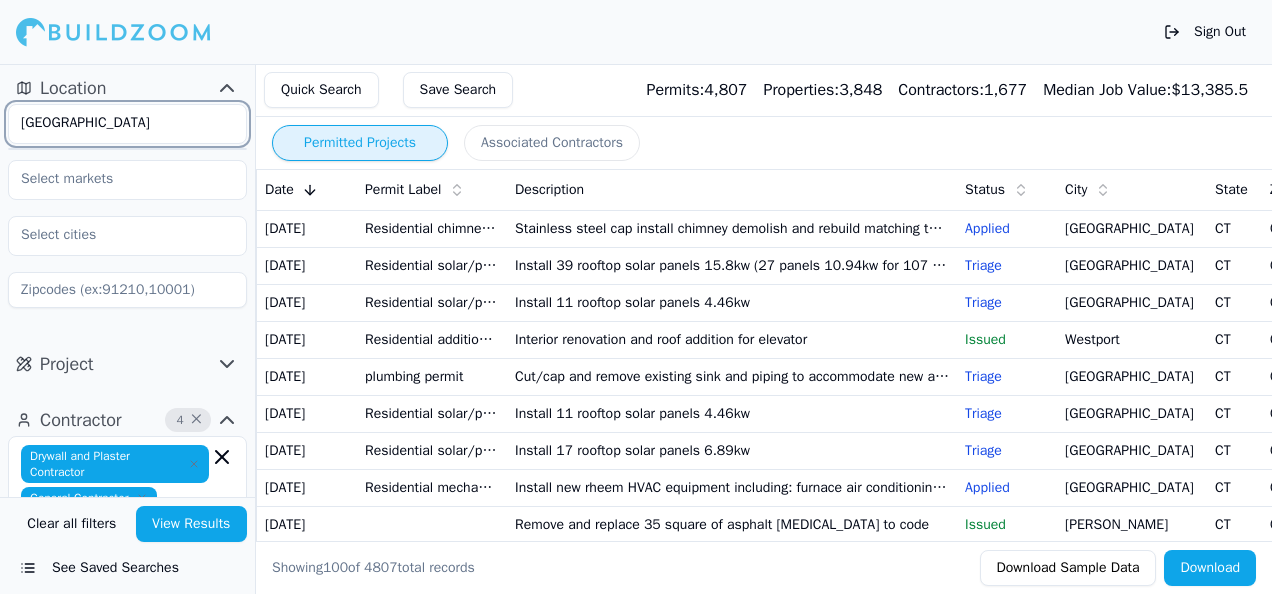 click on "[GEOGRAPHIC_DATA]" at bounding box center (115, 123) 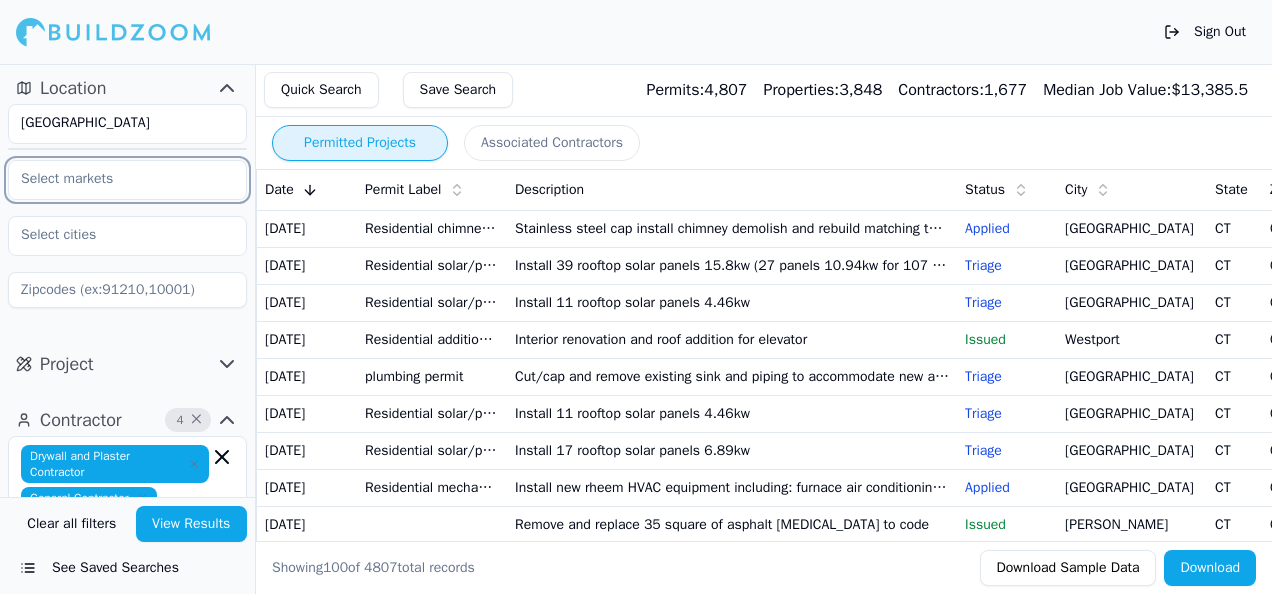 click at bounding box center [115, 179] 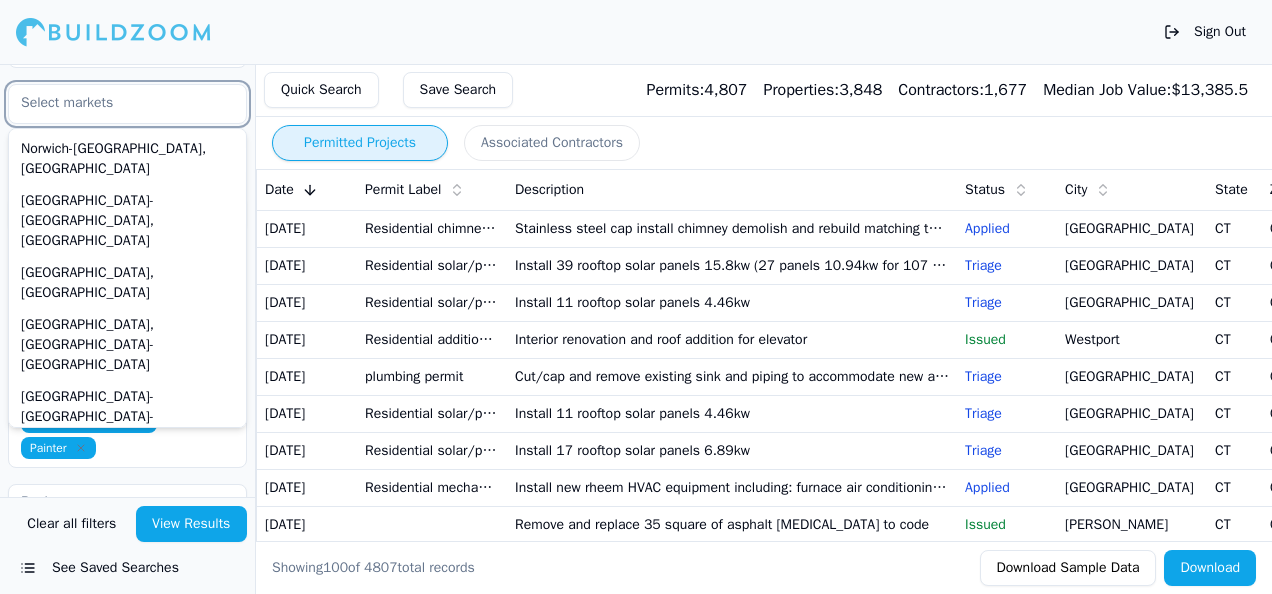 scroll, scrollTop: 100, scrollLeft: 0, axis: vertical 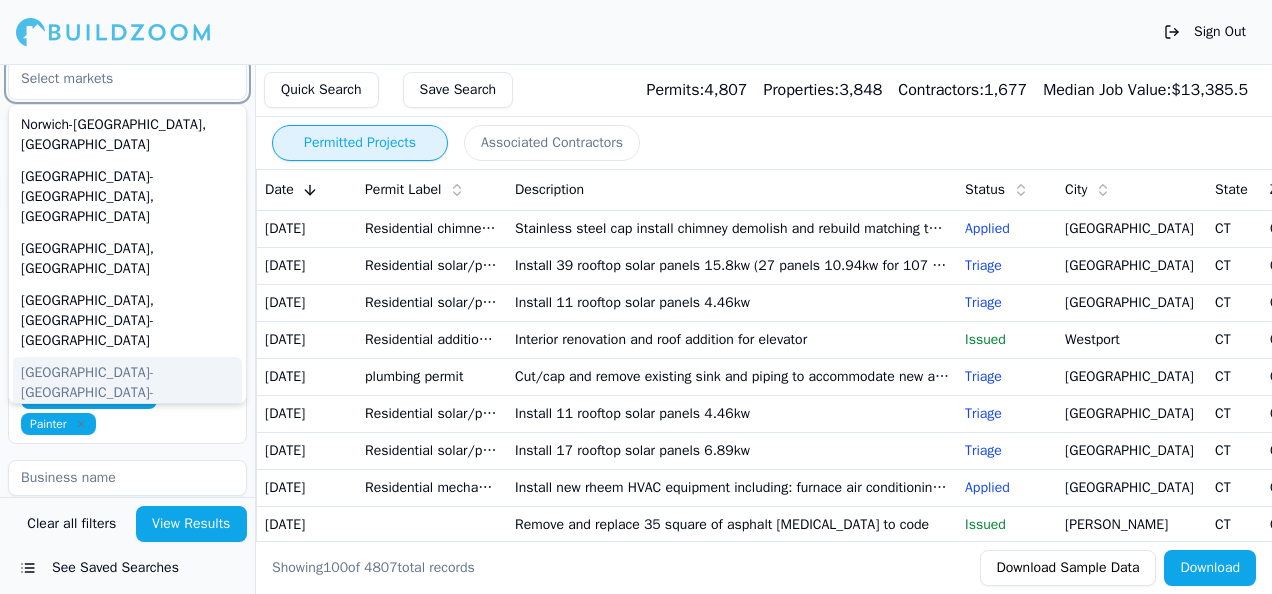click on "[GEOGRAPHIC_DATA]-[GEOGRAPHIC_DATA]-[GEOGRAPHIC_DATA], [GEOGRAPHIC_DATA]" at bounding box center [127, 403] 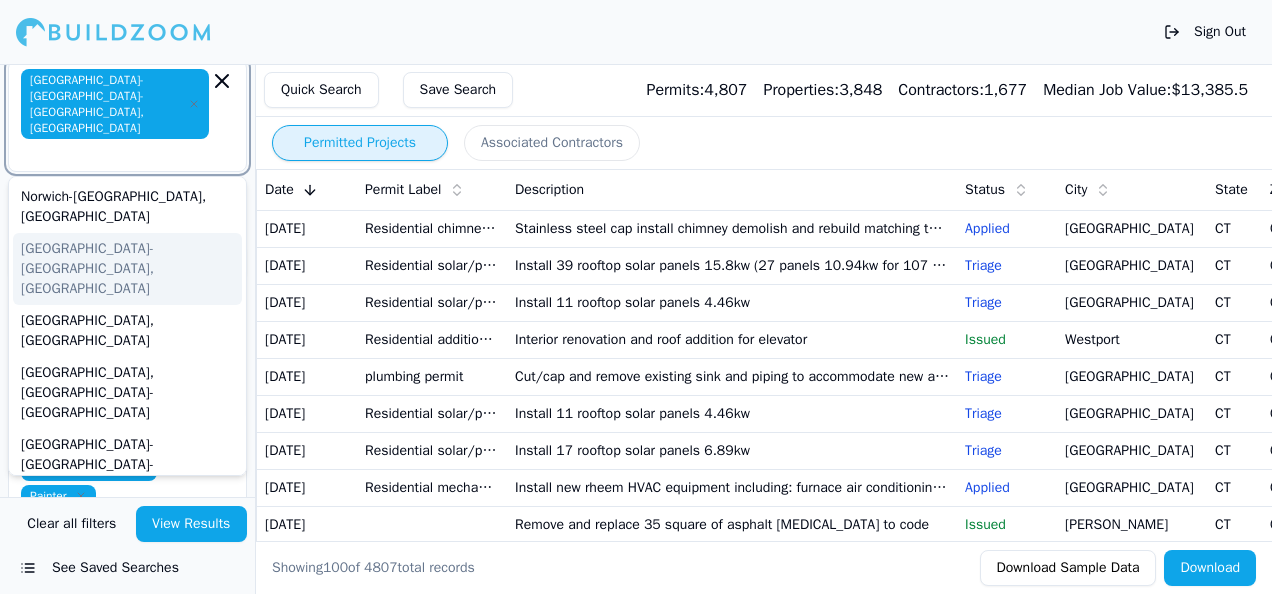 click on "[GEOGRAPHIC_DATA]-[GEOGRAPHIC_DATA], [GEOGRAPHIC_DATA]" at bounding box center [127, 269] 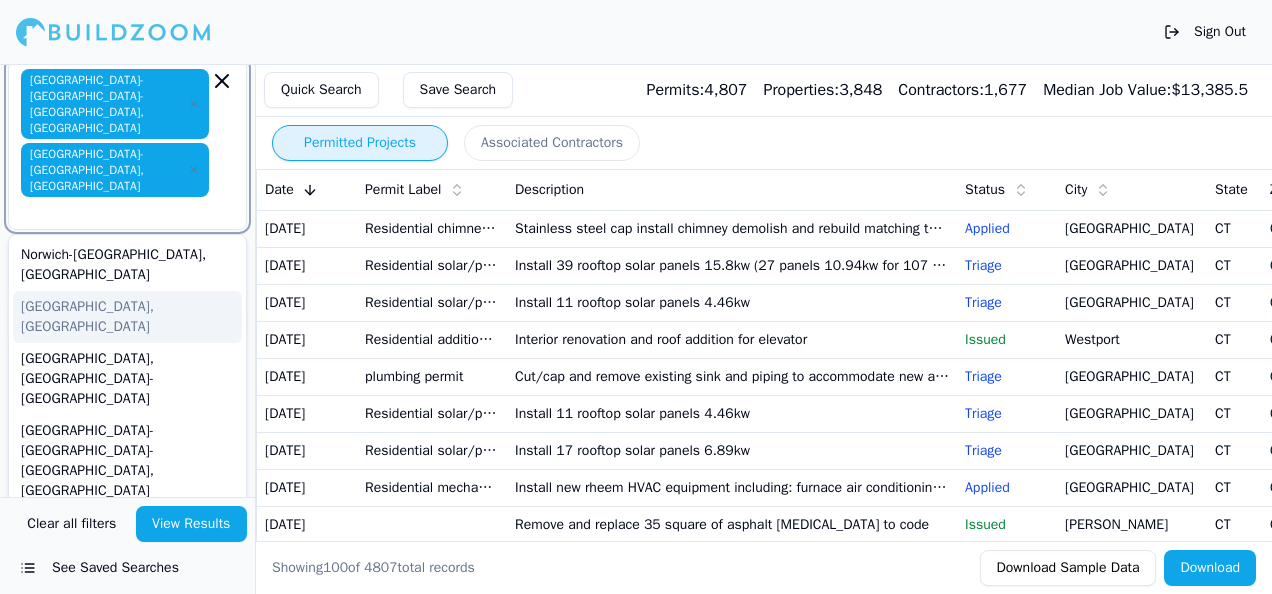 click on "[GEOGRAPHIC_DATA], [GEOGRAPHIC_DATA]" at bounding box center [127, 317] 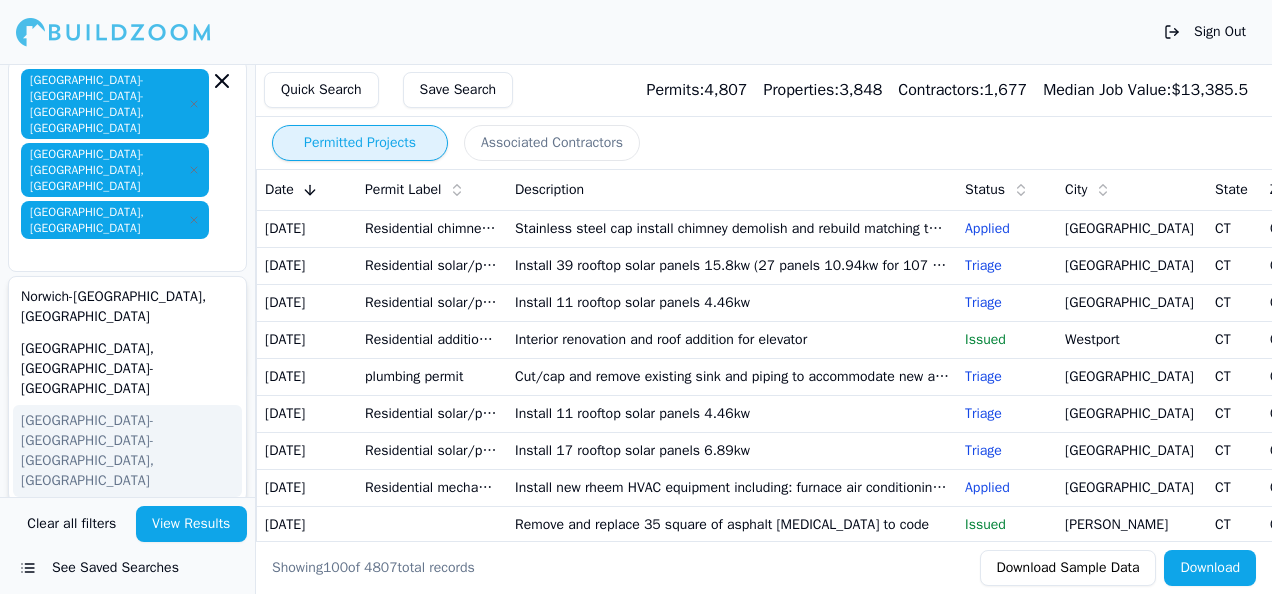 click on "Location 3 × [GEOGRAPHIC_DATA] [GEOGRAPHIC_DATA] [GEOGRAPHIC_DATA]-[GEOGRAPHIC_DATA]-[GEOGRAPHIC_DATA], [GEOGRAPHIC_DATA] [GEOGRAPHIC_DATA]-[GEOGRAPHIC_DATA], [GEOGRAPHIC_DATA] [GEOGRAPHIC_DATA], [GEOGRAPHIC_DATA] [GEOGRAPHIC_DATA]-[GEOGRAPHIC_DATA], [GEOGRAPHIC_DATA] [GEOGRAPHIC_DATA], [GEOGRAPHIC_DATA]-[GEOGRAPHIC_DATA] [GEOGRAPHIC_DATA]-[GEOGRAPHIC_DATA]-[GEOGRAPHIC_DATA], [GEOGRAPHIC_DATA] Project Contractor 4 × Drywall and Plaster Contractor General Contractor Painter Verified License Has Phone Has Email Has Permits Min Permits (All Time) 0 Permits Last 4 Years Min Max" at bounding box center (127, 280) 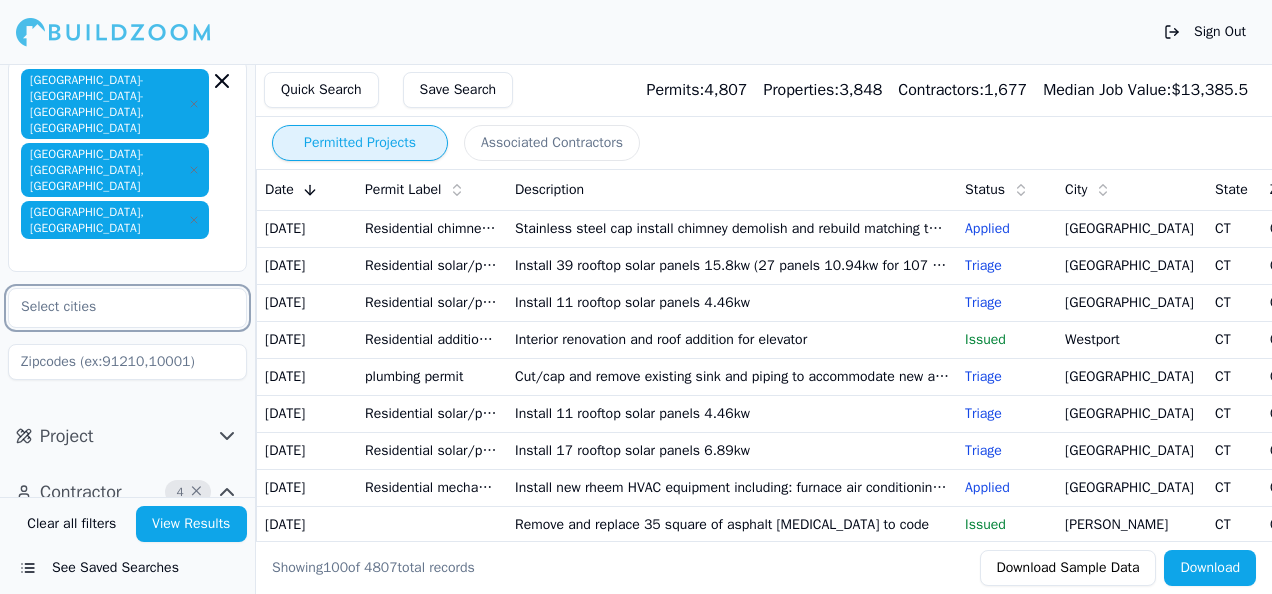 click at bounding box center [115, 307] 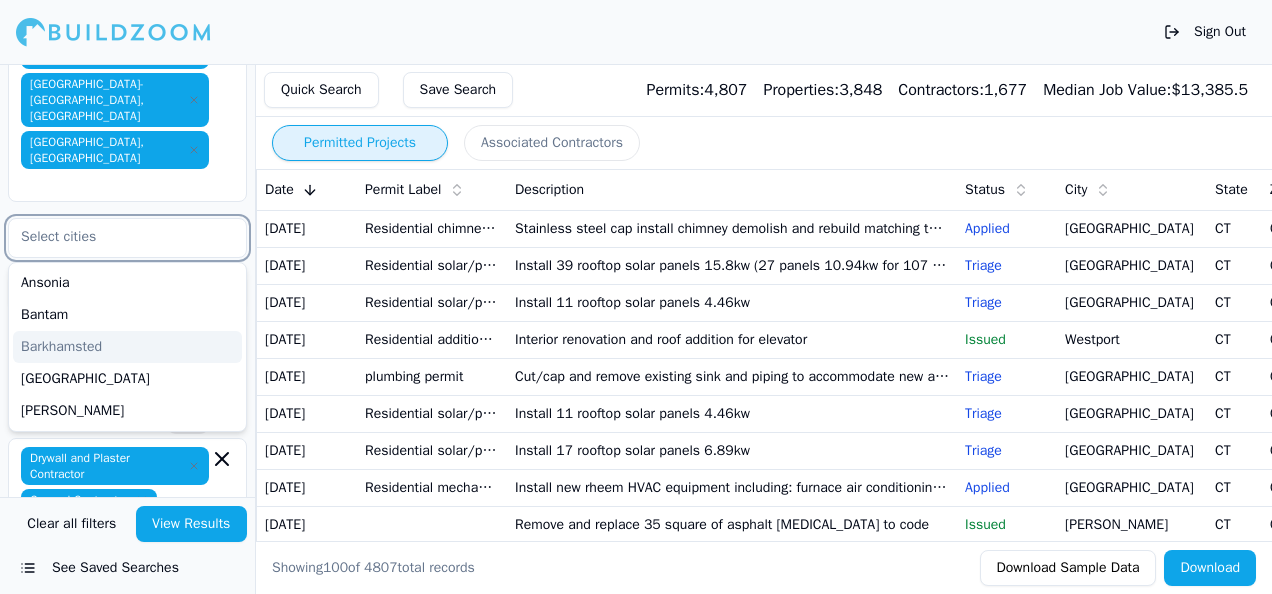 scroll, scrollTop: 100, scrollLeft: 0, axis: vertical 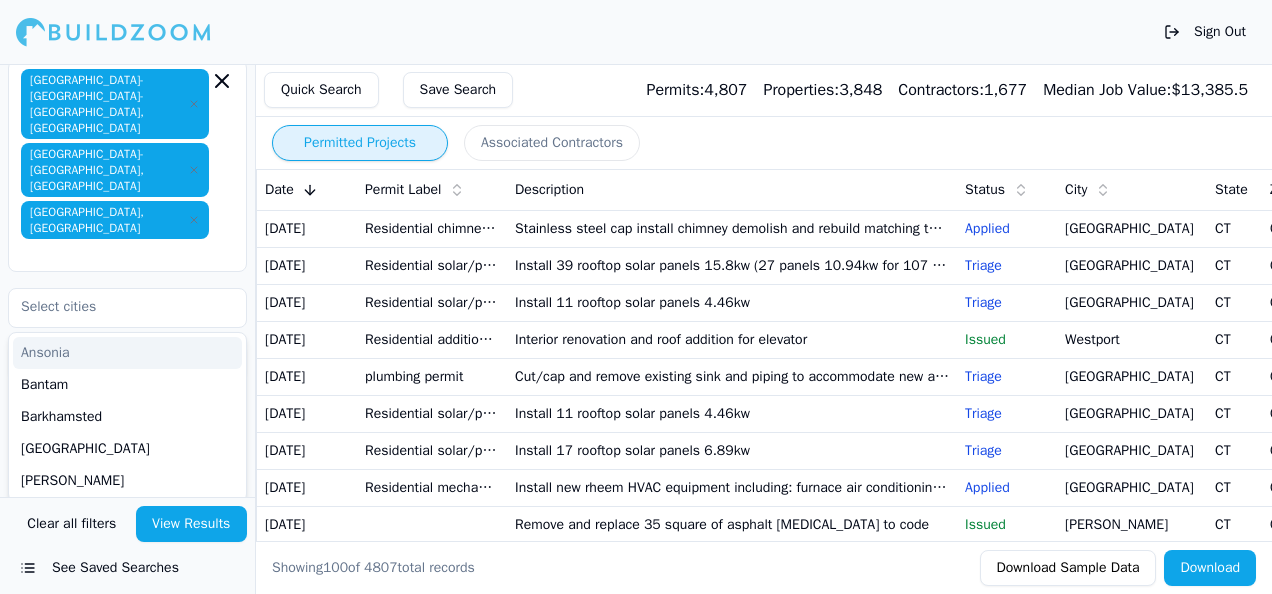 click on "[GEOGRAPHIC_DATA]-[GEOGRAPHIC_DATA]-[GEOGRAPHIC_DATA], [GEOGRAPHIC_DATA] [GEOGRAPHIC_DATA]-[GEOGRAPHIC_DATA], [GEOGRAPHIC_DATA] [GEOGRAPHIC_DATA], [GEOGRAPHIC_DATA]" at bounding box center (127, 166) 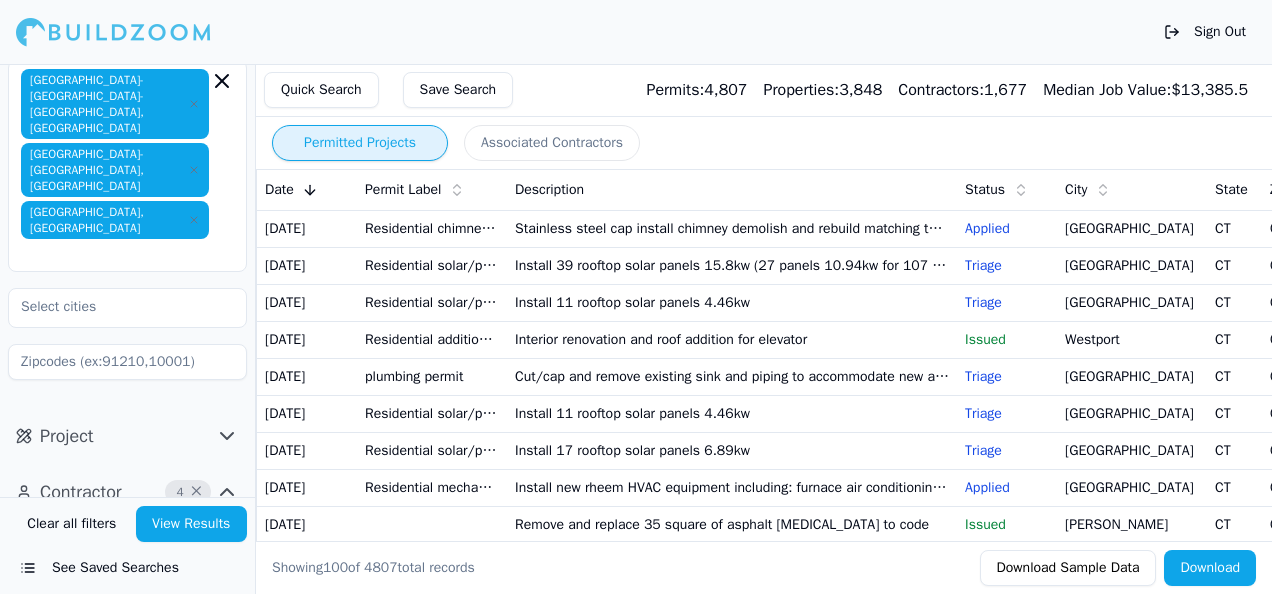 click 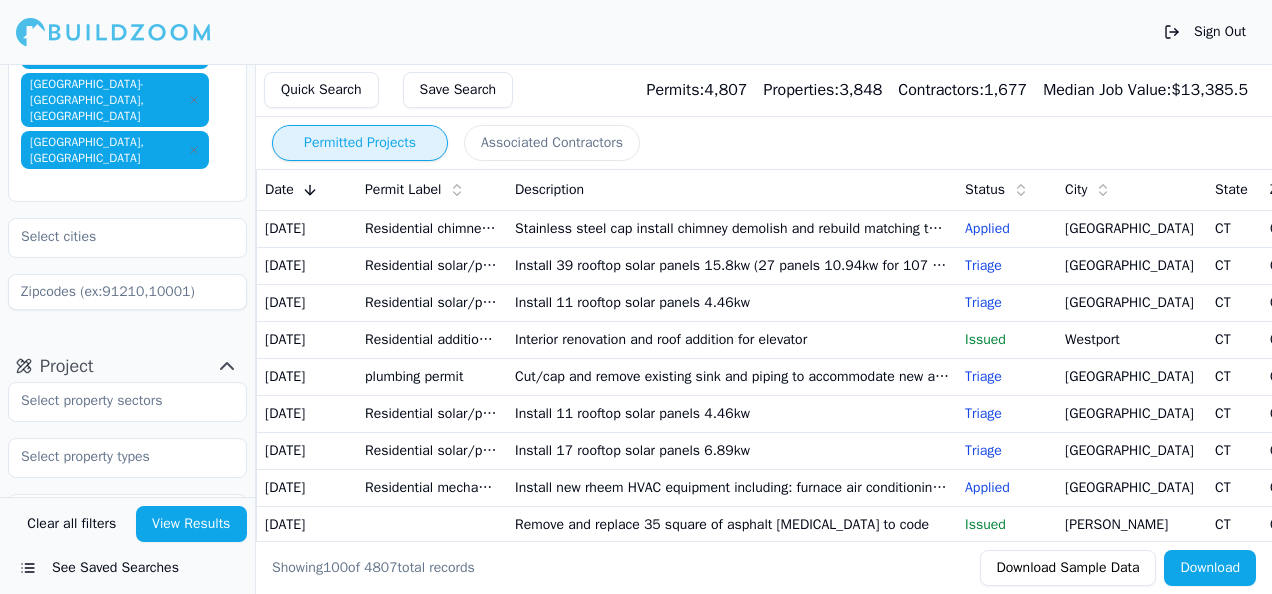 scroll, scrollTop: 200, scrollLeft: 0, axis: vertical 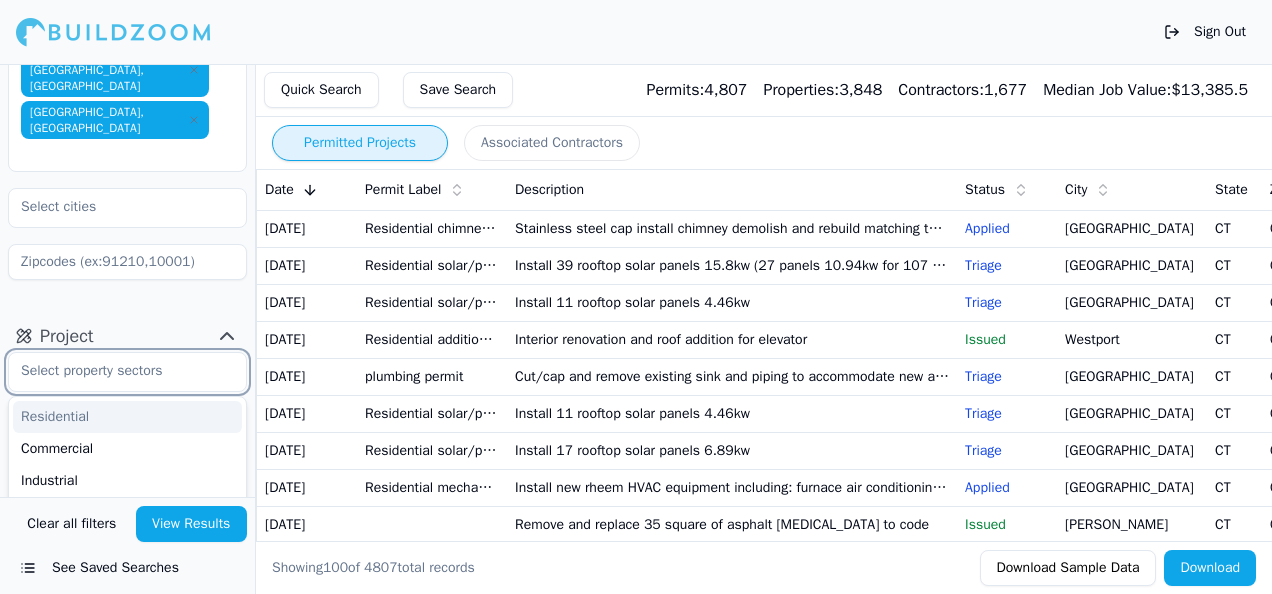 click at bounding box center [115, 371] 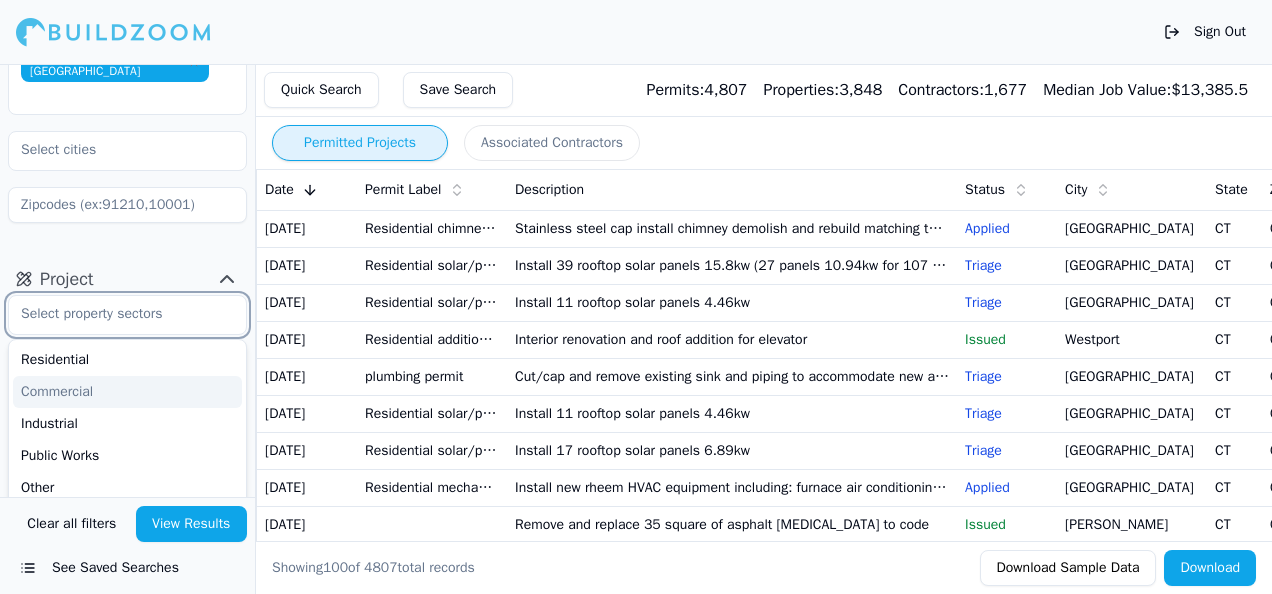 scroll, scrollTop: 300, scrollLeft: 0, axis: vertical 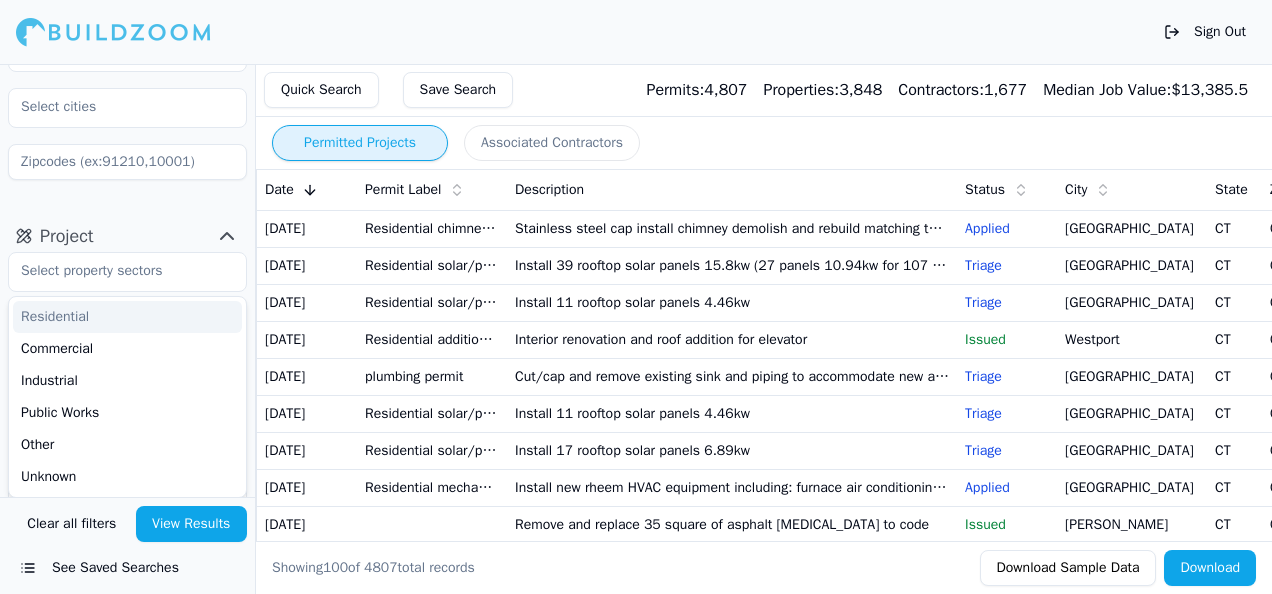 click on "Project Residential Commercial Industrial Public Works Other Unknown Select project recency" at bounding box center (127, 457) 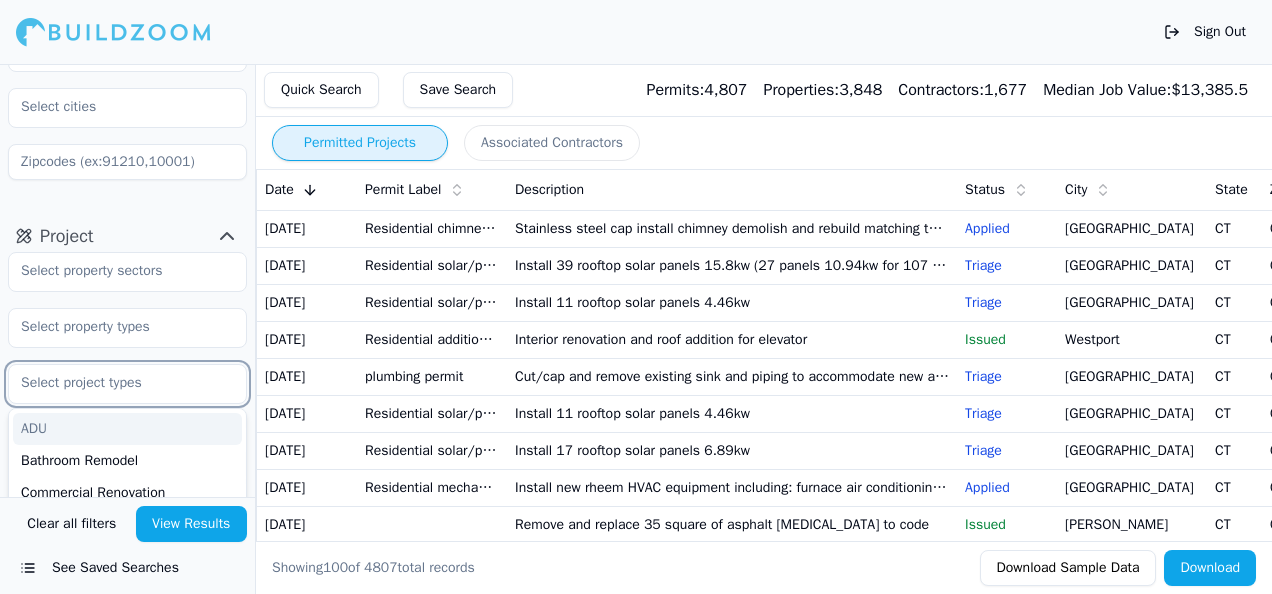 click at bounding box center (115, 383) 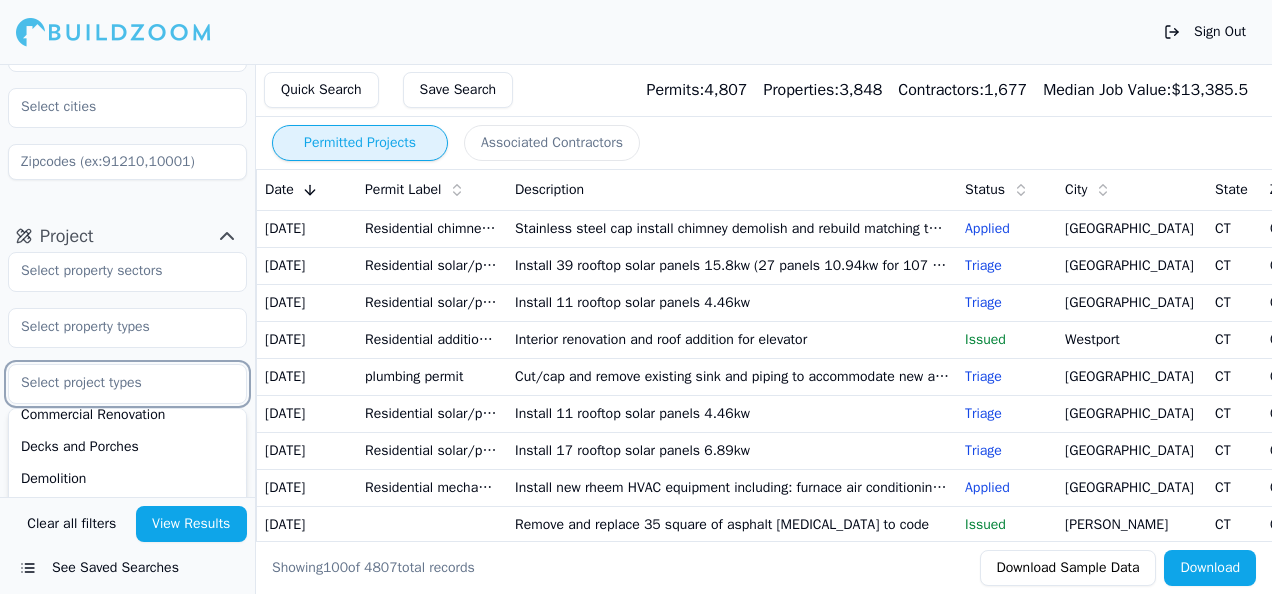 scroll, scrollTop: 0, scrollLeft: 0, axis: both 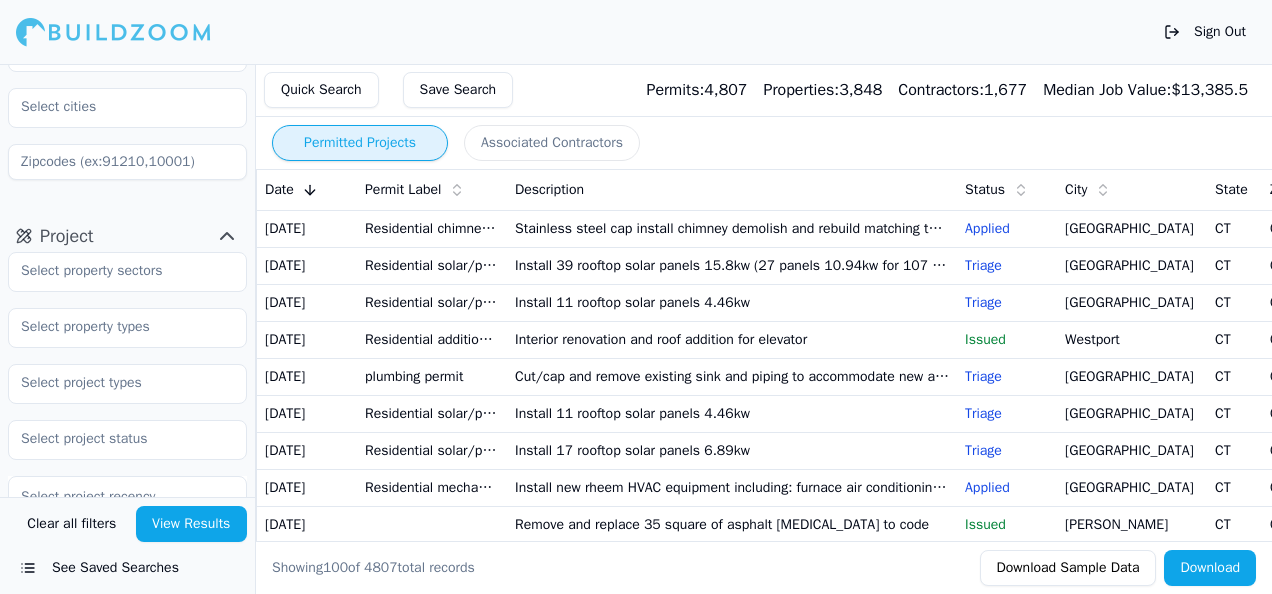 click on "Select project recency" at bounding box center (127, 465) 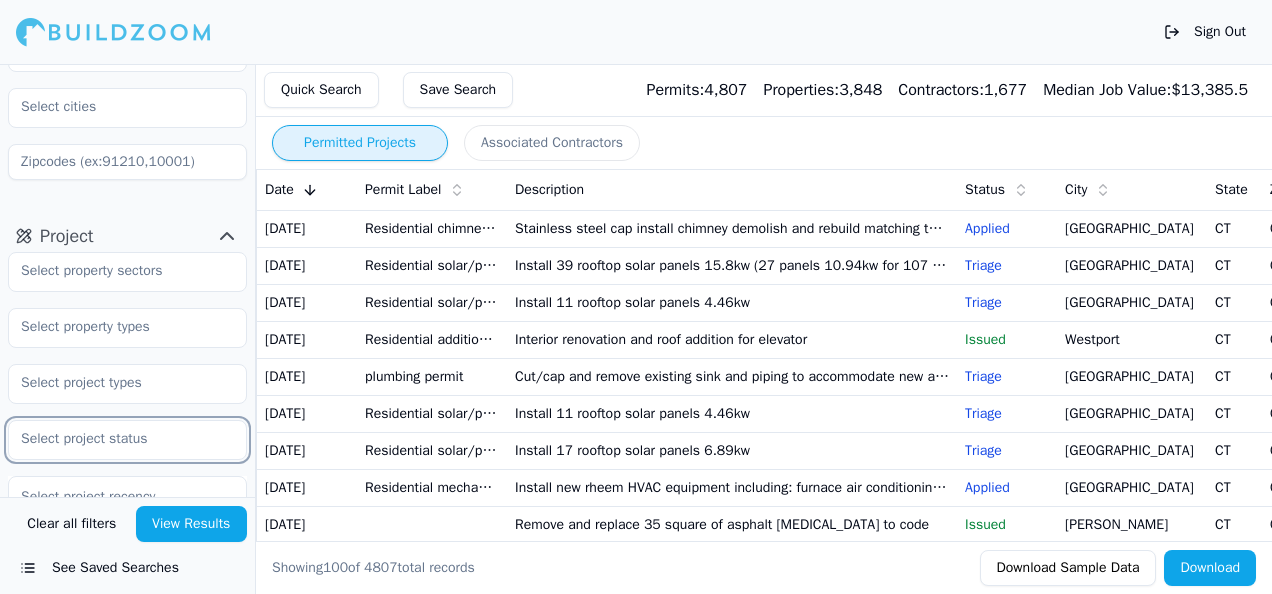 click at bounding box center (115, 439) 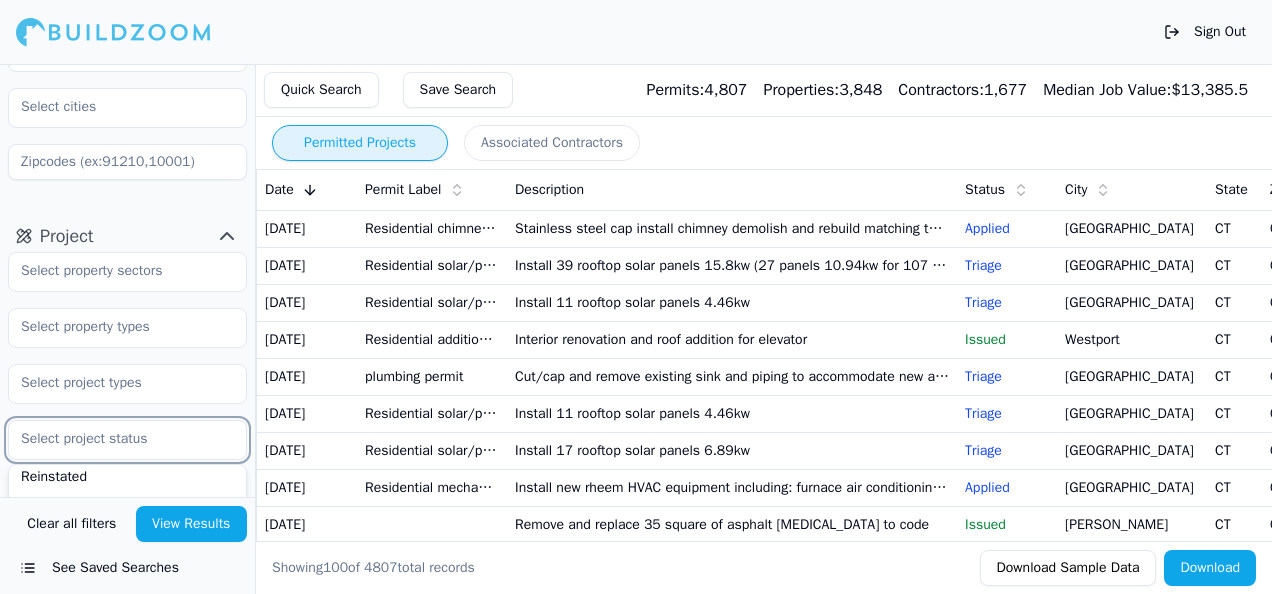 scroll, scrollTop: 221, scrollLeft: 0, axis: vertical 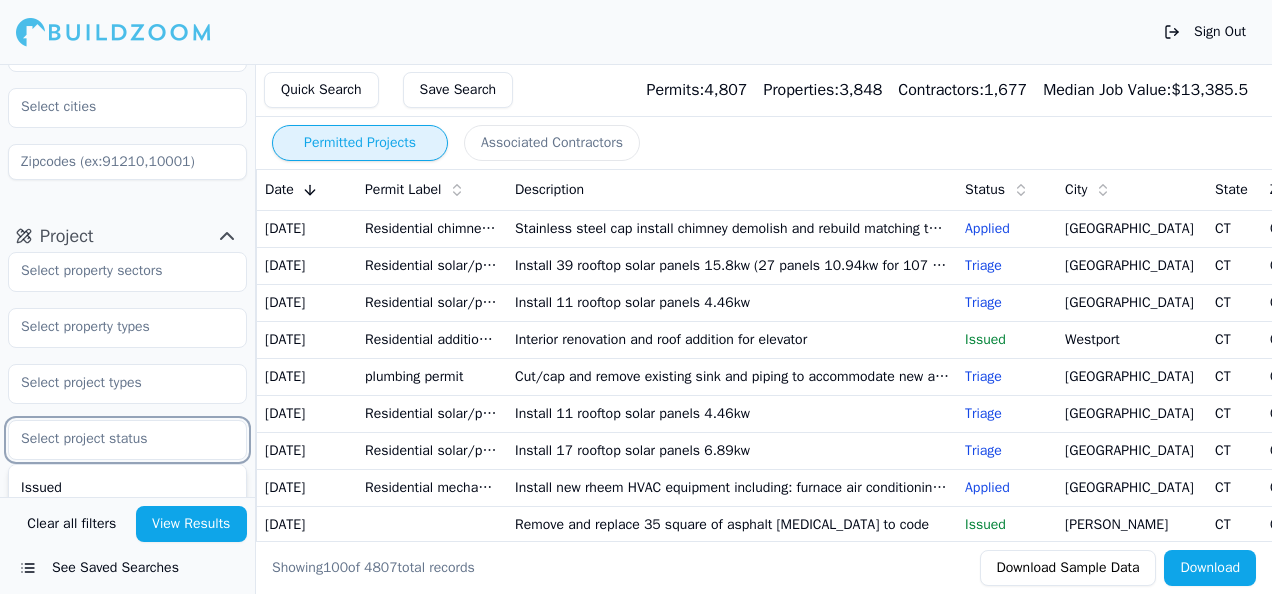 click on "Approved" at bounding box center [127, 552] 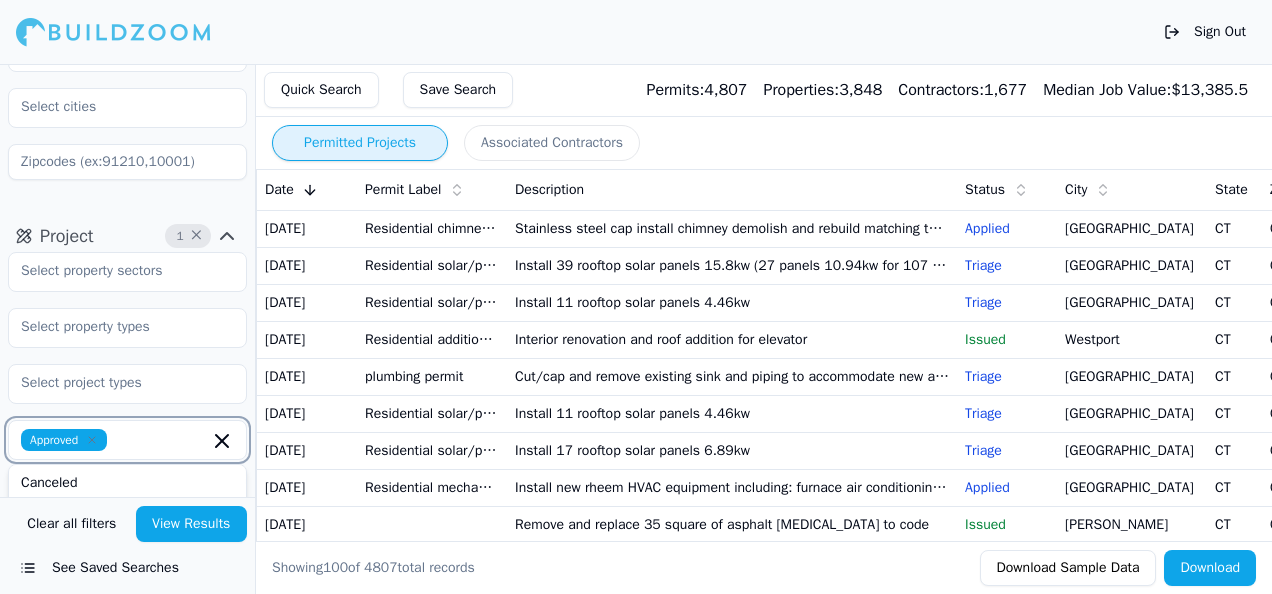 scroll, scrollTop: 189, scrollLeft: 0, axis: vertical 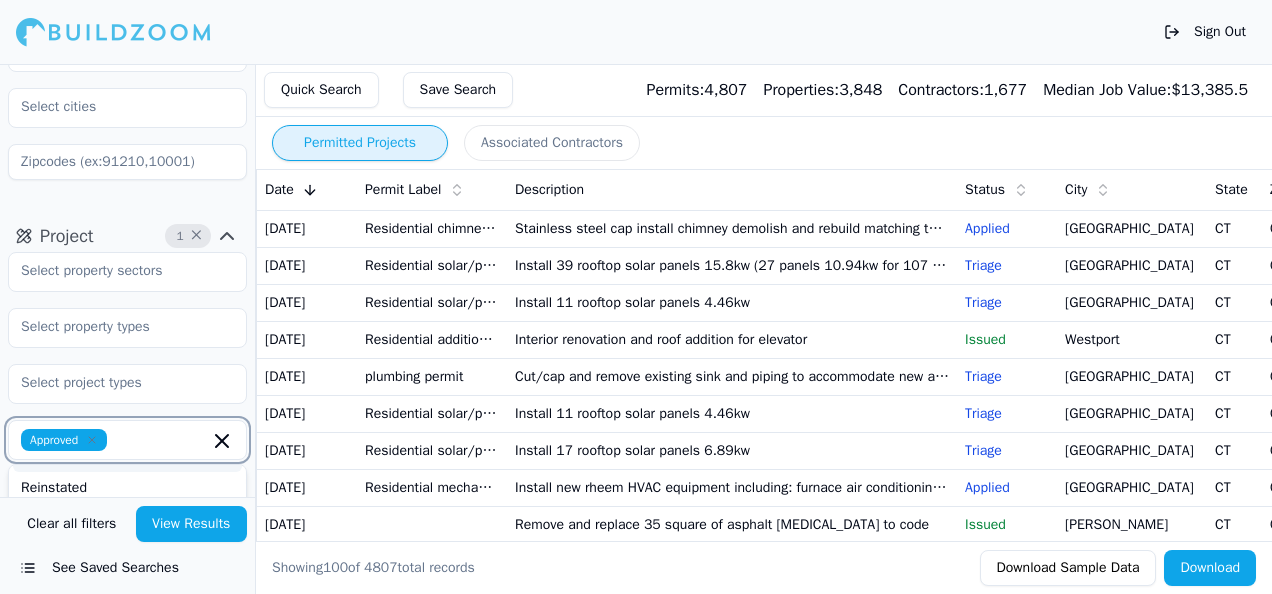 click 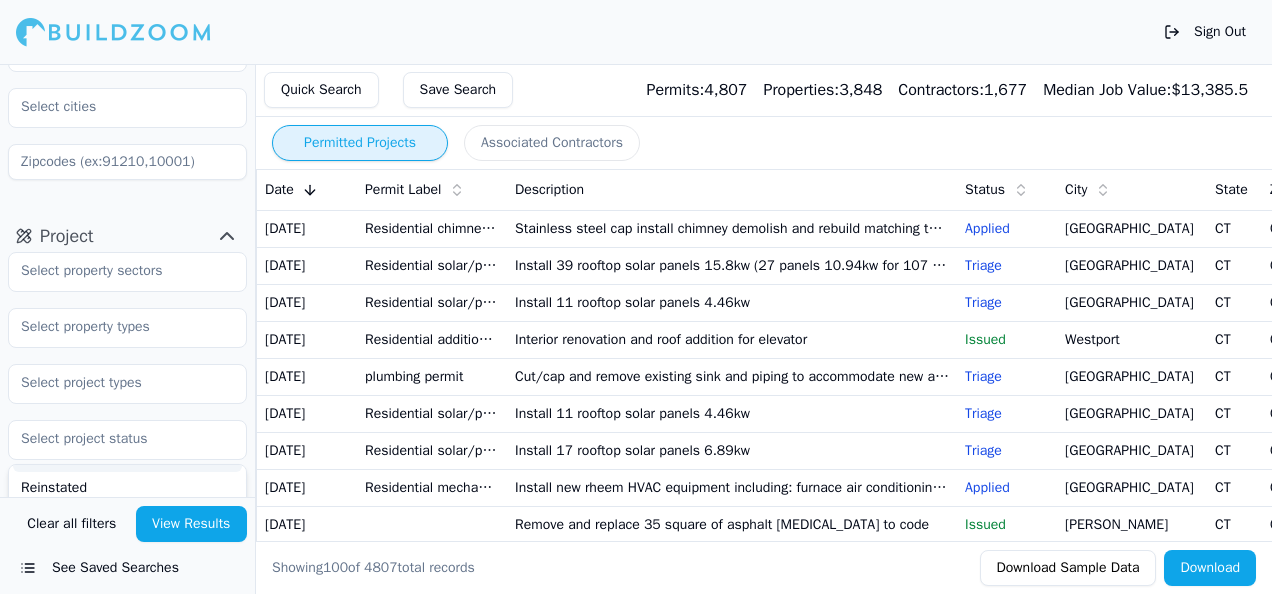 click on "Final Complete Expired Withdrawn Revoked Canceled Reinstated Issued Suspended Approved Rejected Plancheck Filed Triage Applied _None_ Select project recency" at bounding box center [127, 465] 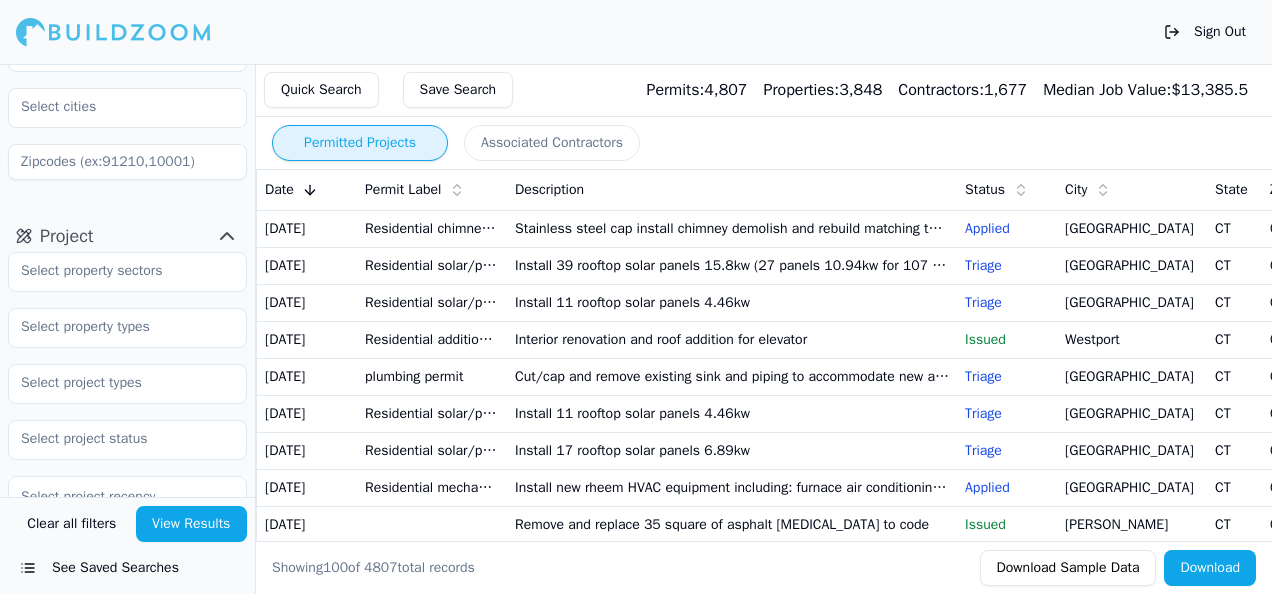 click at bounding box center [127, 497] 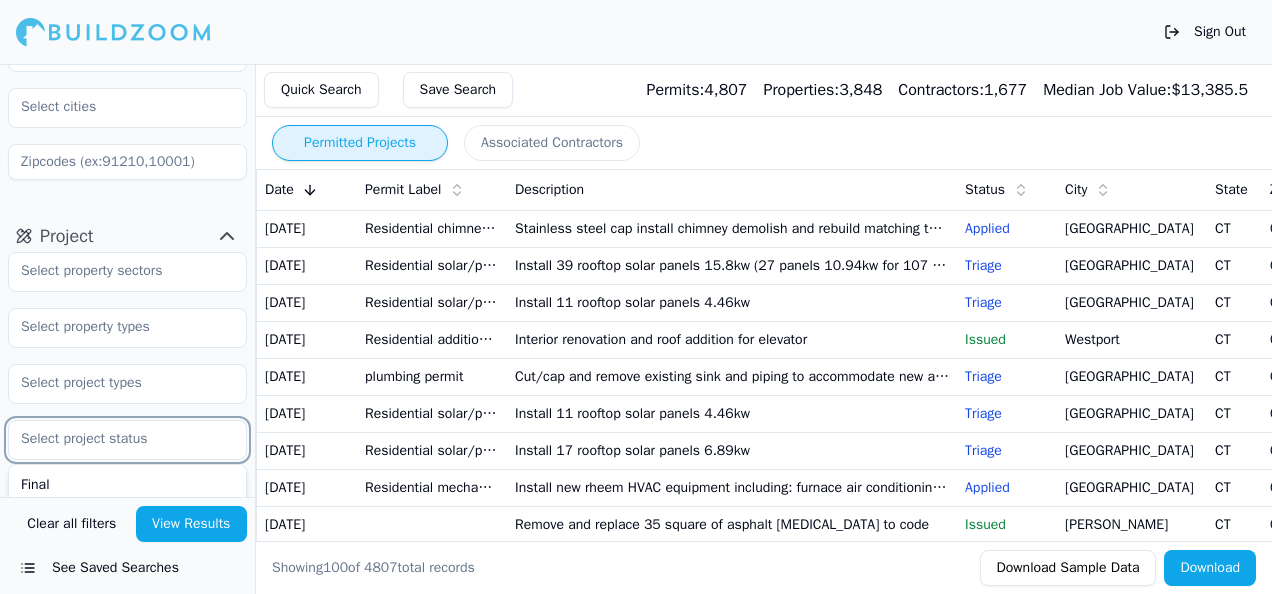 click at bounding box center [115, 439] 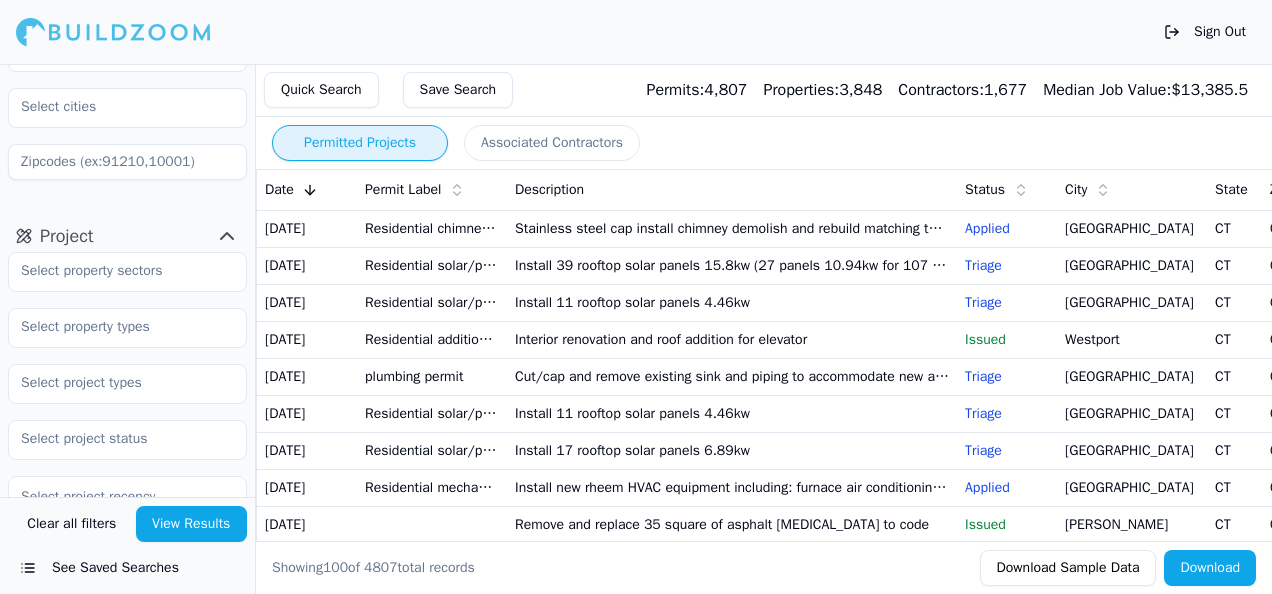 click at bounding box center (127, 384) 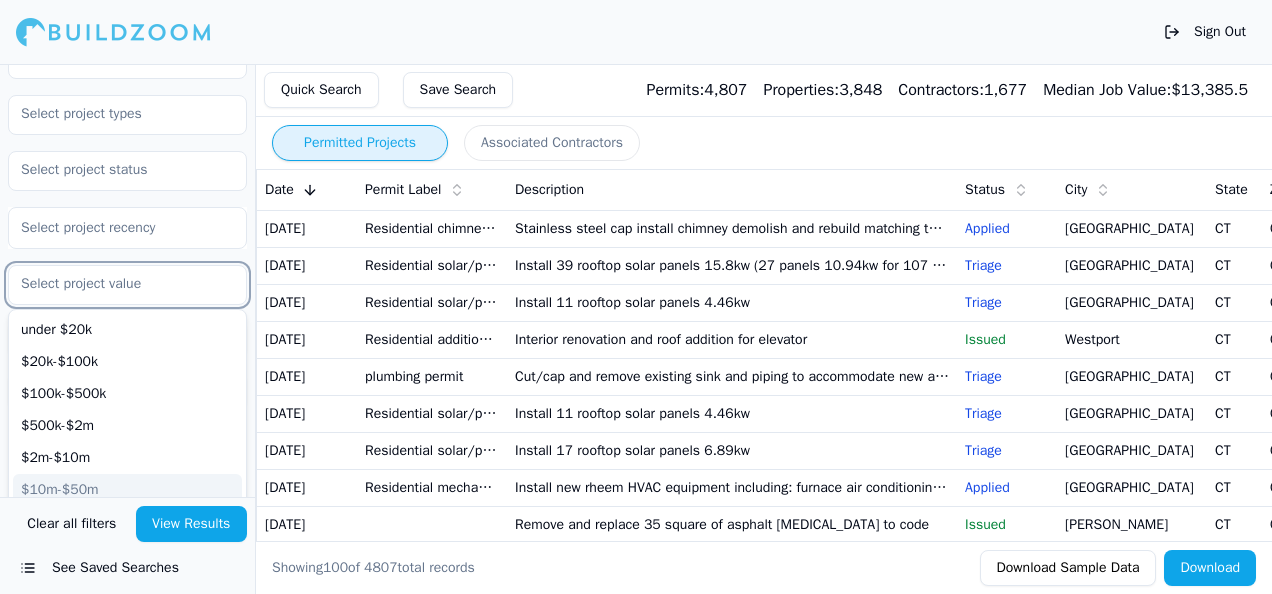 scroll, scrollTop: 600, scrollLeft: 0, axis: vertical 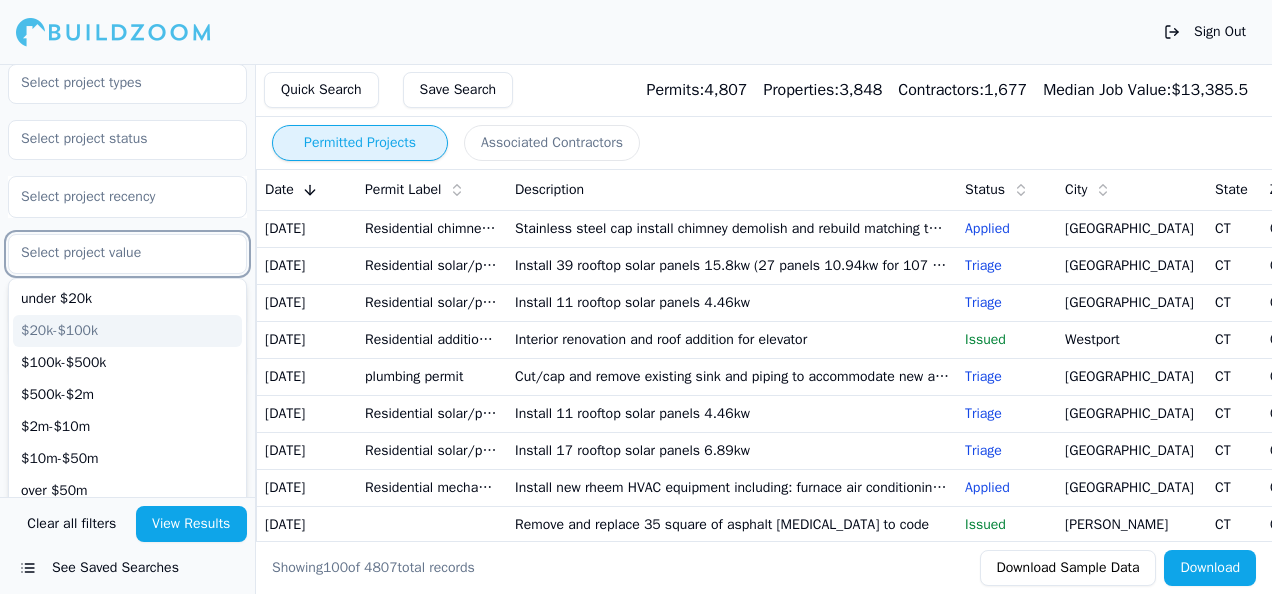 click on "$20k-$100k" at bounding box center (127, 331) 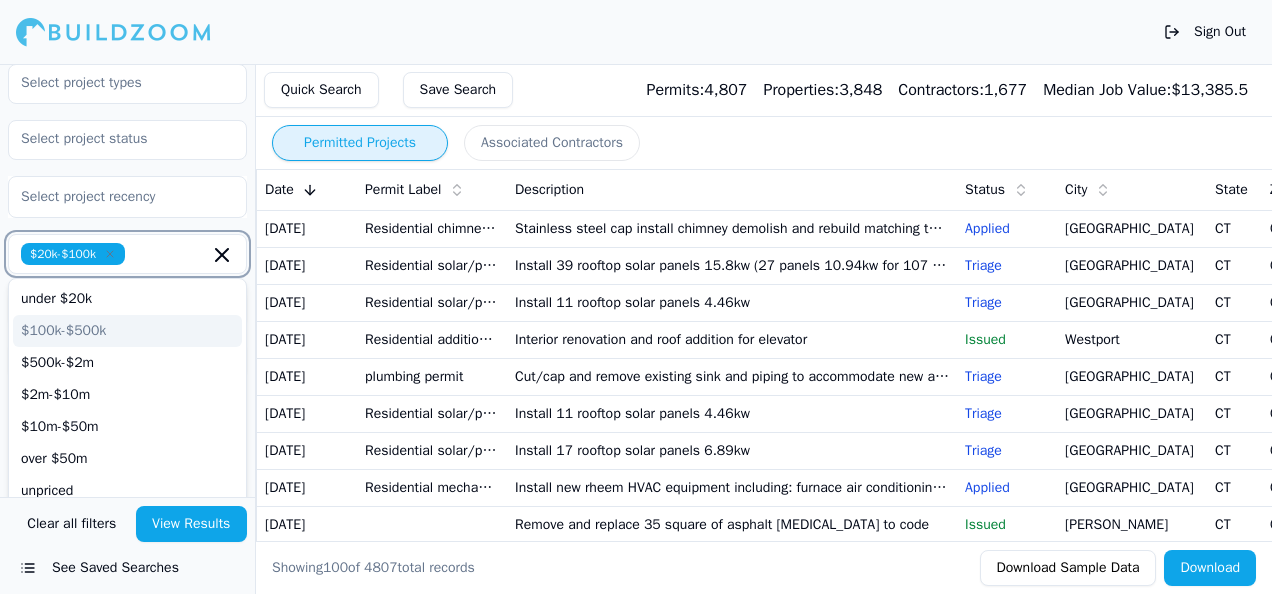 click on "$100k-$500k" at bounding box center (127, 331) 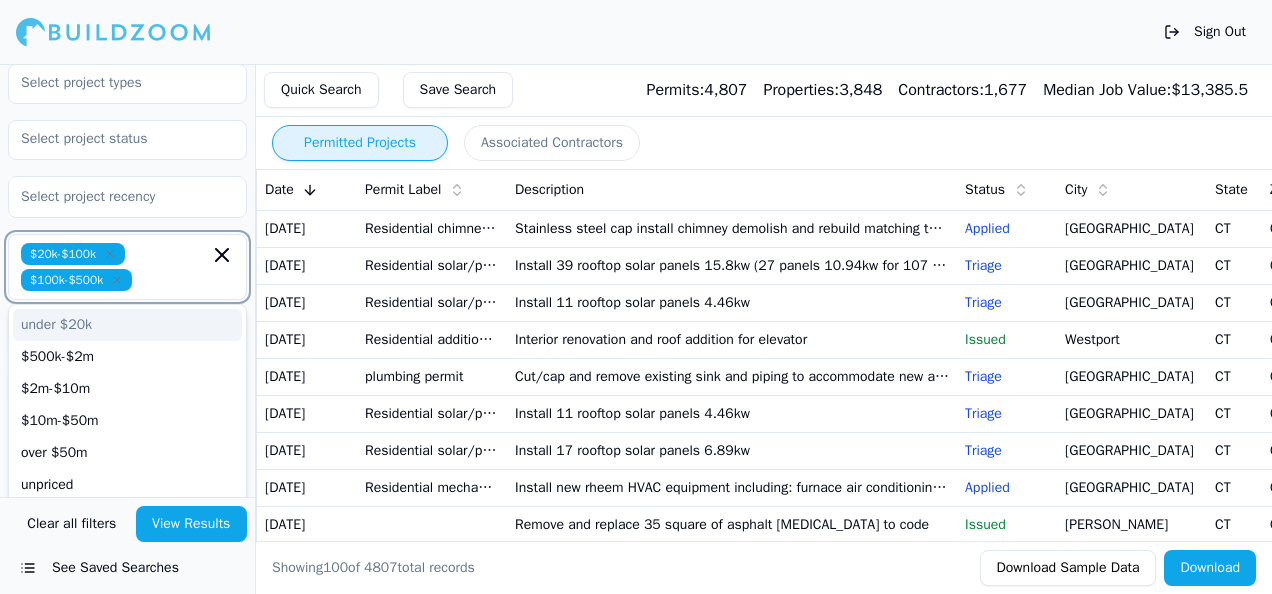 click on "under $20k" at bounding box center [127, 325] 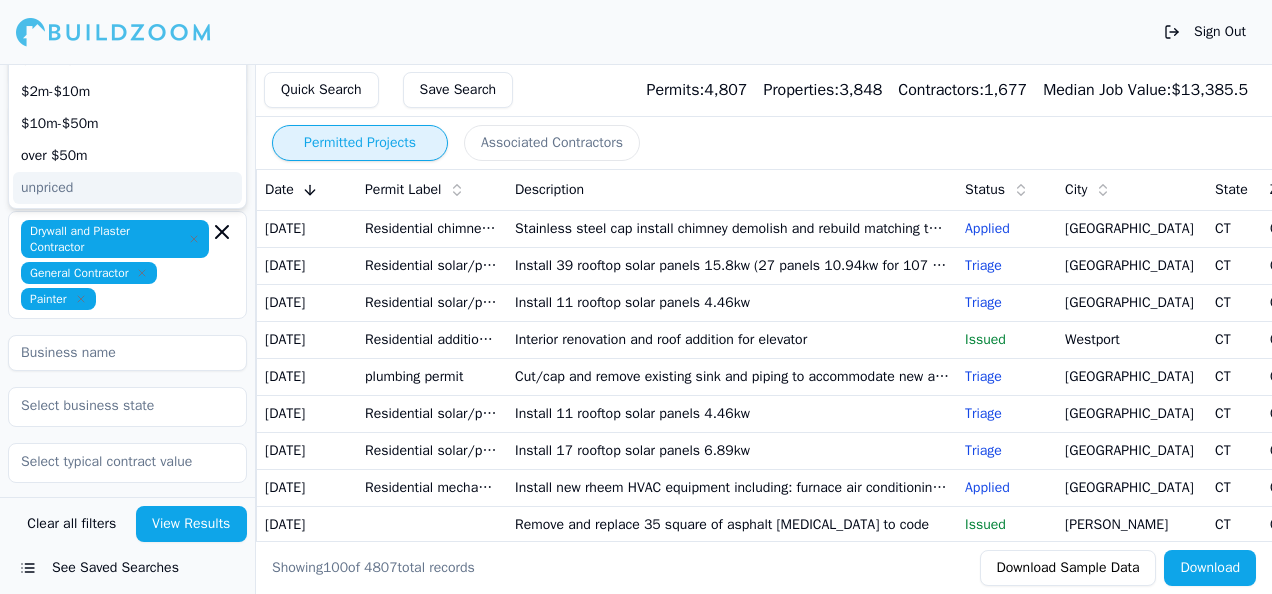 scroll, scrollTop: 900, scrollLeft: 0, axis: vertical 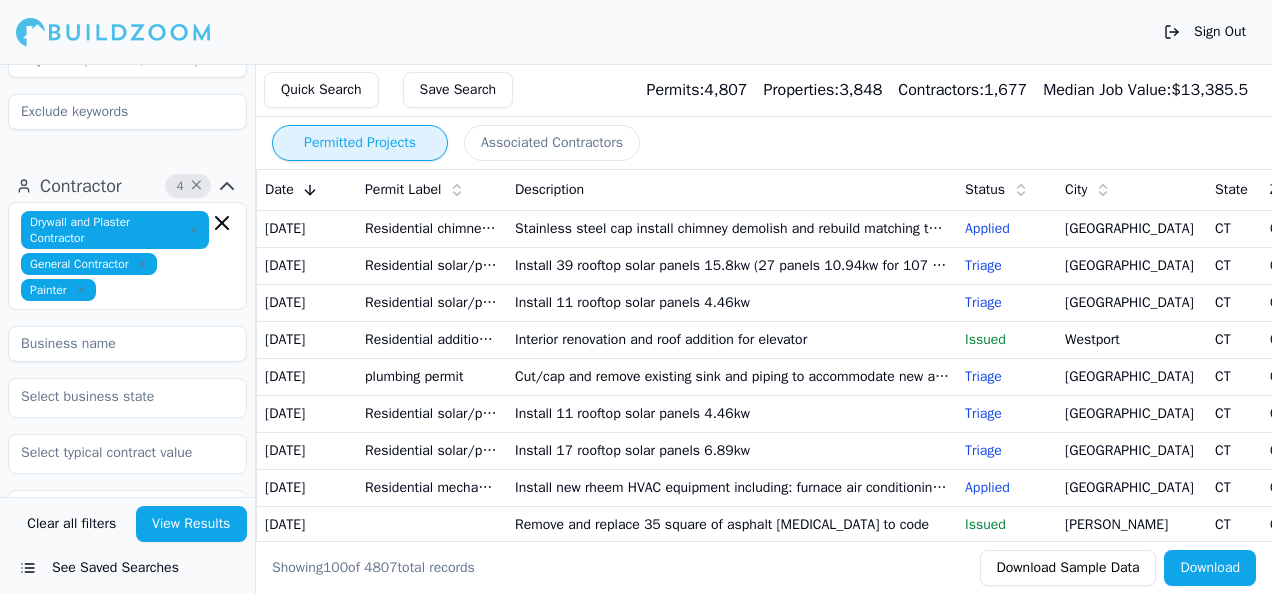 click at bounding box center [127, 344] 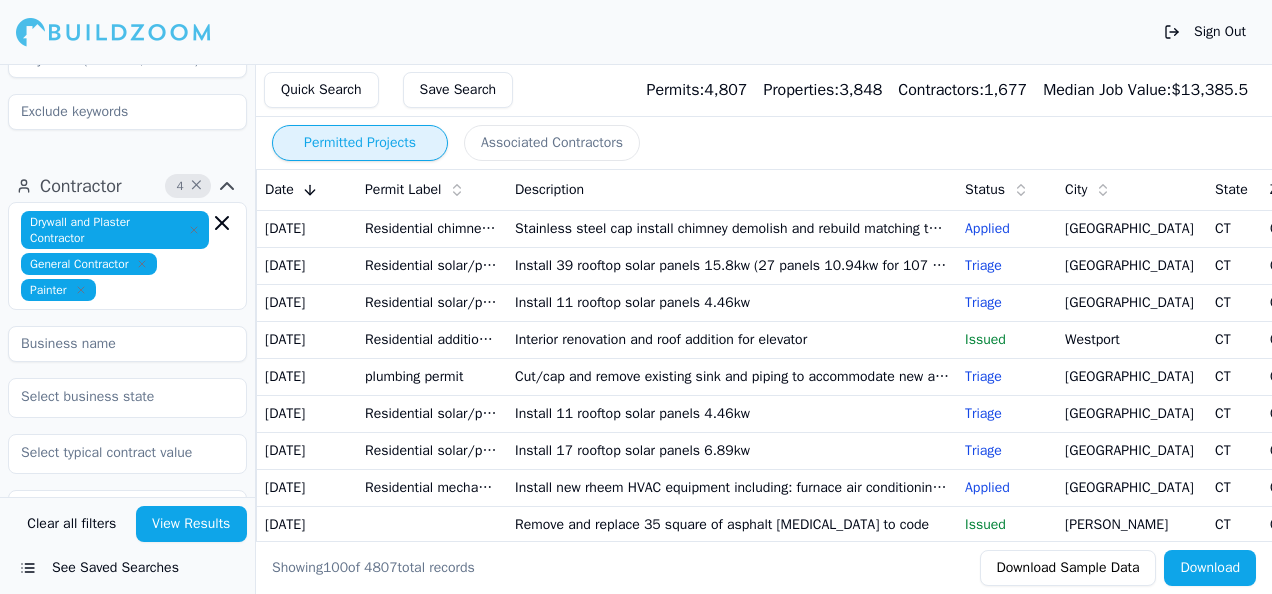 type on "L and J painting and home improvement L.L.C" 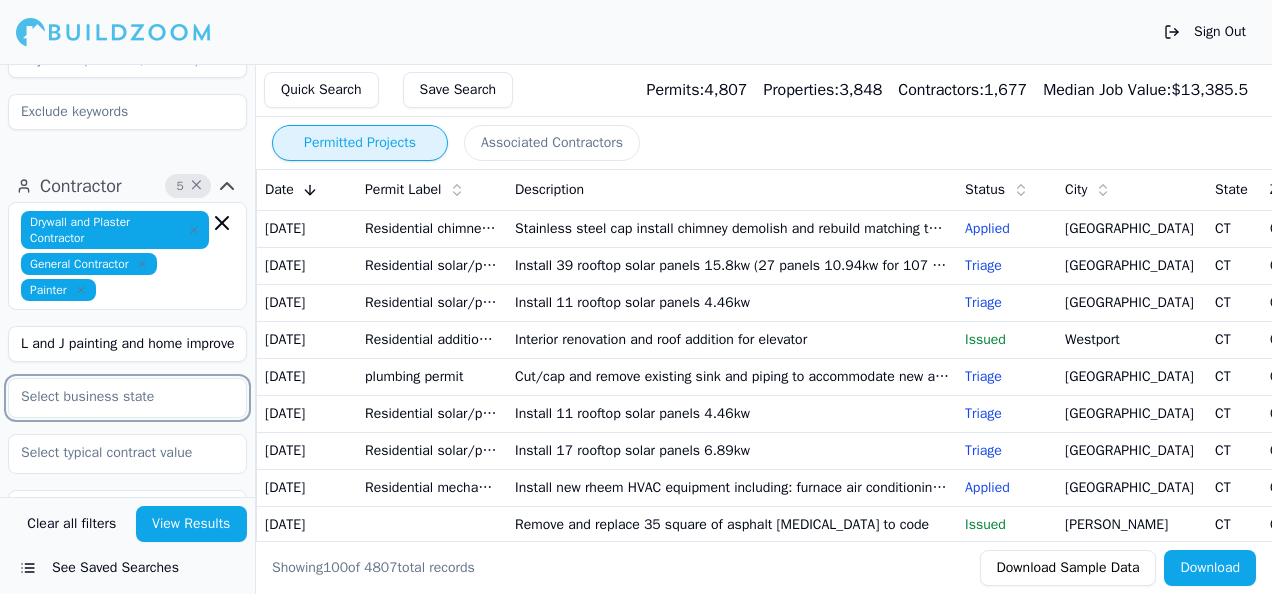 click at bounding box center (115, 397) 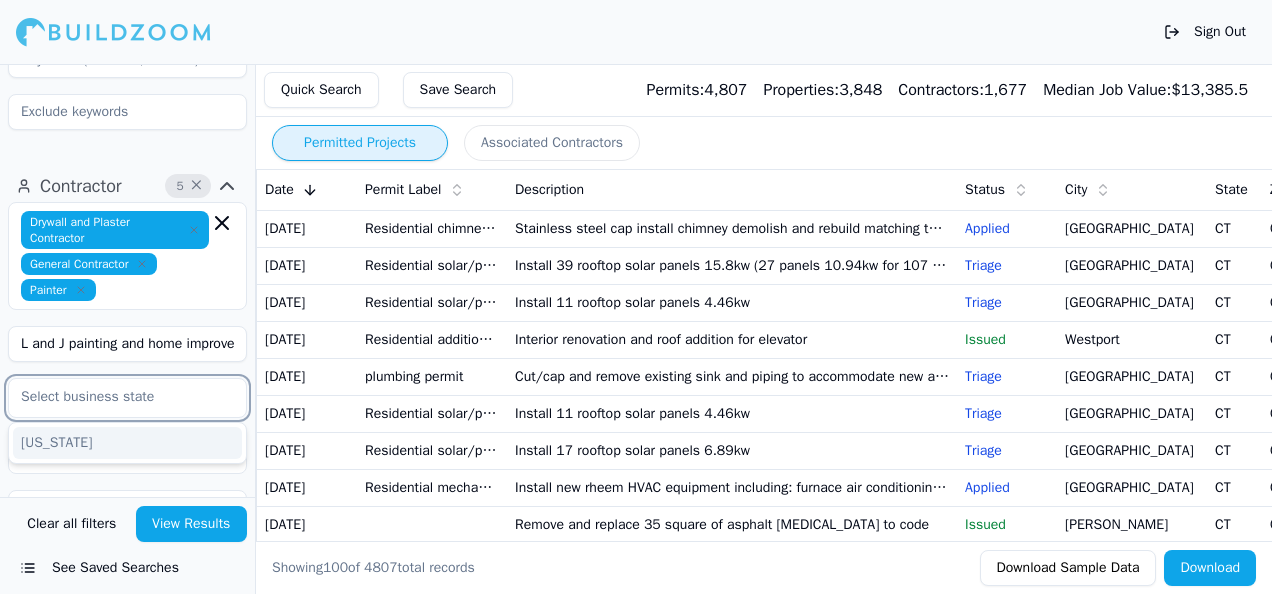 click on "[US_STATE]" at bounding box center (127, 443) 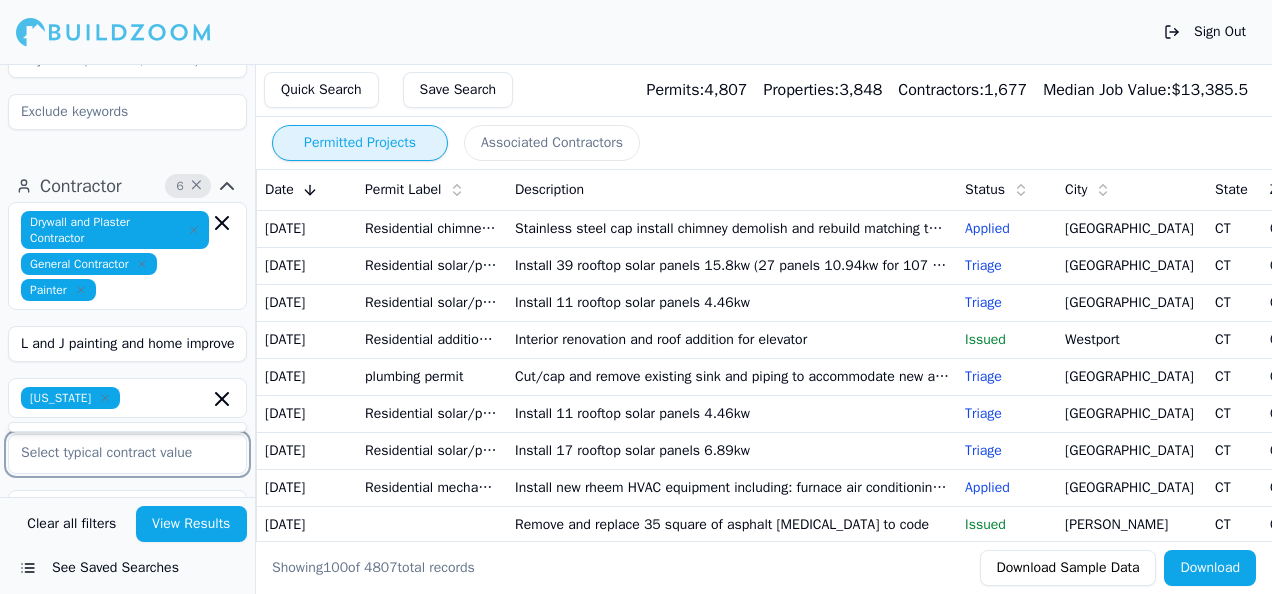 click at bounding box center [115, 453] 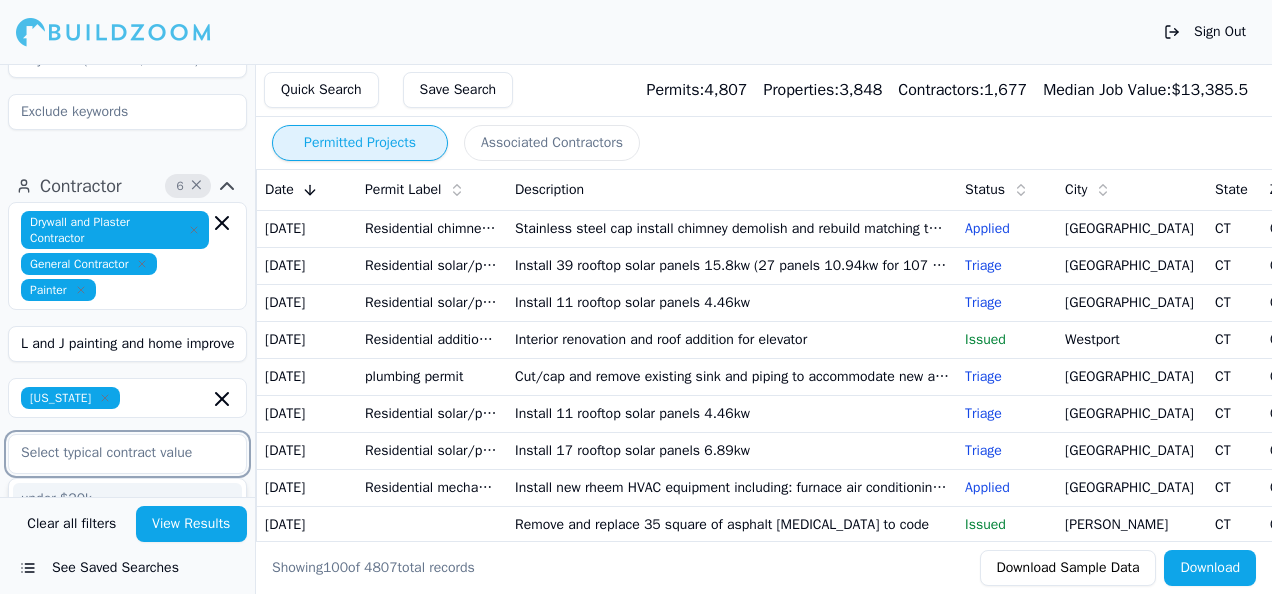 scroll, scrollTop: 1000, scrollLeft: 0, axis: vertical 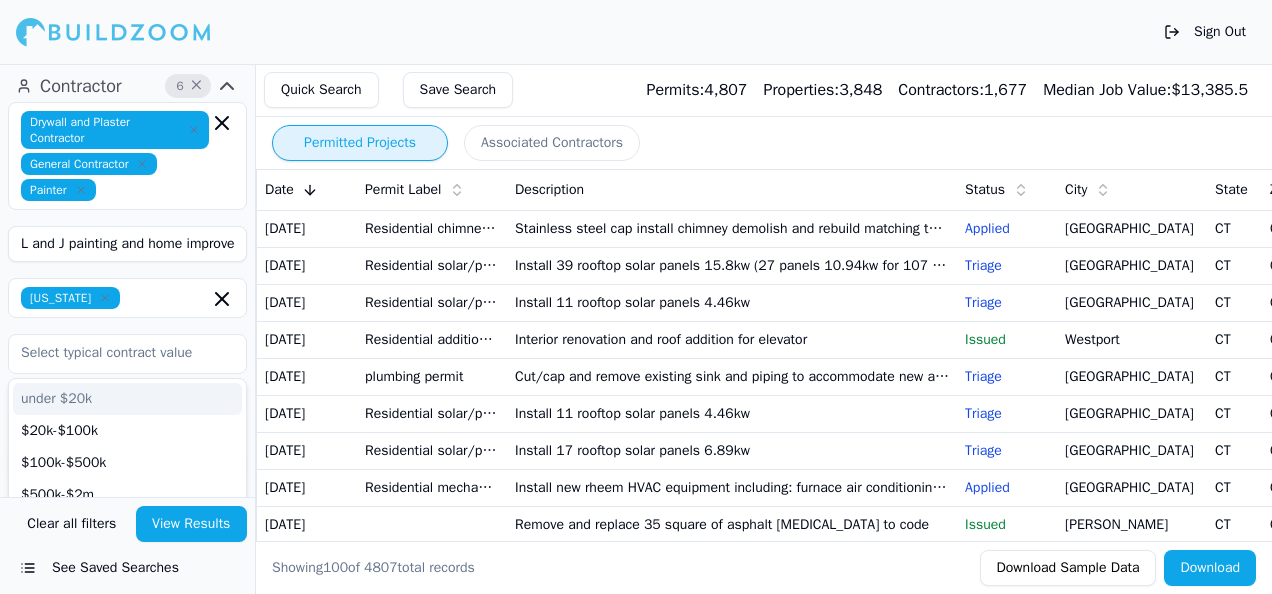 click on "Drywall and Plaster Contractor General Contractor Painter L and J painting and home improvement L.L.C [US_STATE] under $20k $20k-$100k $100k-$500k $500k-$2m $2m-$10m $10m-$50m over $50m unpriced Verified License Has Phone Has Email Has Permits Min Permits (All Time) 0 Permits Last 4 Years Min Max" at bounding box center (127, 467) 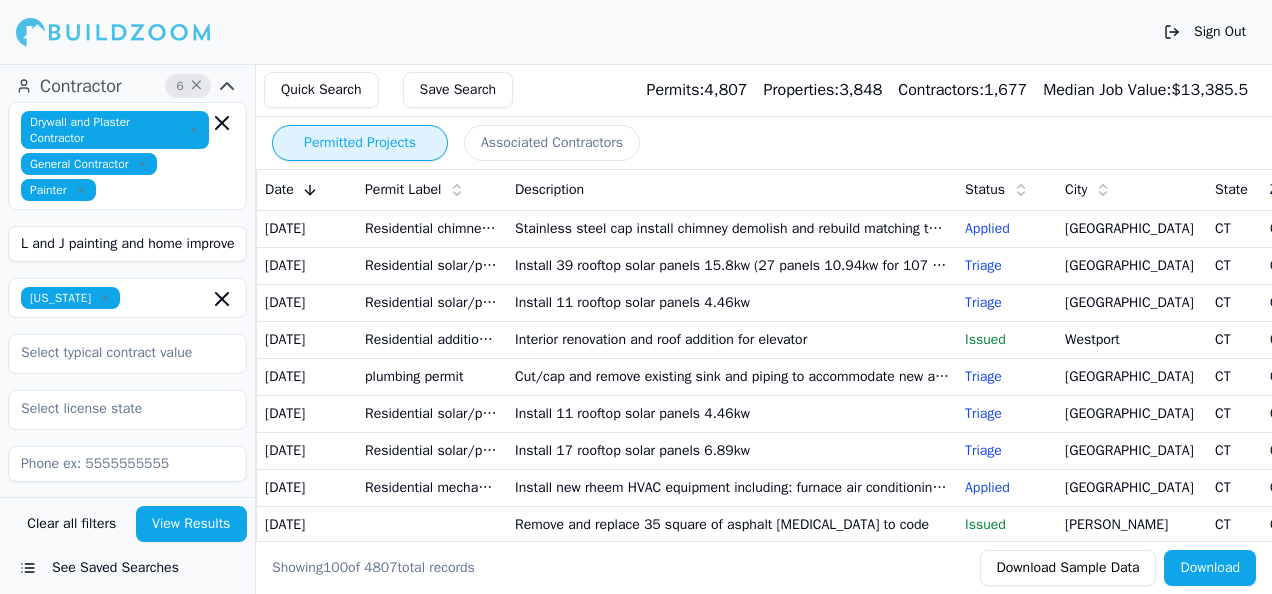 click on "View Results" at bounding box center (192, 524) 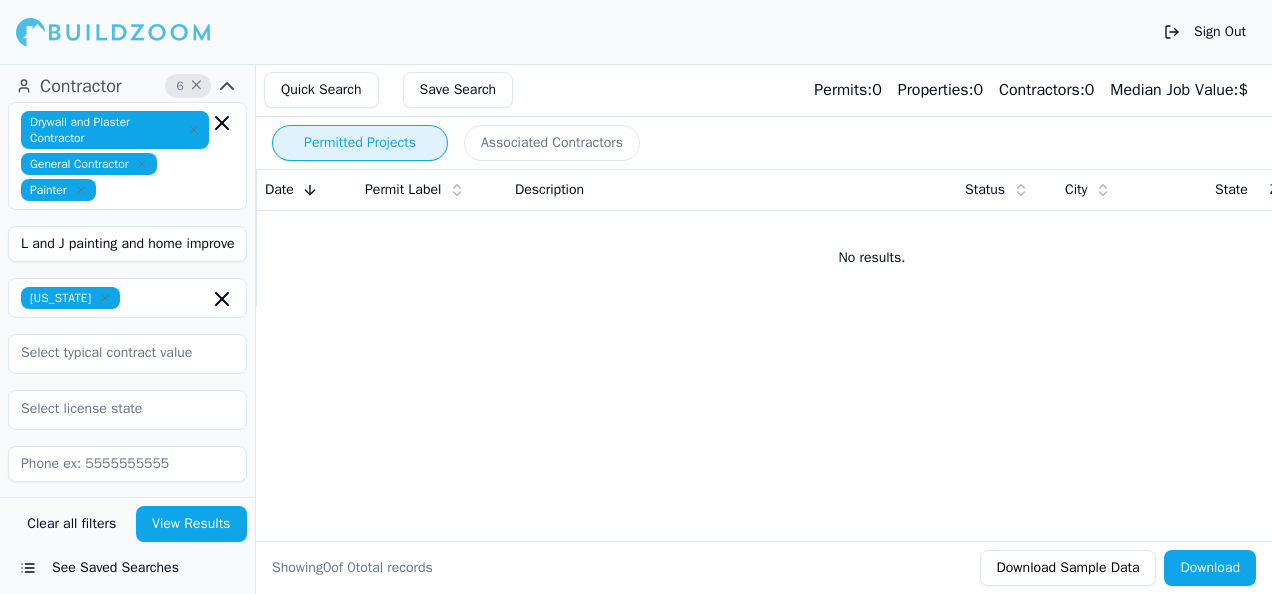 click on "No results." at bounding box center [872, 258] 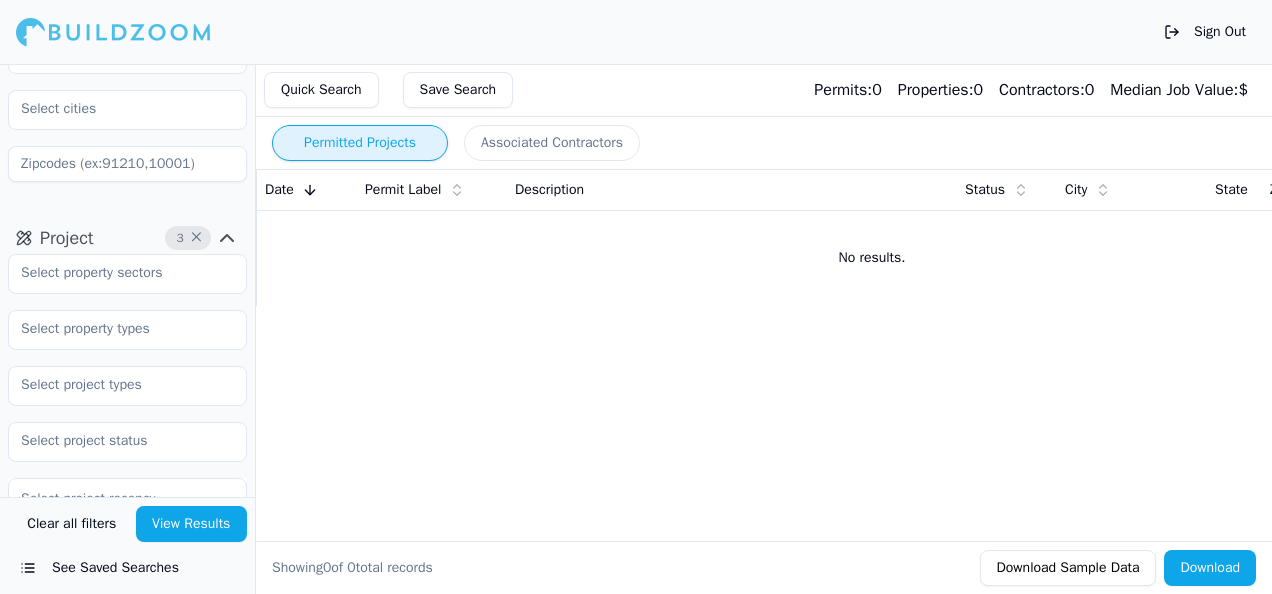 scroll, scrollTop: 300, scrollLeft: 0, axis: vertical 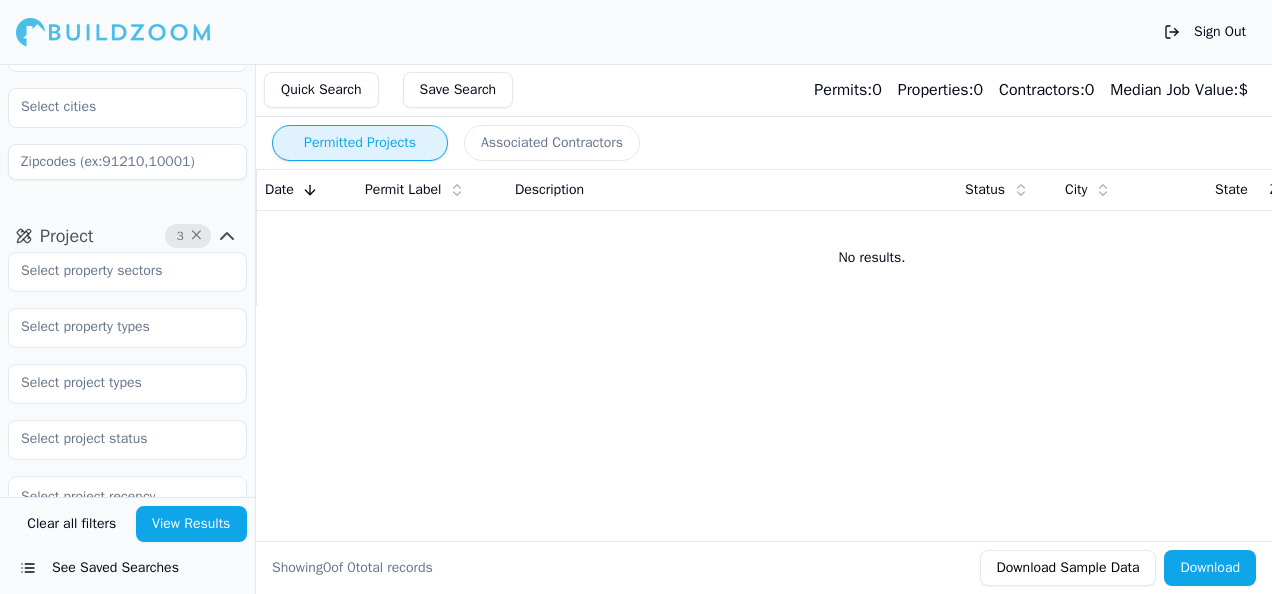 click 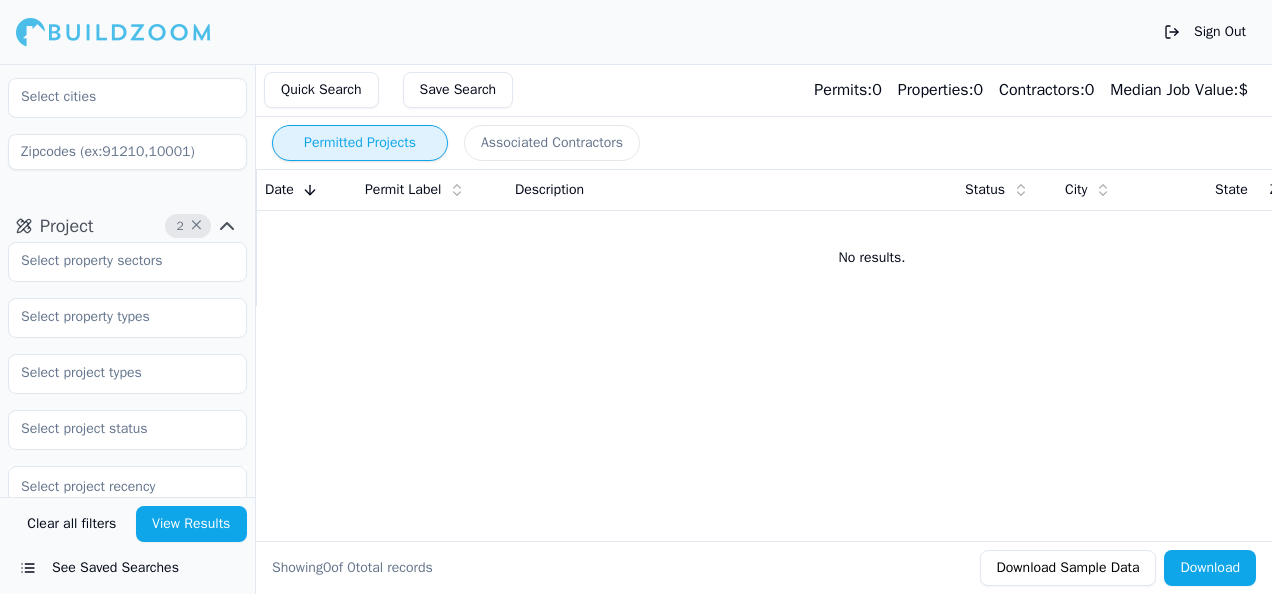 click 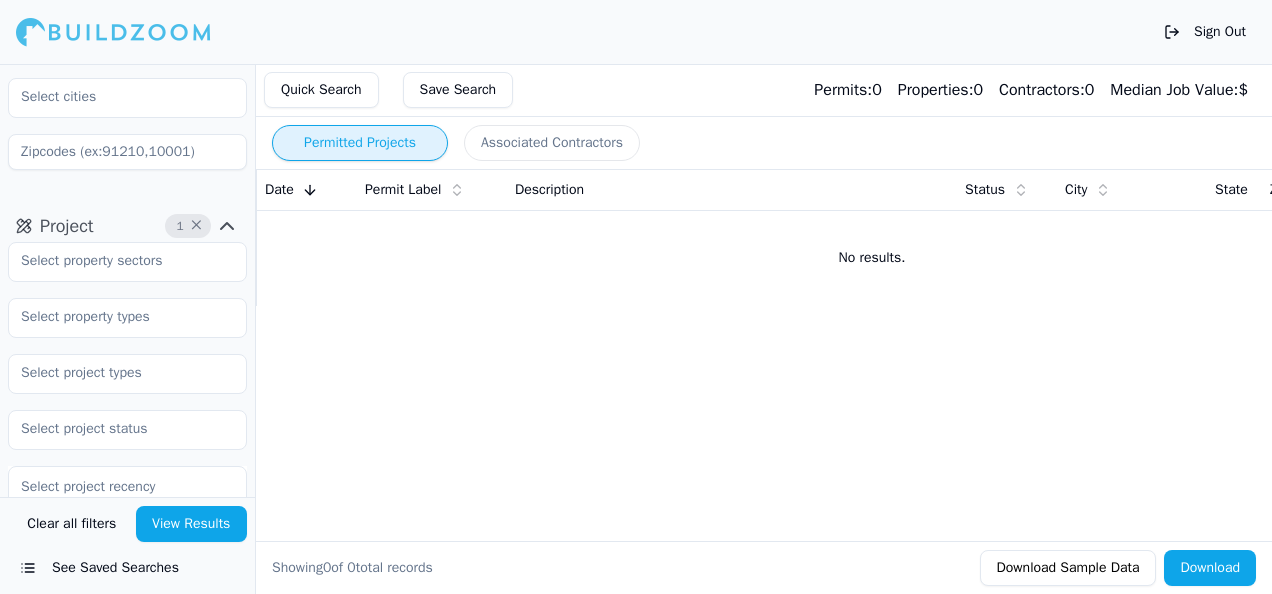 click on "under $20k" at bounding box center (70, 544) 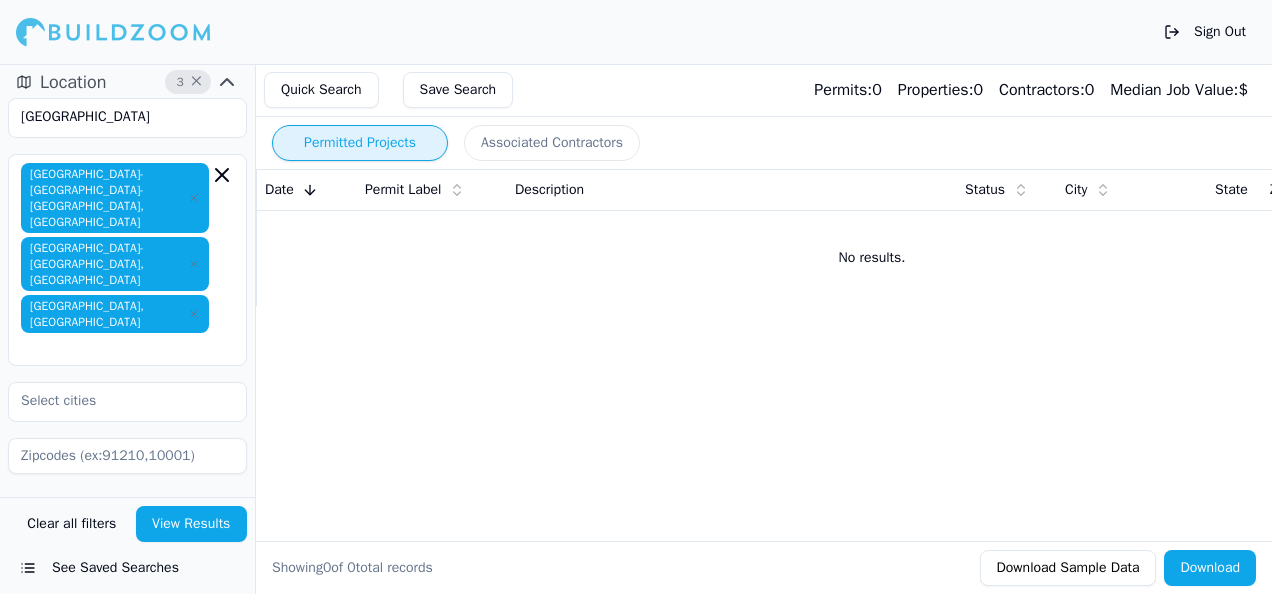scroll, scrollTop: 0, scrollLeft: 0, axis: both 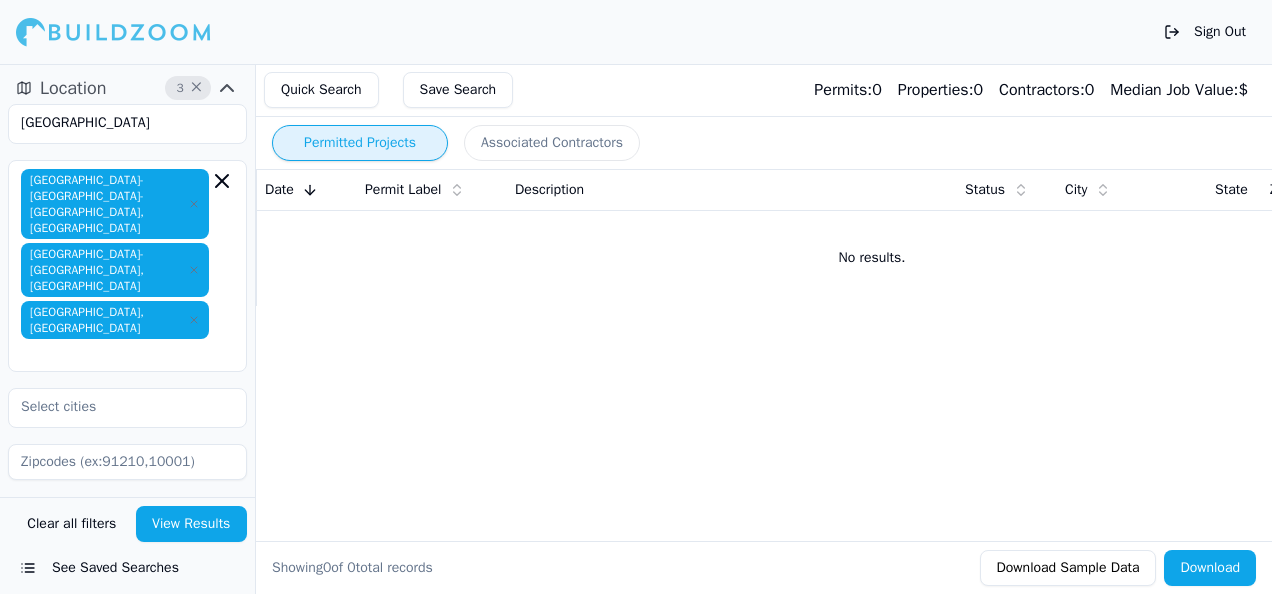 click 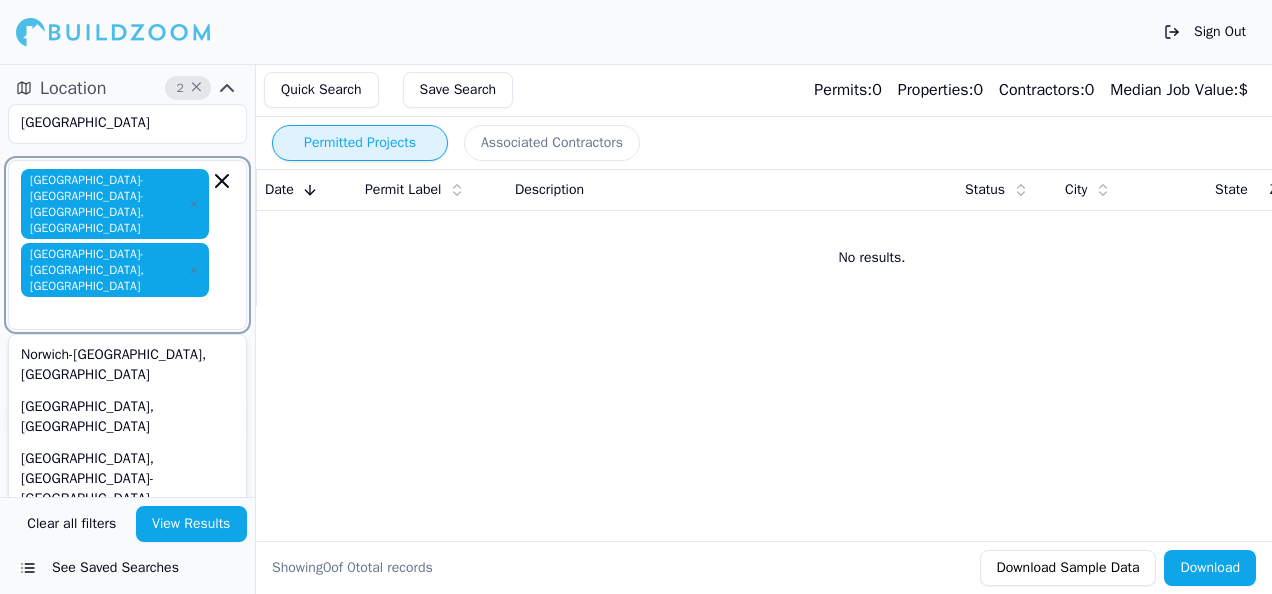 click 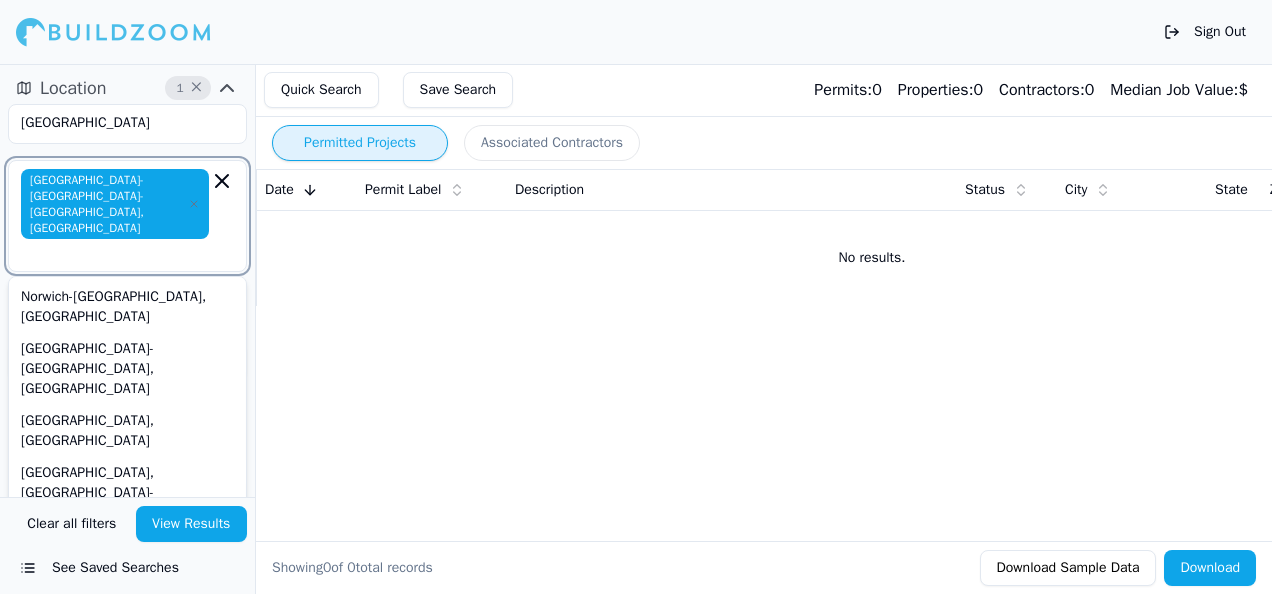click 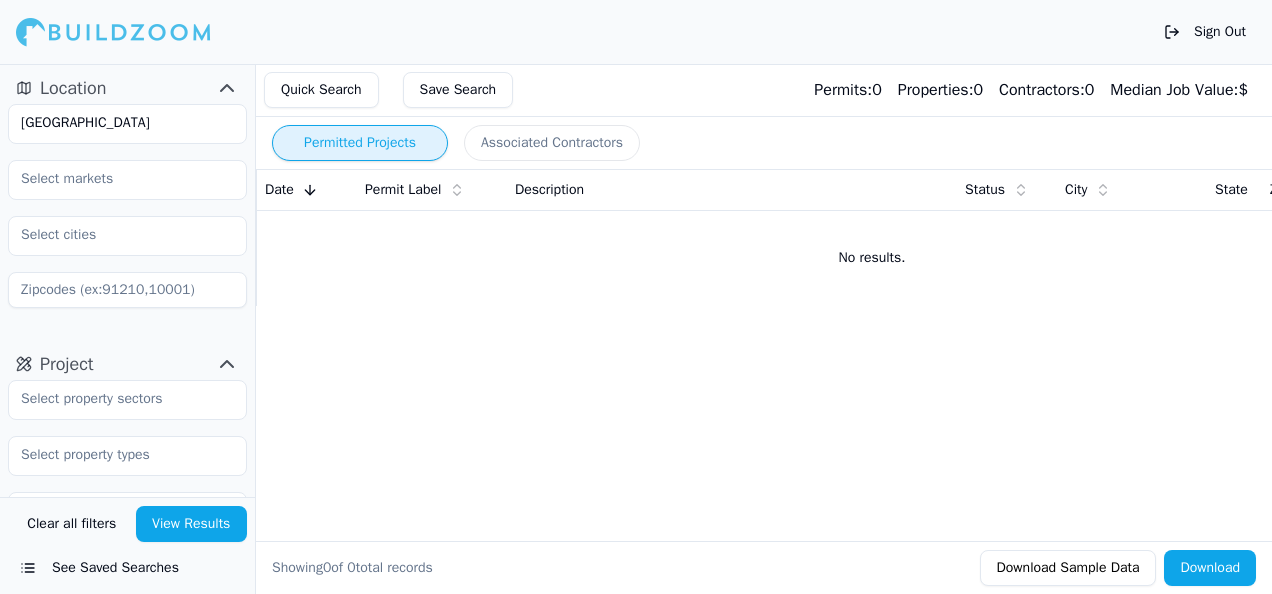 click on "[GEOGRAPHIC_DATA]" at bounding box center [127, 206] 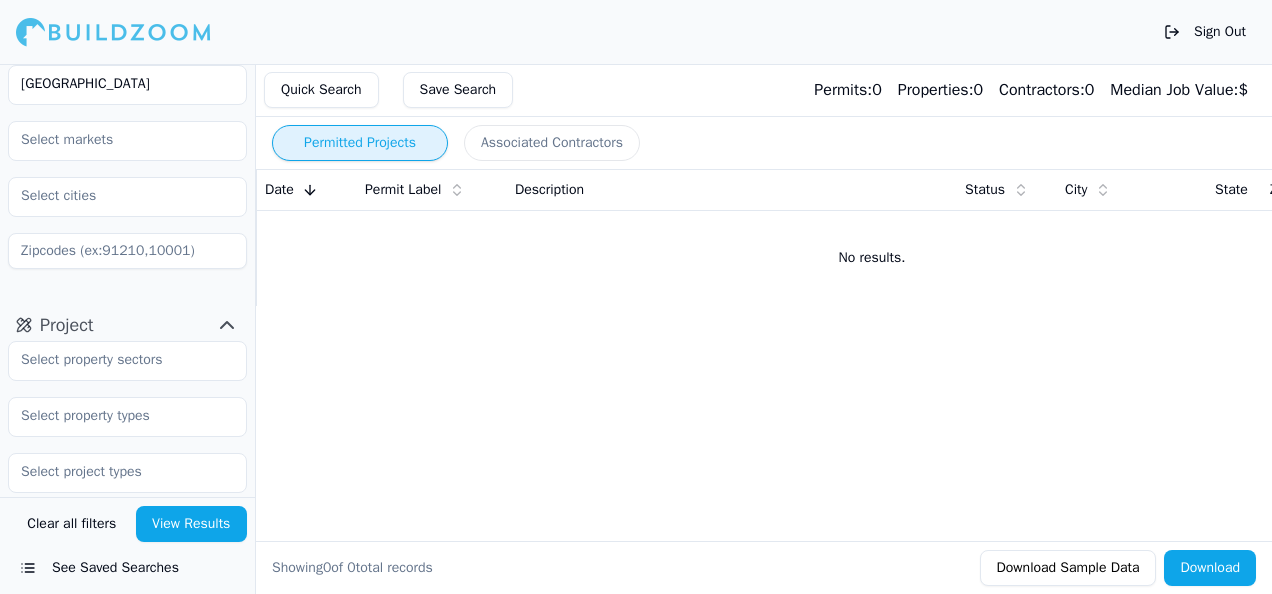 scroll, scrollTop: 0, scrollLeft: 0, axis: both 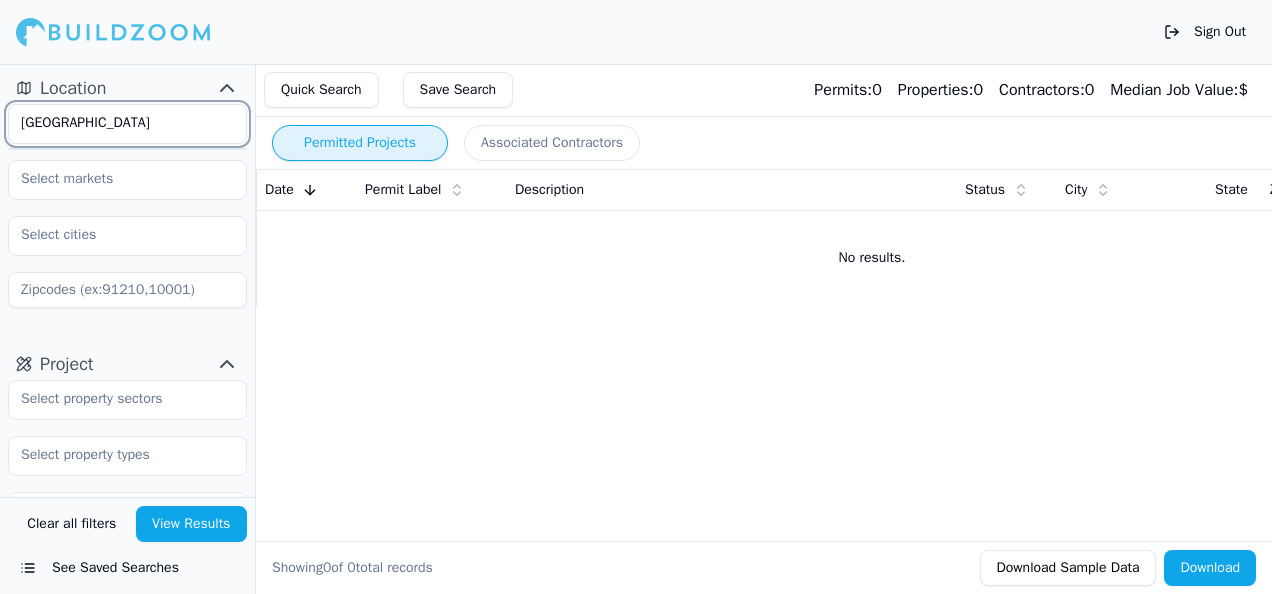 click on "[GEOGRAPHIC_DATA]" at bounding box center [115, 123] 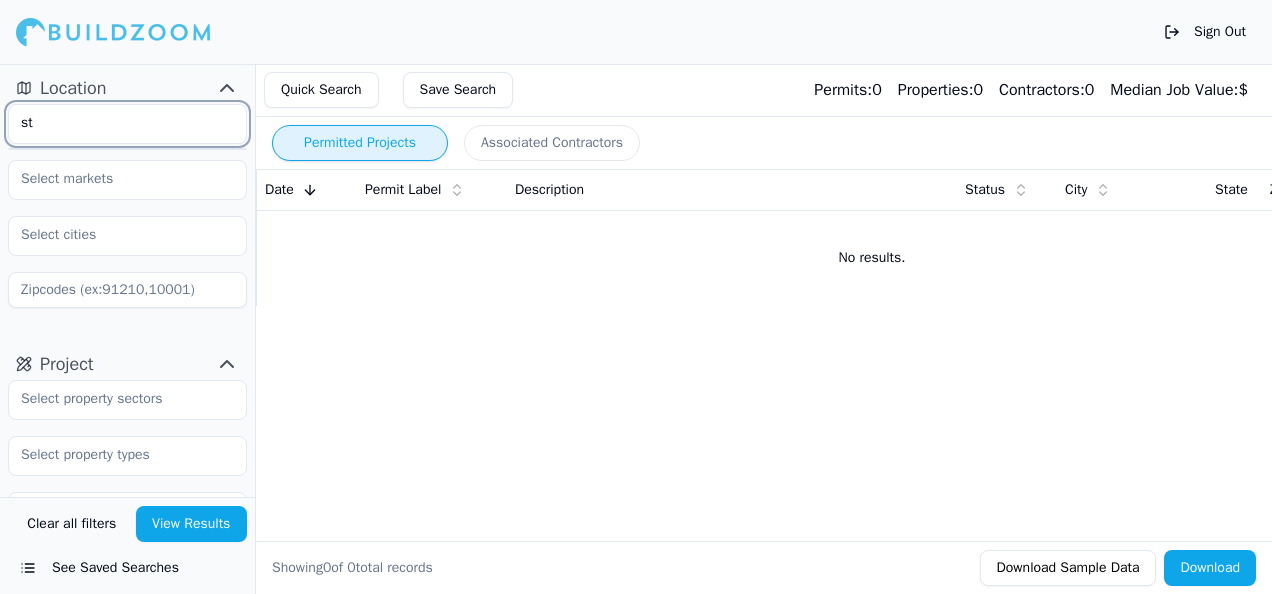 type on "s" 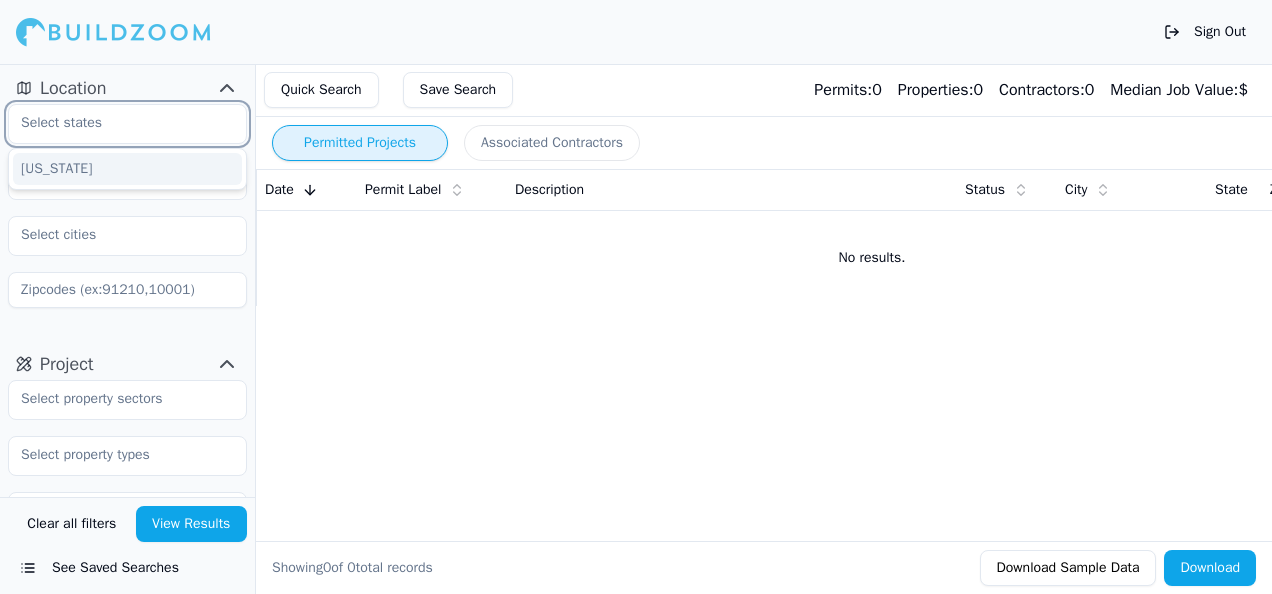 type 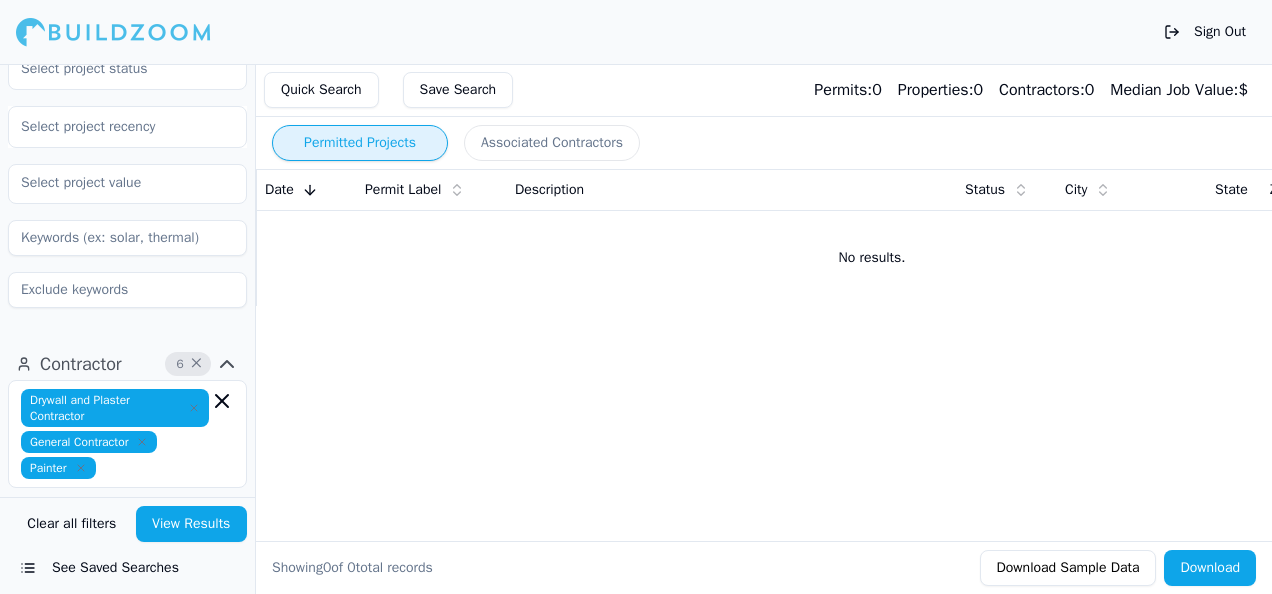 scroll, scrollTop: 500, scrollLeft: 0, axis: vertical 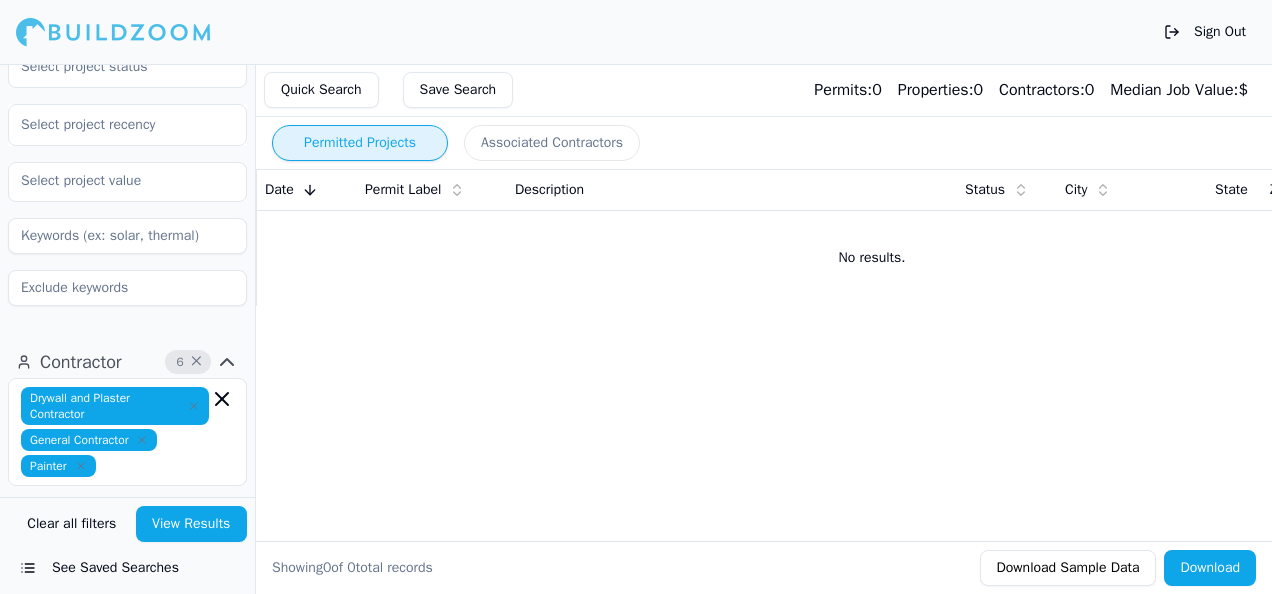 click on "View Results" at bounding box center [192, 524] 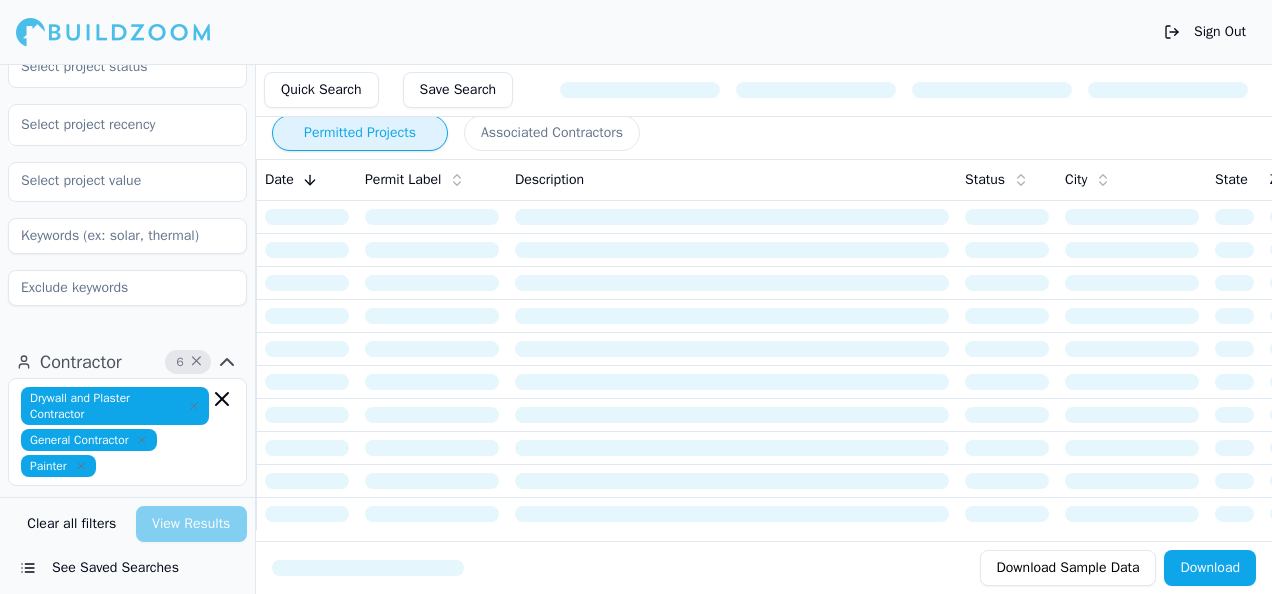 scroll, scrollTop: 0, scrollLeft: 0, axis: both 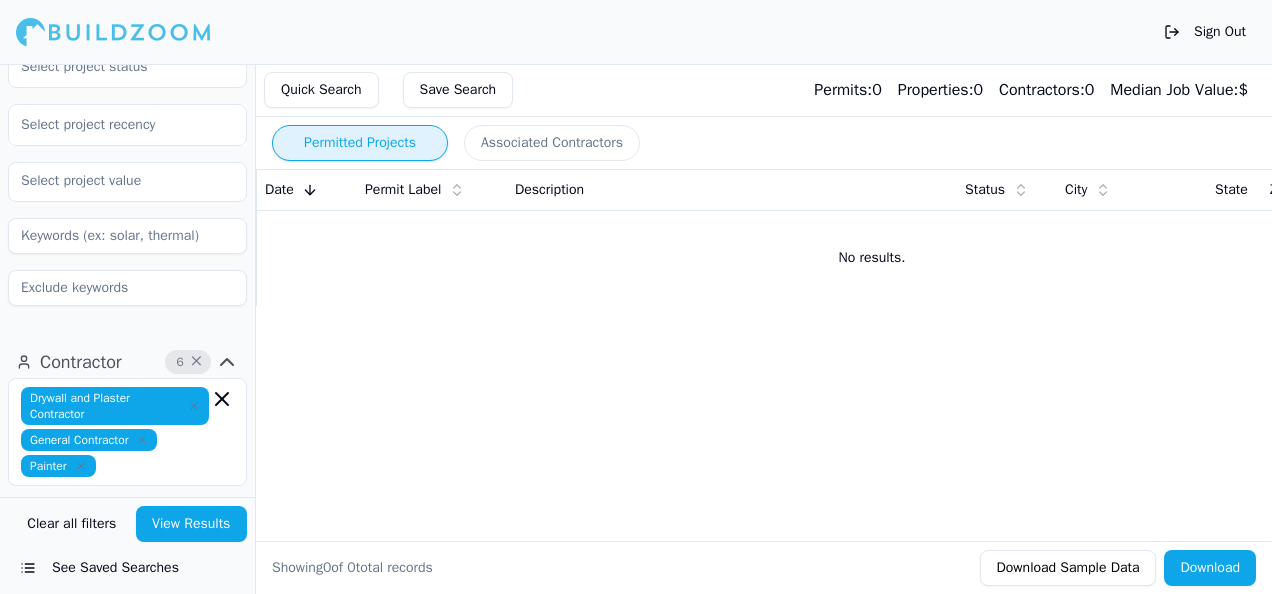 click 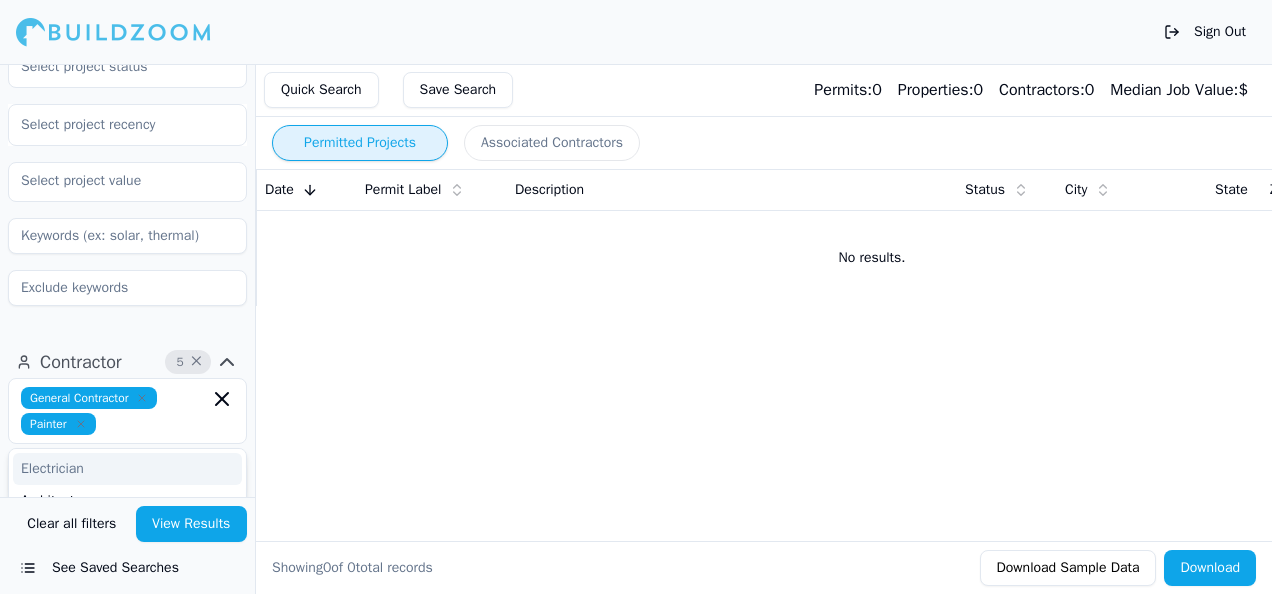 click on "General Contractor" at bounding box center [89, 398] 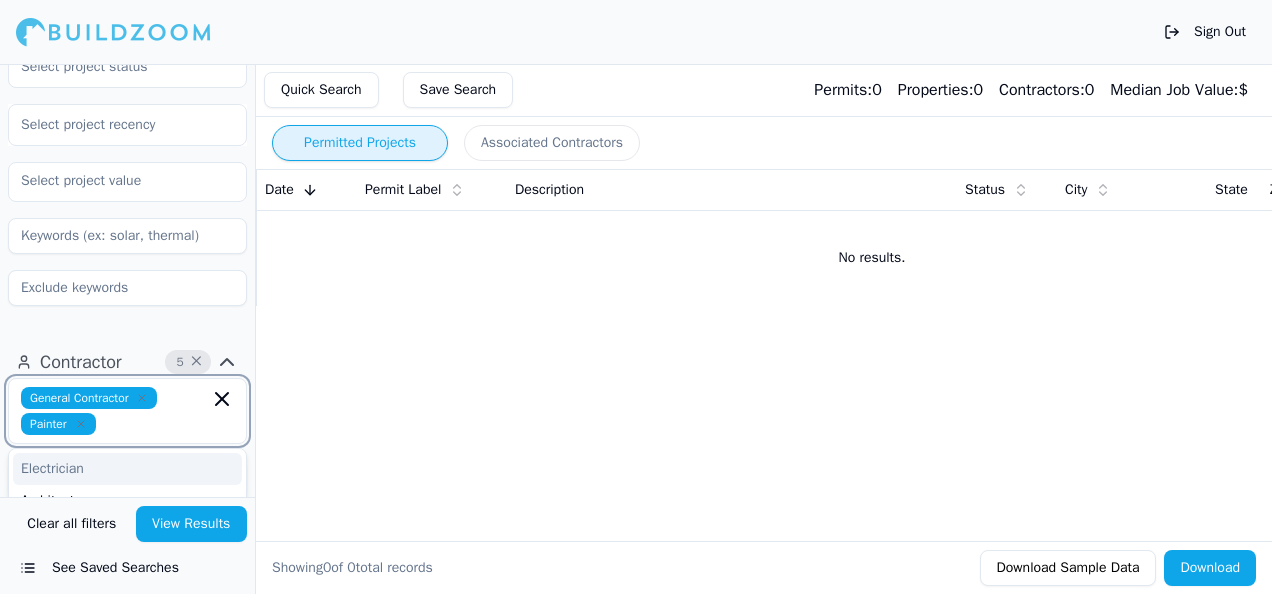 click 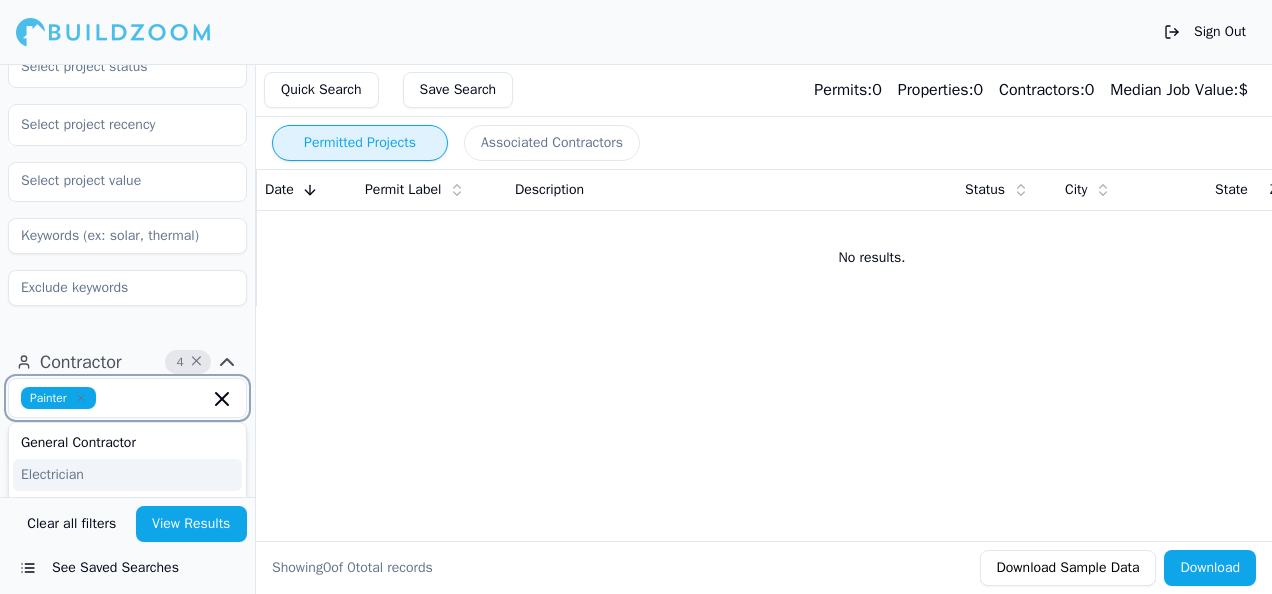 click 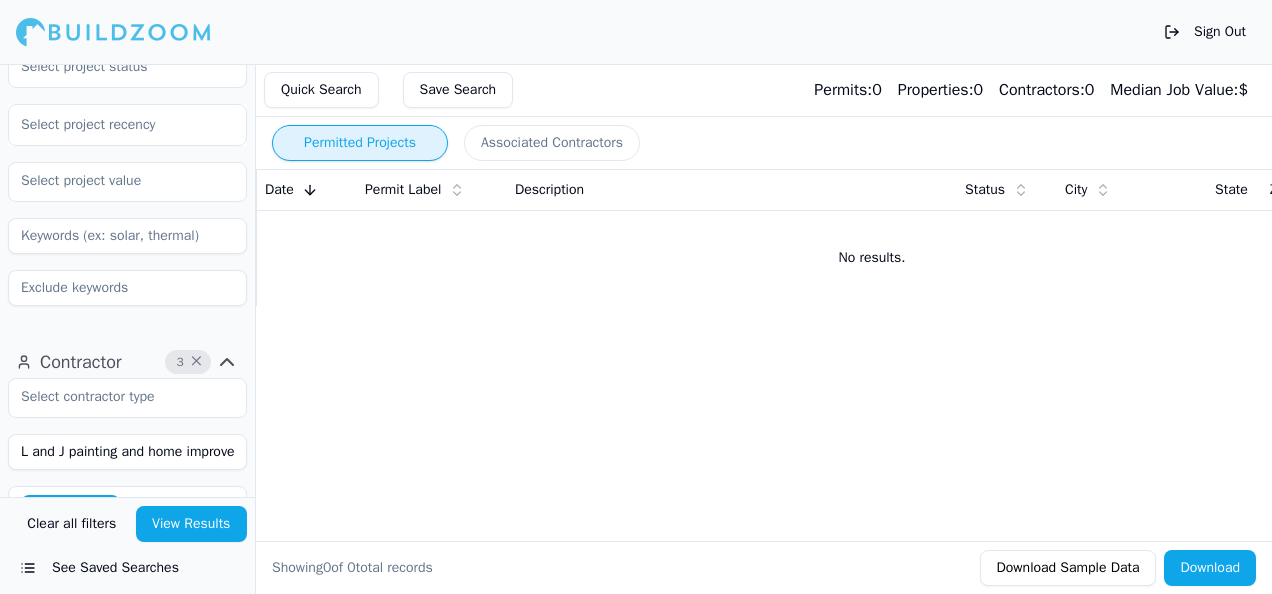 click on "View Results" at bounding box center (192, 524) 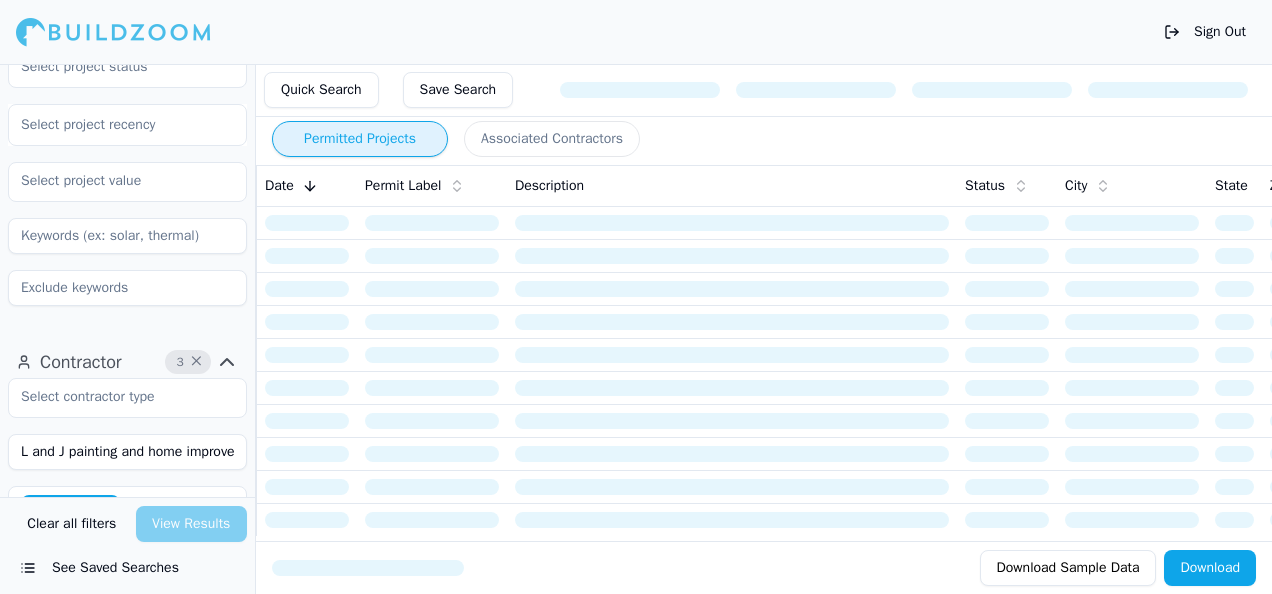 scroll, scrollTop: 0, scrollLeft: 0, axis: both 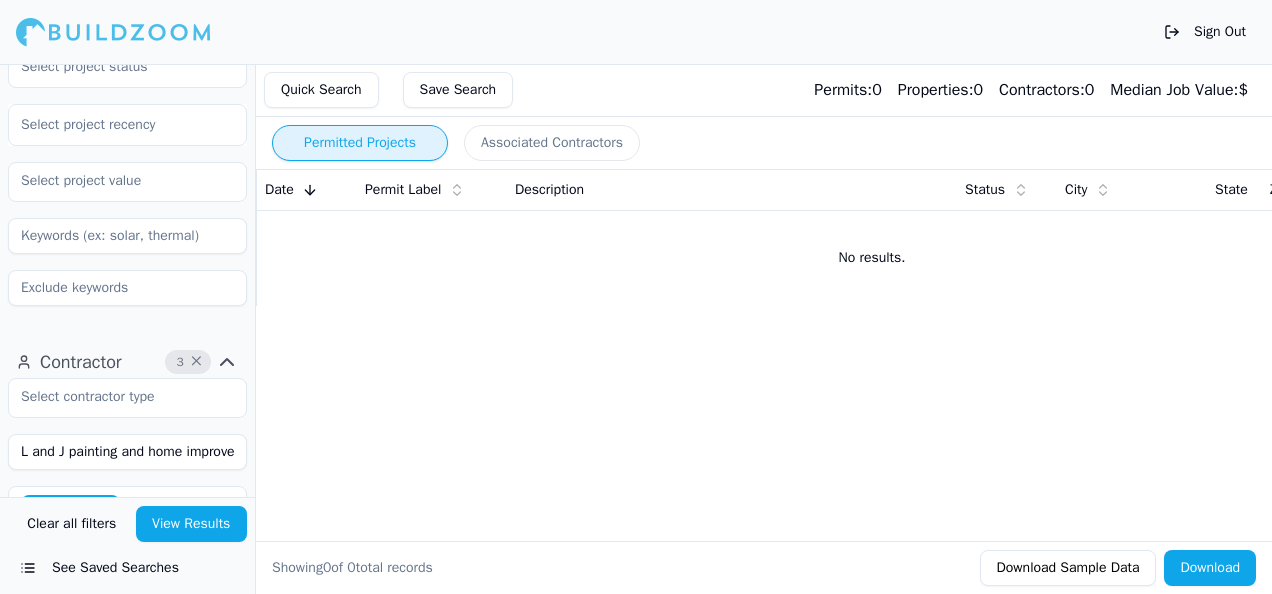 click on "Permitted Projects" at bounding box center [360, 143] 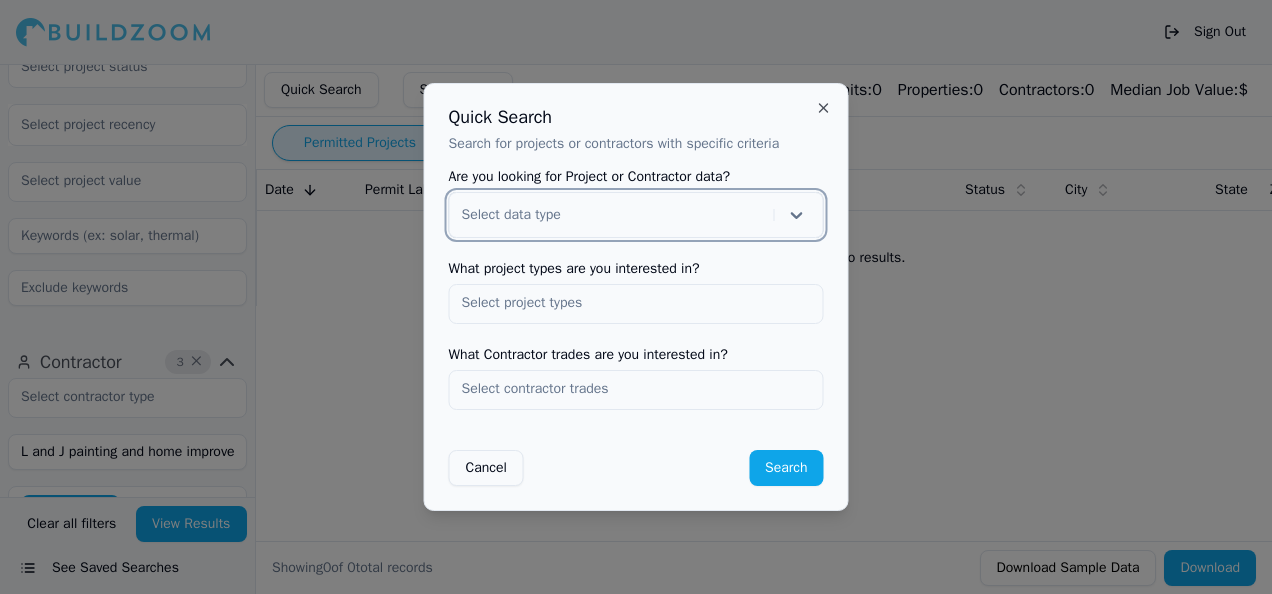 click at bounding box center (636, 303) 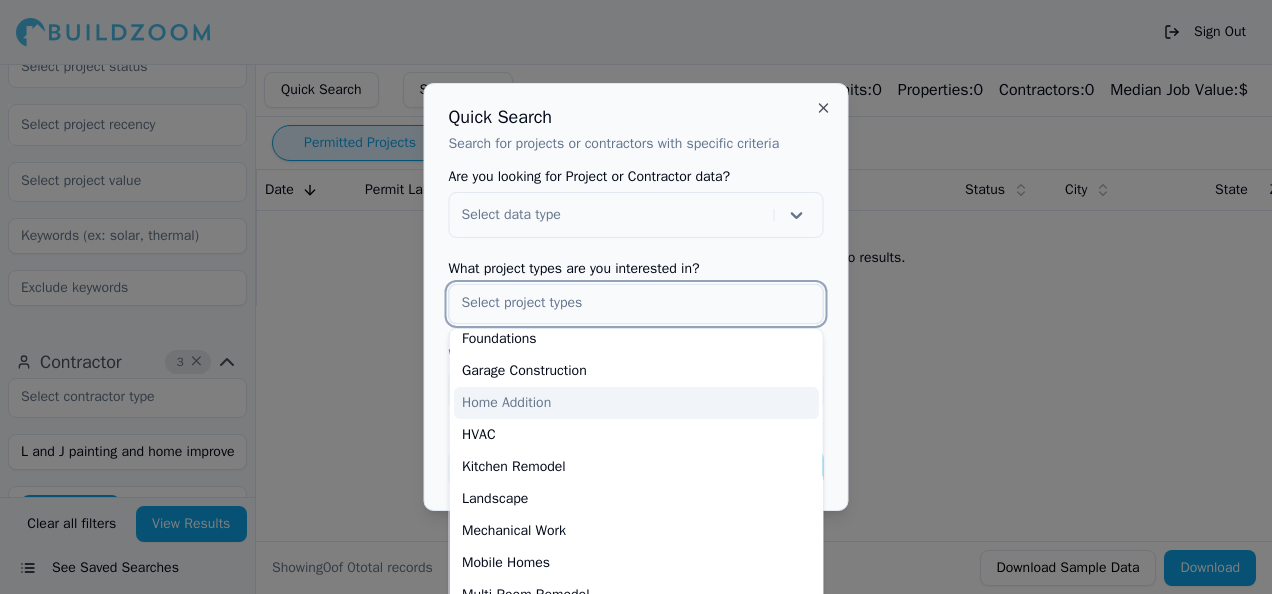scroll, scrollTop: 400, scrollLeft: 0, axis: vertical 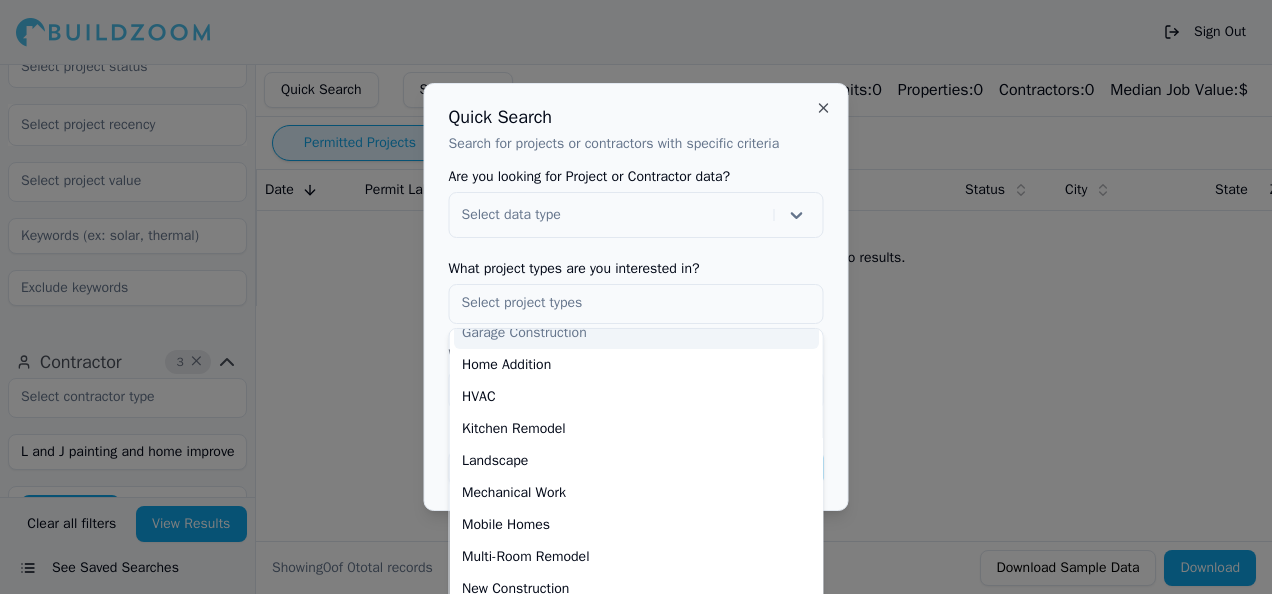 click on "Quick Search Search for projects or contractors with specific criteria Are you looking for Project or Contractor data? Select data type What project types are you interested in? ADU Bathroom Remodel Commercial Renovation Decks and Porches Demolition Docks Doors and Windows Electrical Work Excavation and Grading Fences Flatwork Concrete Foundations Garage Construction Home Addition HVAC Kitchen Remodel Landscape Mechanical Work Mobile Homes Multi-Room Remodel New Construction Patios Paving, Driveways, and Sidewalks Plumbing Pole Barn Pool and Spa Construction Retaining Walls Roofing Sewer Laterals Siding Signage Solar Installation What Contractor trades are you interested in? Cancel Search Close" at bounding box center [636, 297] 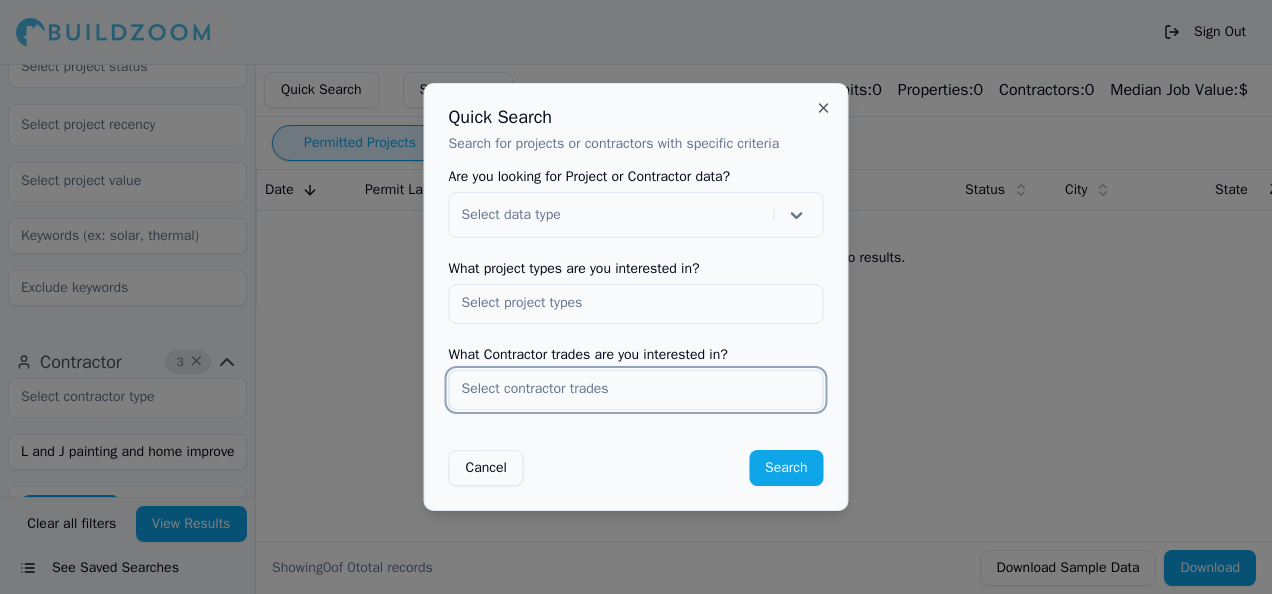 click at bounding box center (636, 389) 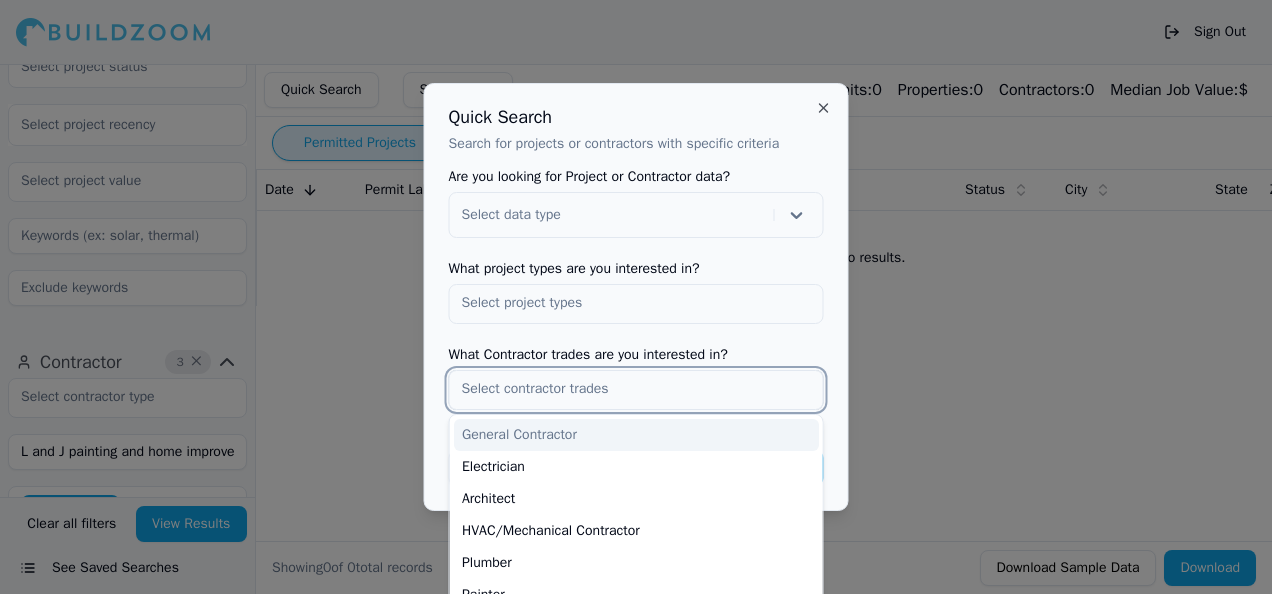 click on "General Contractor" at bounding box center [636, 435] 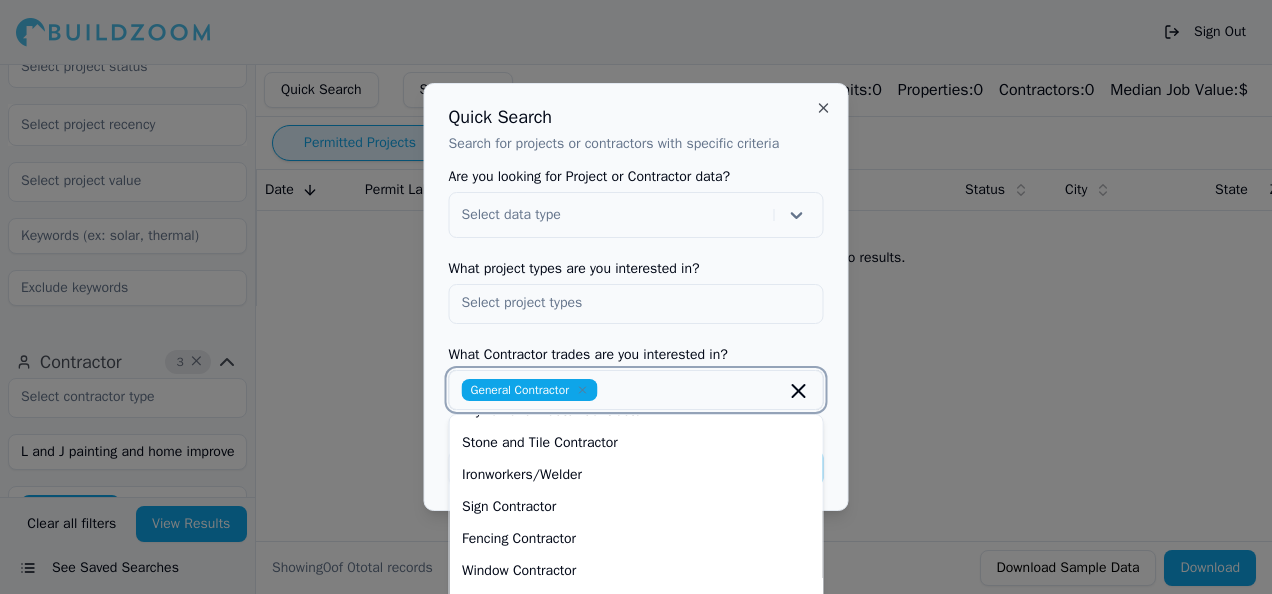 scroll, scrollTop: 500, scrollLeft: 0, axis: vertical 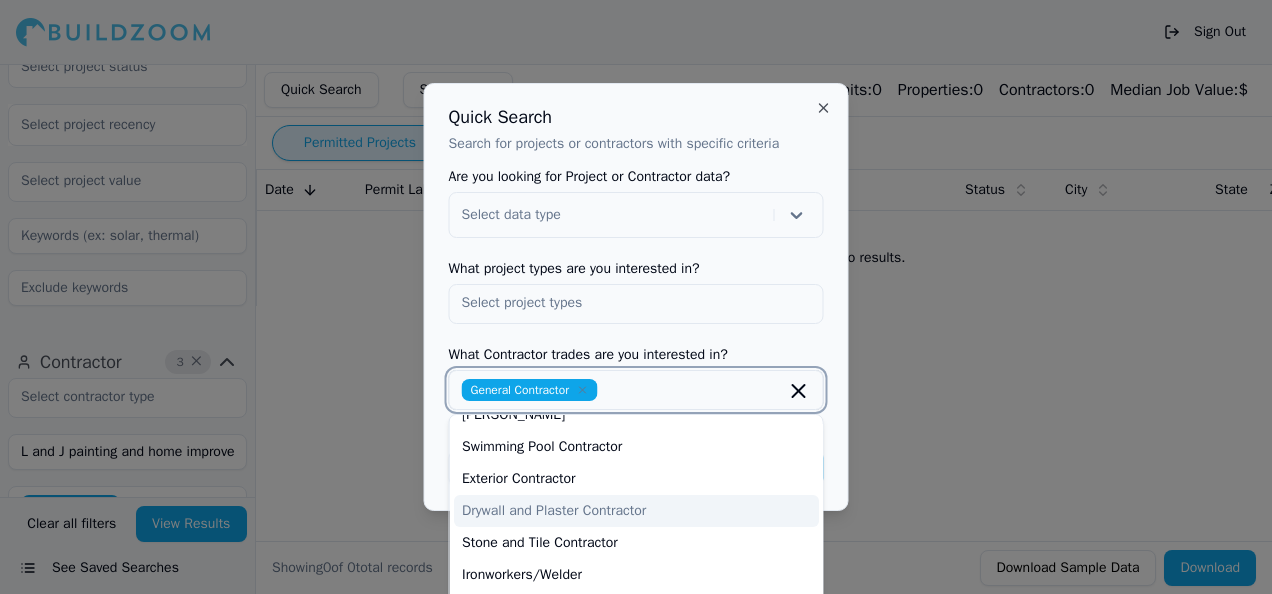 click on "Drywall and Plaster Contractor" at bounding box center (636, 511) 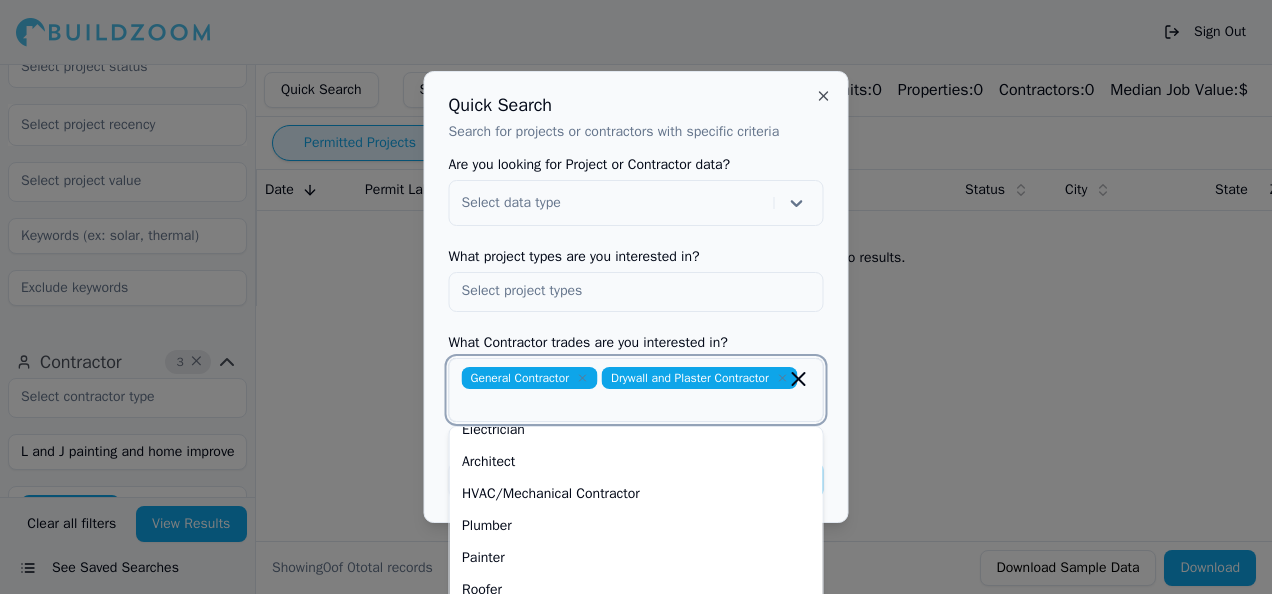 scroll, scrollTop: 0, scrollLeft: 0, axis: both 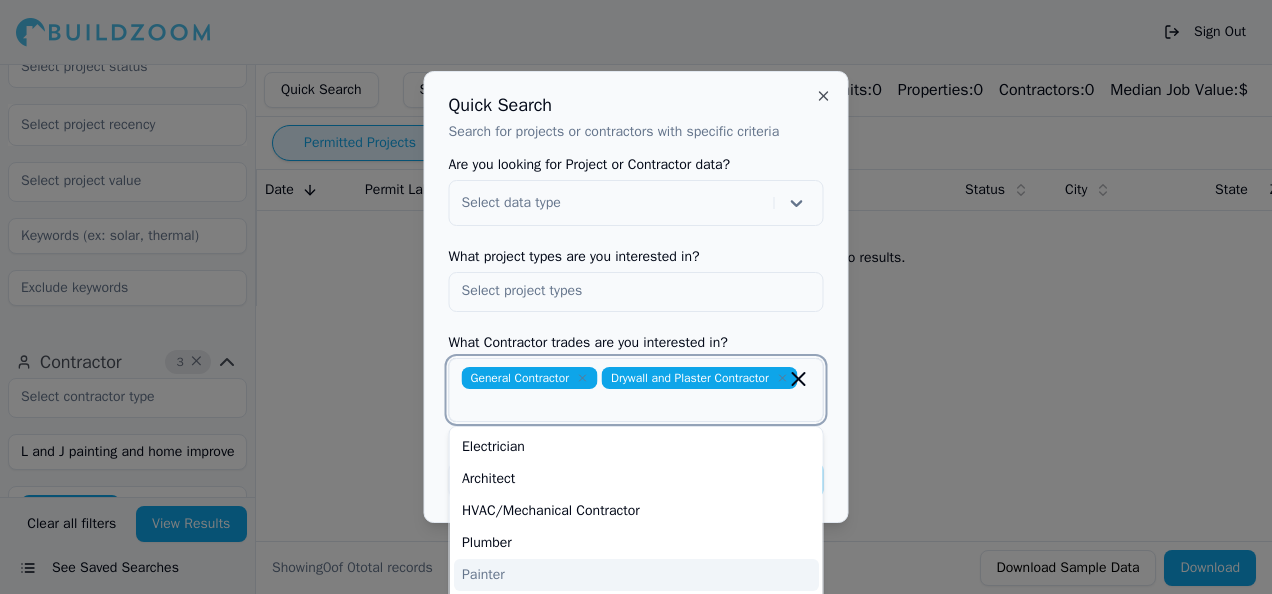 click on "Painter" at bounding box center (636, 575) 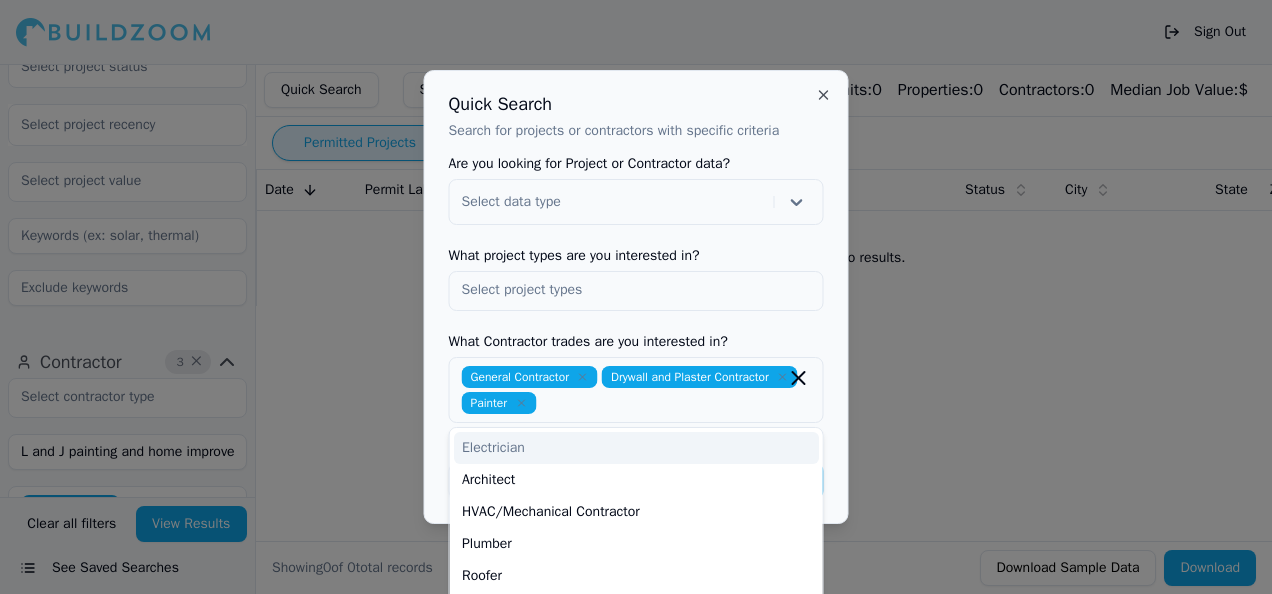 click on "Are you looking for Project or Contractor data? Select data type What project types are you interested in? What Contractor trades are you interested in? General Contractor Drywall and Plaster Contractor Painter Electrician Architect HVAC/Mechanical Contractor Plumber Roofer Engineer Specialist Landscape Contractor Home Builder [PERSON_NAME] Flooring Contractor Concrete [DEMOGRAPHIC_DATA] Site Work [DEMOGRAPHIC_DATA] Handyman [PERSON_NAME] Swimming Pool Contractor Exterior Contractor Stone and Tile Contractor Ironworkers/Welder Sign Contractor Fencing Contractor Window Contractor Low Voltage Contractor Solar Contractor Insulation/Acoustic Contractor Restoration Specialist Interior Designer Environmental Services Contractor Building Designer Large Scale Builder Foundation Contractor Fire Protection Contractor Cancel Search" at bounding box center [636, 328] 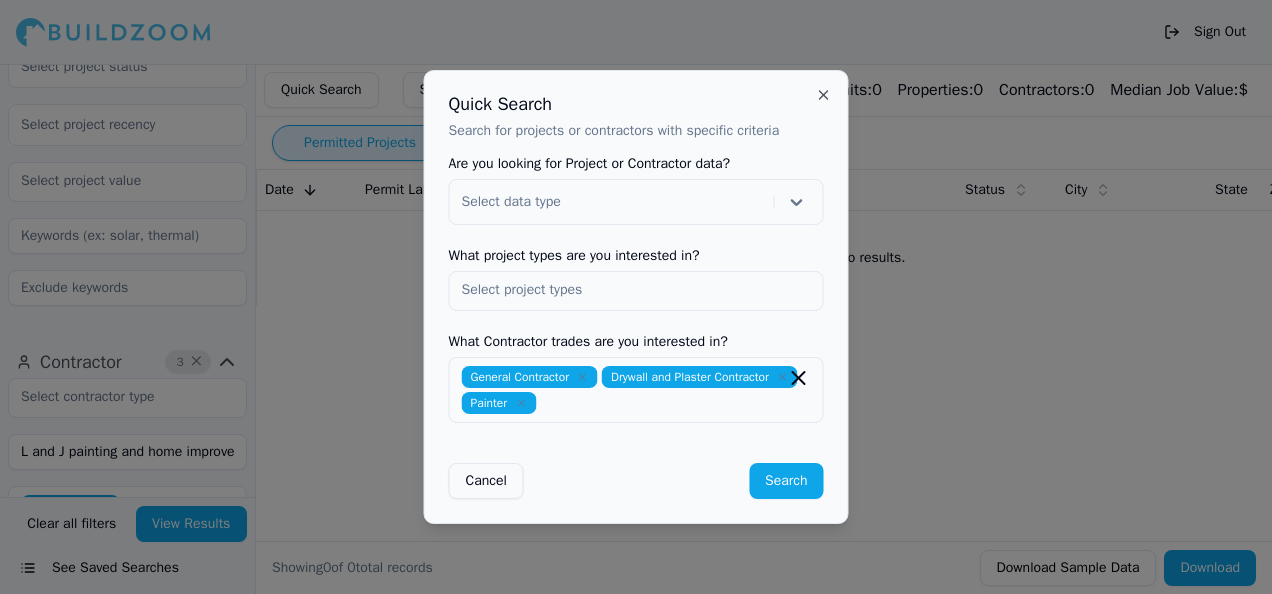 click on "Search" at bounding box center [786, 481] 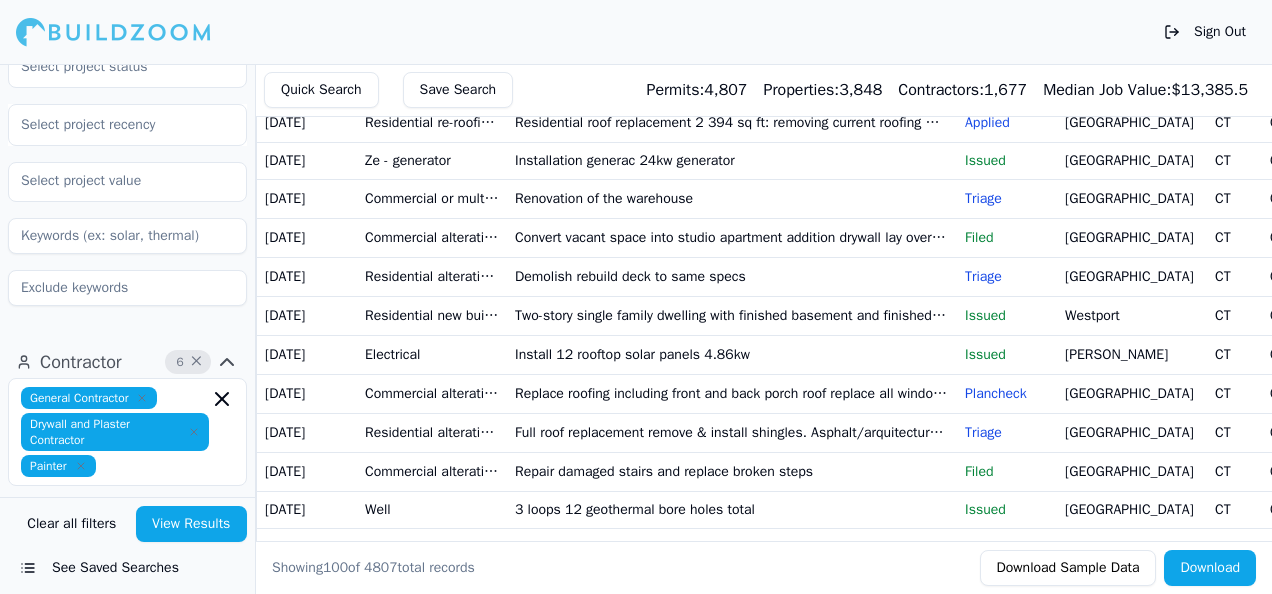 scroll, scrollTop: 600, scrollLeft: 0, axis: vertical 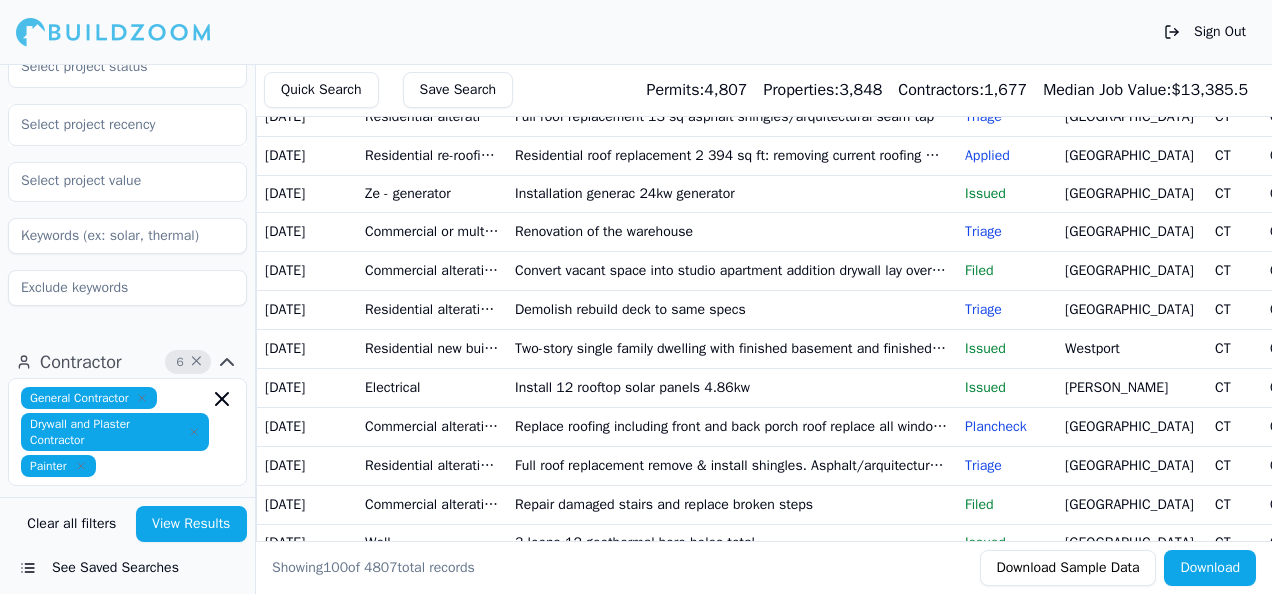 click on "Two-story single family dwelling with finished basement and finished attic 5 bedrooms" at bounding box center [732, 348] 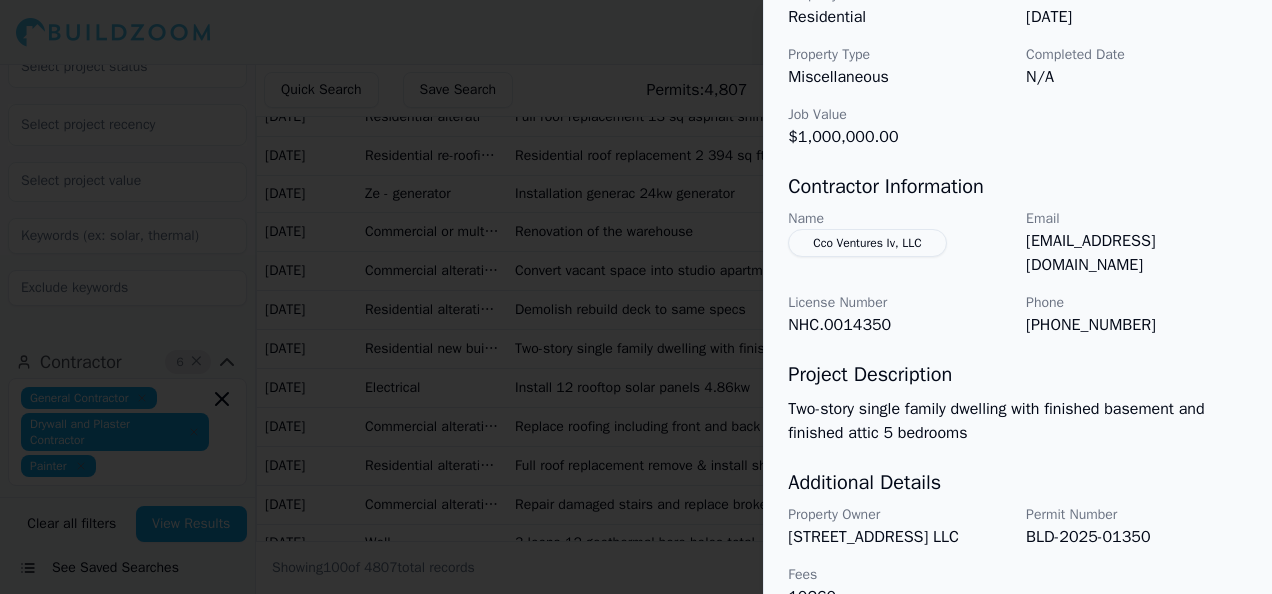 scroll, scrollTop: 758, scrollLeft: 0, axis: vertical 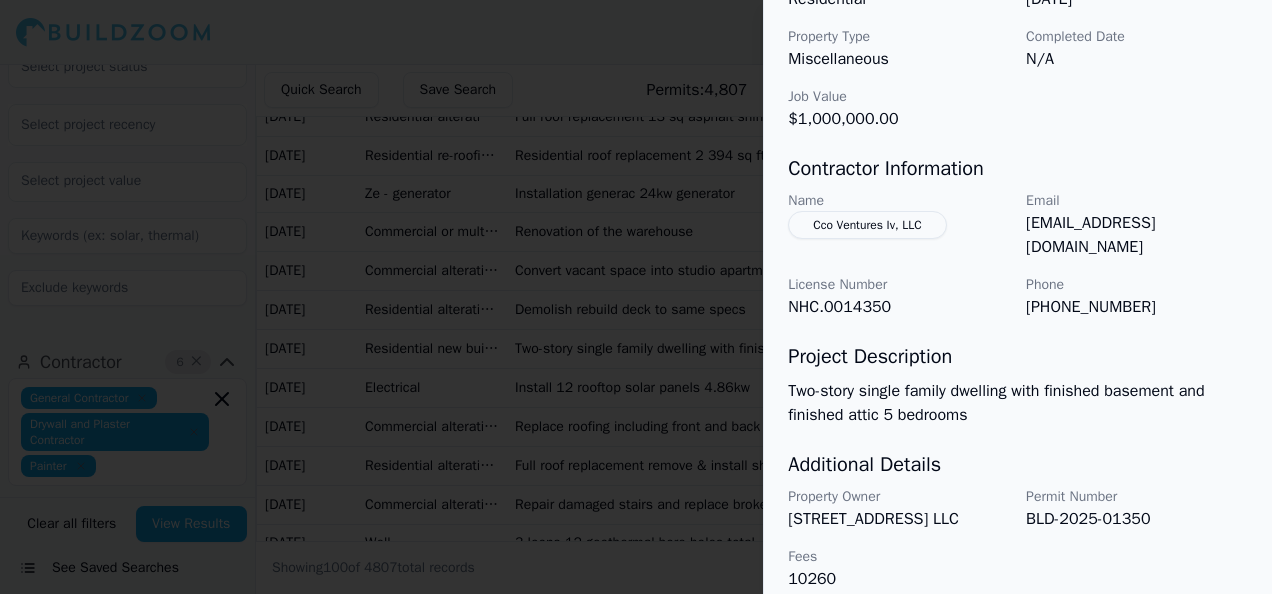 click at bounding box center (636, 297) 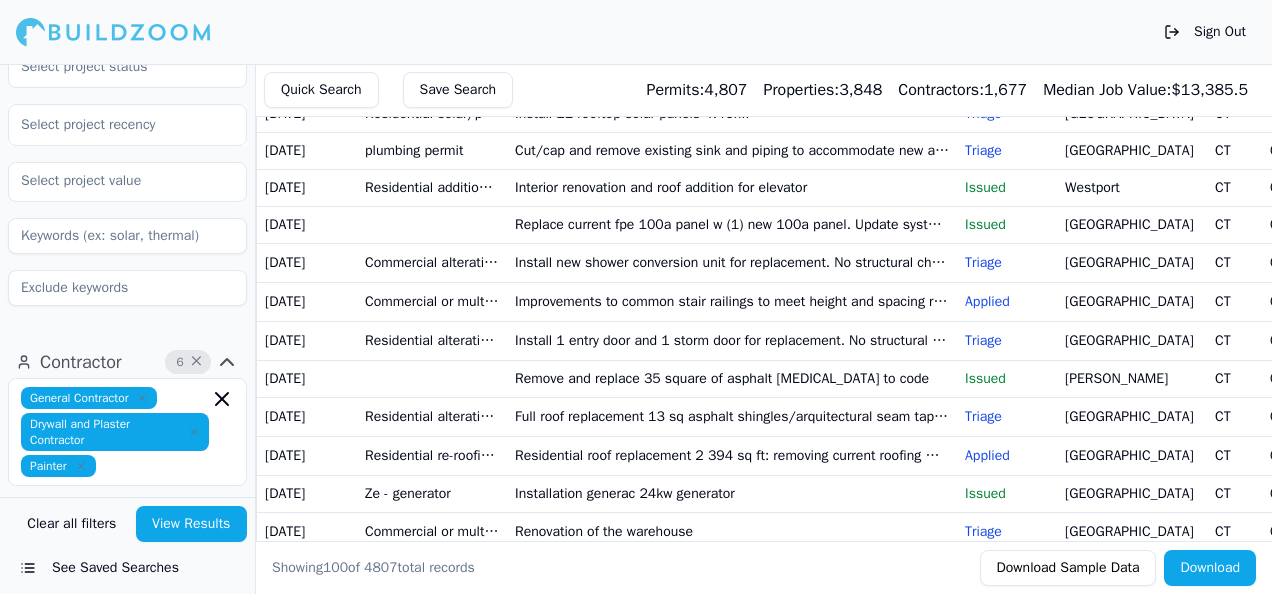 scroll, scrollTop: 0, scrollLeft: 0, axis: both 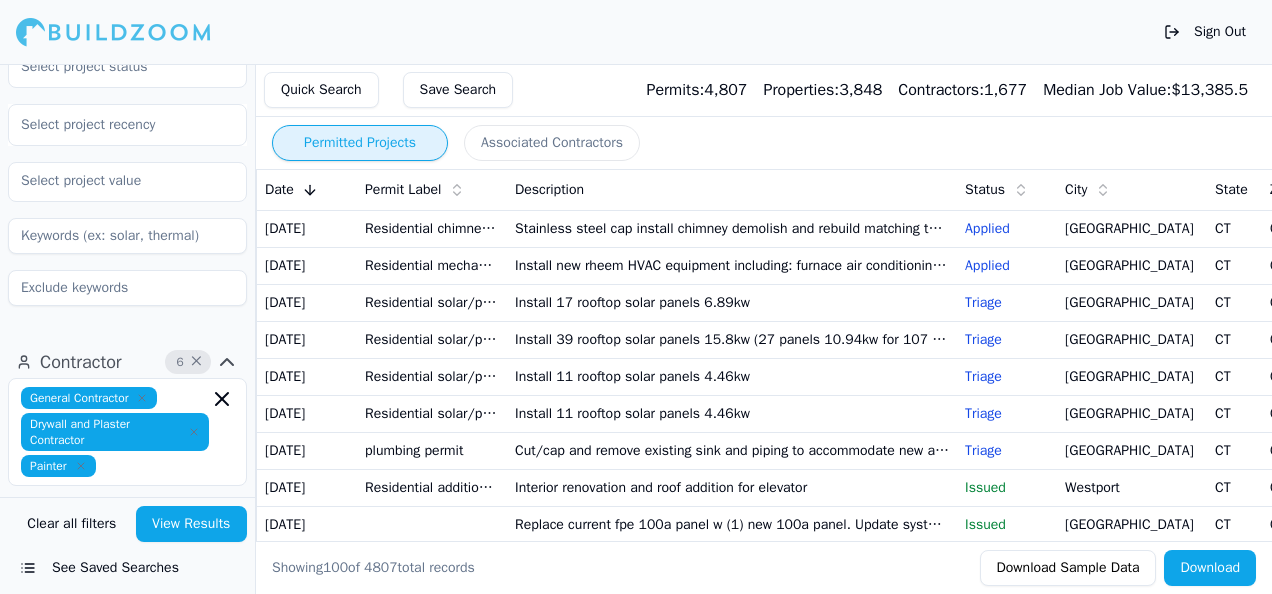 click 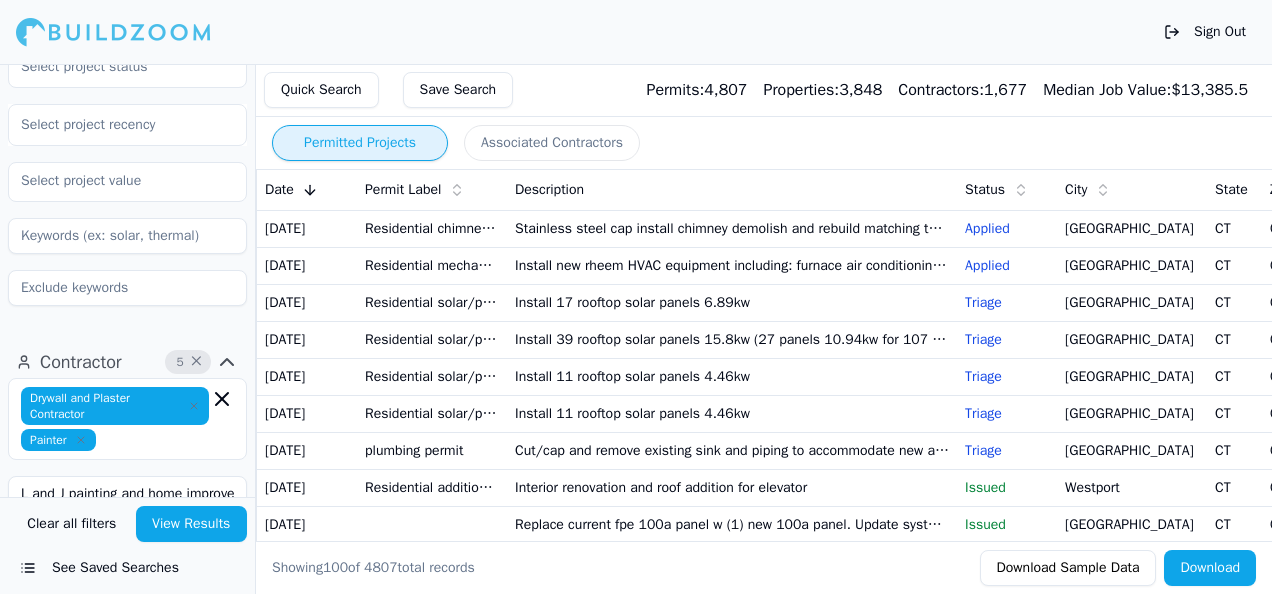 click on "Drywall and Plaster Contractor" at bounding box center (115, 406) 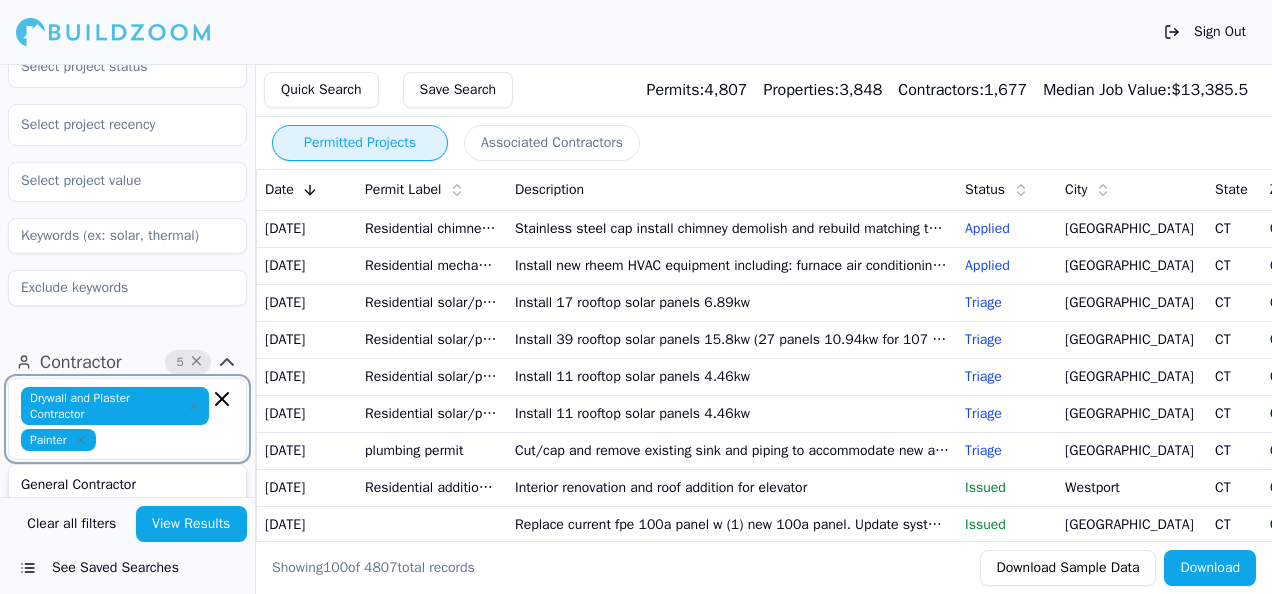click 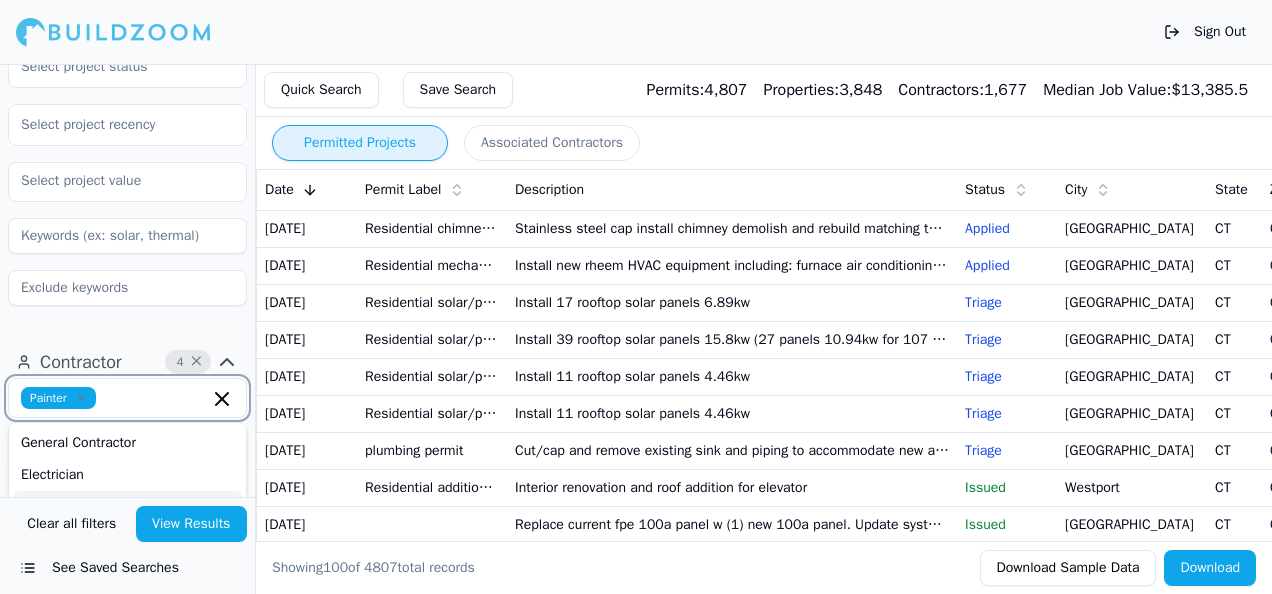 click 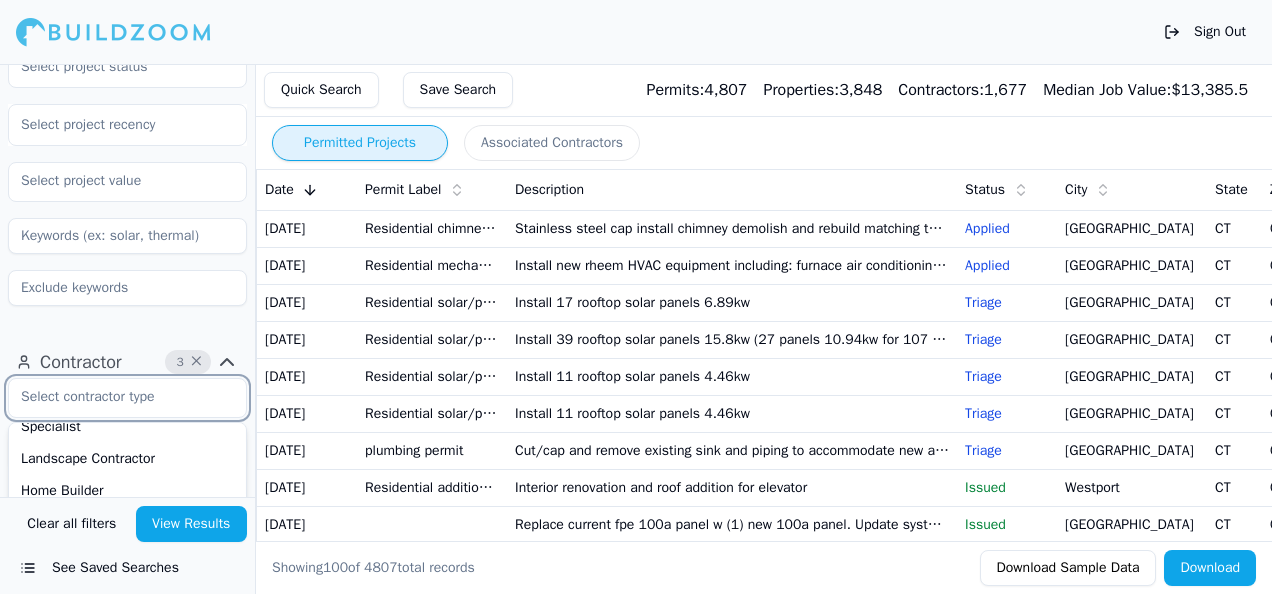 scroll, scrollTop: 300, scrollLeft: 0, axis: vertical 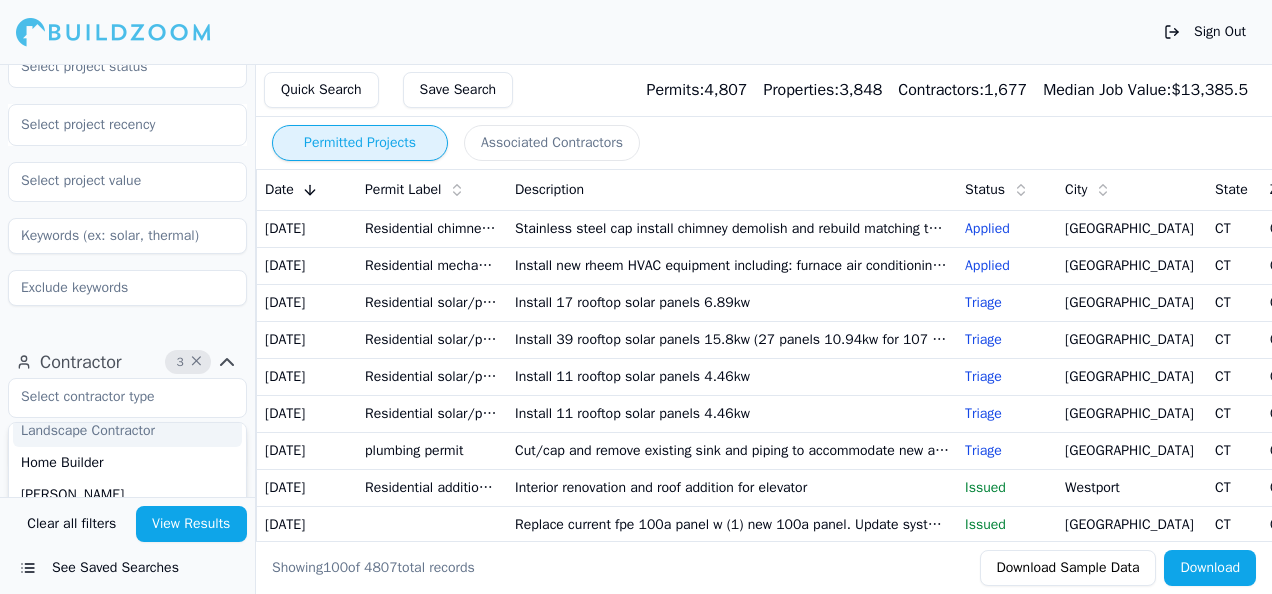 click on "Select project recency" at bounding box center [127, 101] 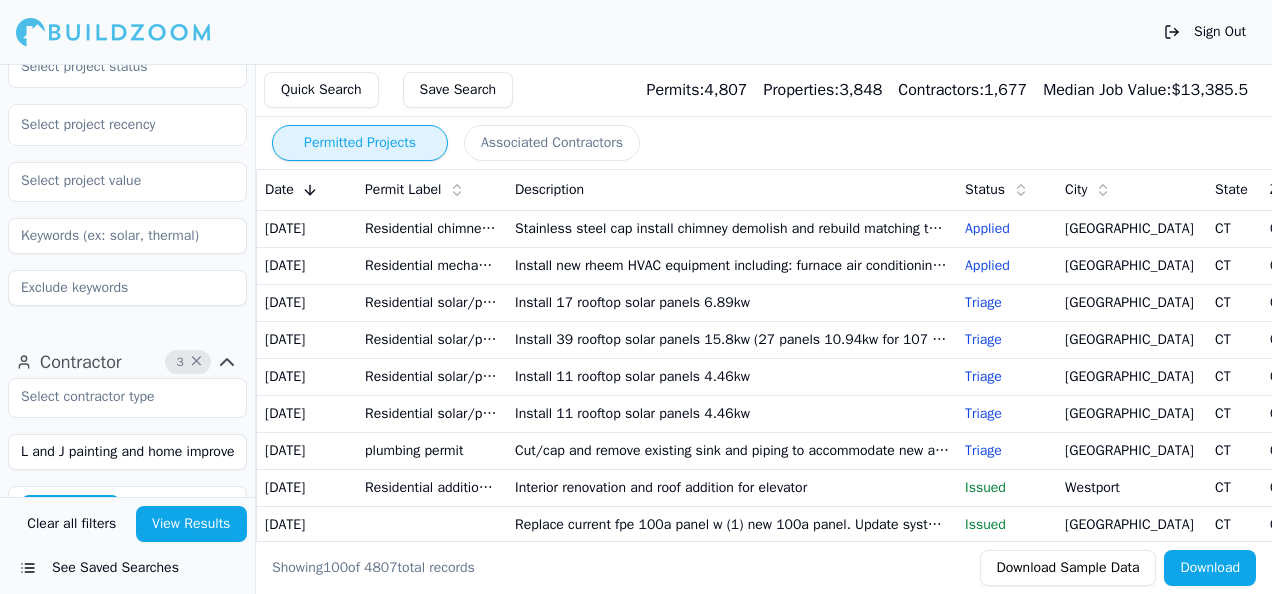 click on "Permitted Projects" at bounding box center (360, 143) 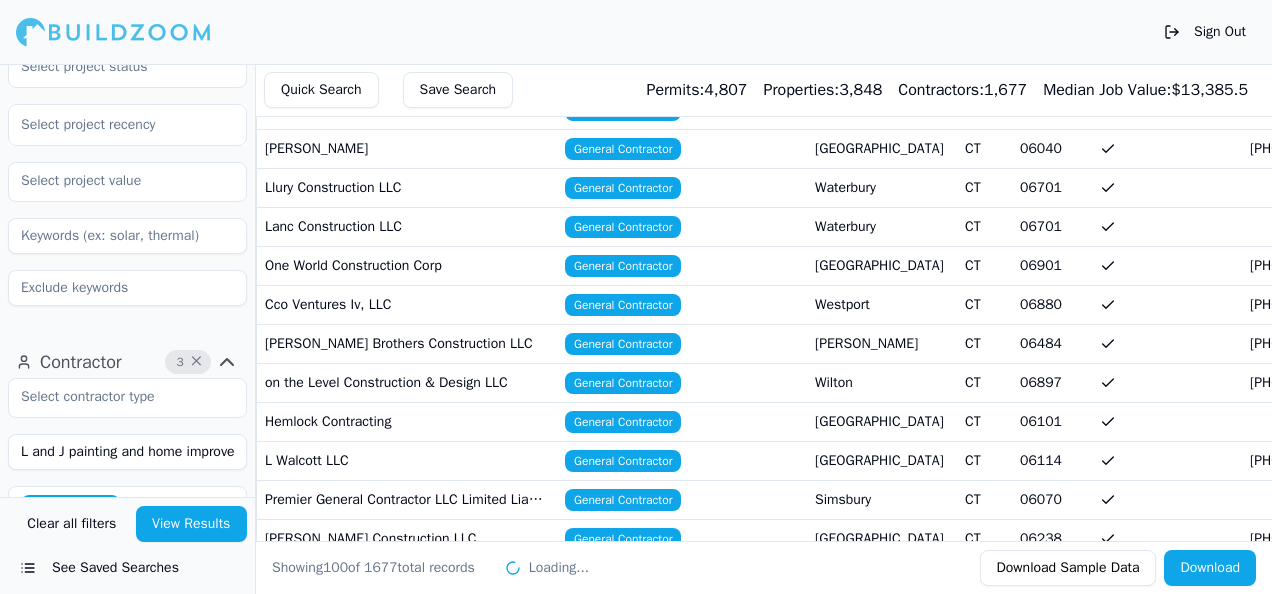 scroll, scrollTop: 0, scrollLeft: 0, axis: both 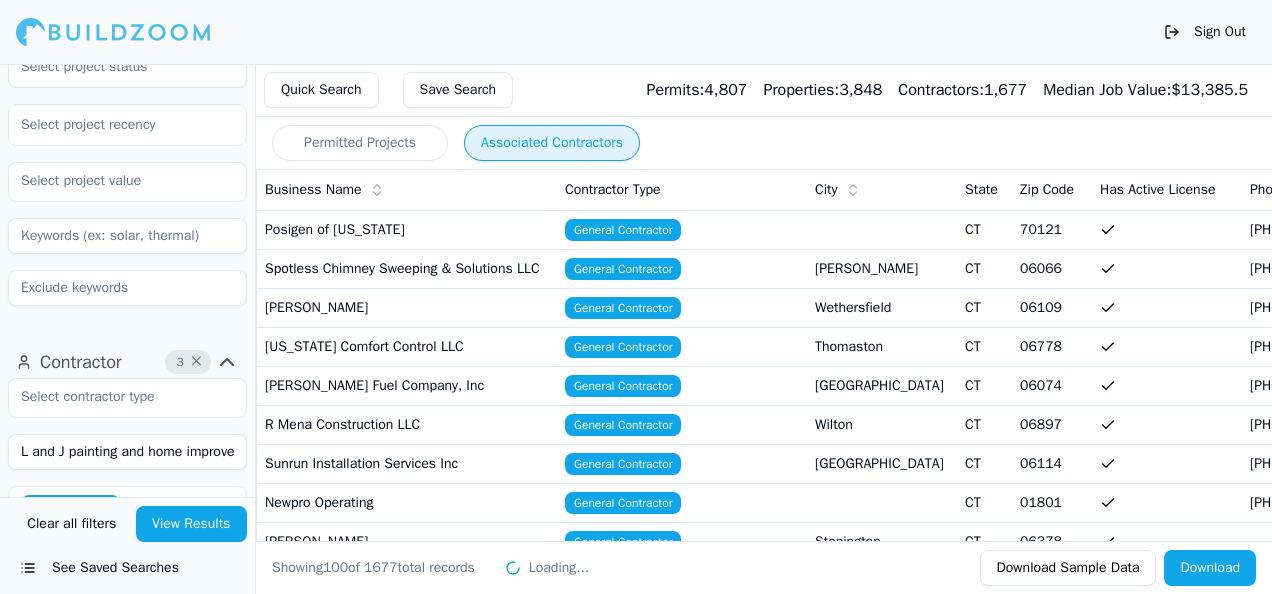 click on "Permitted Projects" at bounding box center [360, 143] 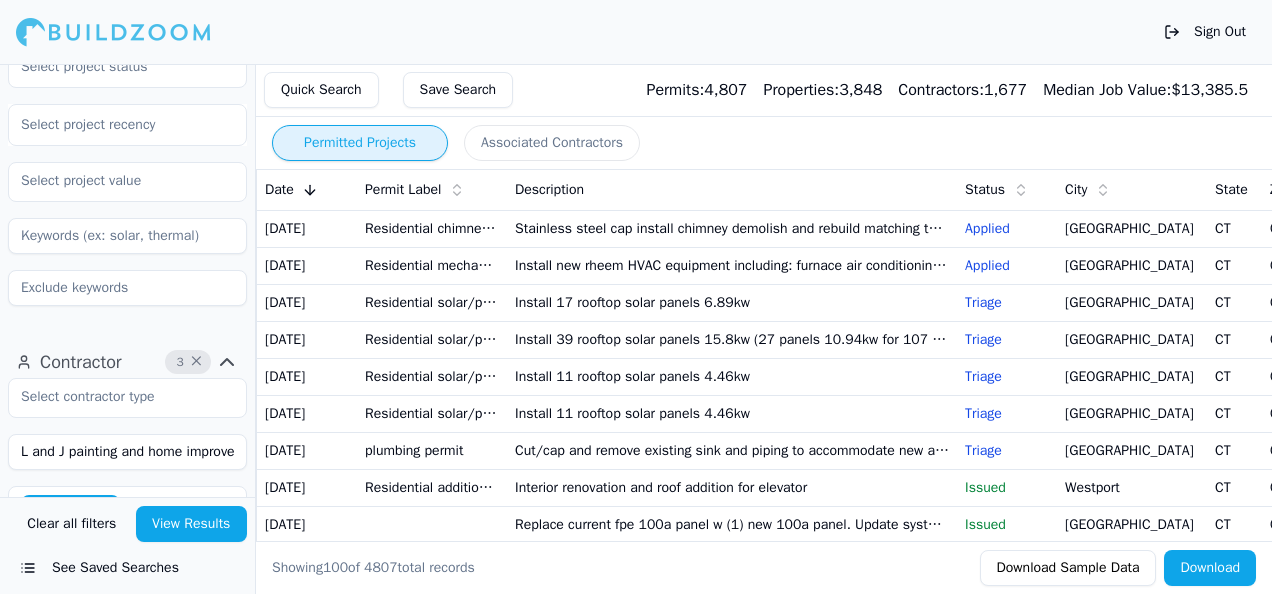 click on "Save Search" at bounding box center [458, 90] 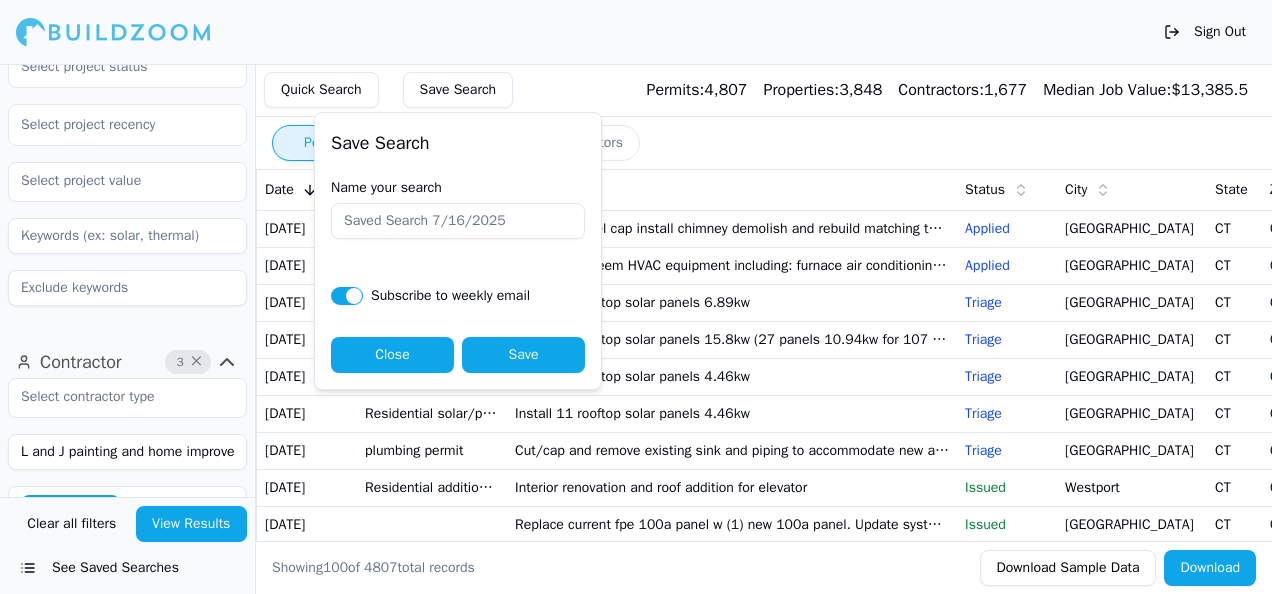 click on "Quick Search" at bounding box center (321, 90) 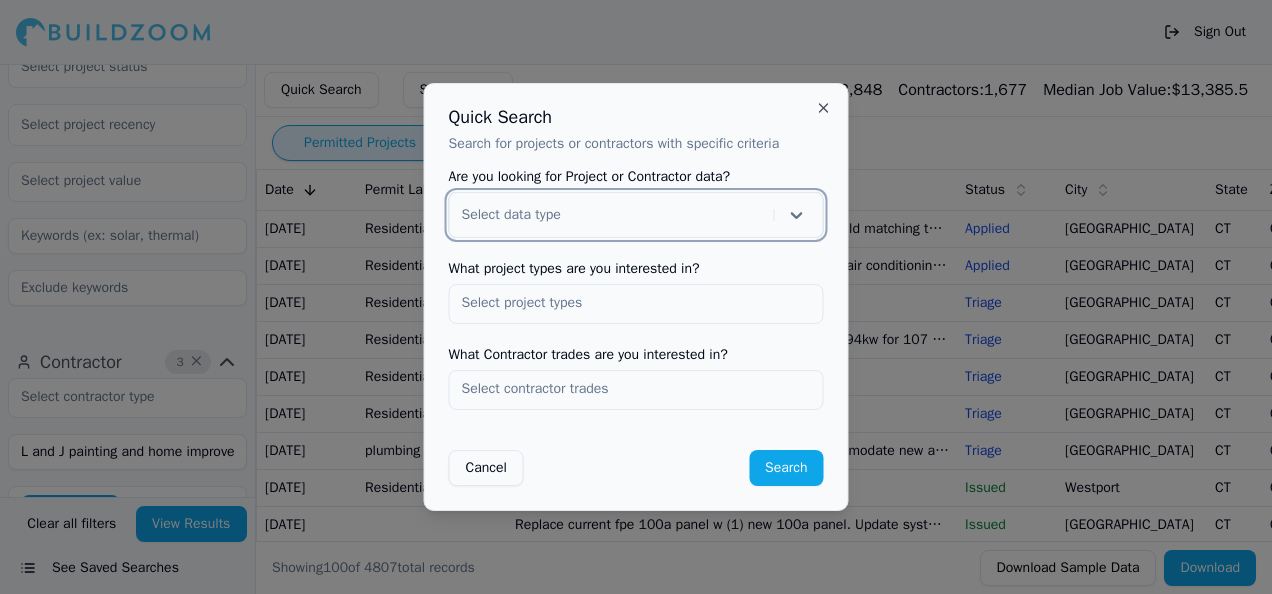click at bounding box center [636, 389] 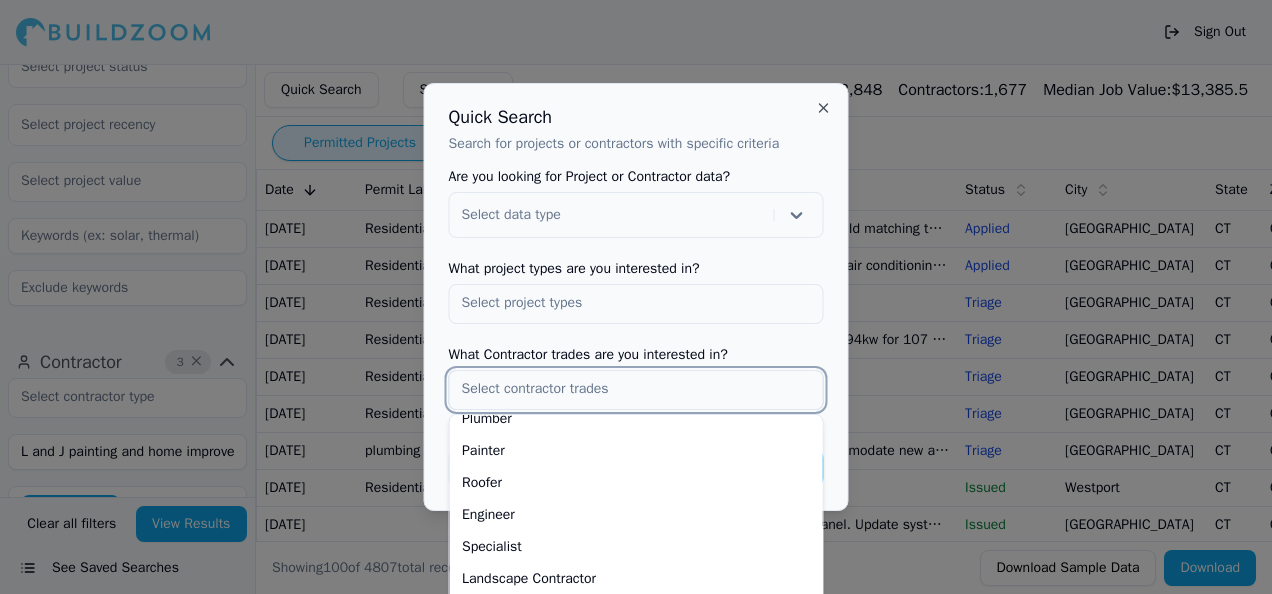 scroll, scrollTop: 129, scrollLeft: 0, axis: vertical 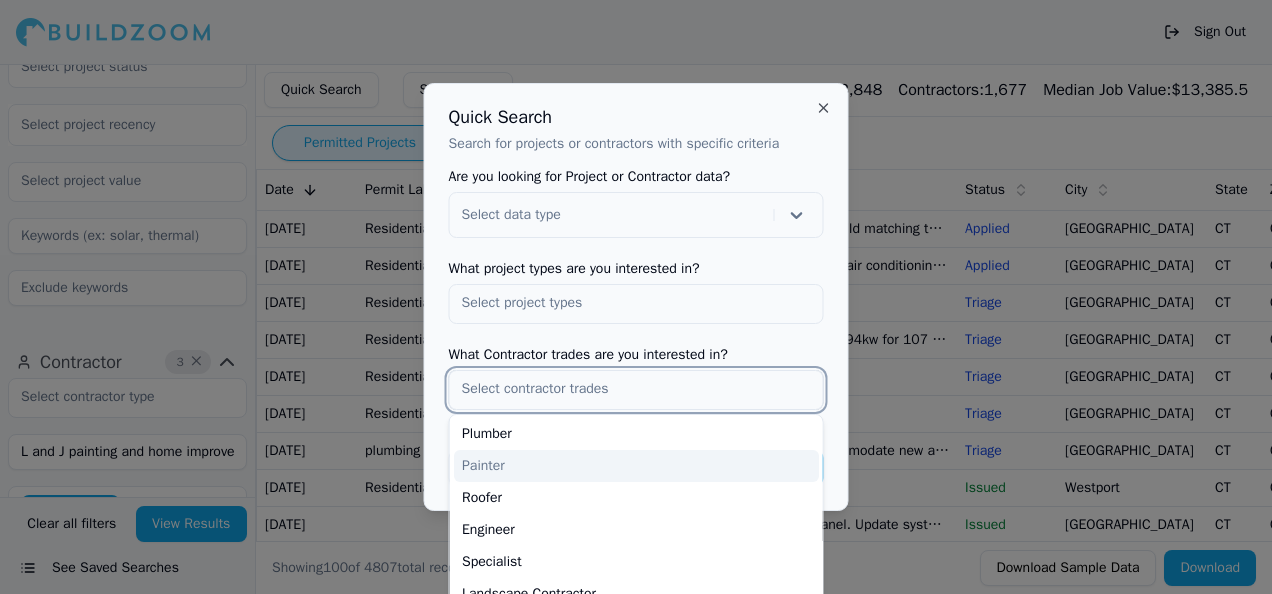 click on "Painter" at bounding box center [636, 466] 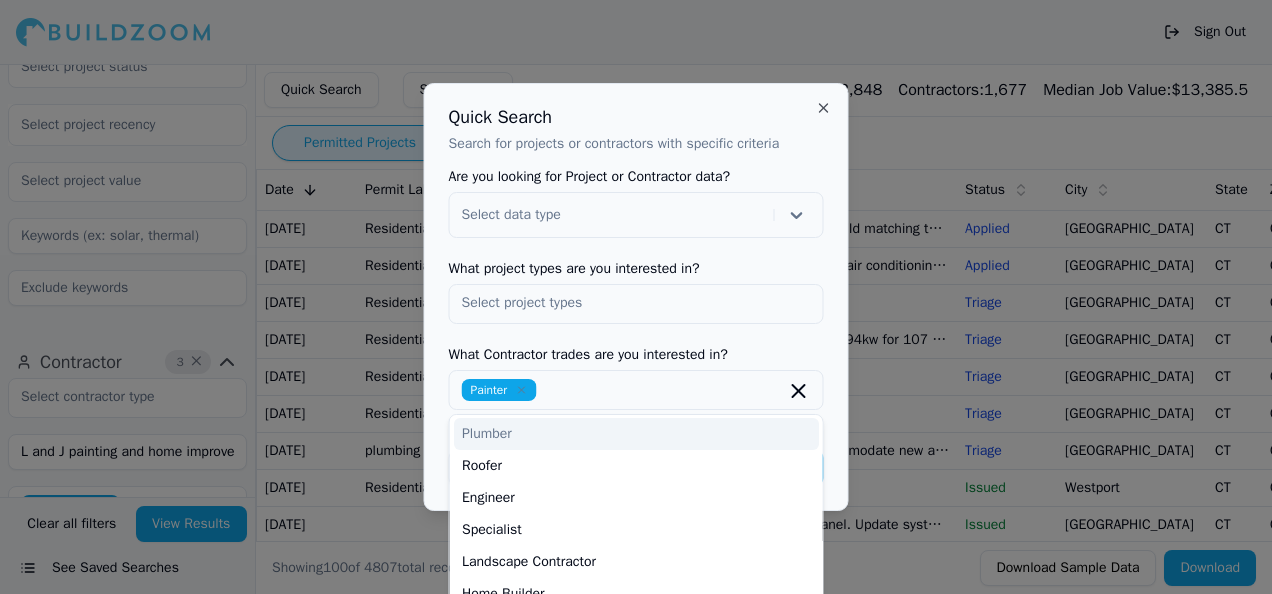 click on "Are you looking for Project or Contractor data? Select data type What project types are you interested in? What Contractor trades are you interested in? Painter General Contractor Electrician Architect HVAC/Mechanical Contractor Plumber Roofer Engineer Specialist Landscape Contractor Home Builder [PERSON_NAME] Flooring Contractor Concrete [DEMOGRAPHIC_DATA] Site Work [DEMOGRAPHIC_DATA] Handyman [PERSON_NAME] Swimming Pool Contractor Exterior Contractor Drywall and Plaster Contractor Stone and Tile Contractor Ironworkers/Welder Sign Contractor Fencing Contractor Window Contractor Low Voltage Contractor Solar Contractor Insulation/Acoustic Contractor Restoration Specialist Interior Designer Environmental Services Contractor Building Designer Large Scale Builder Foundation Contractor Fire Protection Contractor Cancel Search" at bounding box center [636, 328] 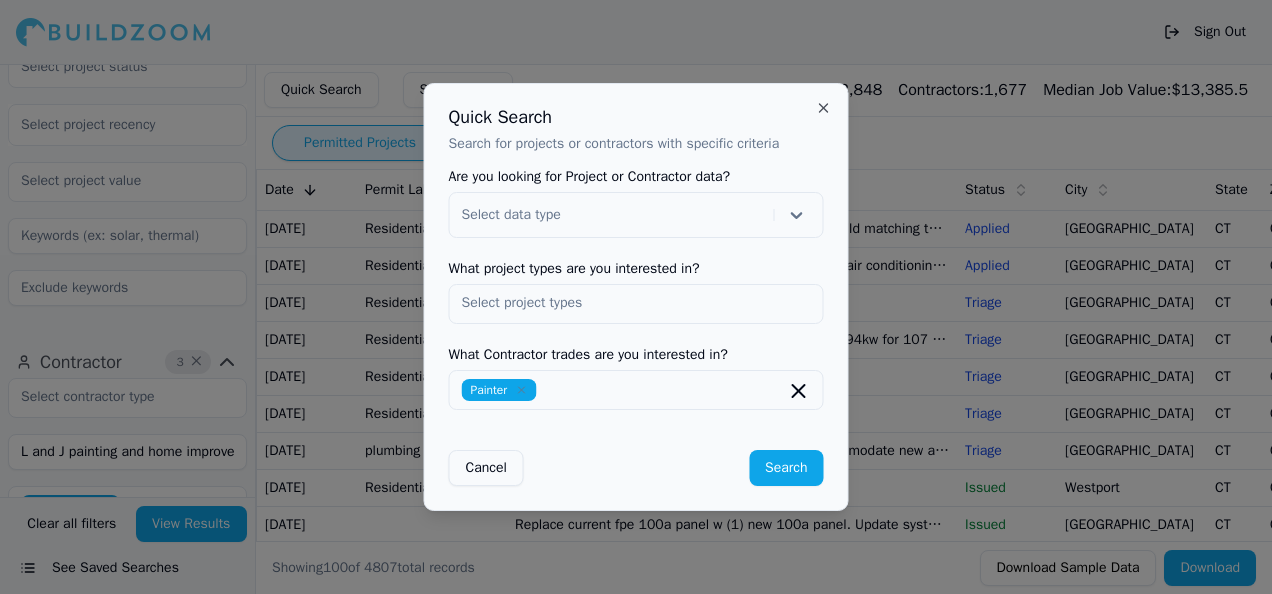 click on "Search" at bounding box center (786, 468) 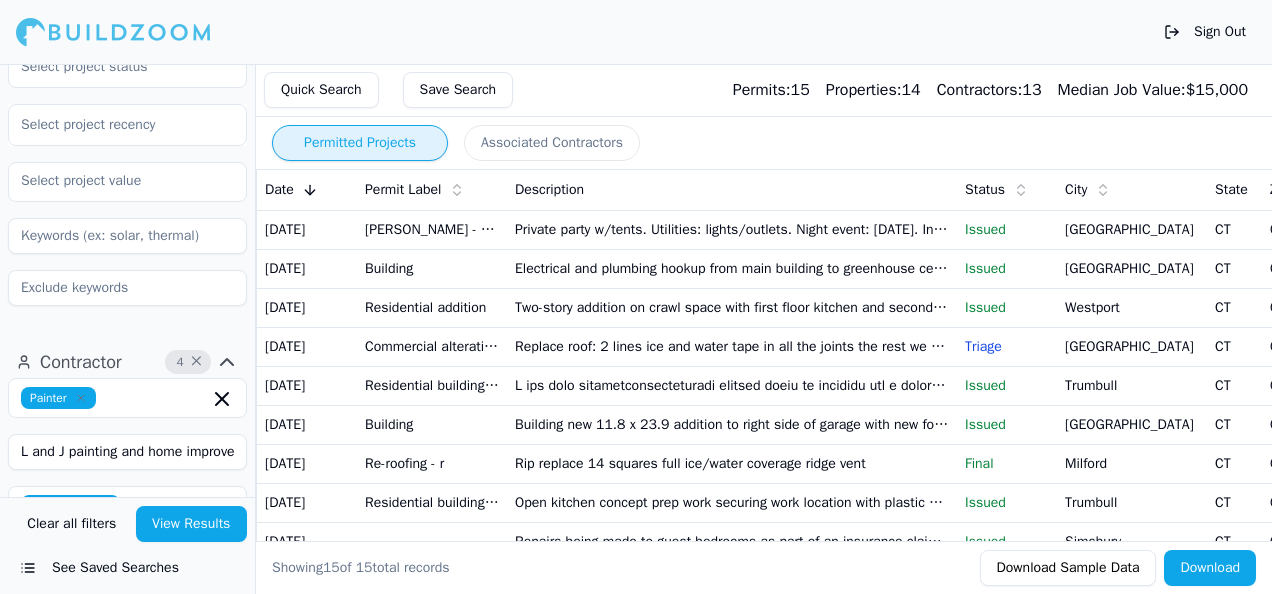 click on "Private party w/tents. Utilities: lights/outlets. Night event: [DATE]. Insp. Date: [DATE] 1 pm ele: electrical work for special event: plug in lights - tent night event: [DATE]. Insp. Date: [DATE] 1 pm" at bounding box center [732, 229] 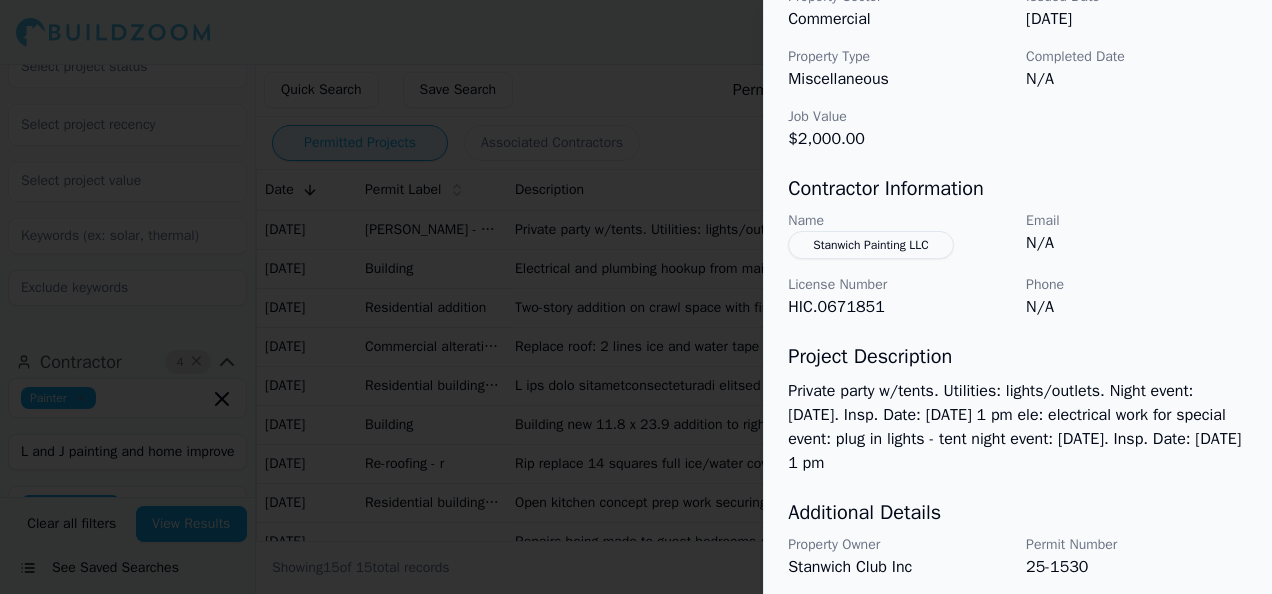 scroll, scrollTop: 800, scrollLeft: 0, axis: vertical 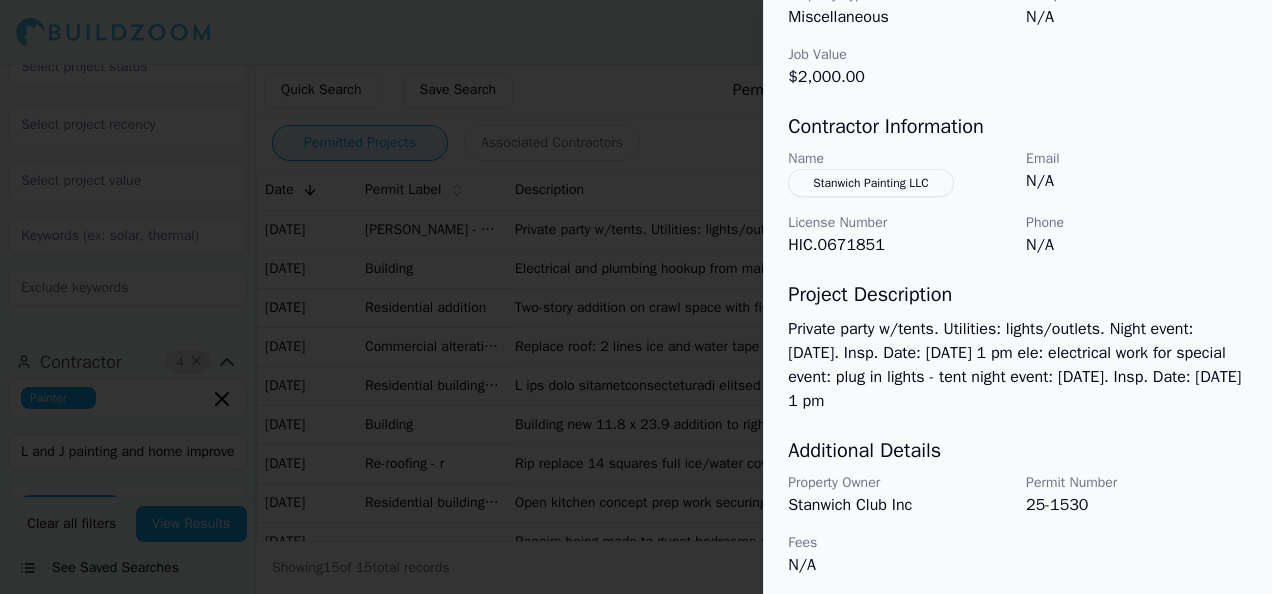 click at bounding box center (636, 297) 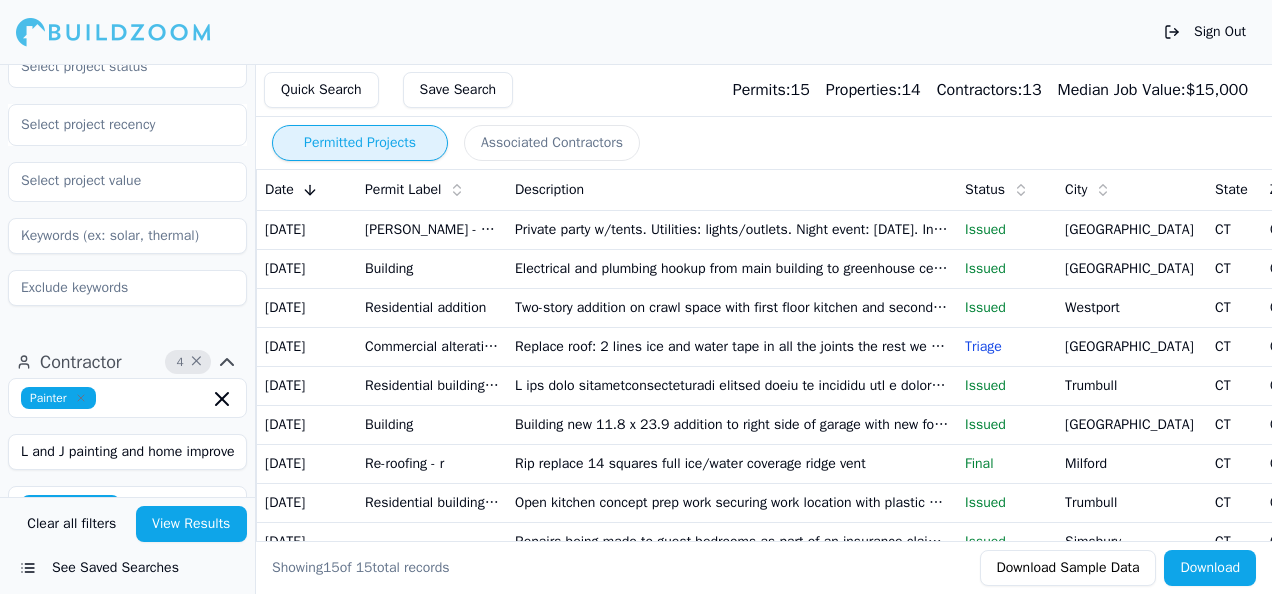 click at bounding box center (732, 385) 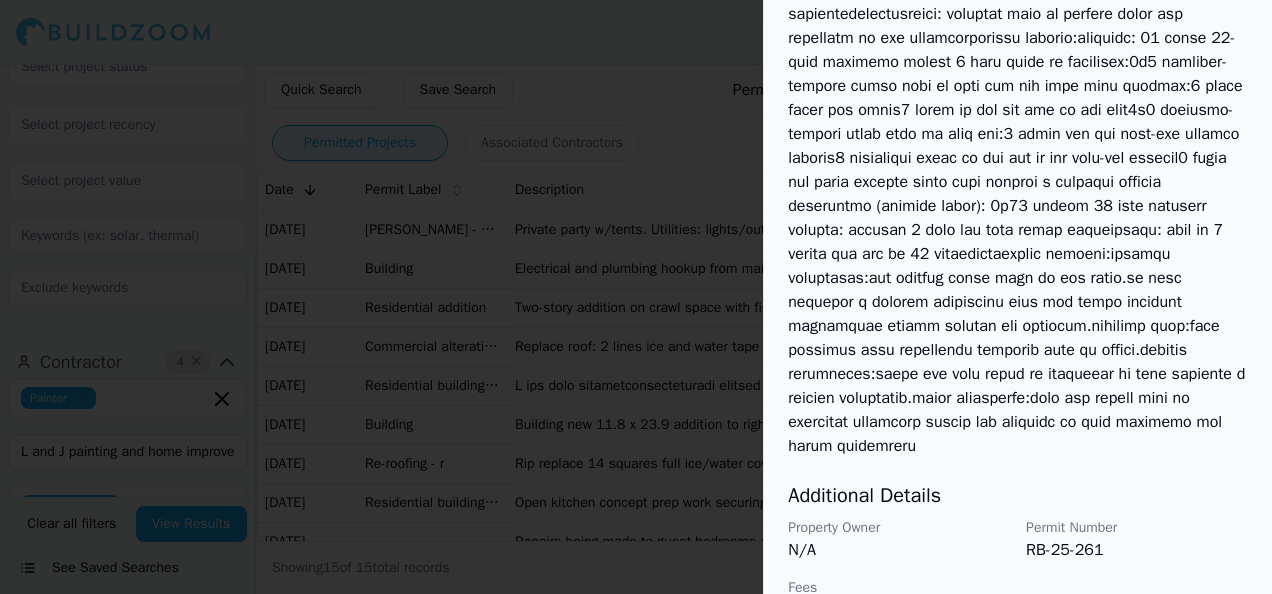 scroll, scrollTop: 1406, scrollLeft: 0, axis: vertical 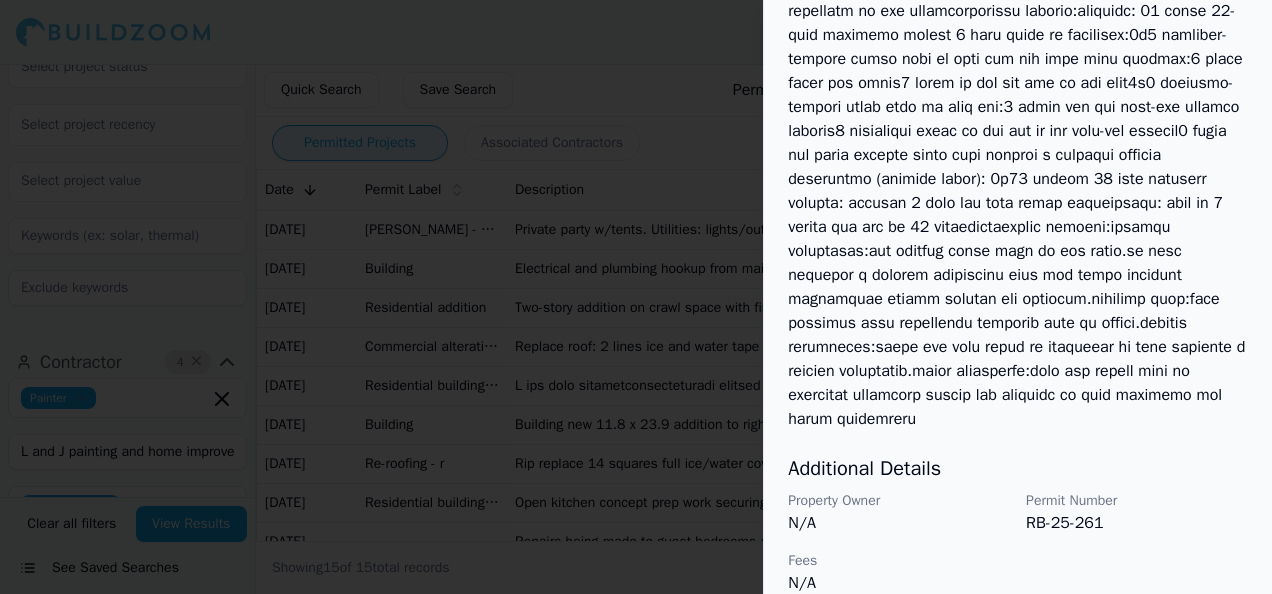 click at bounding box center [636, 297] 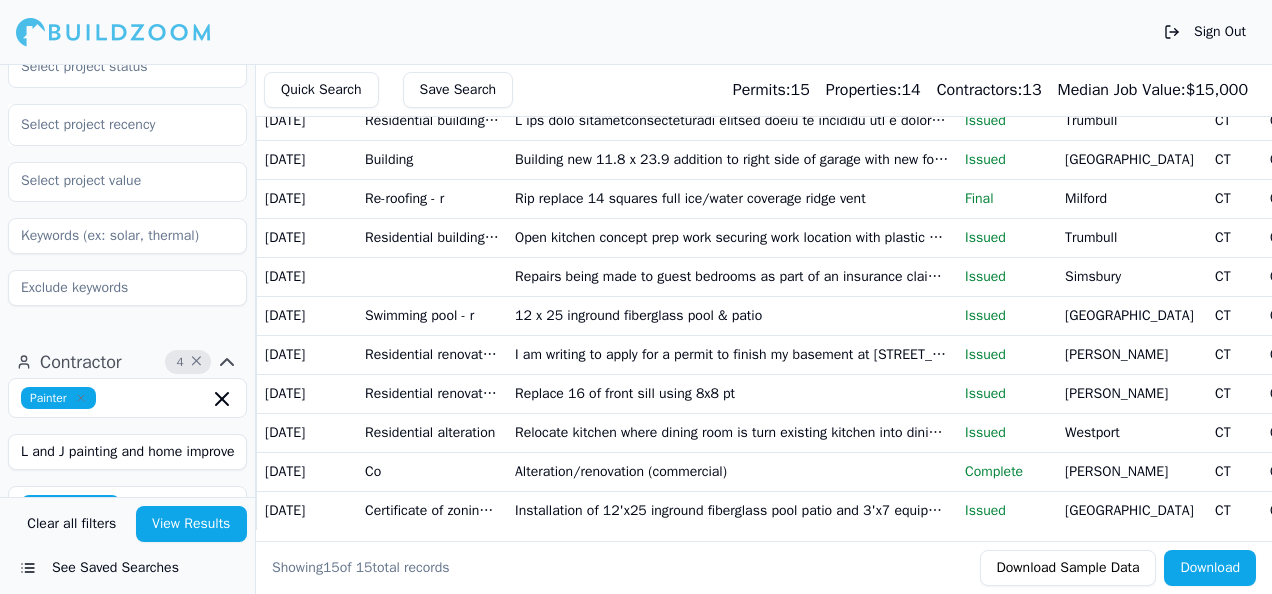scroll, scrollTop: 0, scrollLeft: 0, axis: both 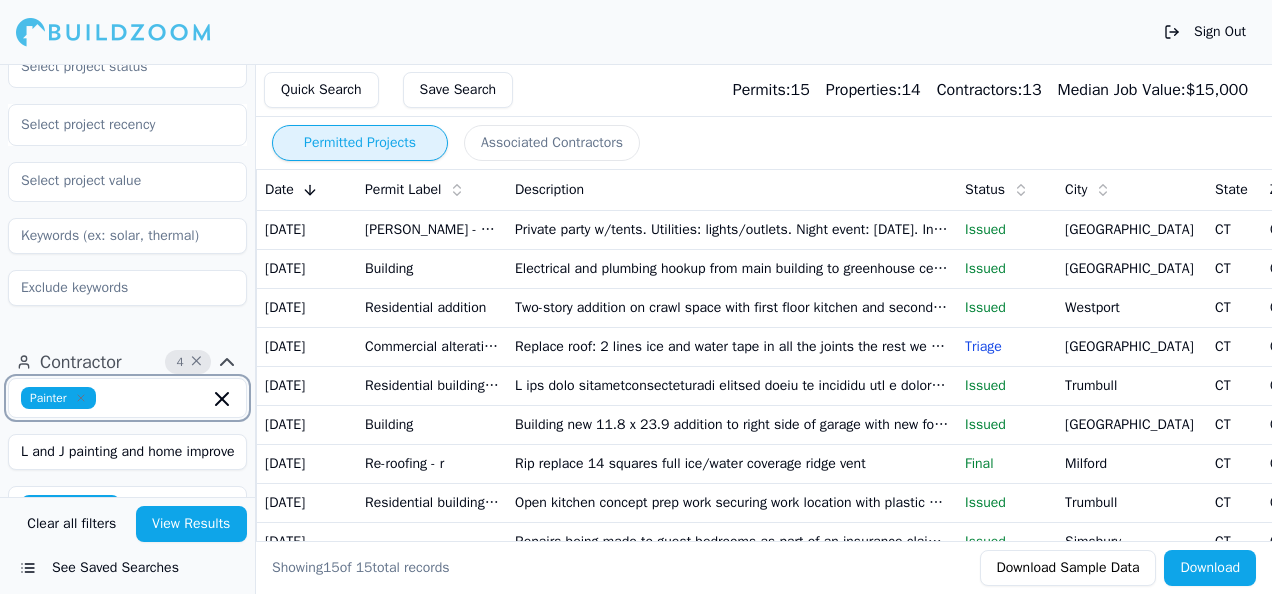 click 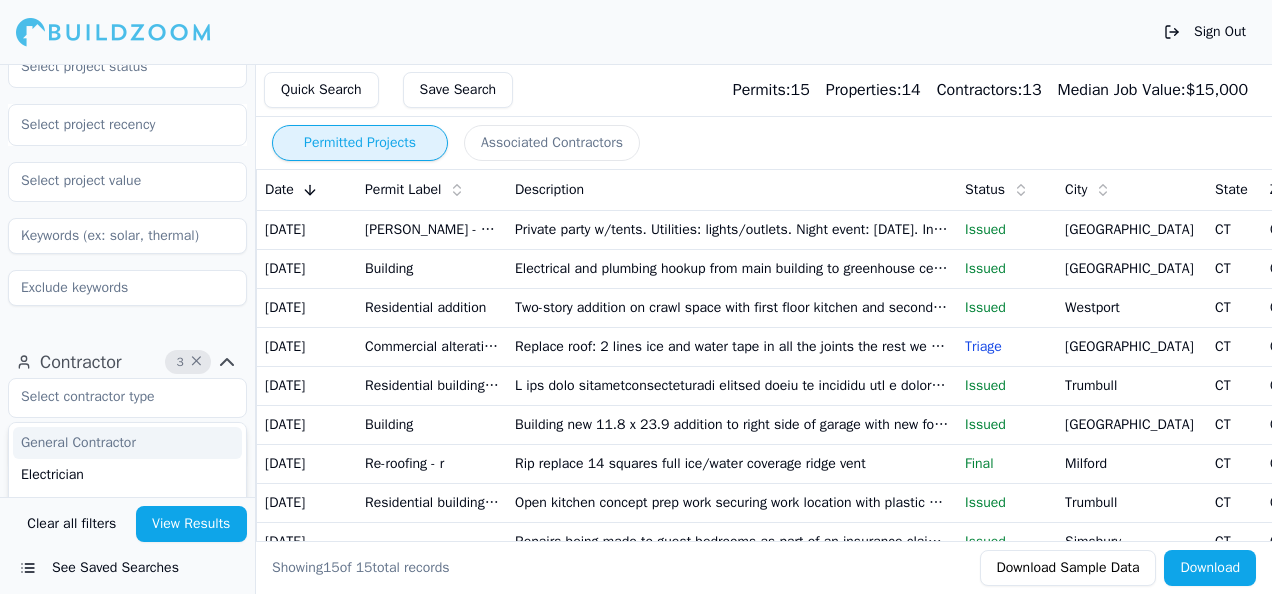 click on "Quick Search" at bounding box center (321, 90) 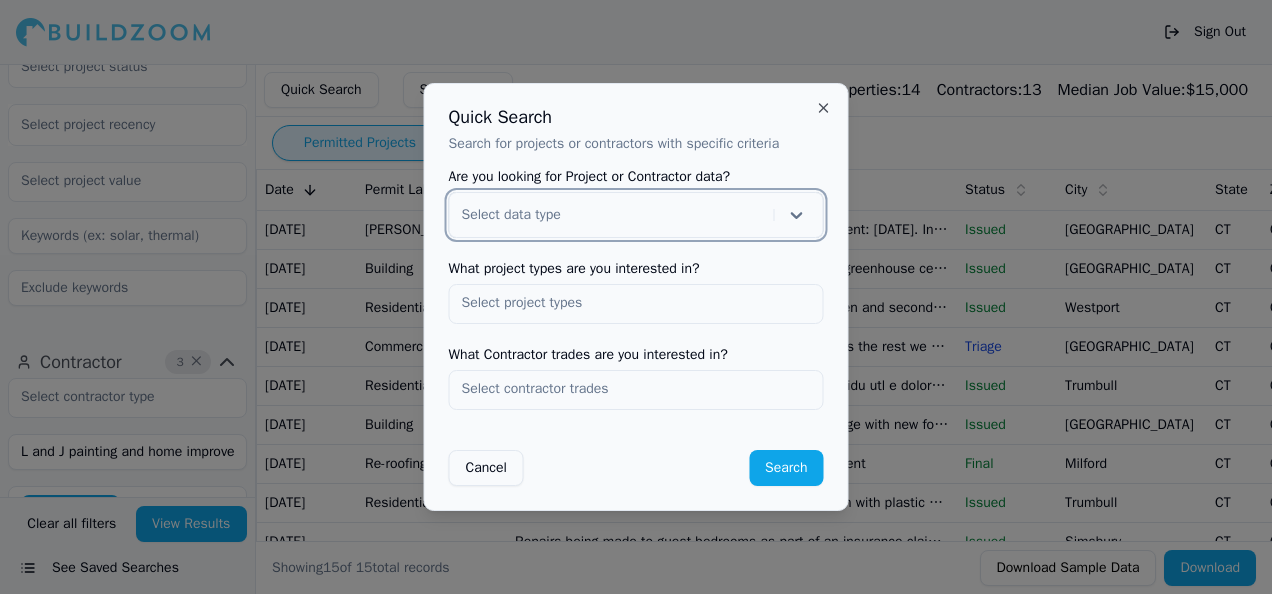 click at bounding box center [636, 389] 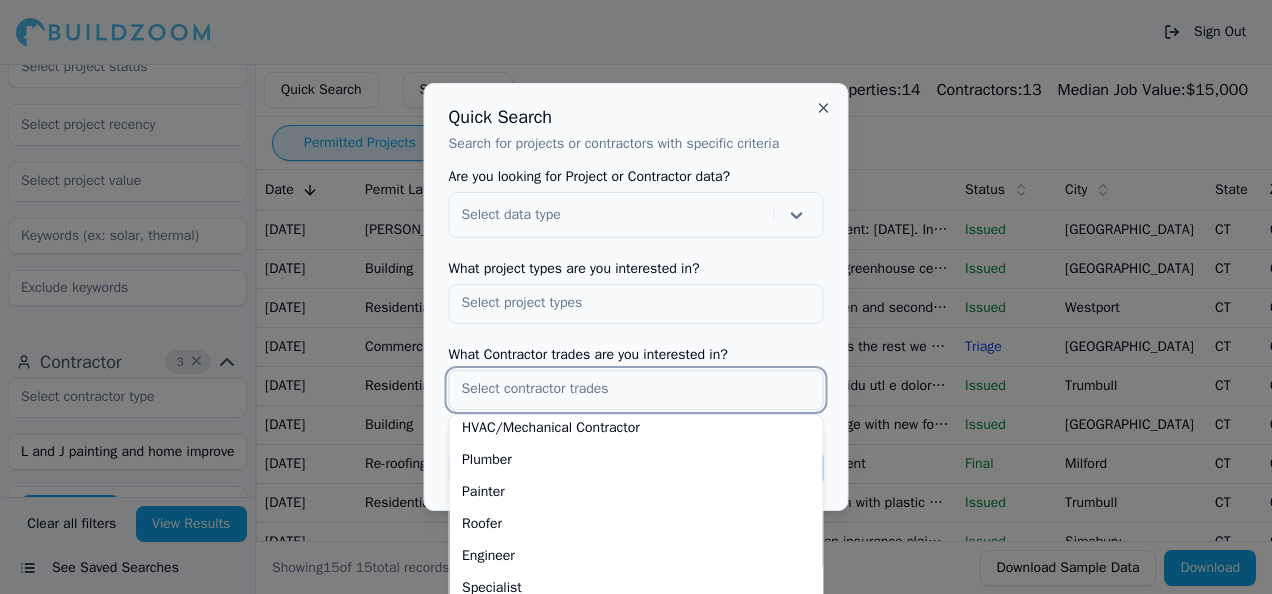 scroll, scrollTop: 0, scrollLeft: 0, axis: both 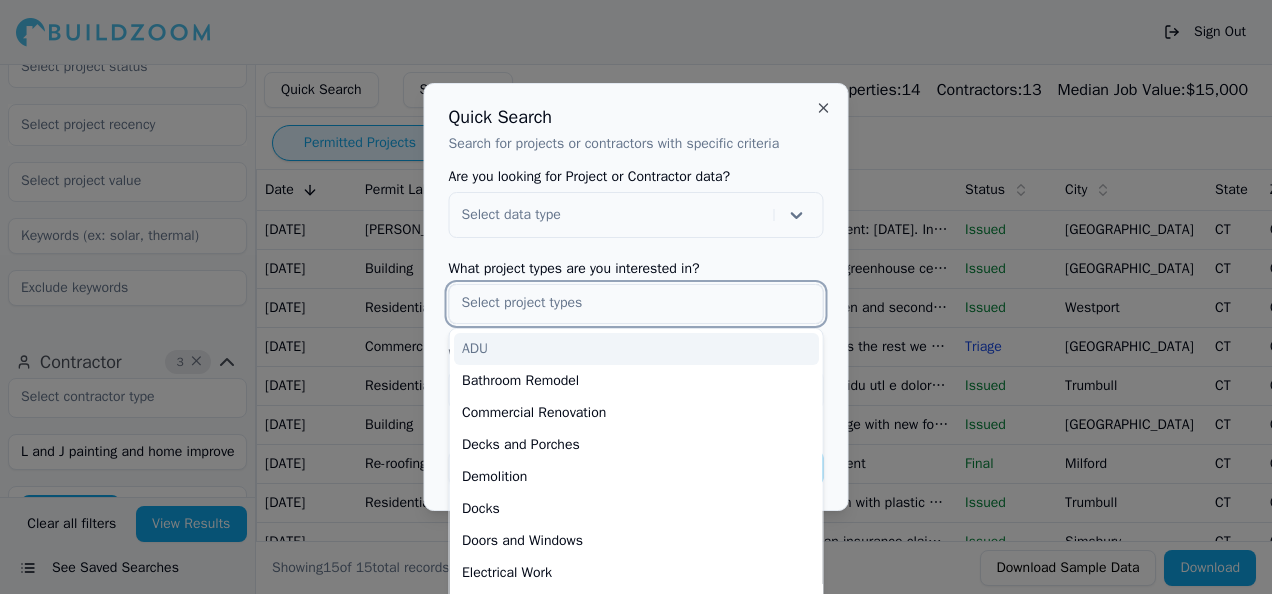 click at bounding box center [636, 303] 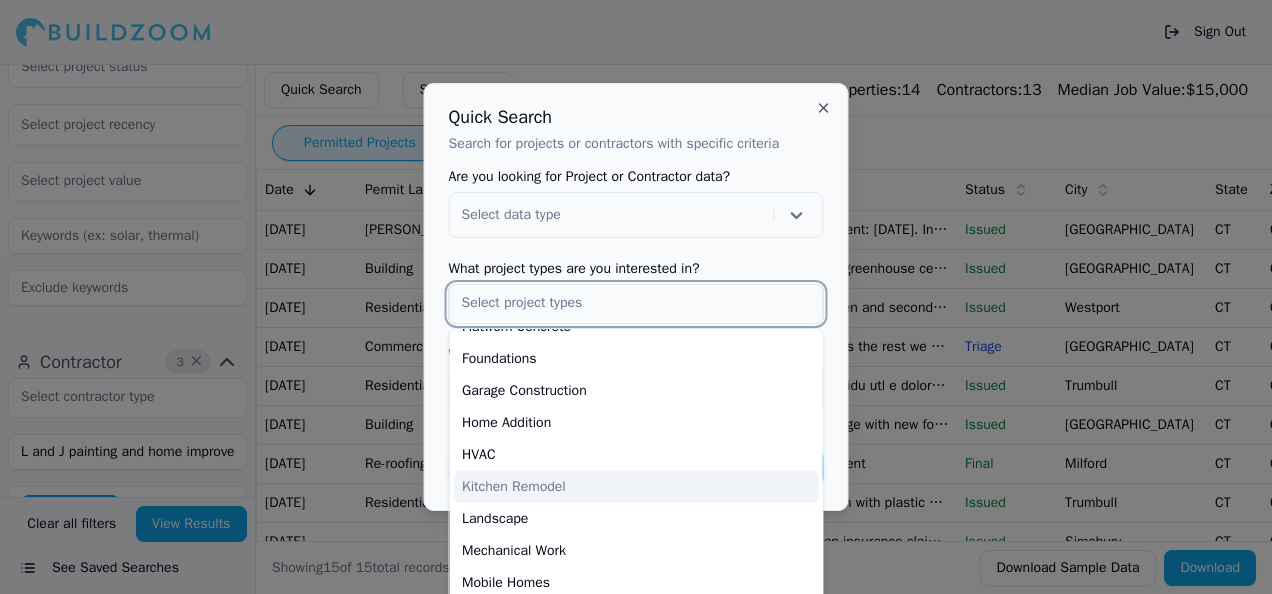 scroll, scrollTop: 0, scrollLeft: 0, axis: both 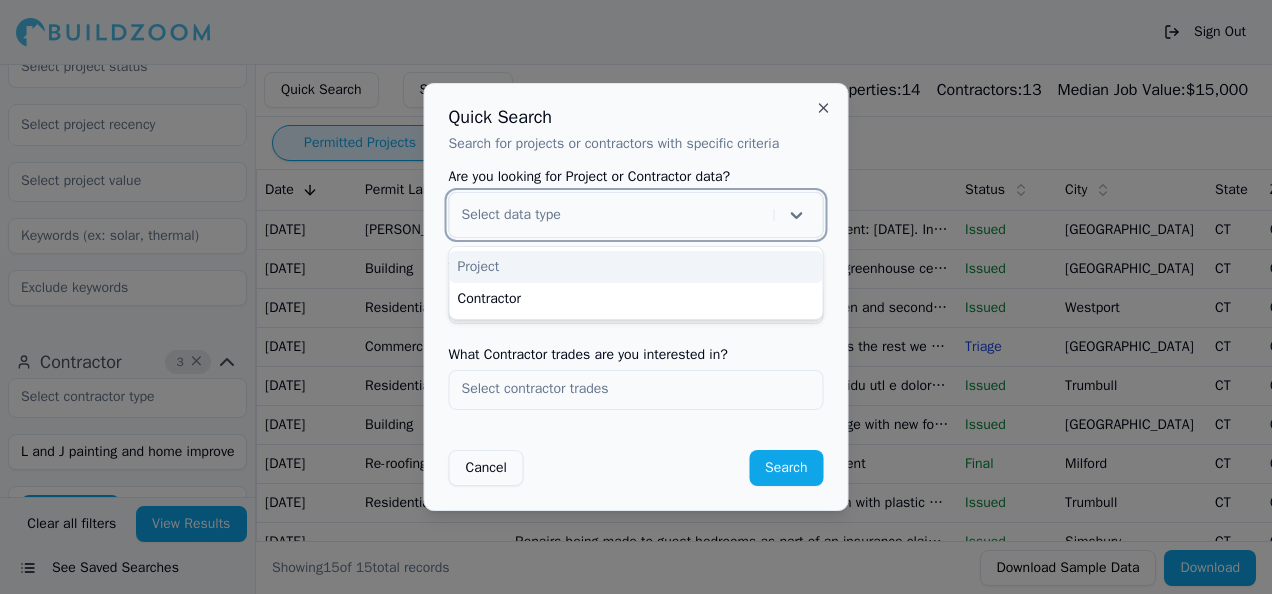 click at bounding box center [614, 215] 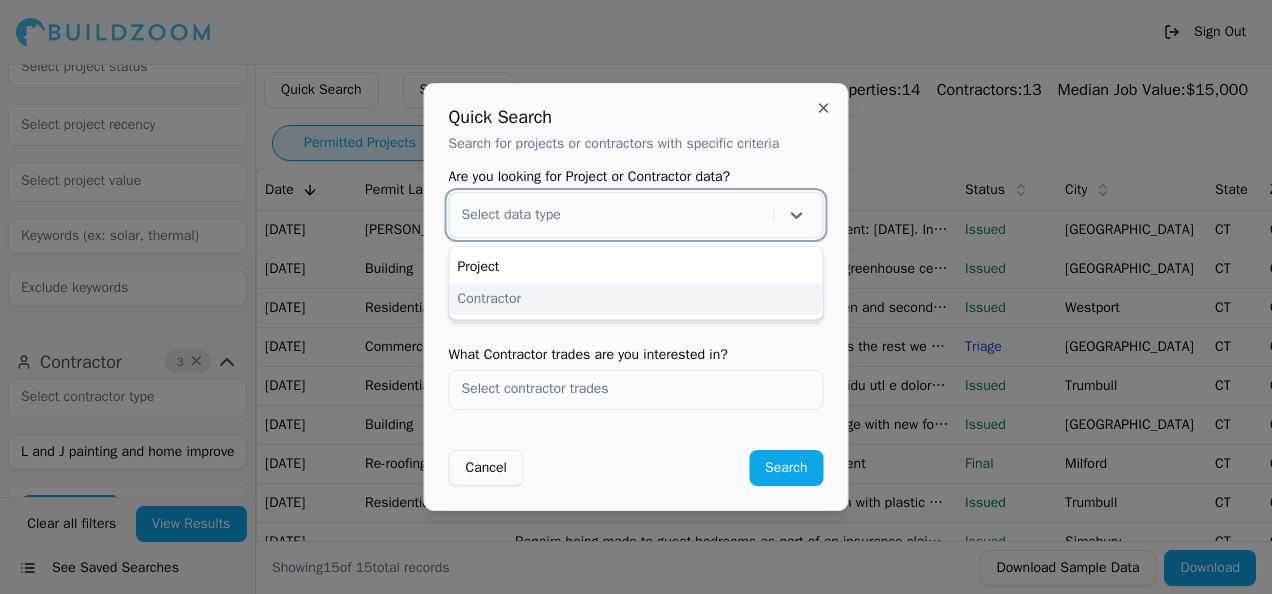 click at bounding box center [636, 389] 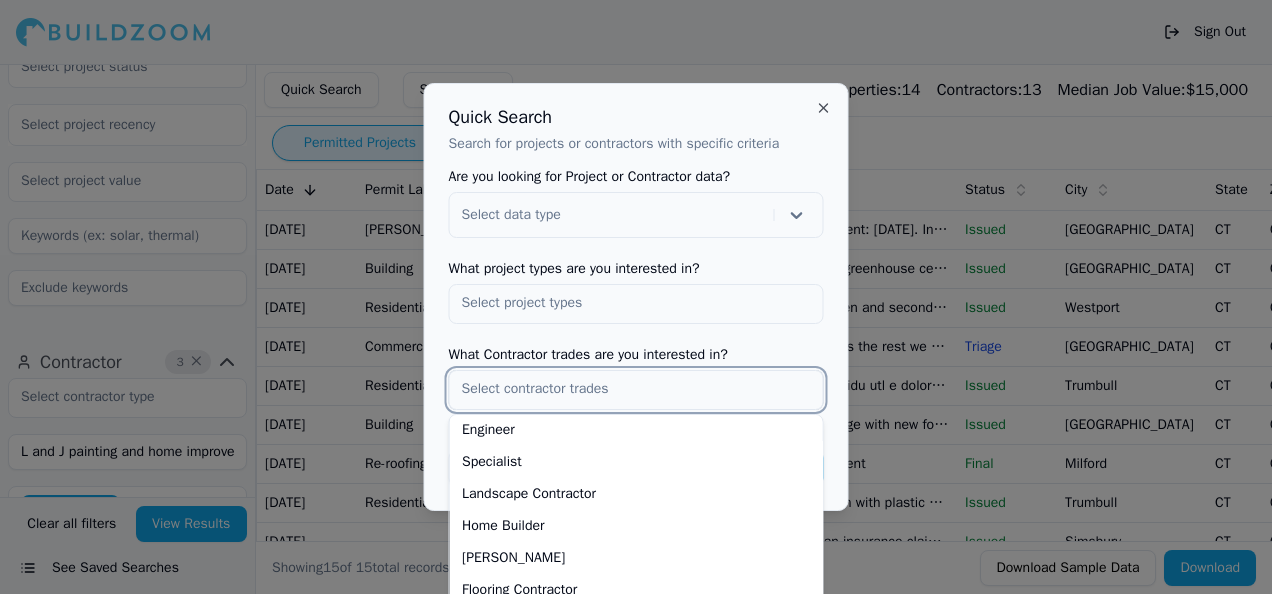 scroll, scrollTop: 129, scrollLeft: 0, axis: vertical 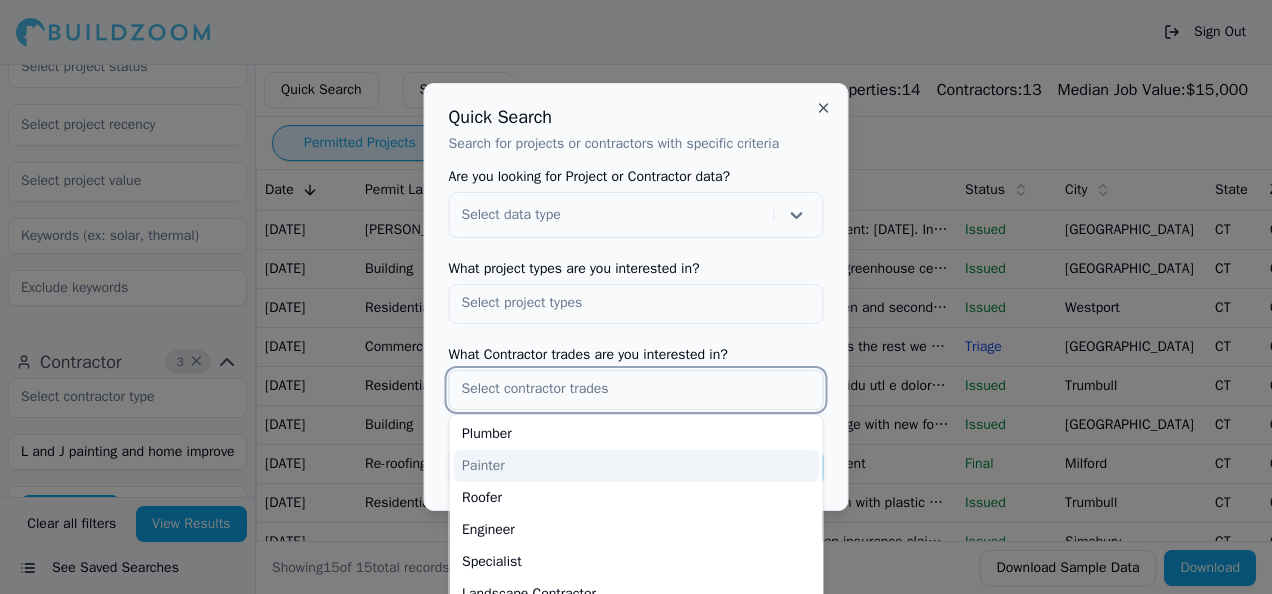 click on "Painter" at bounding box center (636, 466) 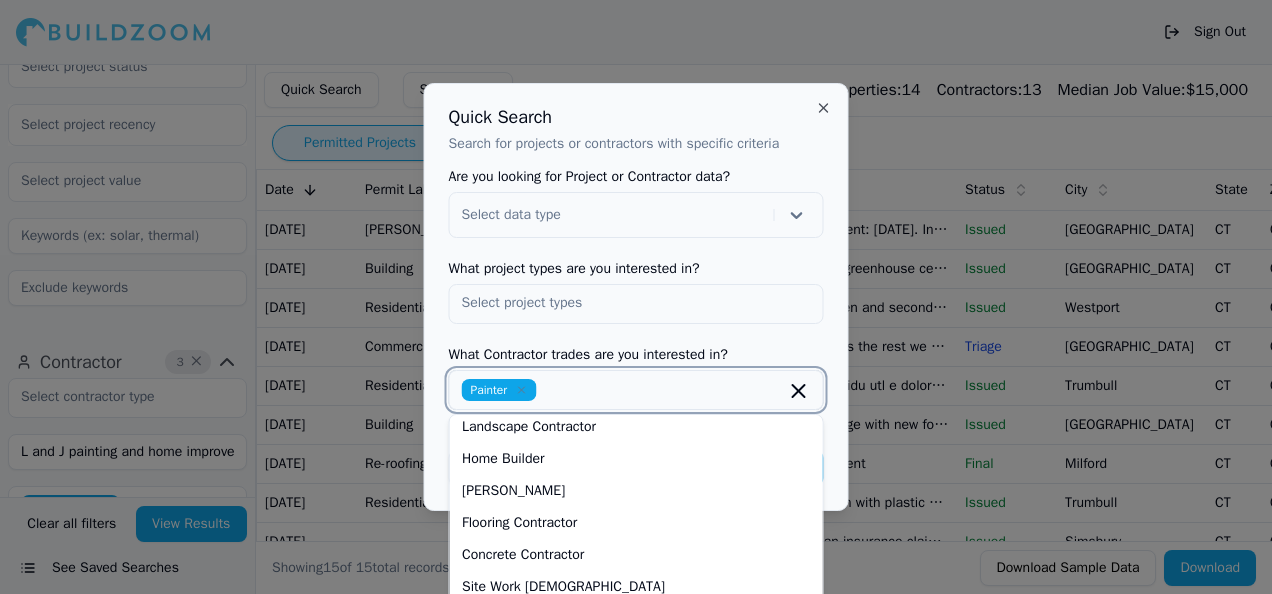 scroll, scrollTop: 429, scrollLeft: 0, axis: vertical 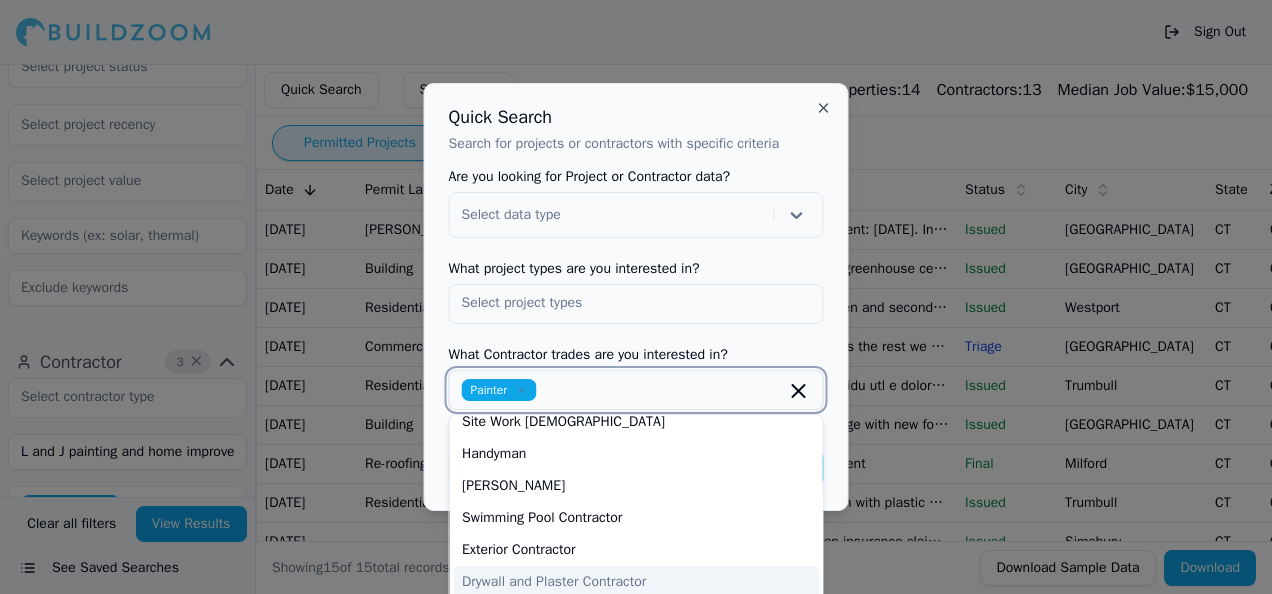 click on "Drywall and Plaster Contractor" at bounding box center [636, 582] 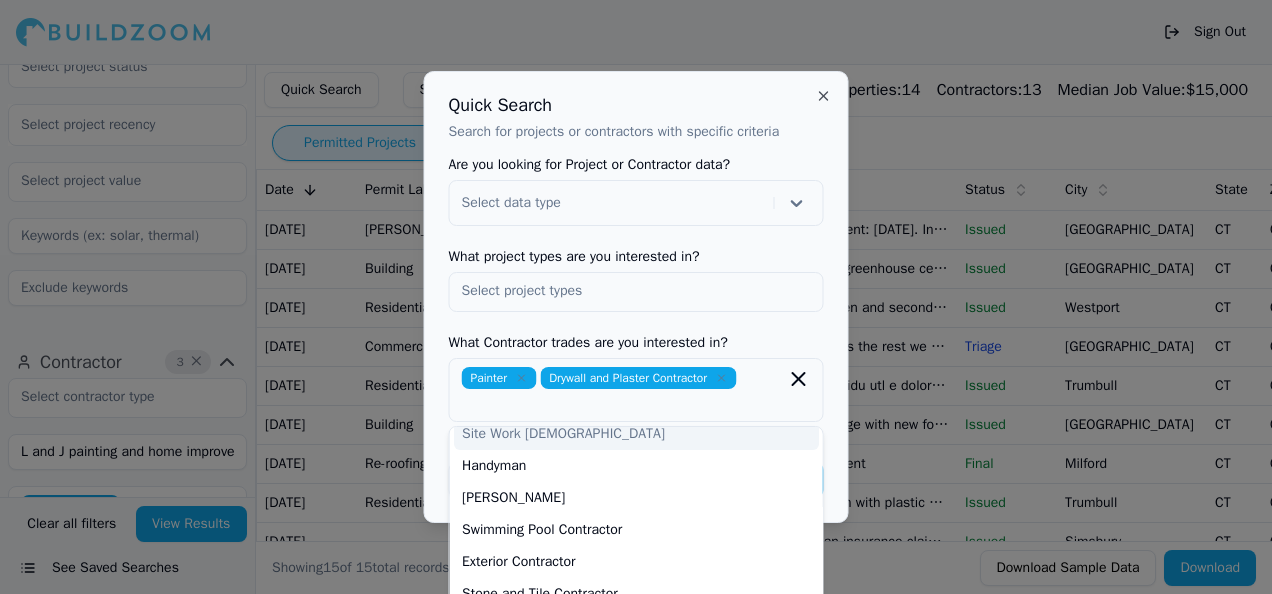 click on "What Contractor trades are you interested in?" at bounding box center (636, 343) 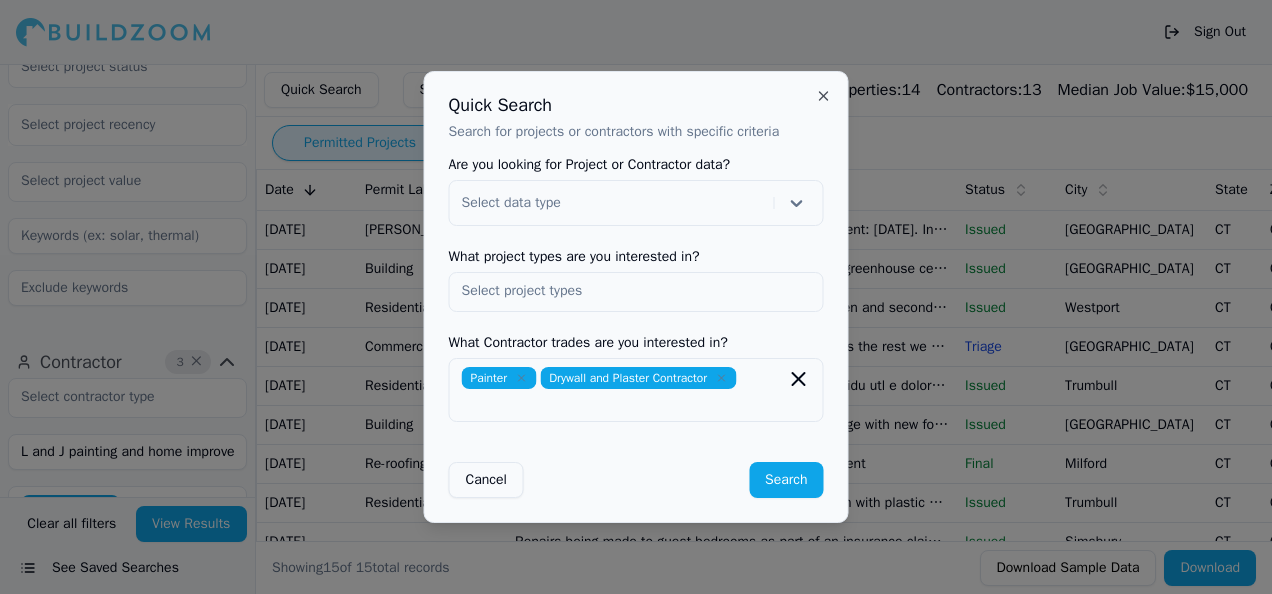 click on "Search" at bounding box center (786, 480) 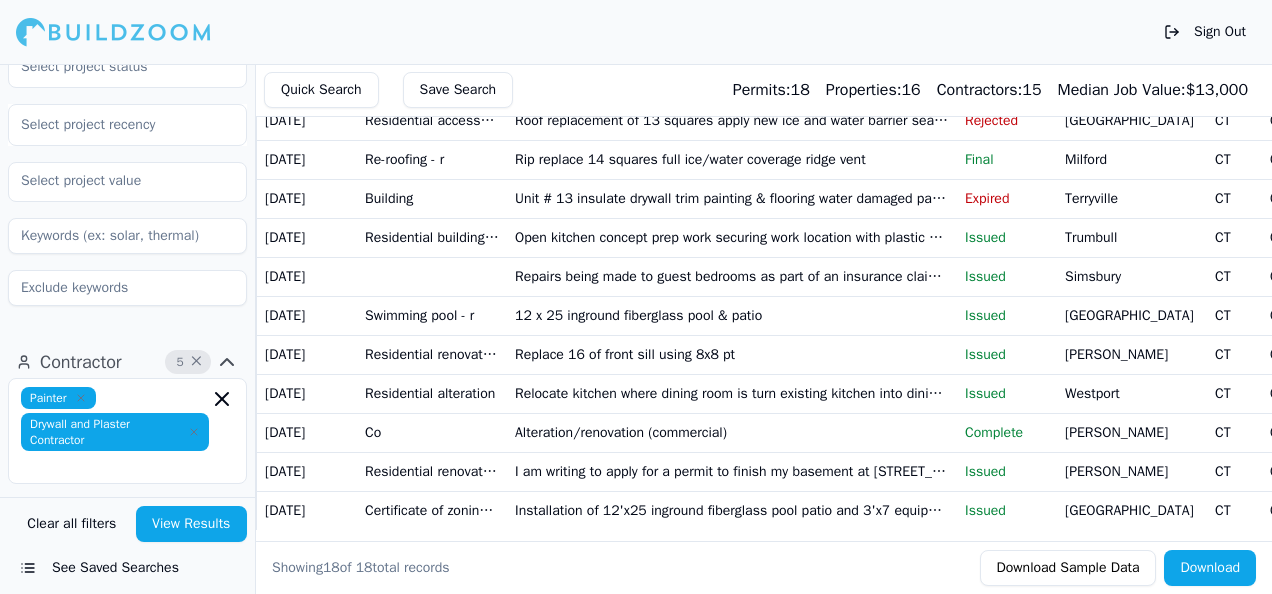 scroll, scrollTop: 0, scrollLeft: 0, axis: both 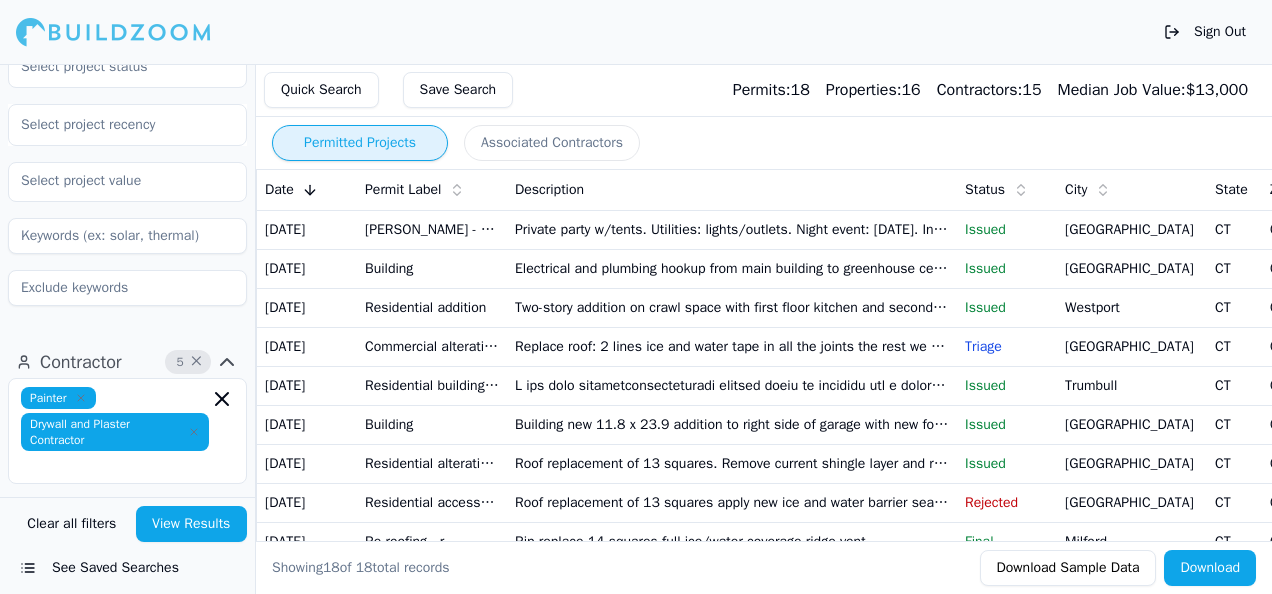 click on "Permitted Projects" at bounding box center (360, 143) 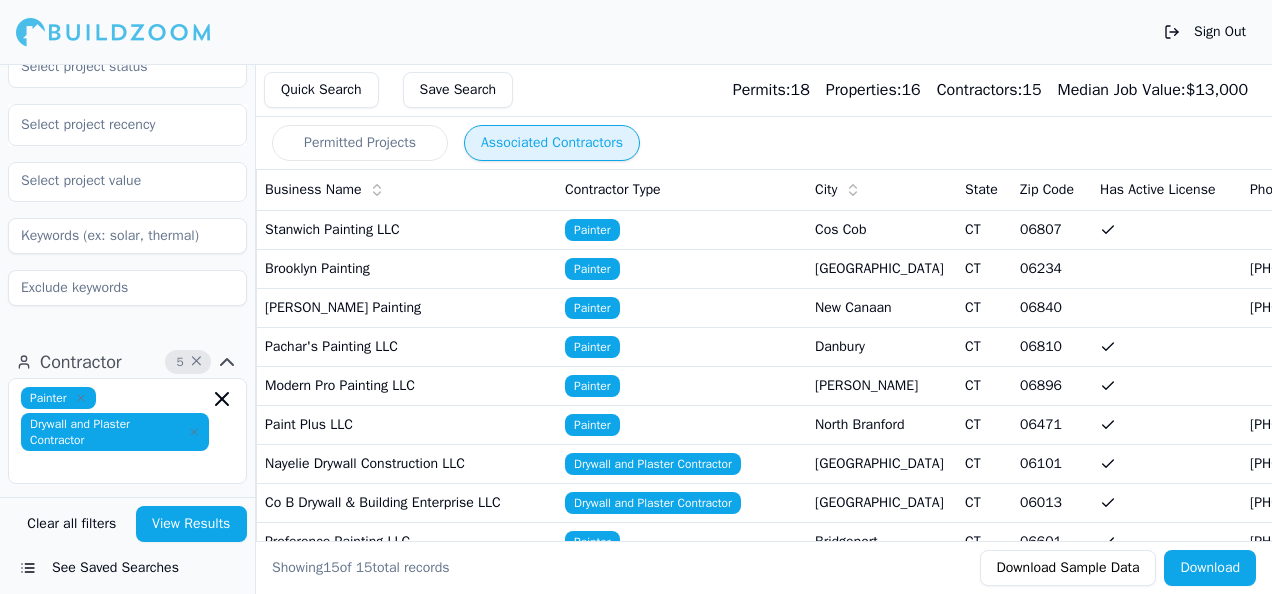 click on "Associated Contractors" at bounding box center (552, 143) 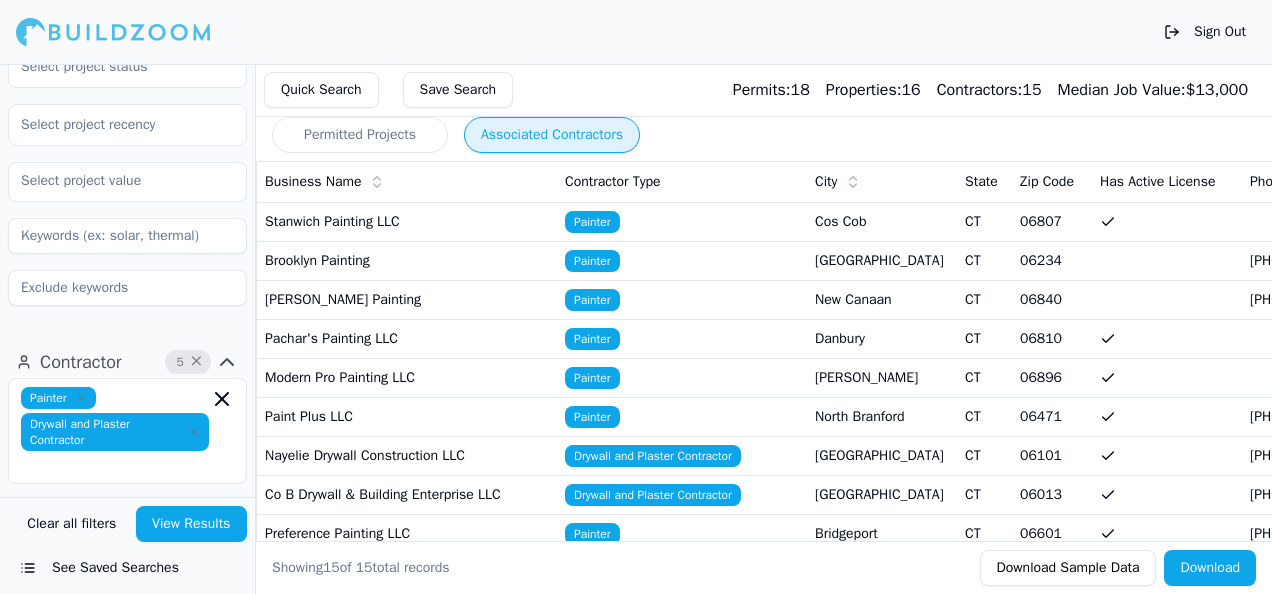scroll, scrollTop: 0, scrollLeft: 0, axis: both 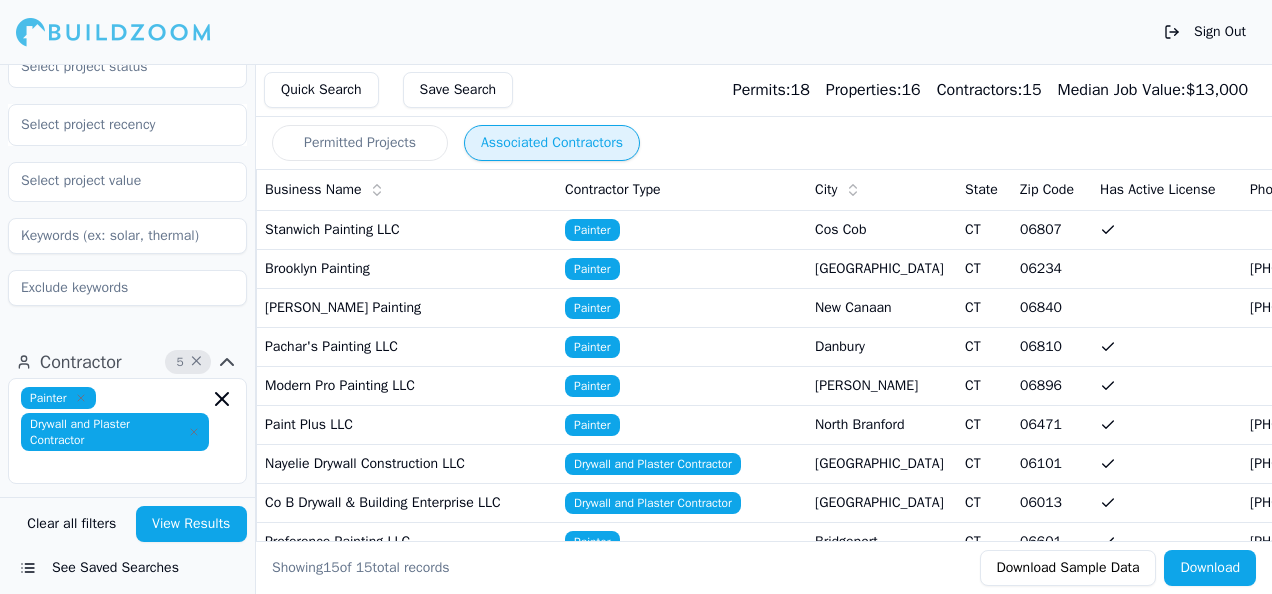 click on "Painter" at bounding box center [592, 230] 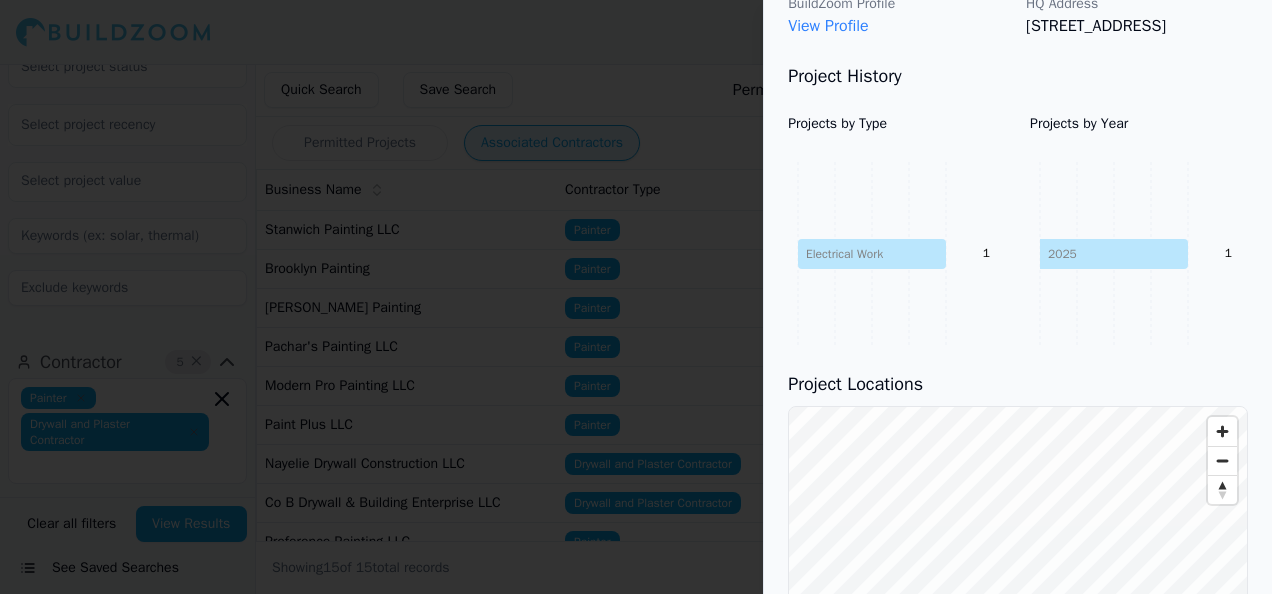 scroll, scrollTop: 642, scrollLeft: 0, axis: vertical 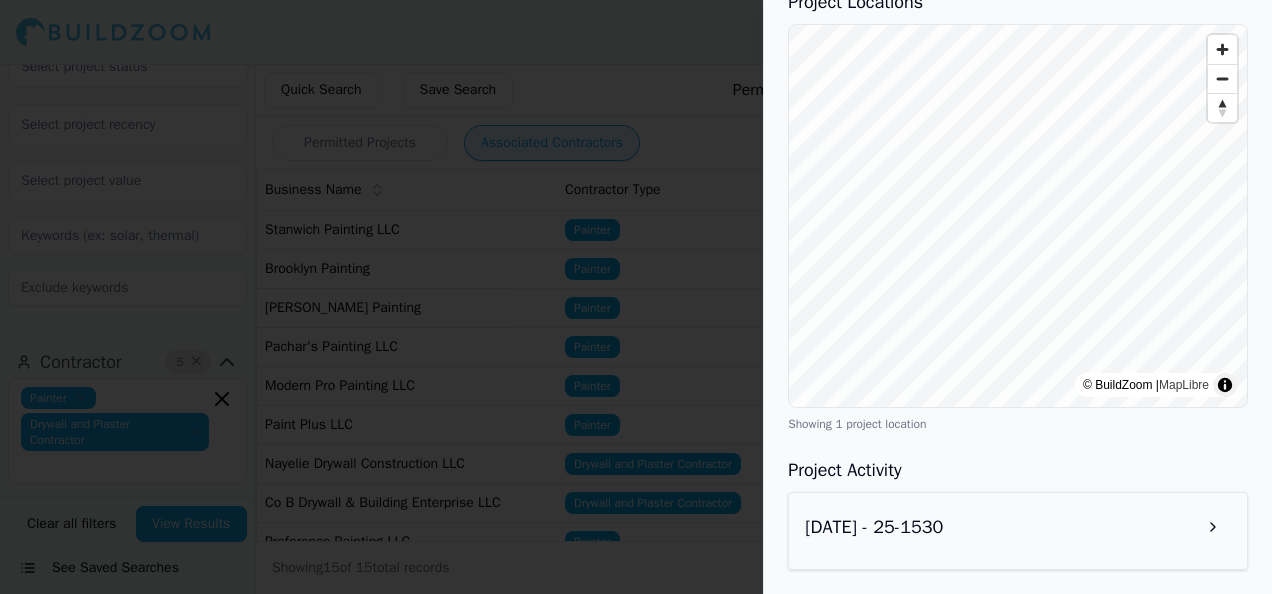 click at bounding box center [636, 297] 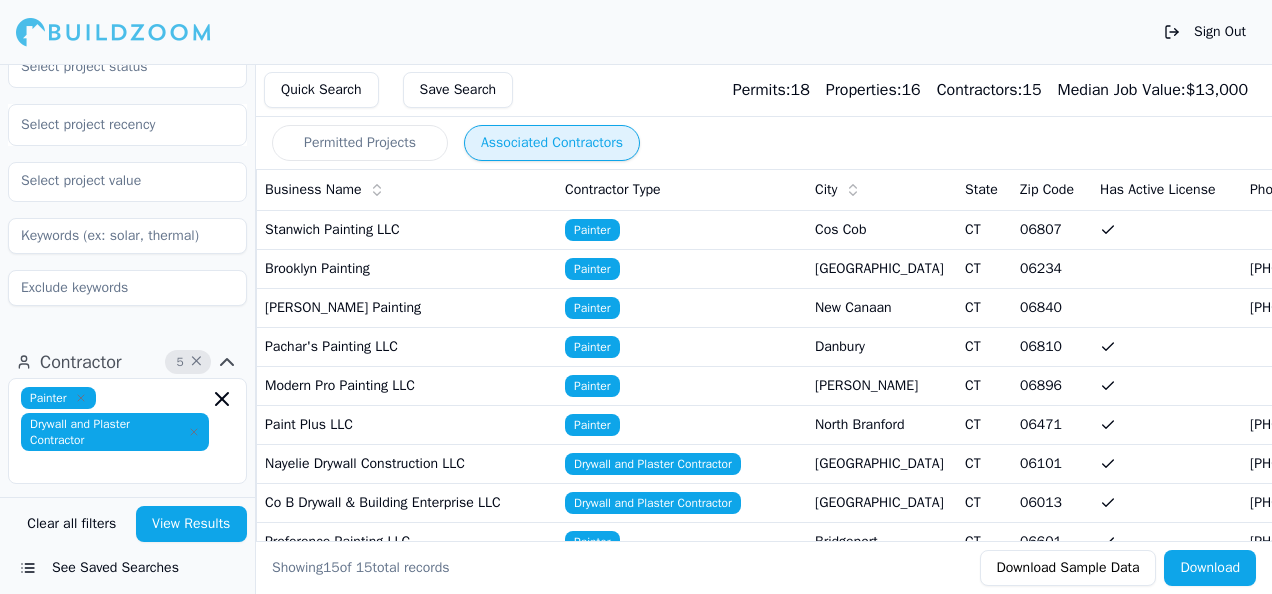click on "Quick Search" at bounding box center [321, 90] 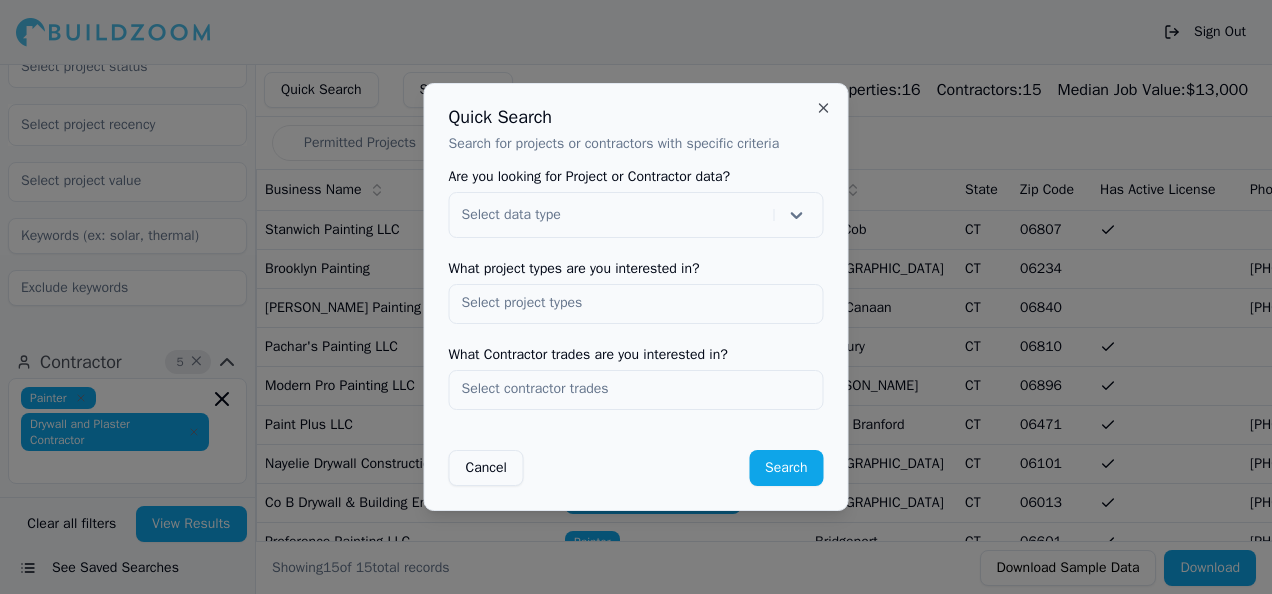 click at bounding box center [636, 389] 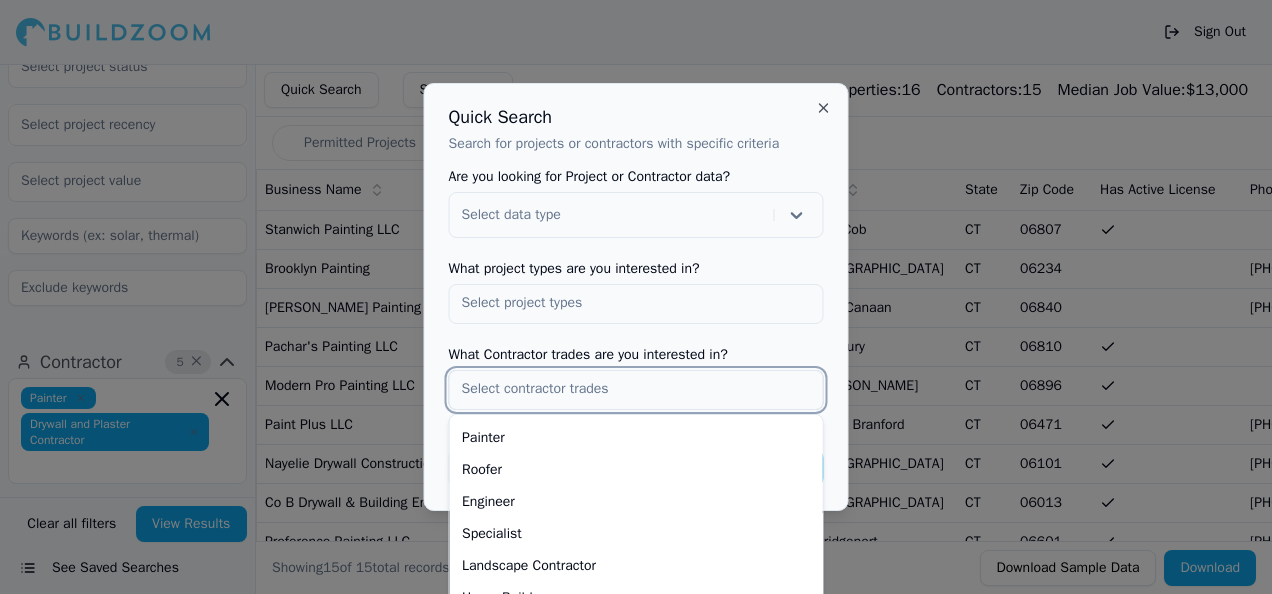 scroll, scrollTop: 129, scrollLeft: 0, axis: vertical 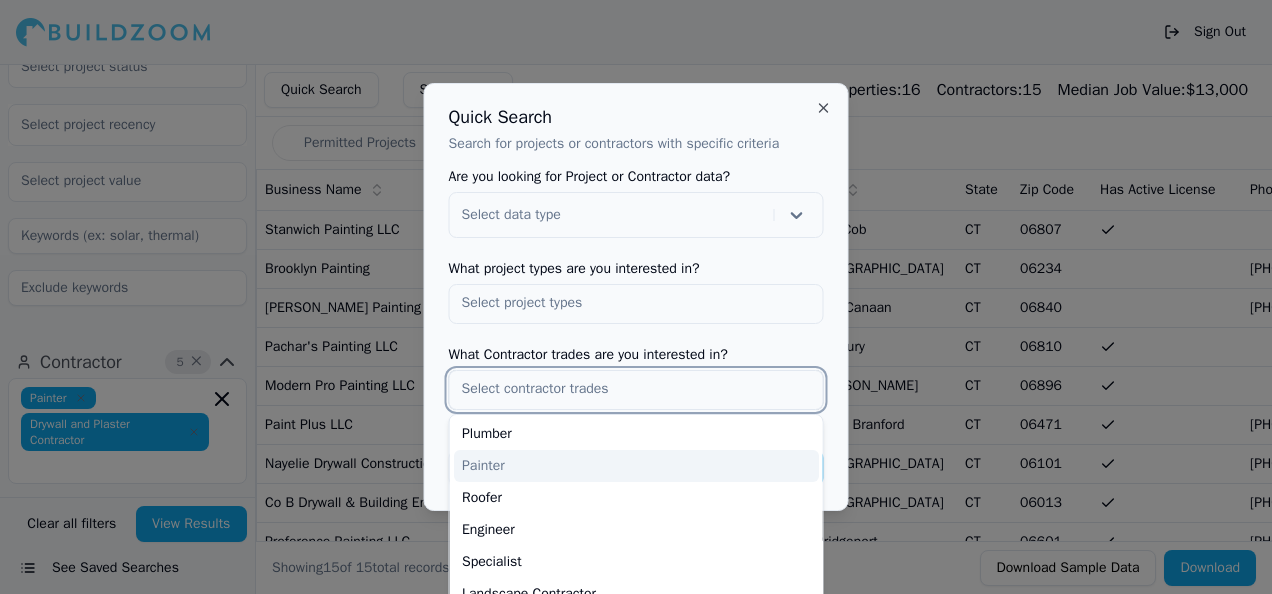 click on "Painter" at bounding box center [636, 466] 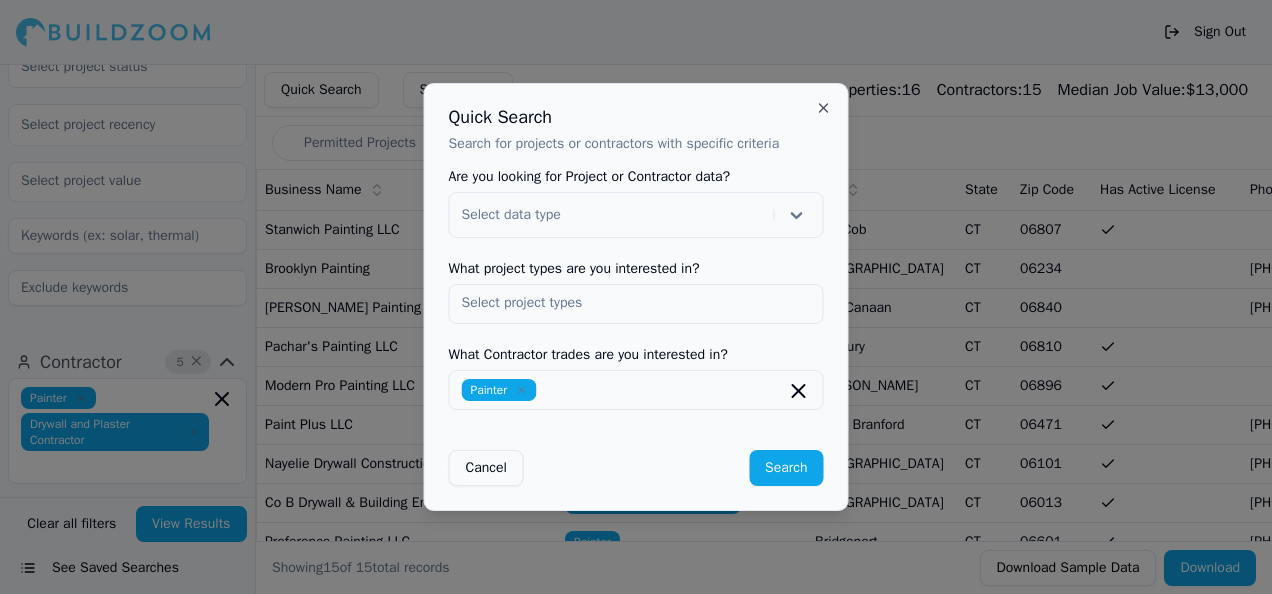 click on "Are you looking for Project or Contractor data? Select data type What project types are you interested in? What Contractor trades are you interested in? Painter Cancel Search" at bounding box center (636, 328) 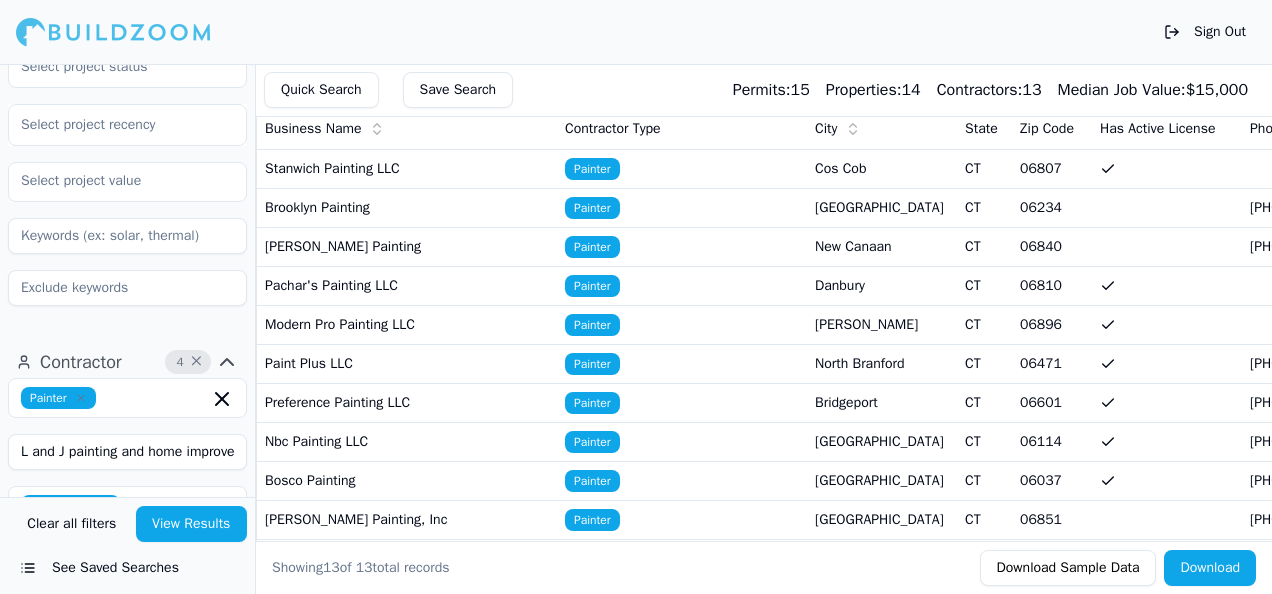 scroll, scrollTop: 0, scrollLeft: 0, axis: both 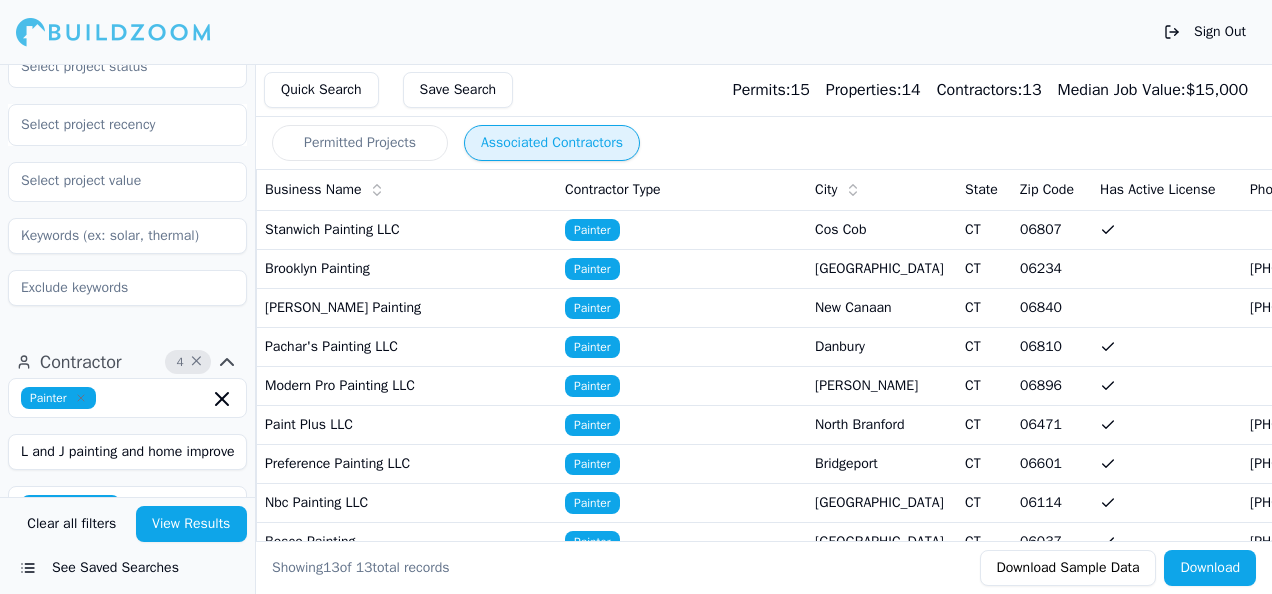 click on "Permitted Projects" at bounding box center [360, 143] 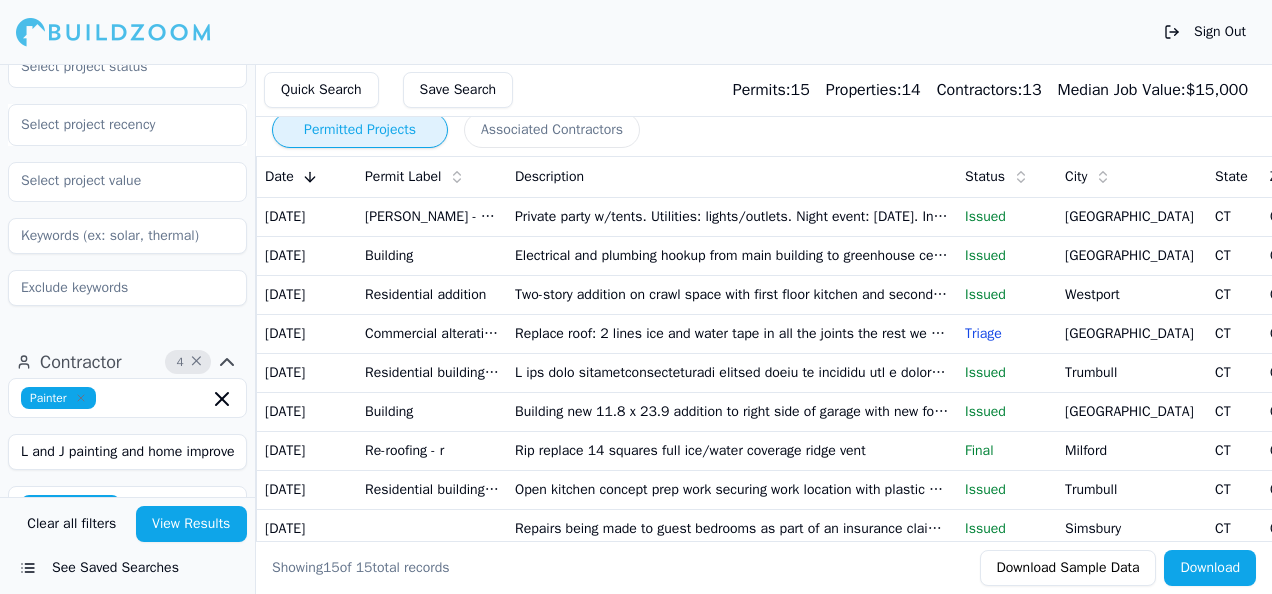 scroll, scrollTop: 0, scrollLeft: 0, axis: both 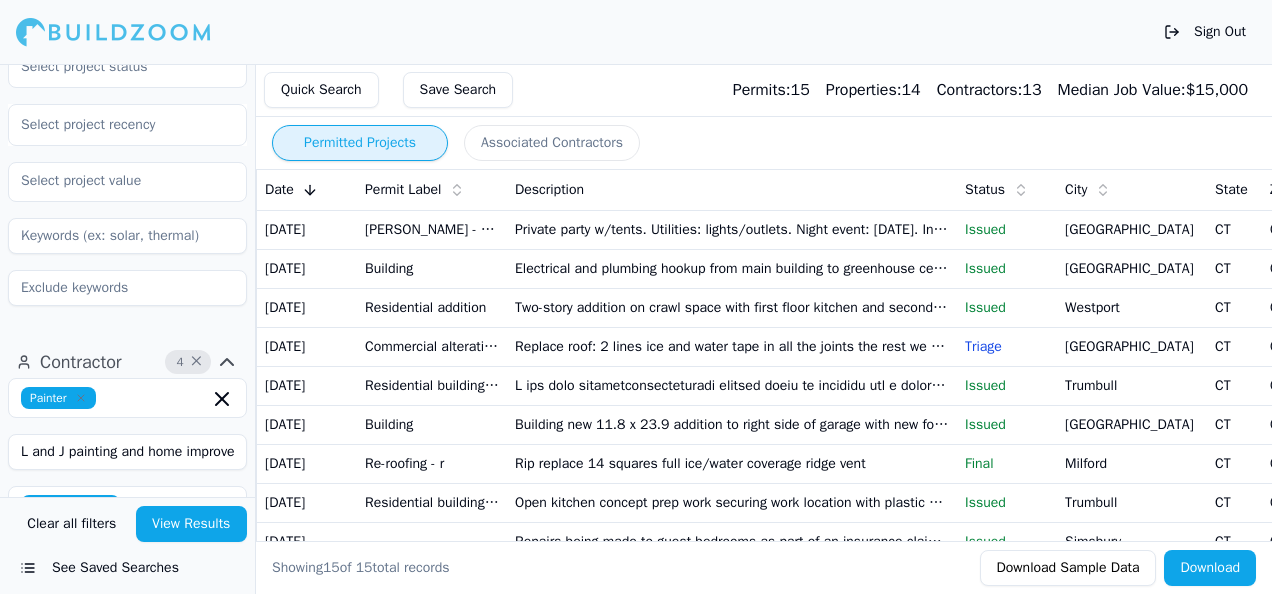 click on "Two-story addition on crawl space with first floor kitchen and second floor bedroom suite" at bounding box center (732, 307) 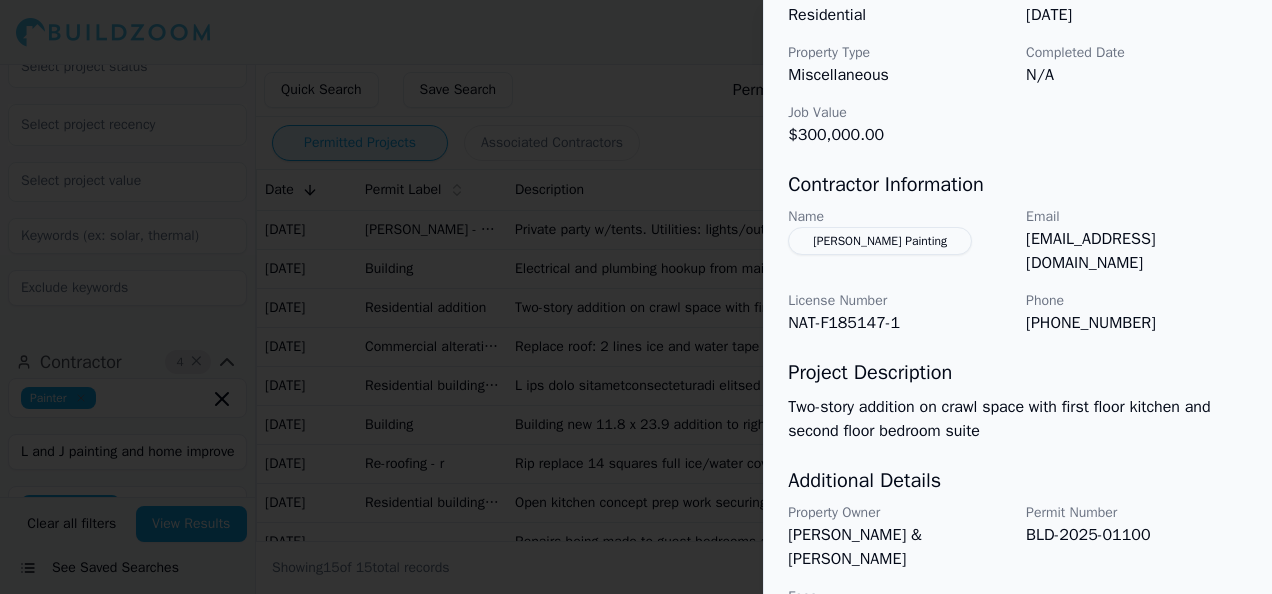 scroll, scrollTop: 758, scrollLeft: 0, axis: vertical 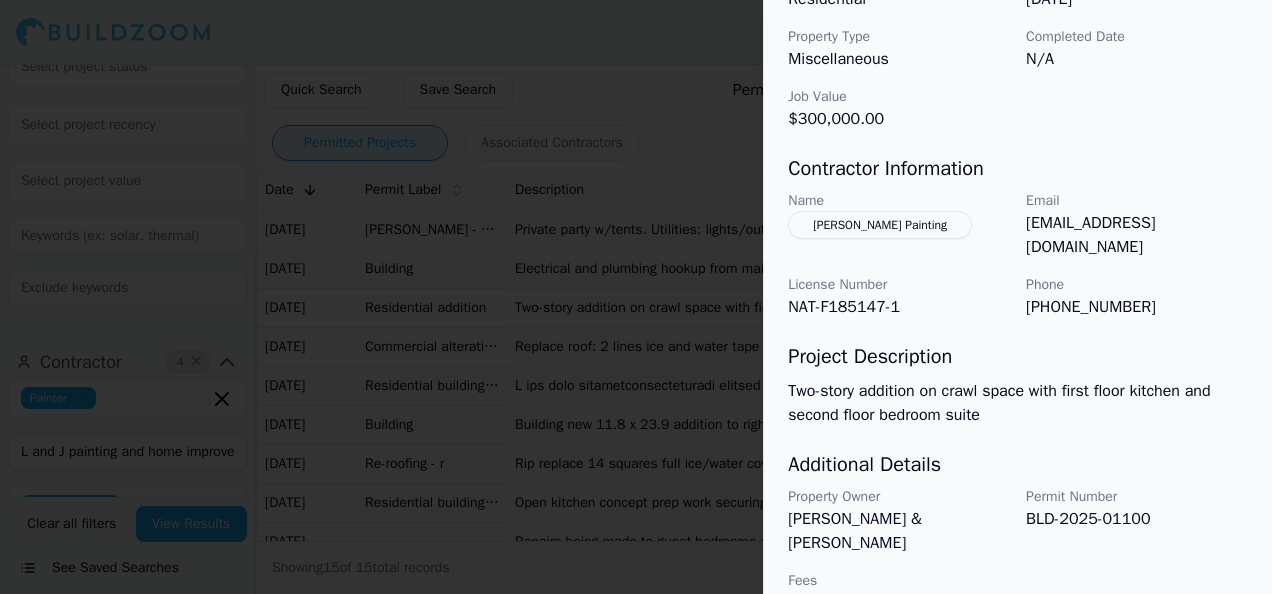 click on "[PERSON_NAME] Painting" at bounding box center (880, 225) 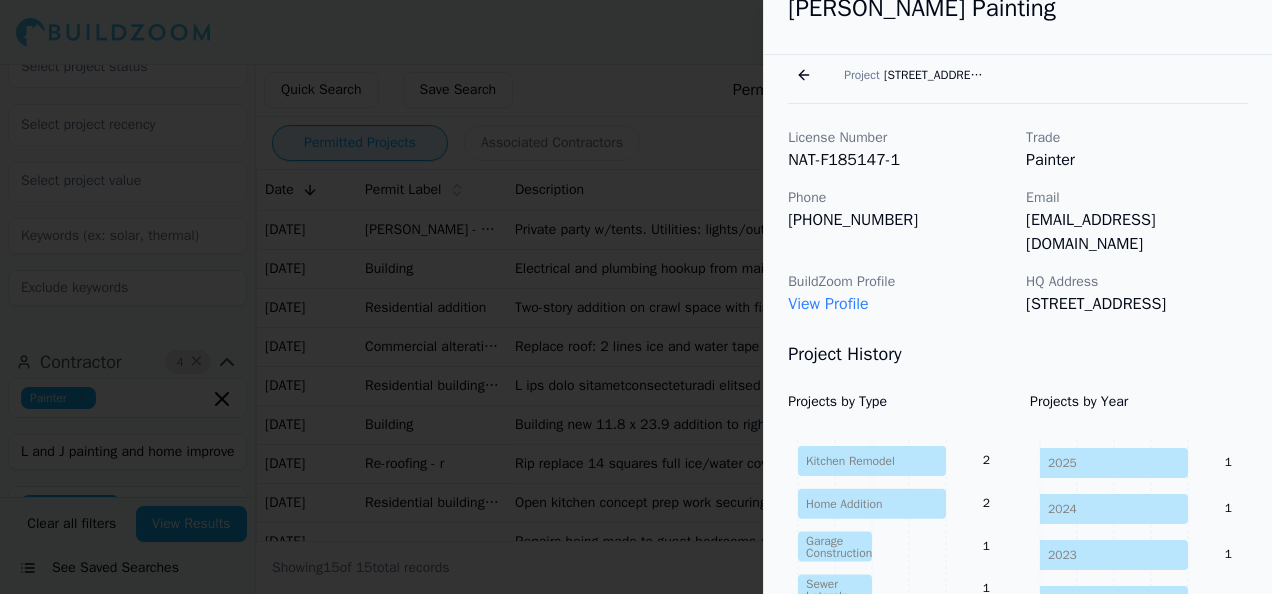 scroll, scrollTop: 0, scrollLeft: 0, axis: both 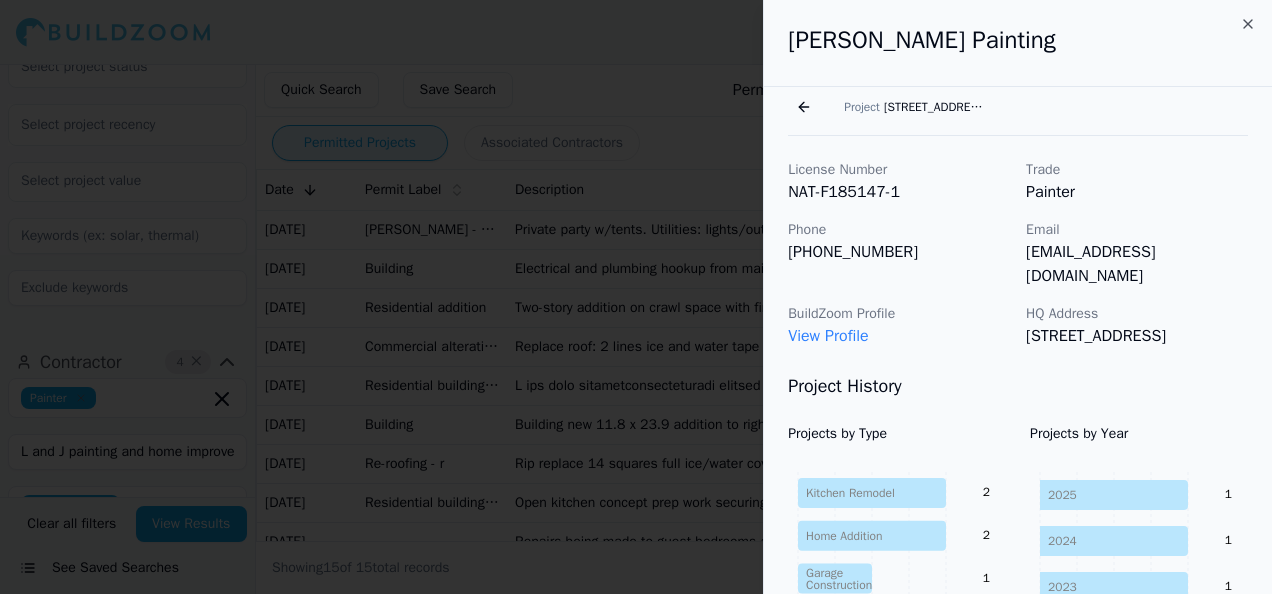 click on "View Profile" at bounding box center (828, 336) 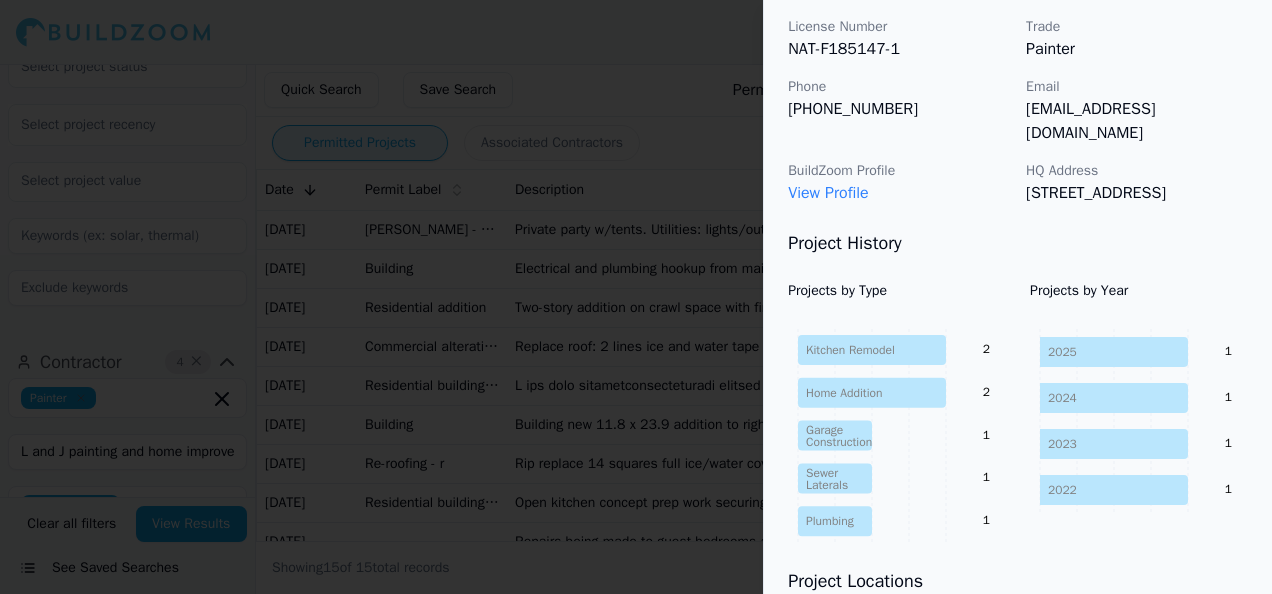 scroll, scrollTop: 0, scrollLeft: 0, axis: both 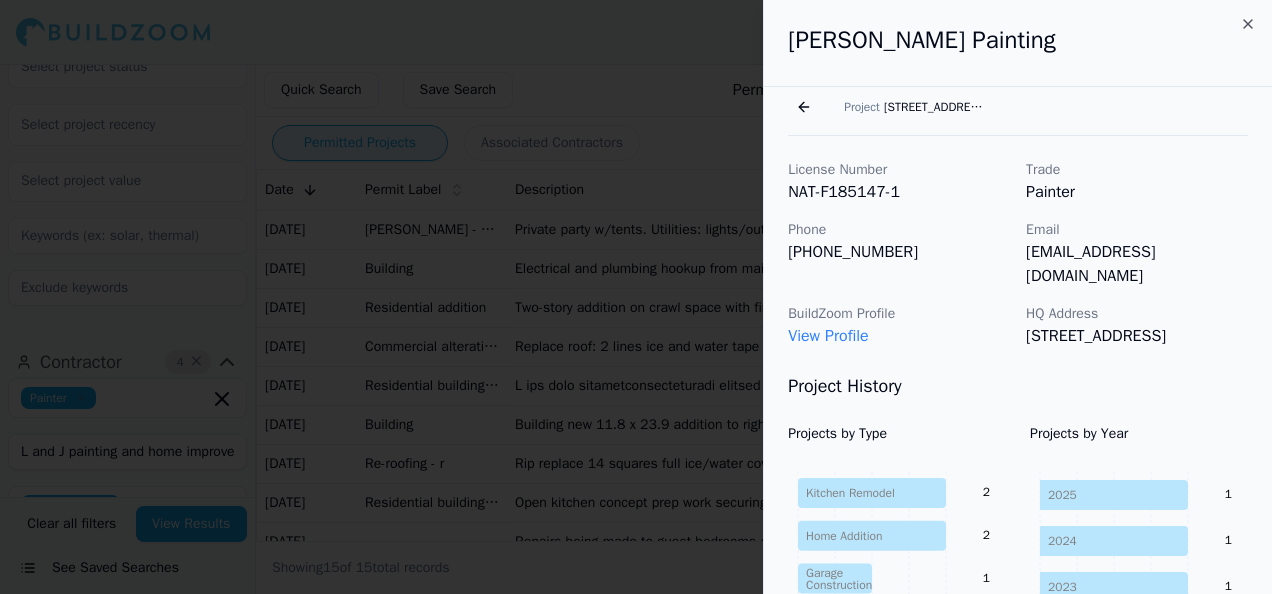 click on "Go back" at bounding box center [804, 107] 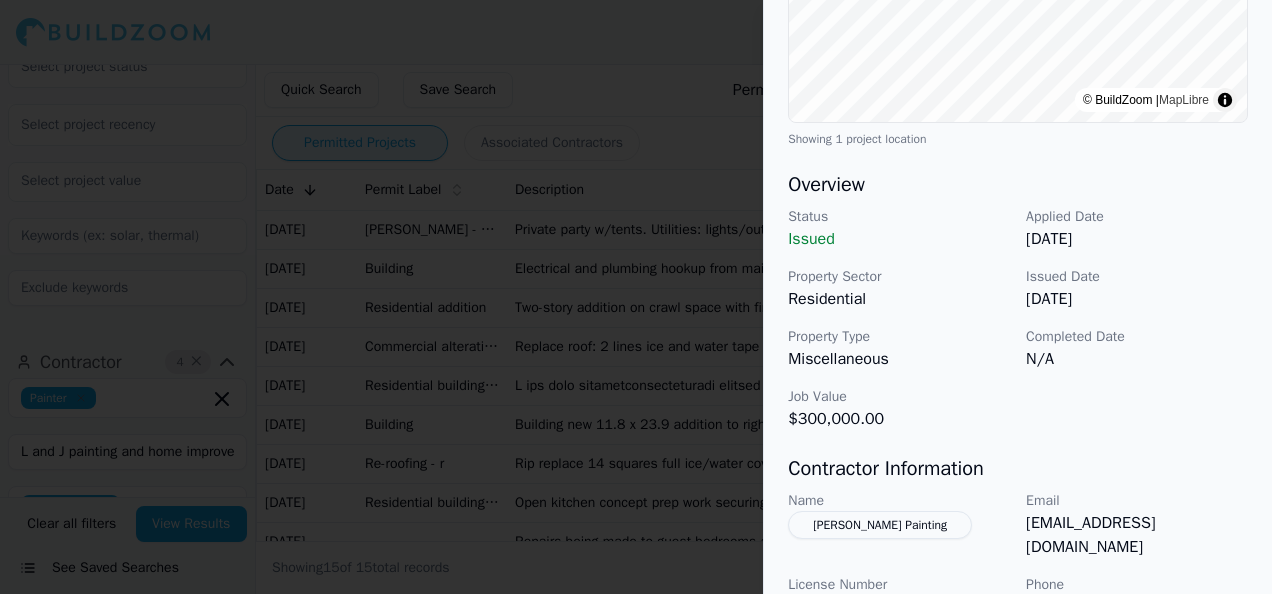 scroll, scrollTop: 258, scrollLeft: 0, axis: vertical 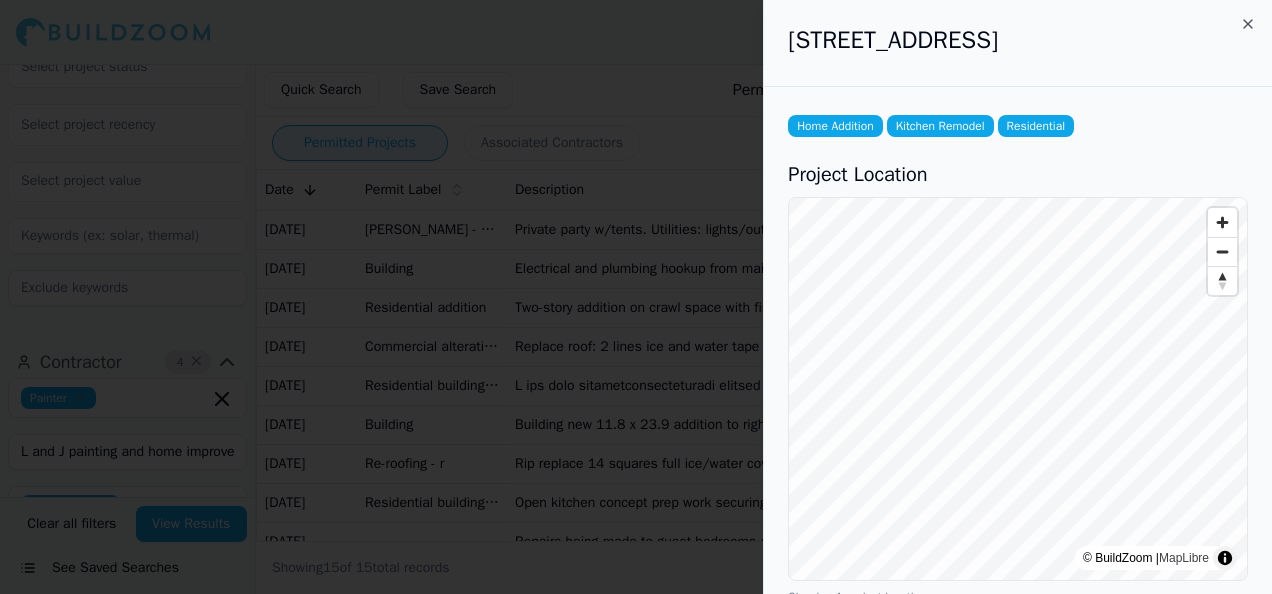 click on "Home Addition Kitchen Remodel Residential Project Location © BuildZoom |  MapLibre Showing 1 project location Overview Status Issued Applied Date [DATE] Property Sector Residential Issued Date [DATE] Property Type Miscellaneous Completed Date N/A Job Value $300,000.00 [DEMOGRAPHIC_DATA] Information Name [PERSON_NAME] Painting Email [EMAIL_ADDRESS][DOMAIN_NAME] License Number NAT-F185147-1 Phone [PHONE_NUMBER] Project Description Two-story addition on crawl space with first floor kitchen and second floor bedroom suite Additional Details Property Owner [PERSON_NAME] & [PERSON_NAME] Permit Number BLD-2025-01100 Fees 3078" at bounding box center (1018, 742) 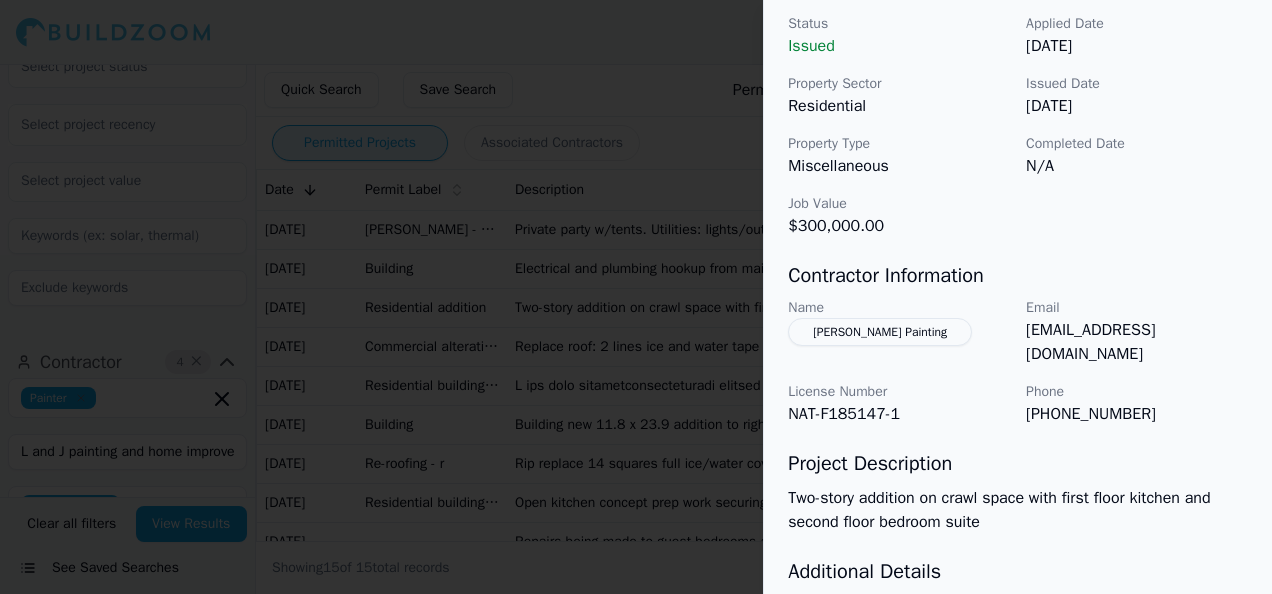 scroll, scrollTop: 658, scrollLeft: 0, axis: vertical 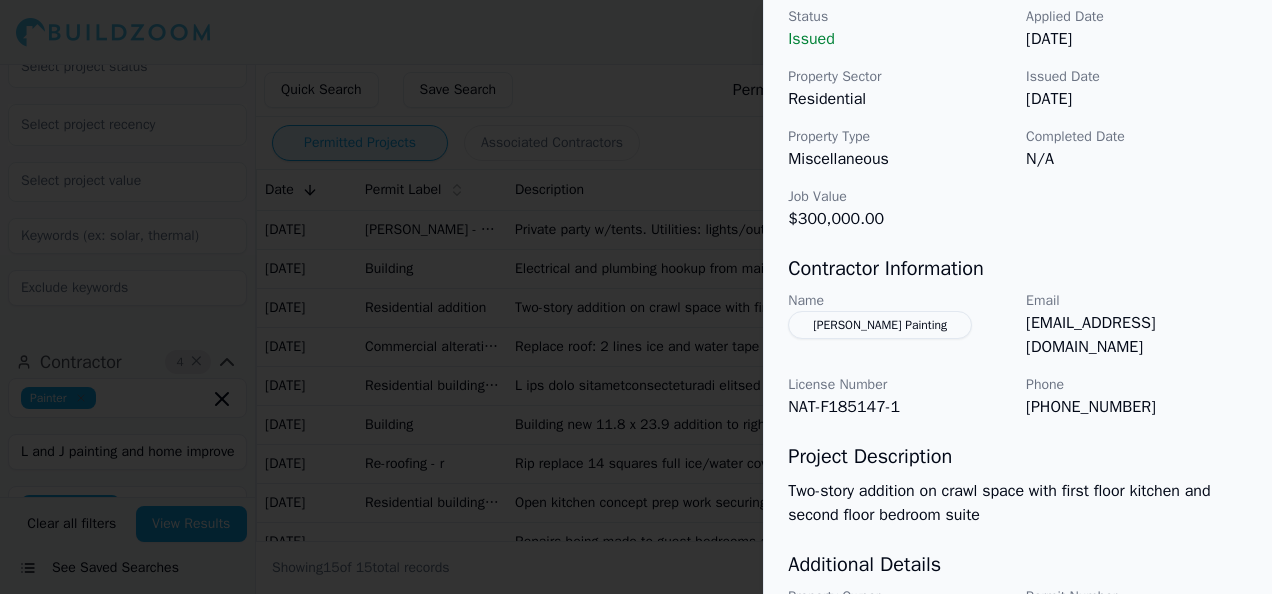 click at bounding box center (636, 297) 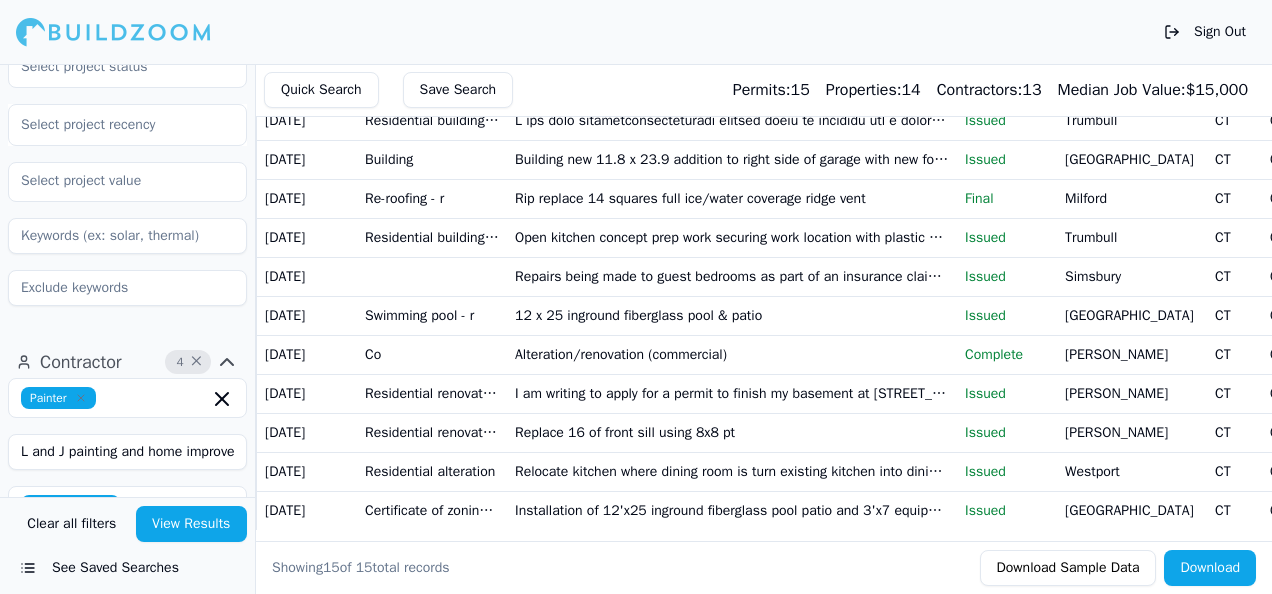 scroll, scrollTop: 0, scrollLeft: 0, axis: both 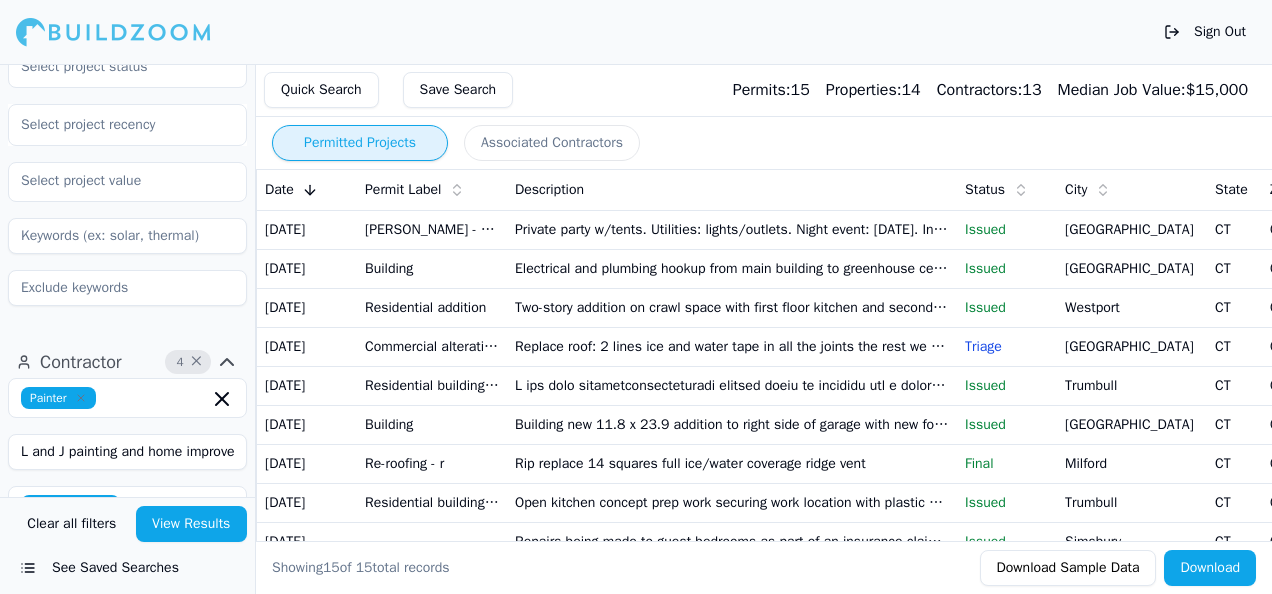 click 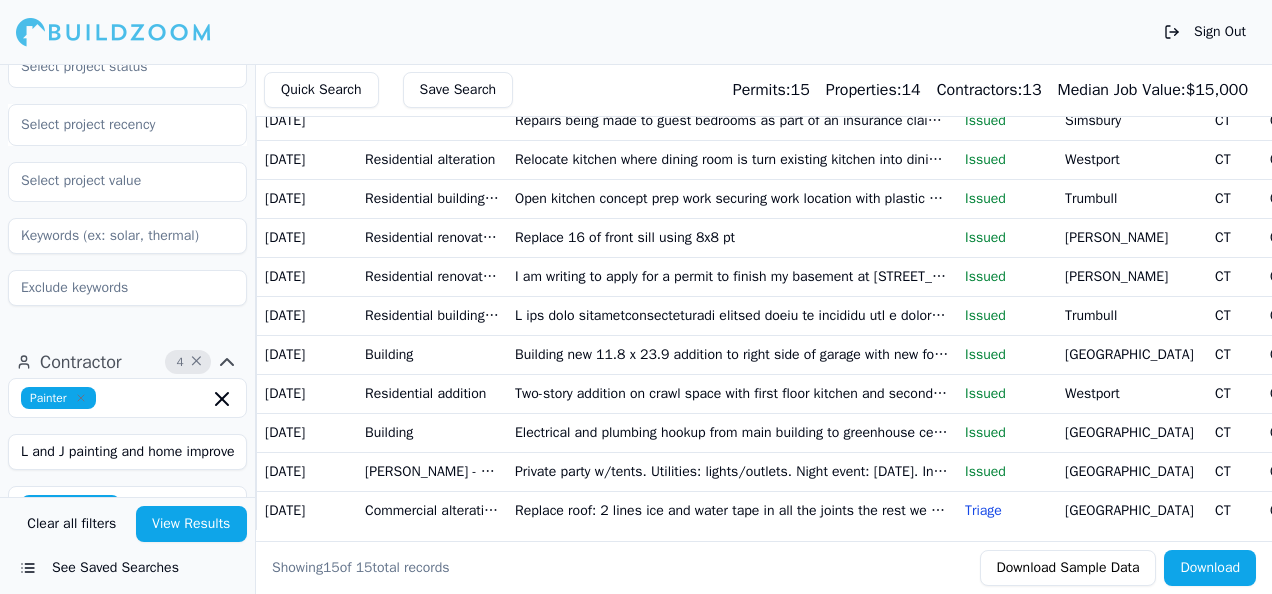 scroll, scrollTop: 0, scrollLeft: 0, axis: both 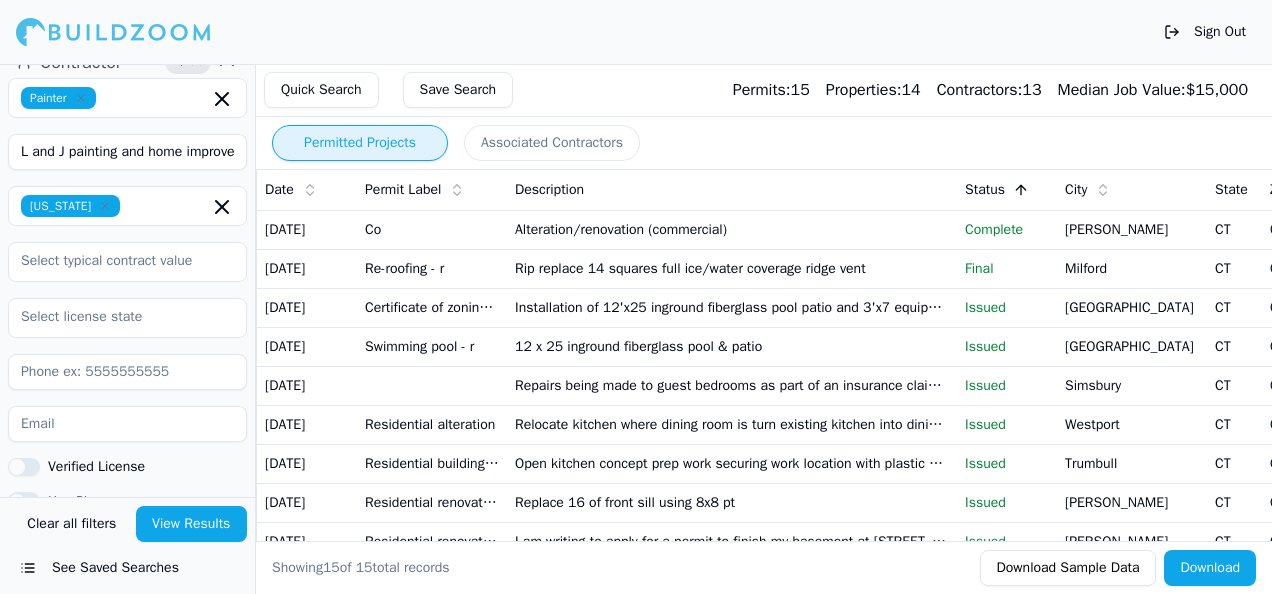 click 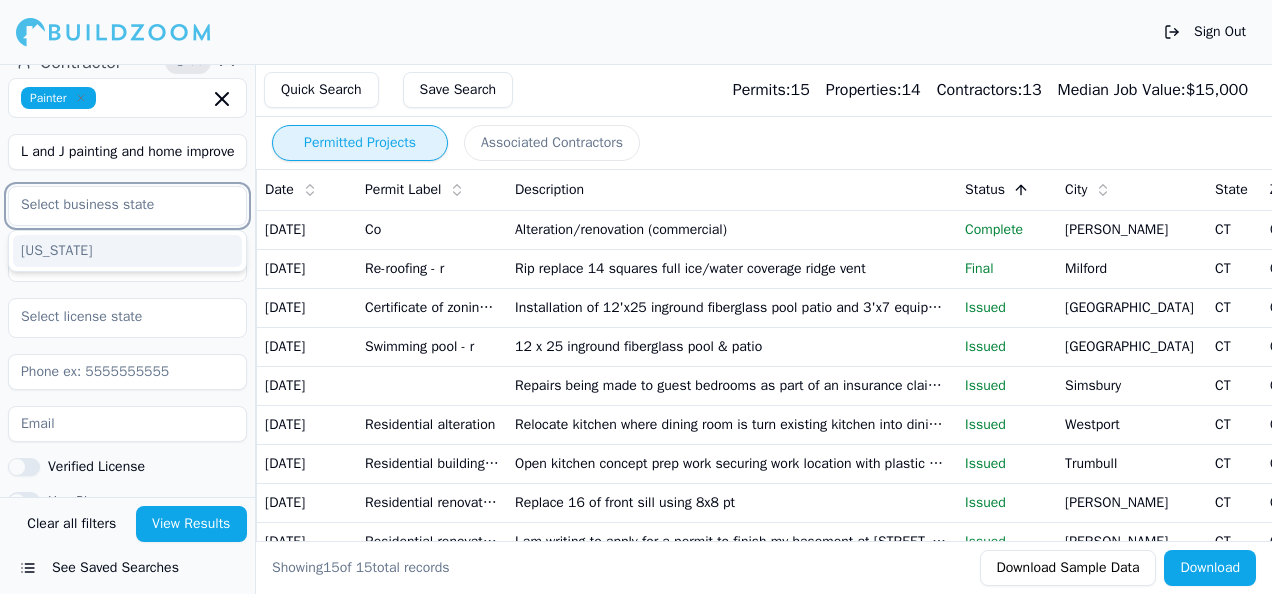 scroll, scrollTop: 700, scrollLeft: 0, axis: vertical 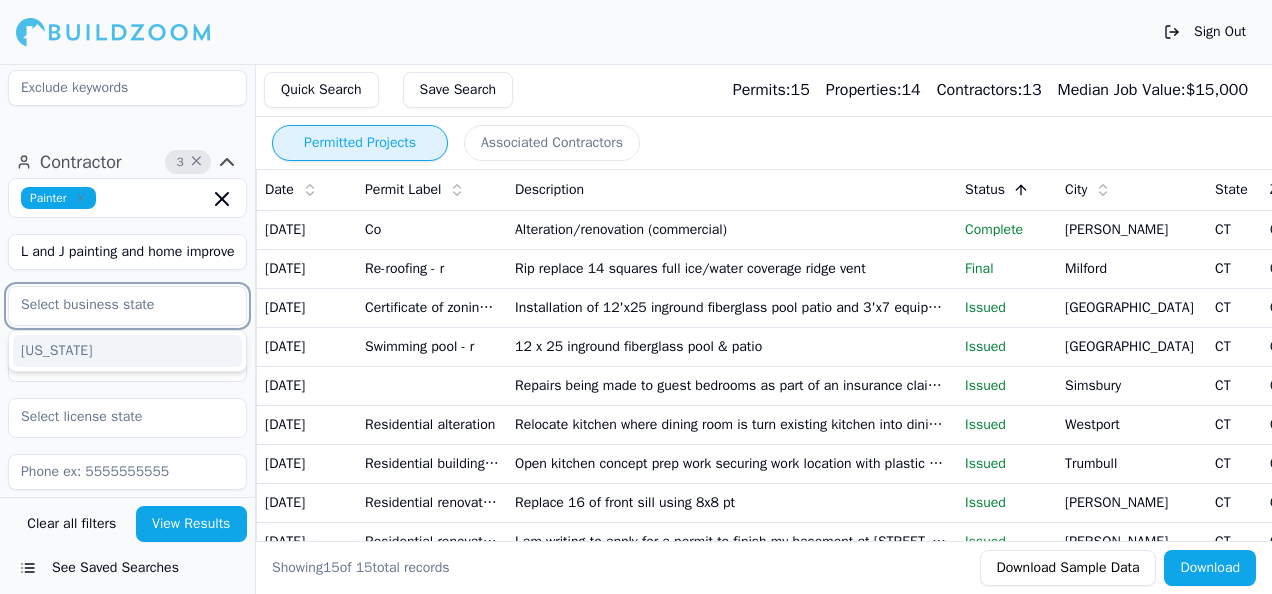 click on "[US_STATE]" at bounding box center [127, 351] 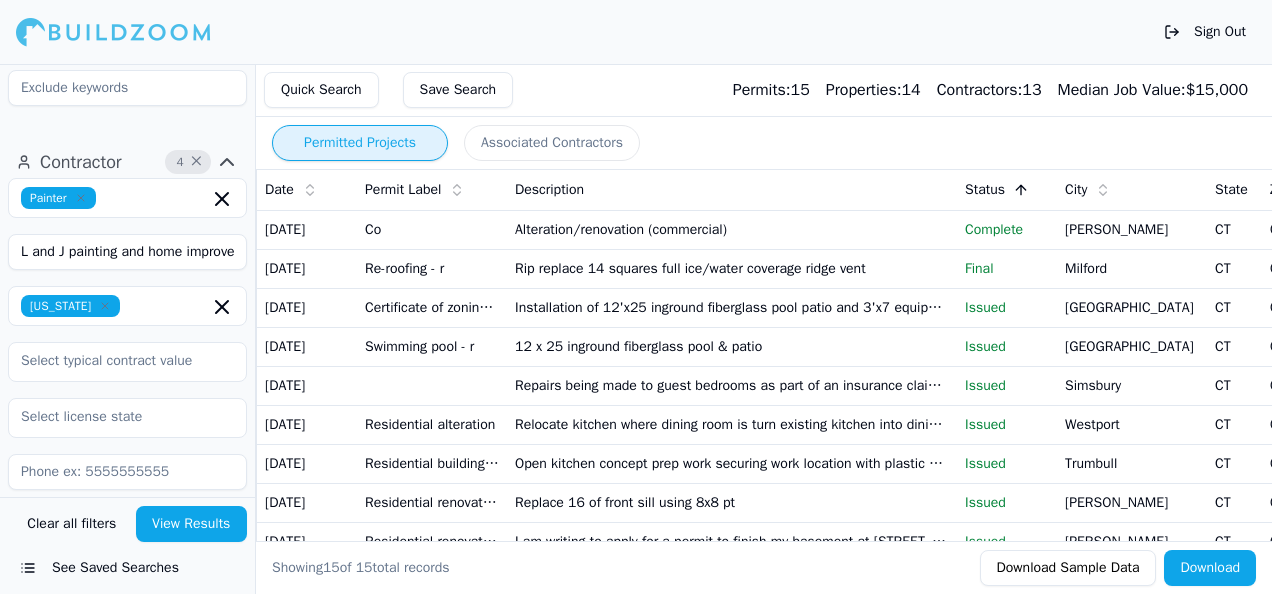 click on "View Results" at bounding box center (192, 524) 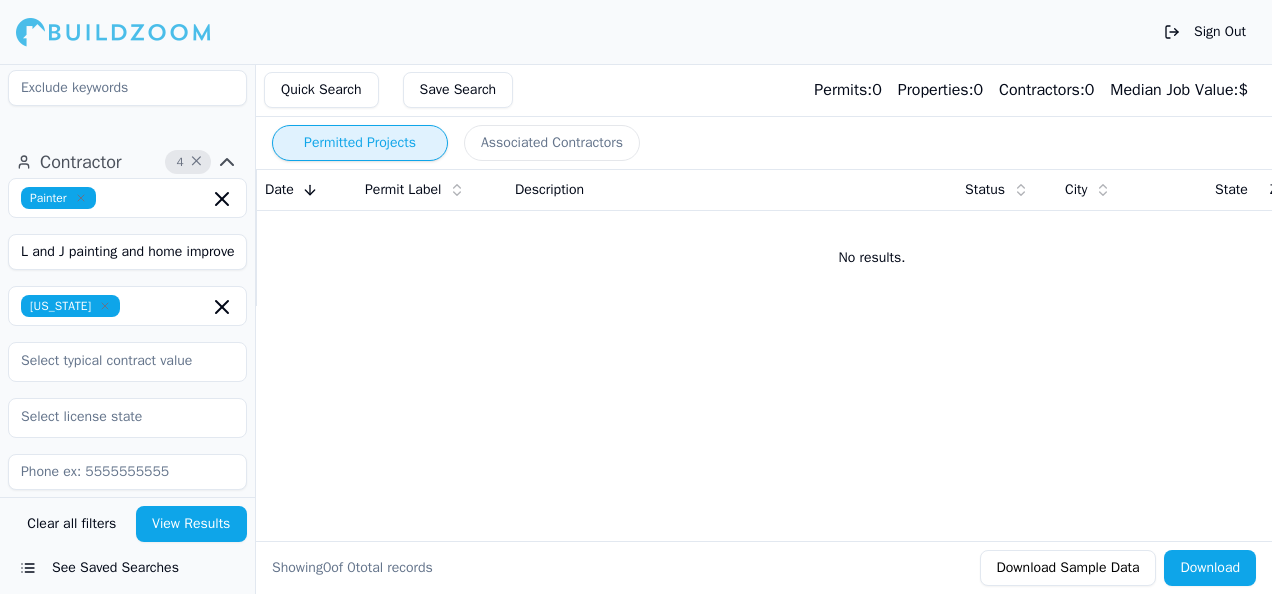 click on "View Results" at bounding box center (192, 524) 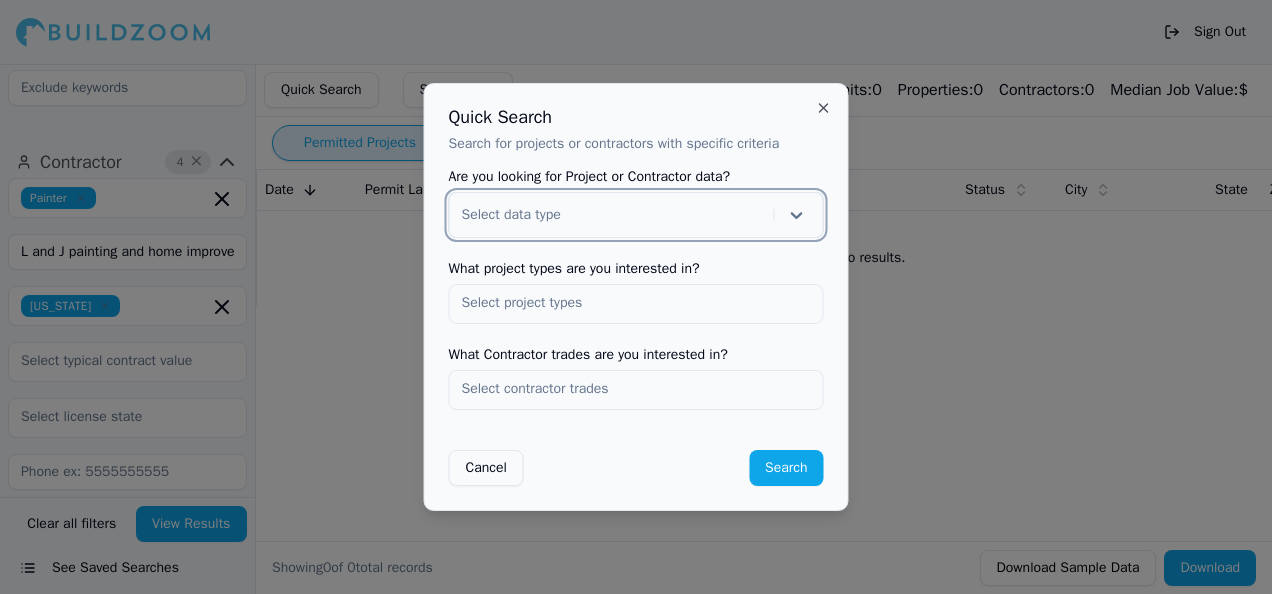 click 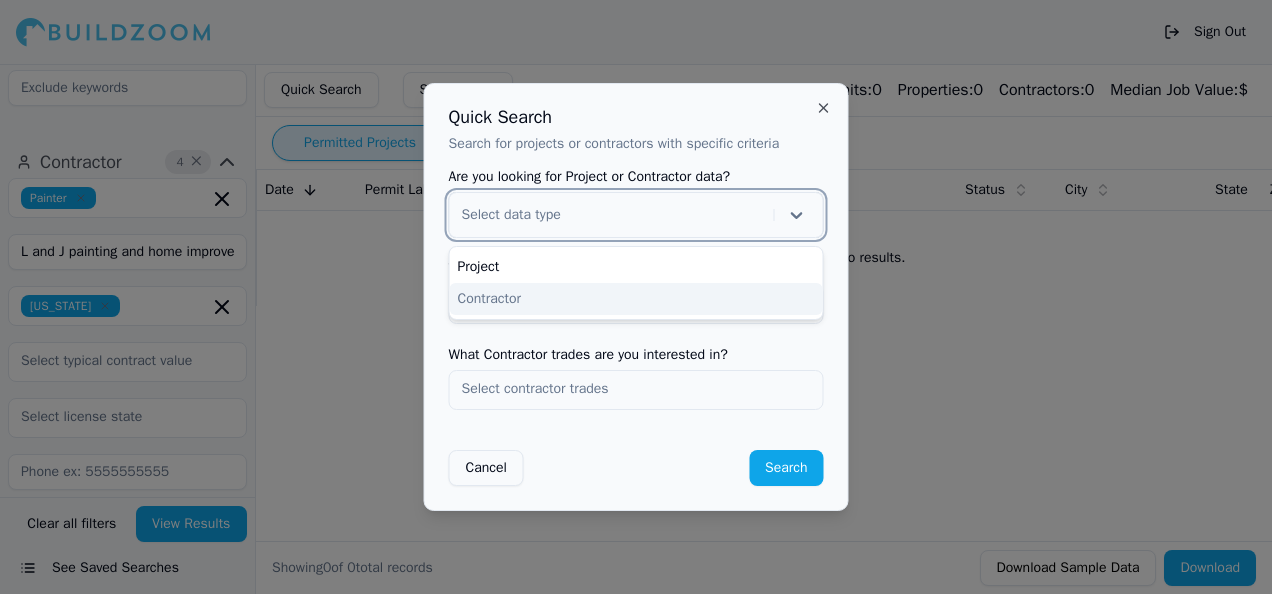click on "Contractor" at bounding box center [636, 299] 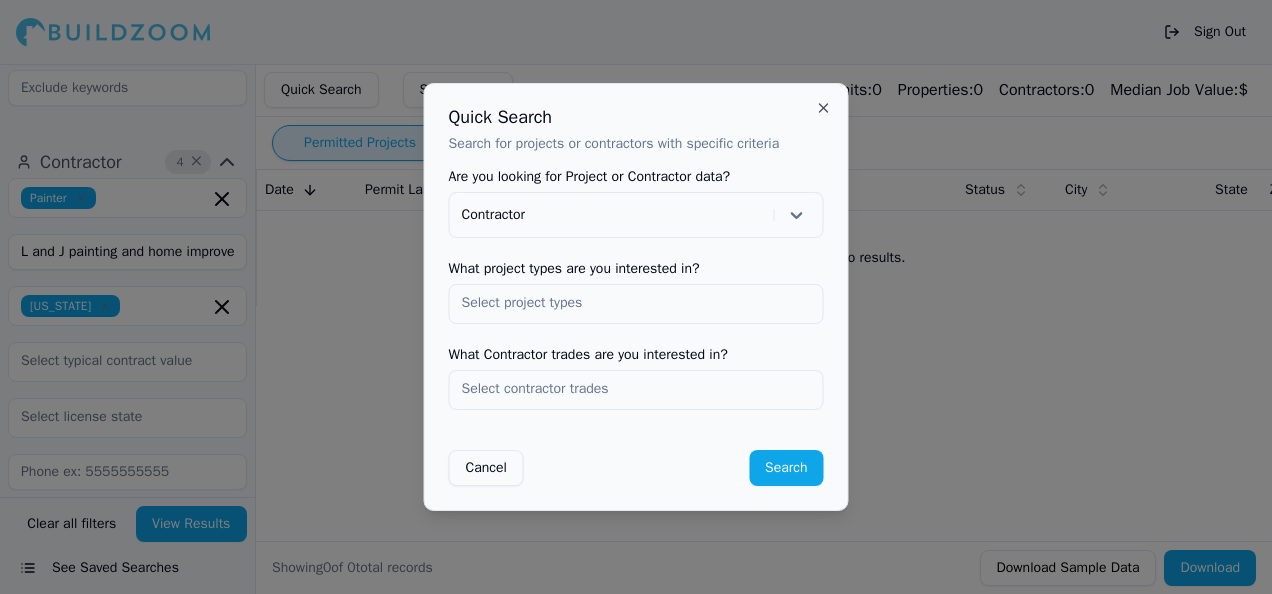 click at bounding box center [636, 303] 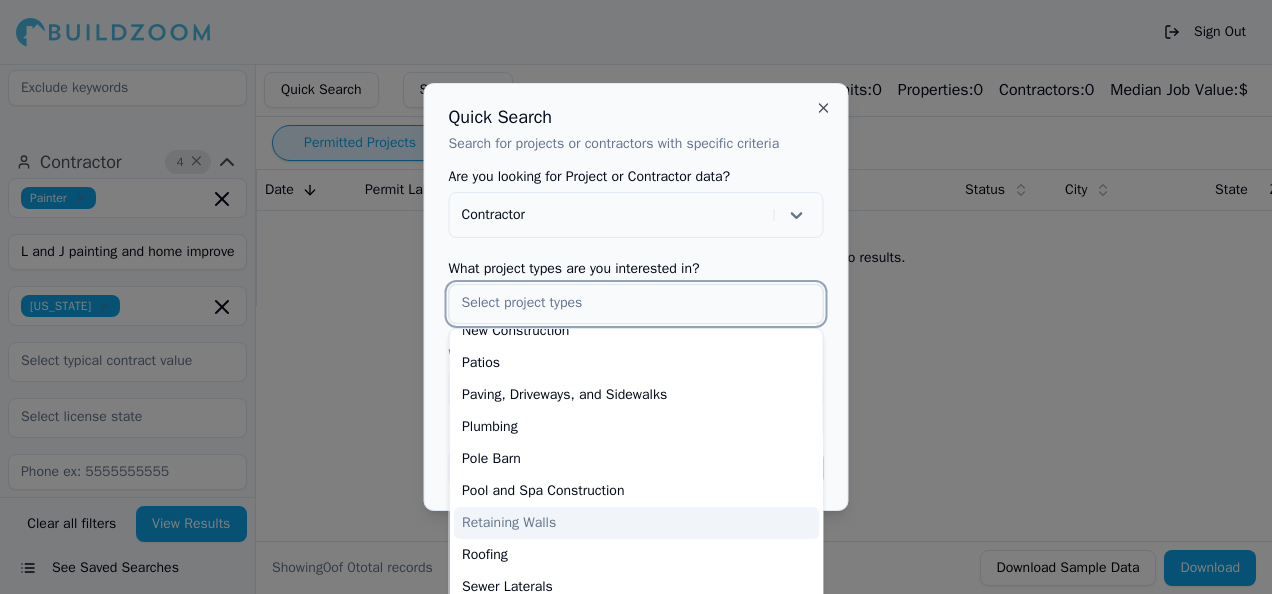 scroll, scrollTop: 633, scrollLeft: 0, axis: vertical 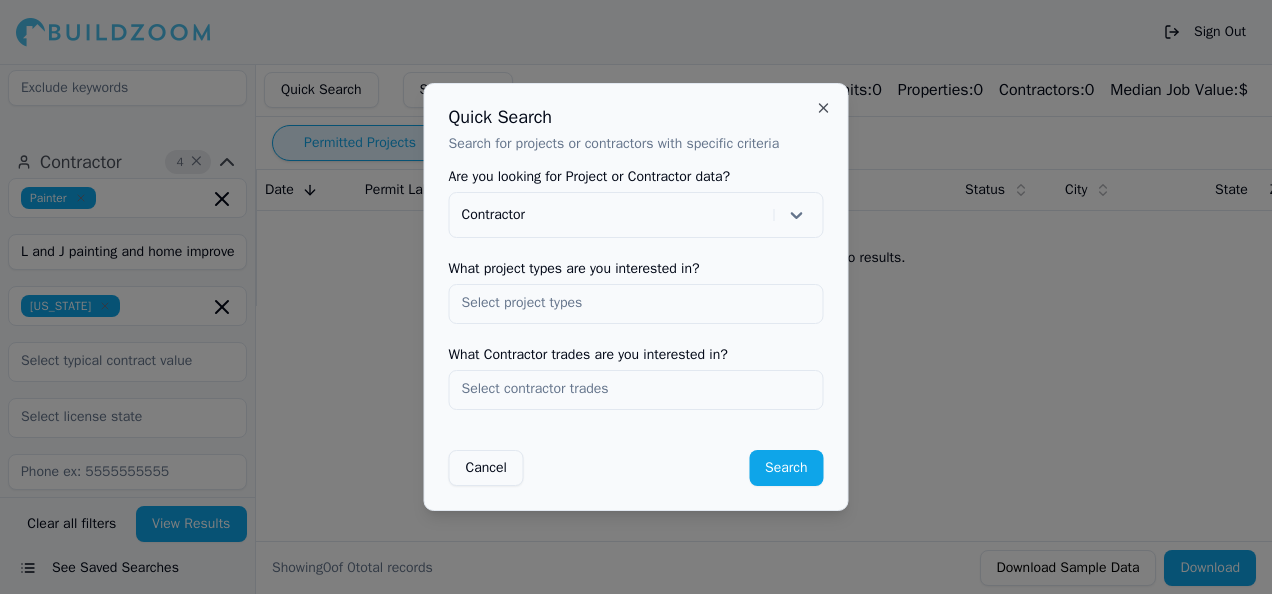 click on "Quick Search Search for projects or contractors with specific criteria Are you looking for Project or Contractor data? Contractor What project types are you interested in? What Contractor trades are you interested in? Cancel Search Close" at bounding box center [636, 297] 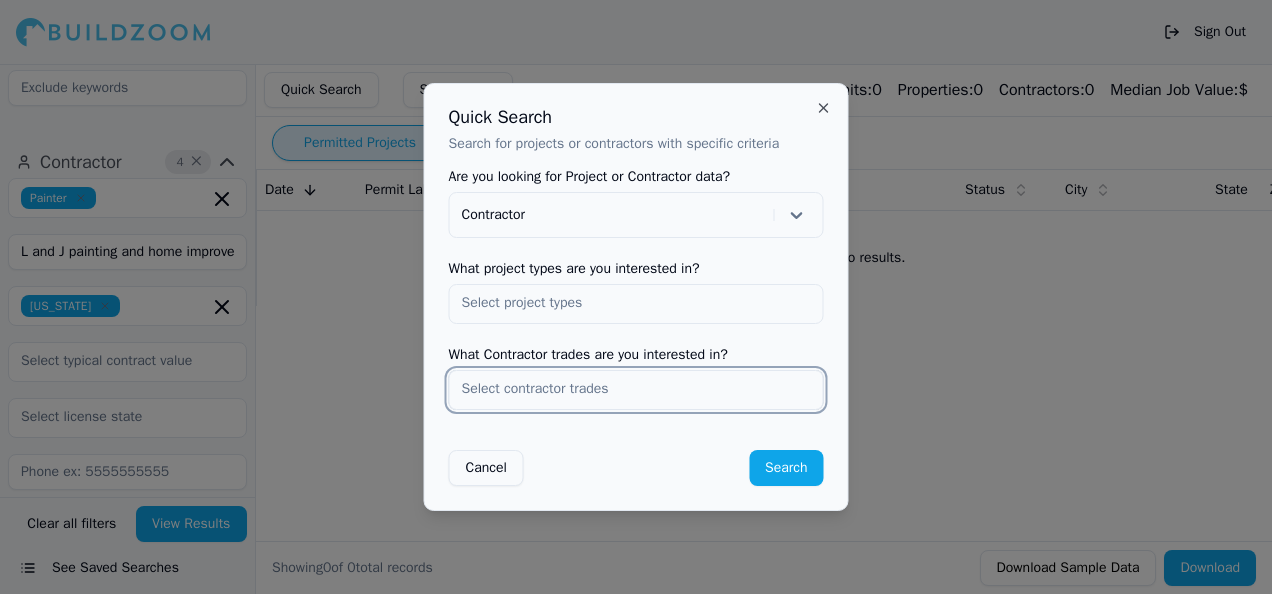 click at bounding box center (636, 389) 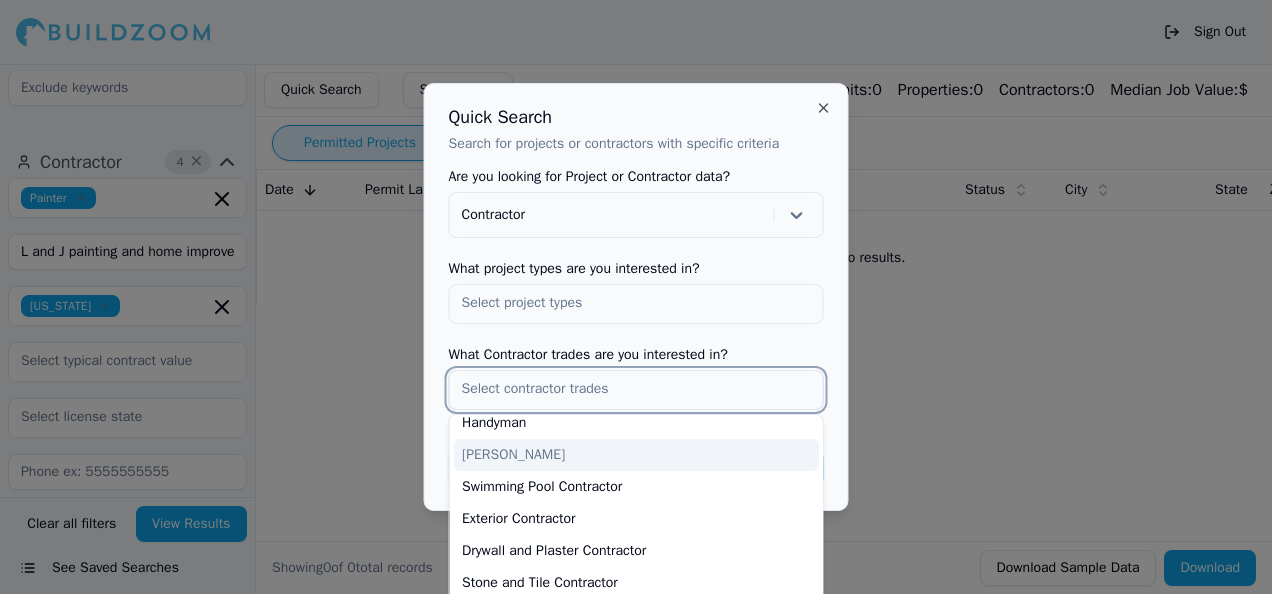 scroll, scrollTop: 500, scrollLeft: 0, axis: vertical 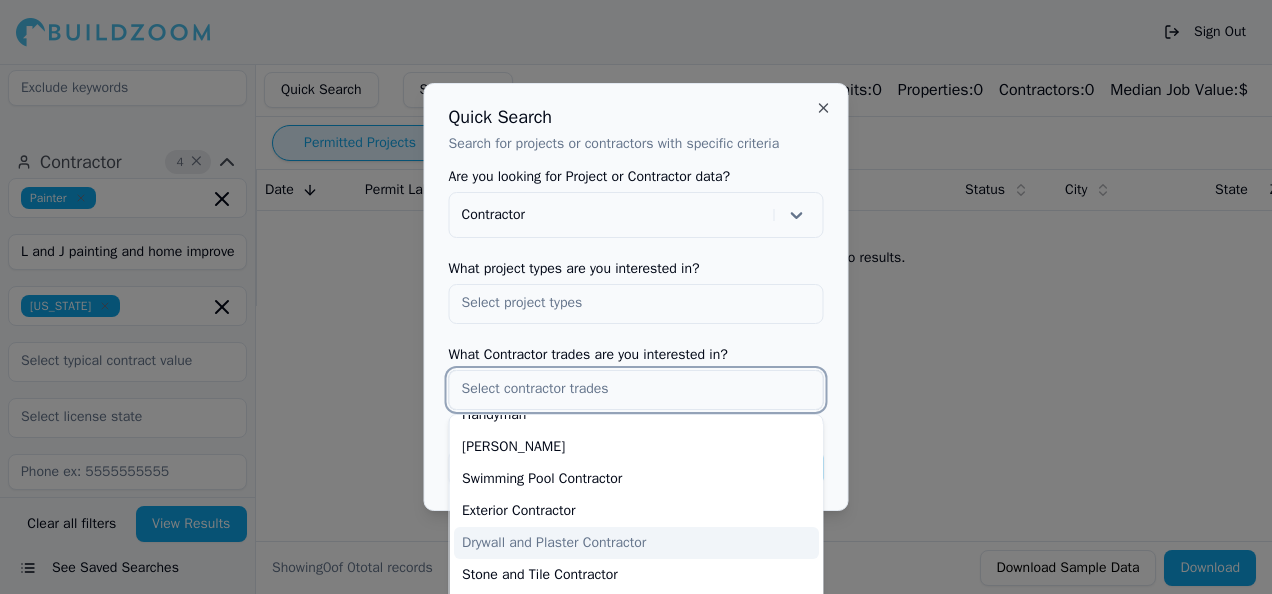 click on "Drywall and Plaster Contractor" at bounding box center [636, 543] 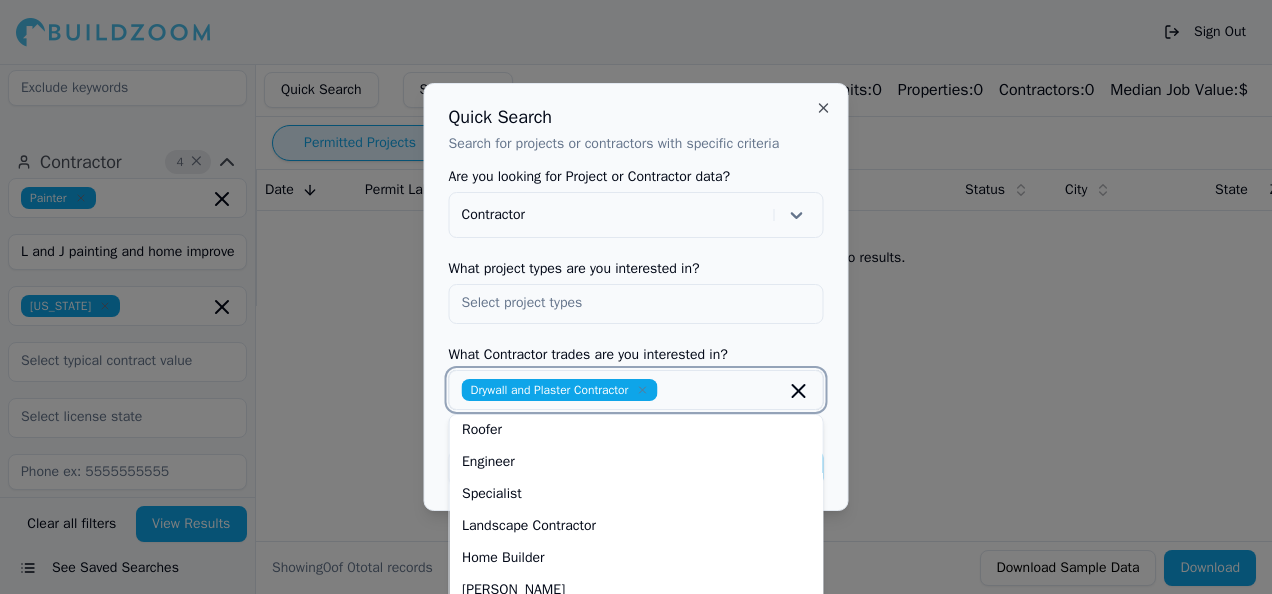 scroll, scrollTop: 97, scrollLeft: 0, axis: vertical 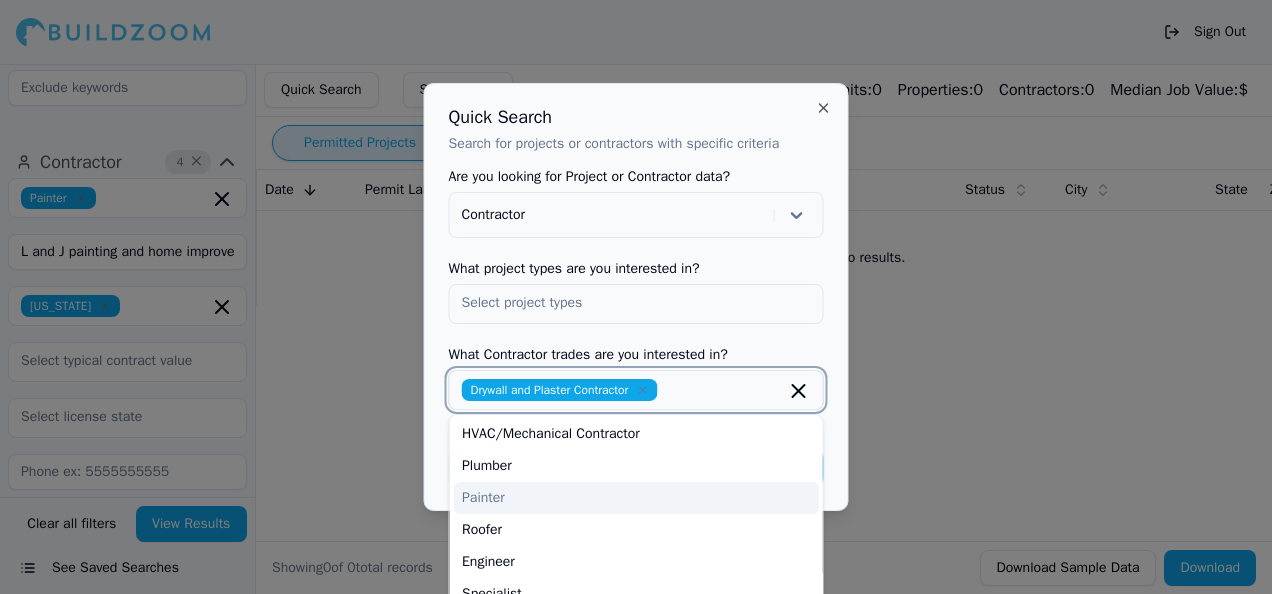click on "Painter" at bounding box center (636, 498) 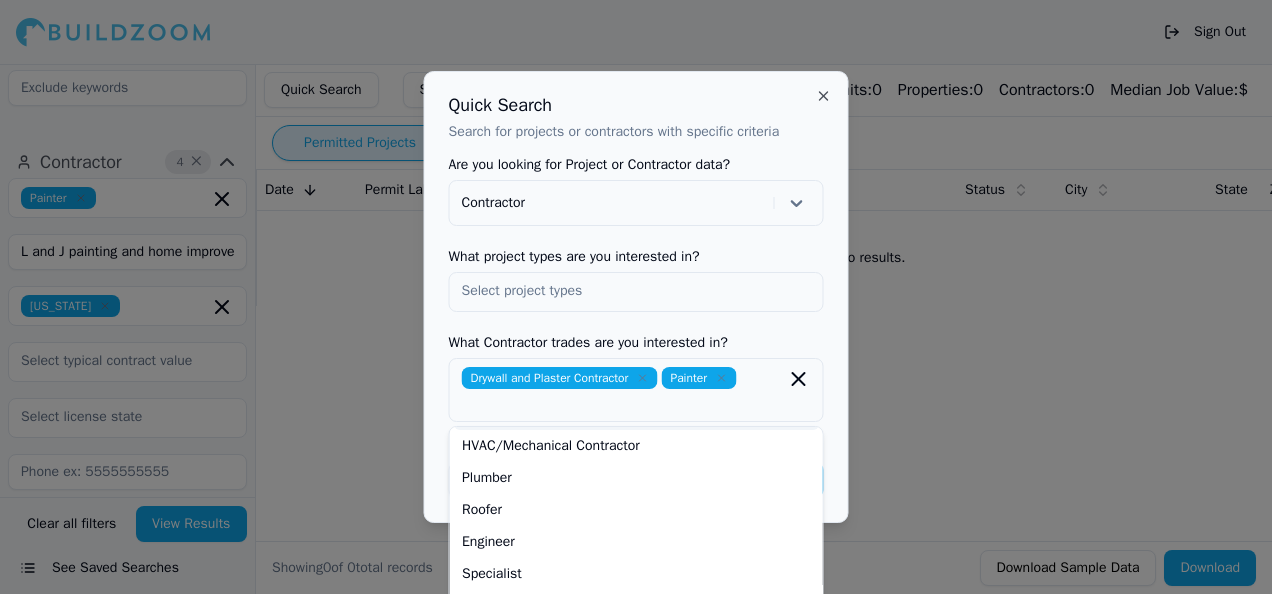 click on "Quick Search Search for projects or contractors with specific criteria Are you looking for Project or Contractor data? Contractor What project types are you interested in? What Contractor trades are you interested in? Drywall and Plaster Contractor Painter General Contractor Electrician Architect HVAC/Mechanical Contractor Plumber Roofer Engineer Specialist Landscape Contractor Home Builder [PERSON_NAME] Flooring Contractor Concrete [DEMOGRAPHIC_DATA] Site Work [DEMOGRAPHIC_DATA] Handyman [PERSON_NAME] Swimming Pool Contractor Exterior Contractor Stone and Tile Contractor Ironworkers/Welder Sign Contractor Fencing Contractor Window Contractor Low Voltage Contractor Solar Contractor Insulation/Acoustic Contractor Restoration Specialist Interior Designer Environmental Services Contractor Building Designer Large Scale Builder Foundation Contractor Fire Protection Contractor Cancel Search Close" at bounding box center [636, 297] 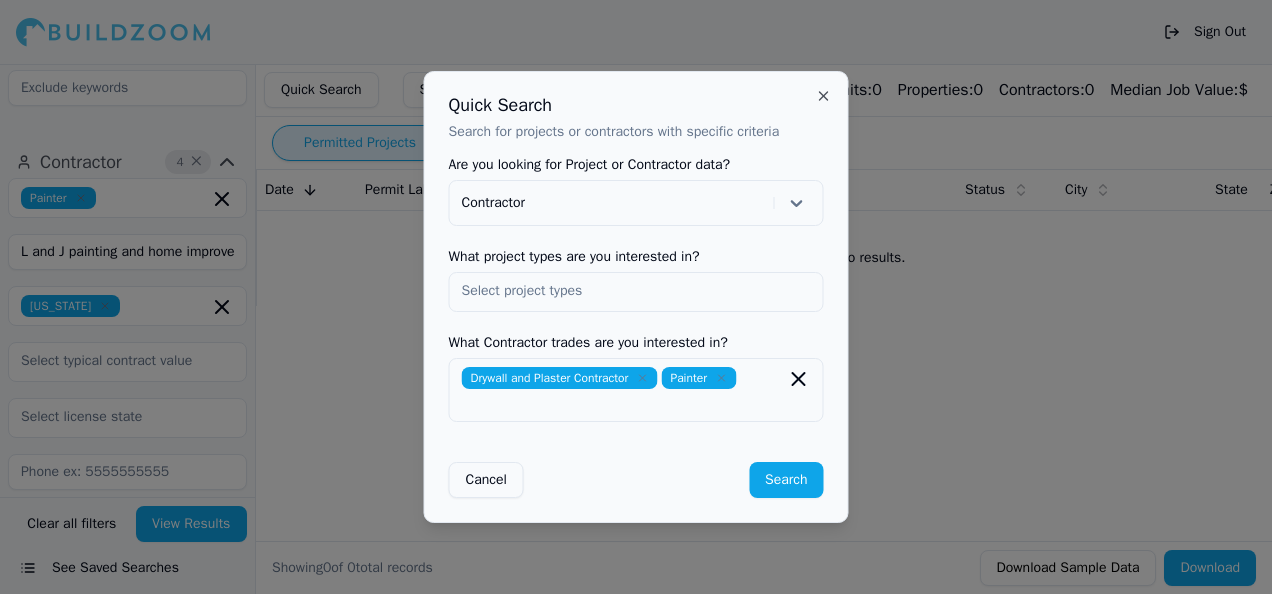 click on "Search" at bounding box center (786, 480) 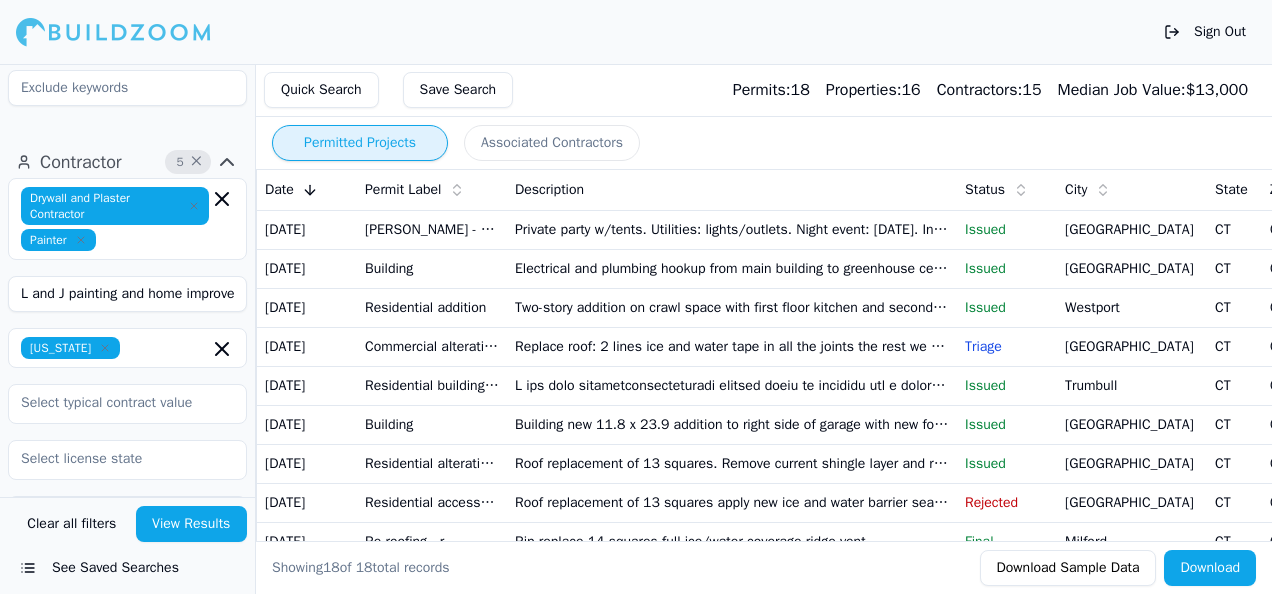 click on "Permitted Projects" at bounding box center (360, 143) 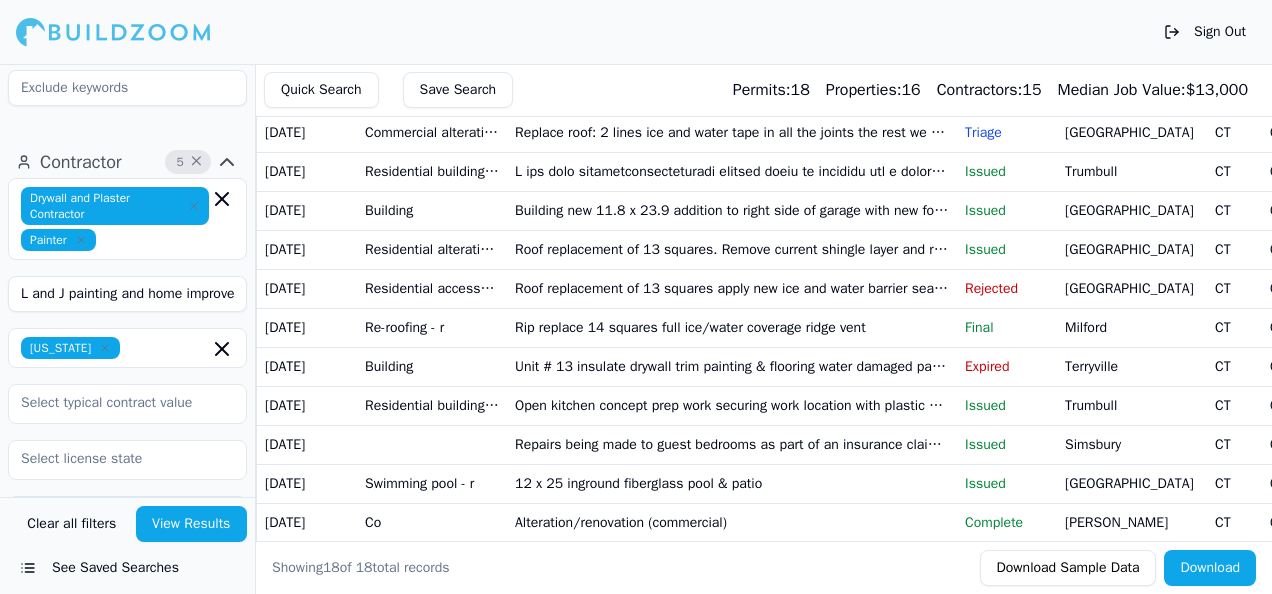 scroll, scrollTop: 0, scrollLeft: 0, axis: both 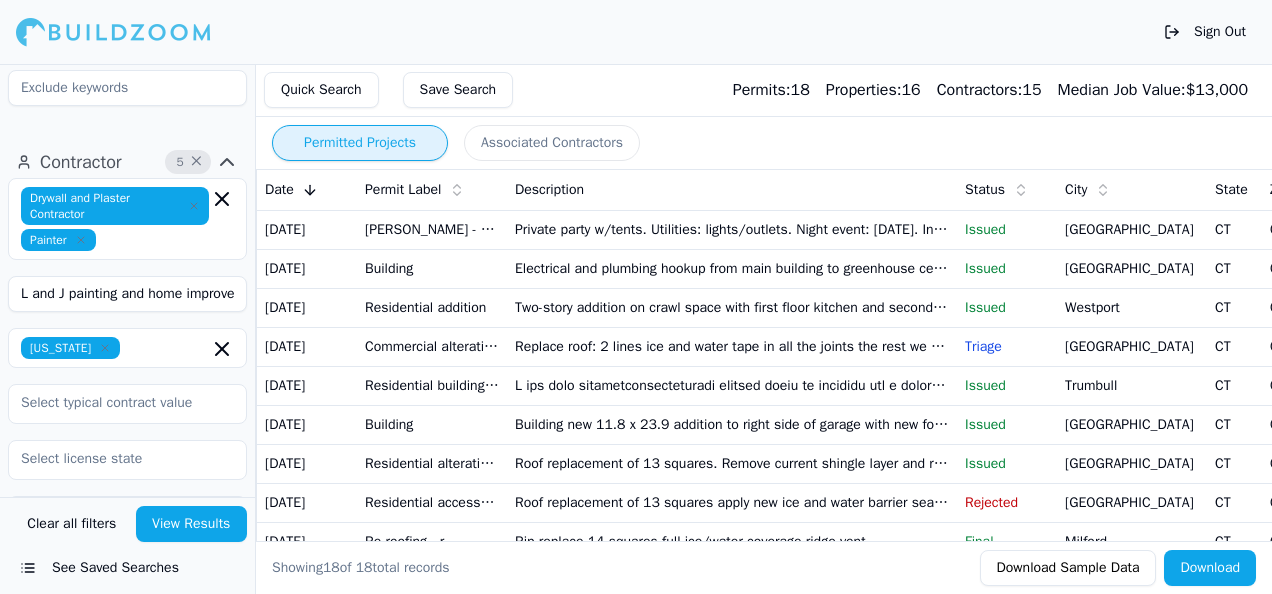 click 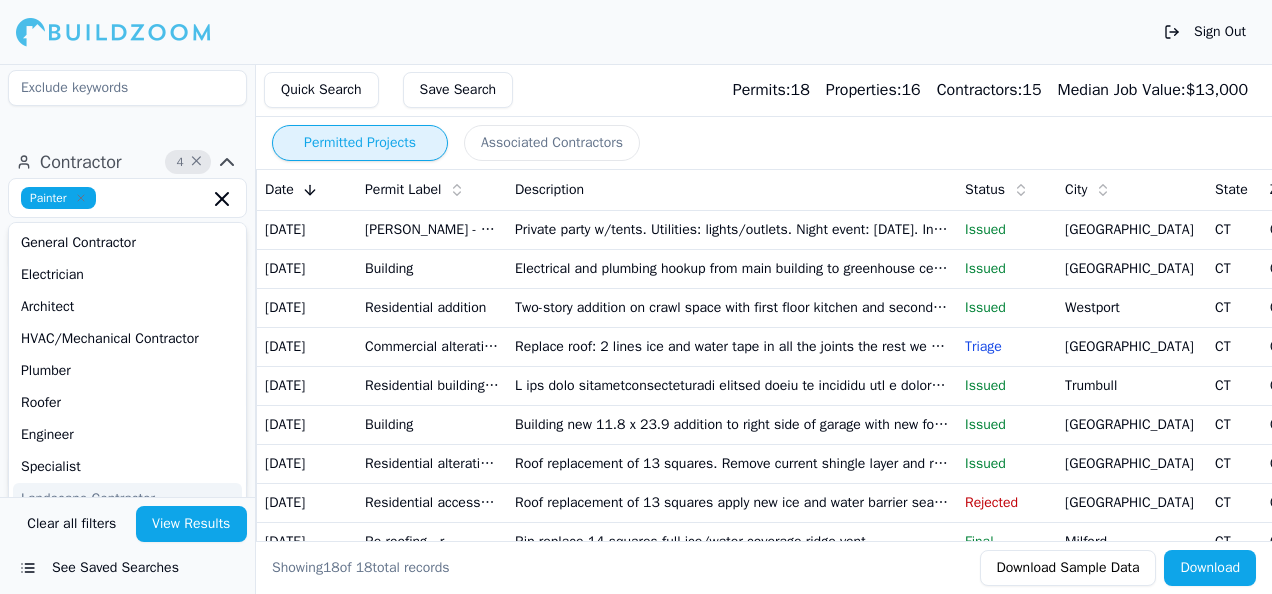 click on "View Results" at bounding box center [192, 524] 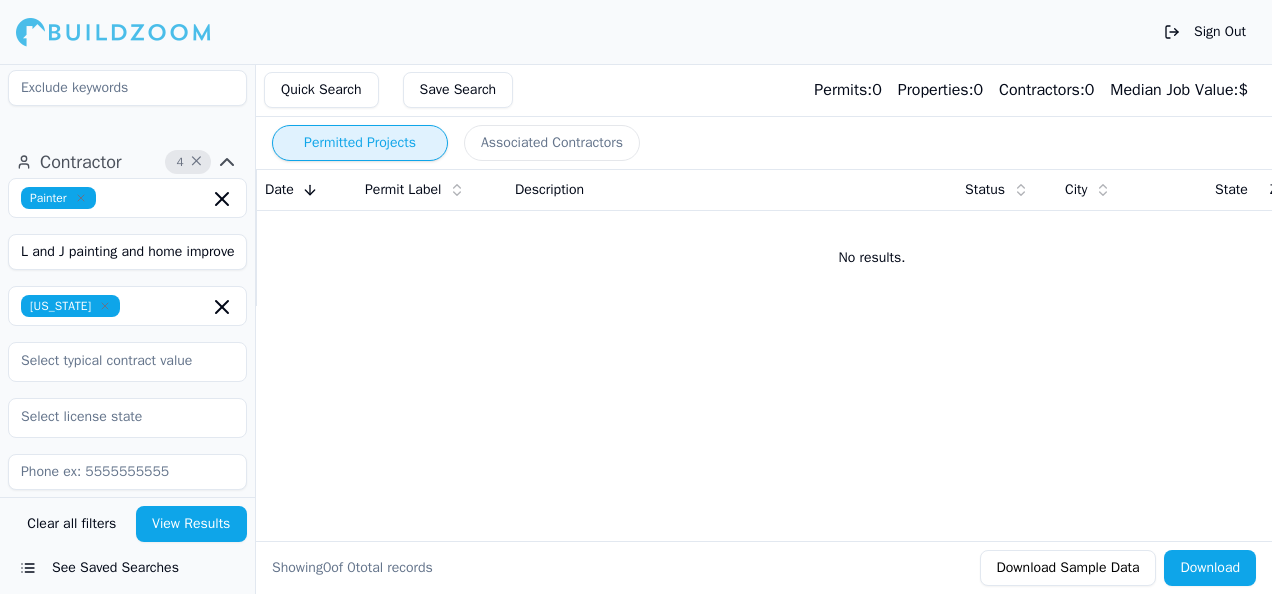 click on "Quick Search" at bounding box center [321, 90] 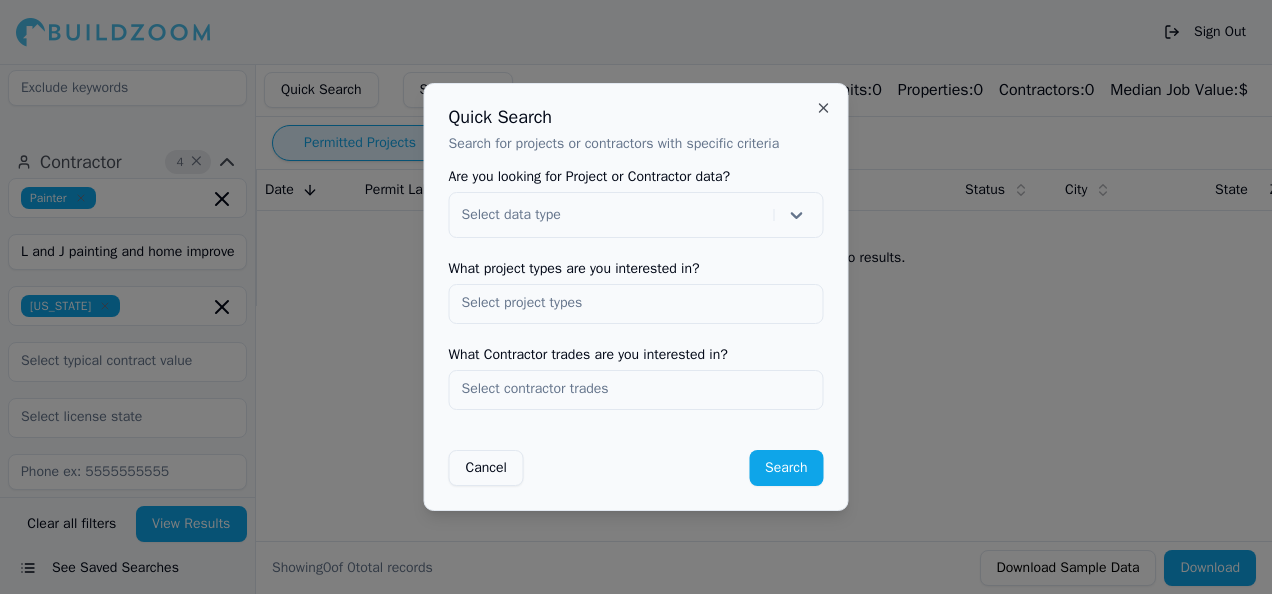 drag, startPoint x: 348, startPoint y: 248, endPoint x: 413, endPoint y: 118, distance: 145.34442 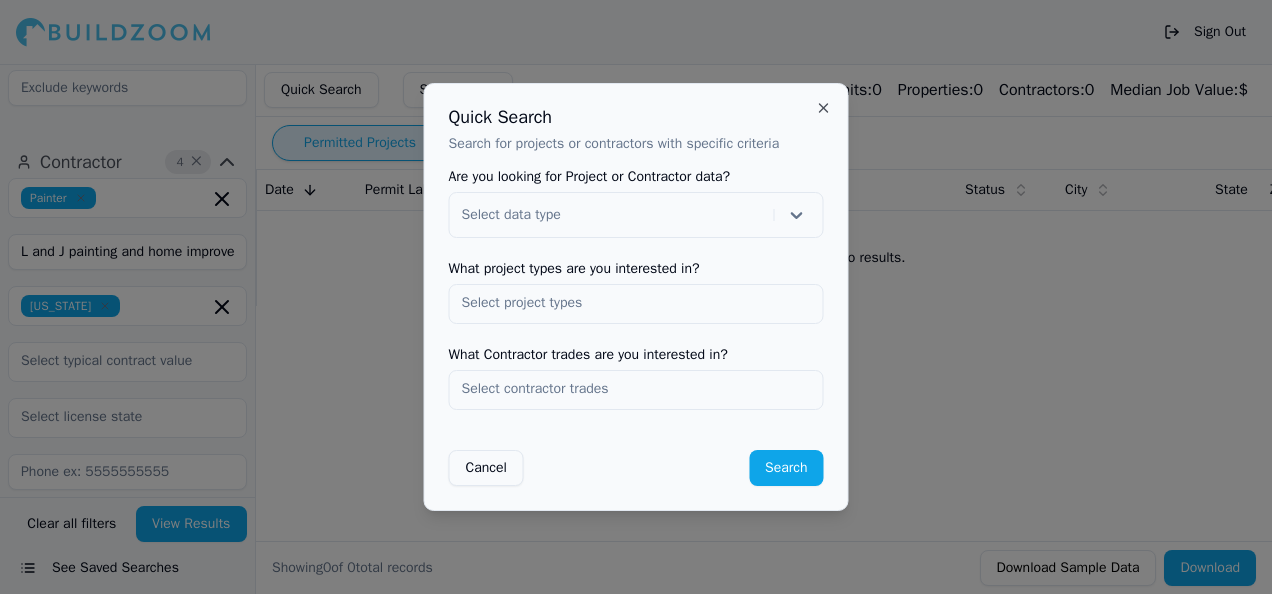 click at bounding box center (636, 297) 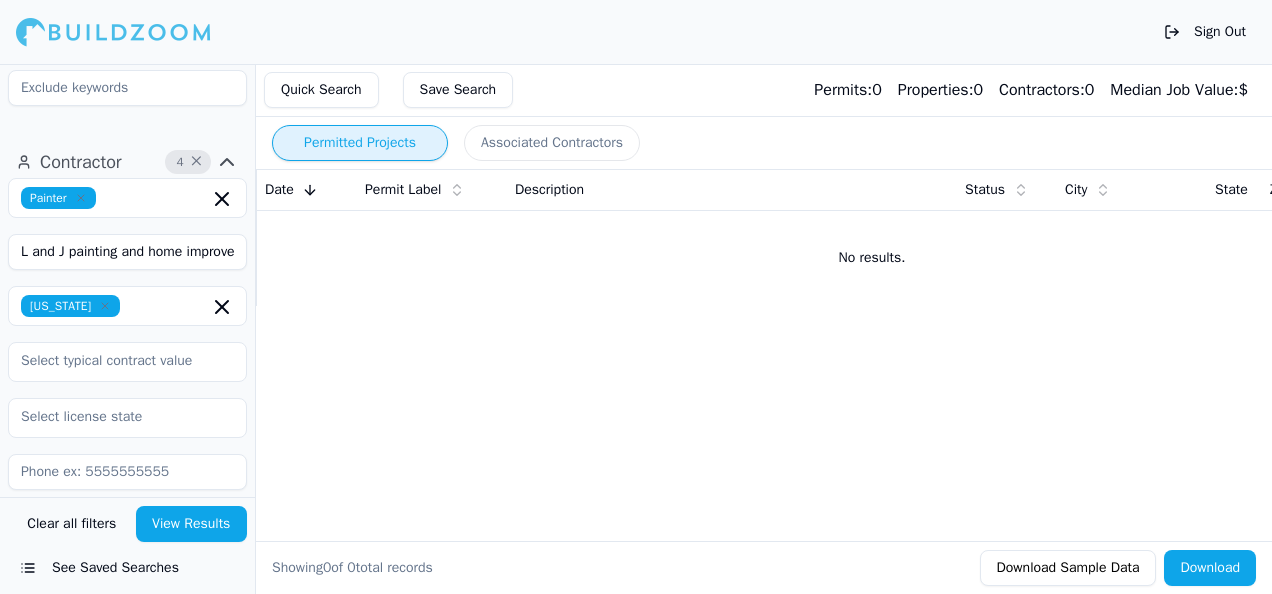 click on "Save Search" at bounding box center [458, 90] 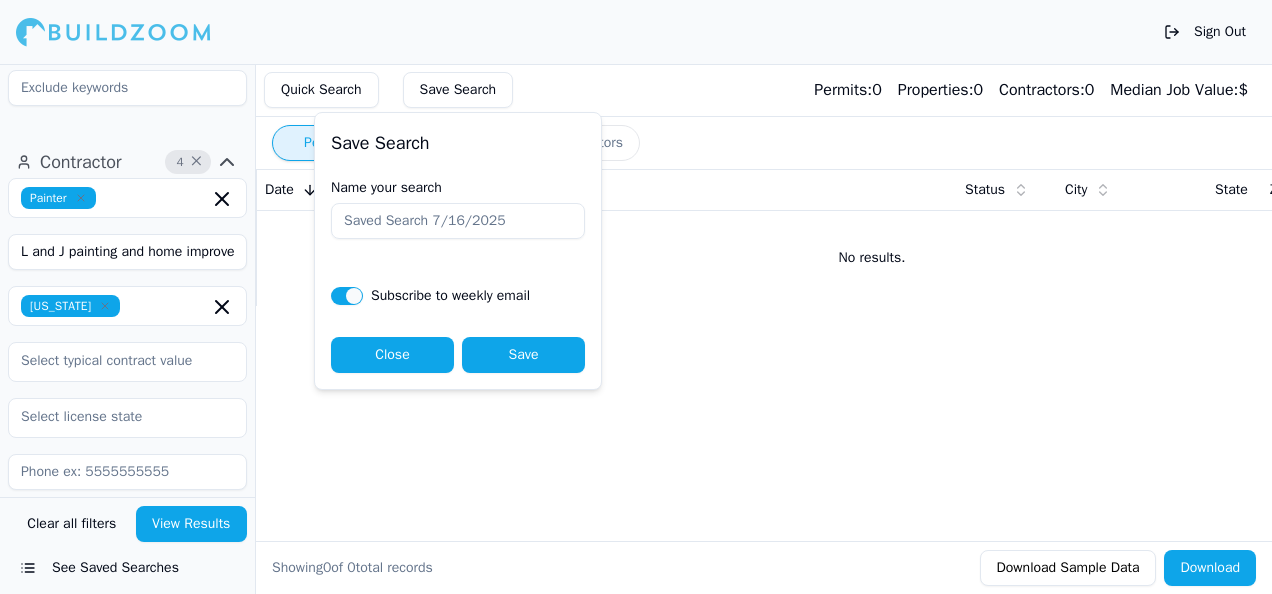 click on "No results." at bounding box center (872, 258) 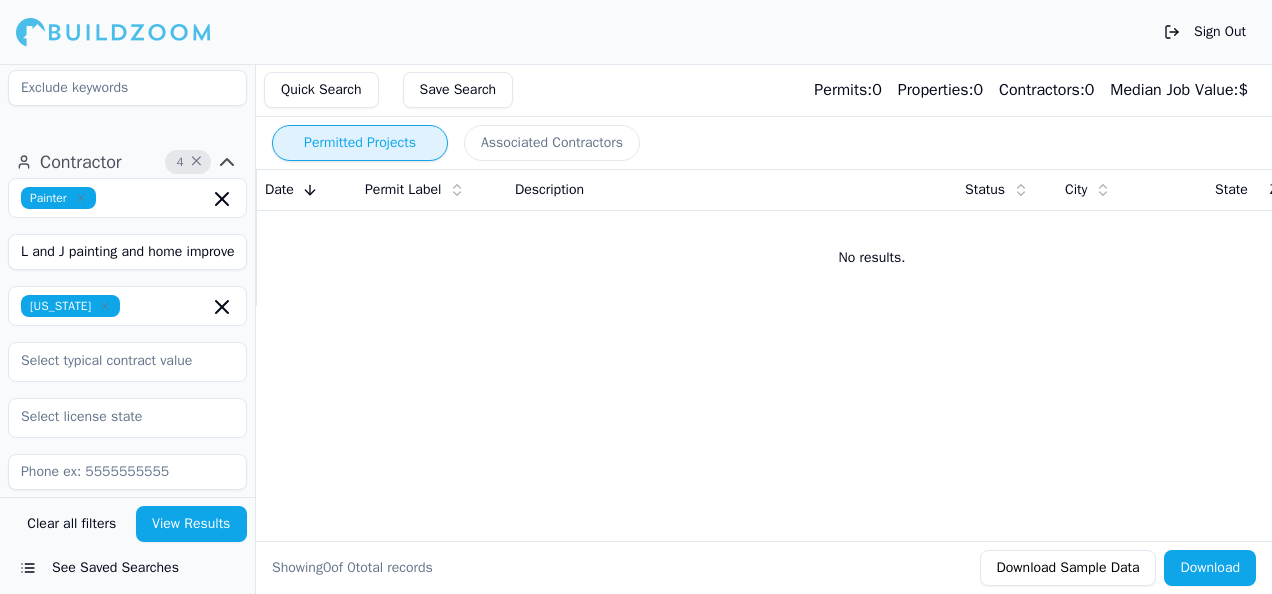 click on "Quick Search" at bounding box center [321, 90] 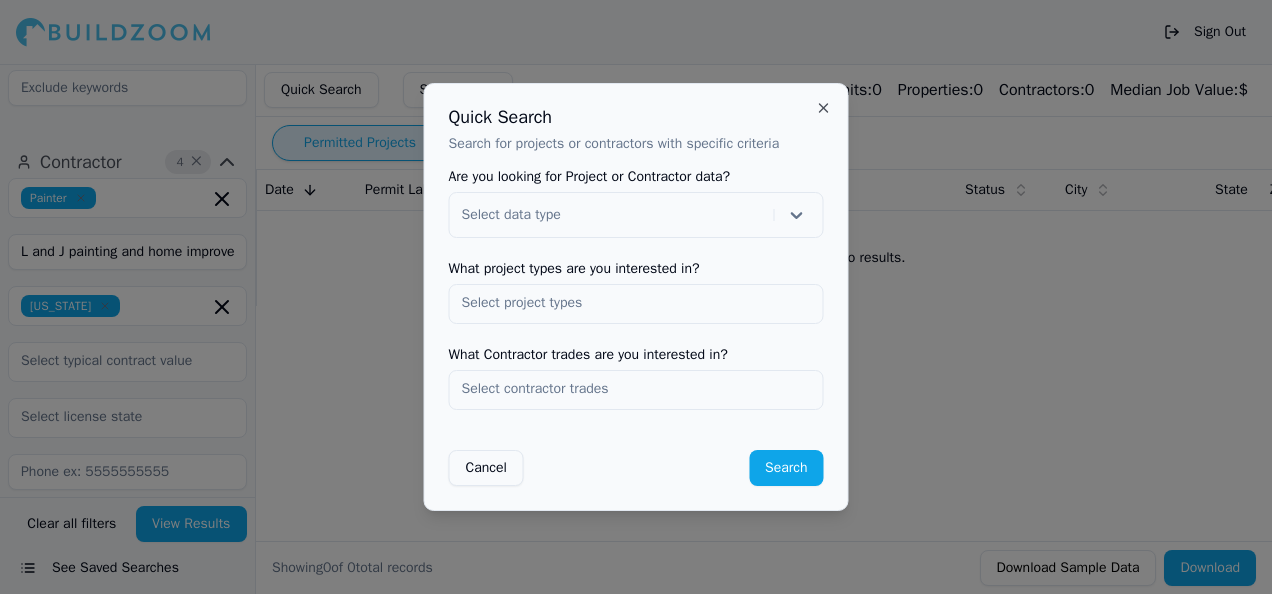 click at bounding box center [636, 389] 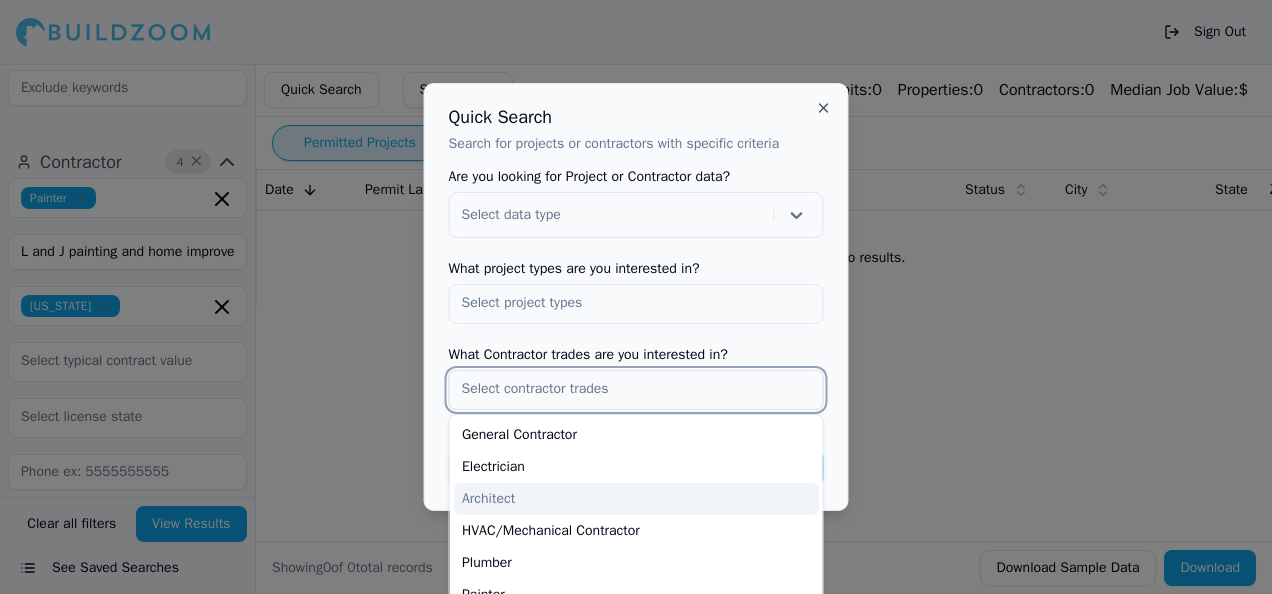 scroll, scrollTop: 100, scrollLeft: 0, axis: vertical 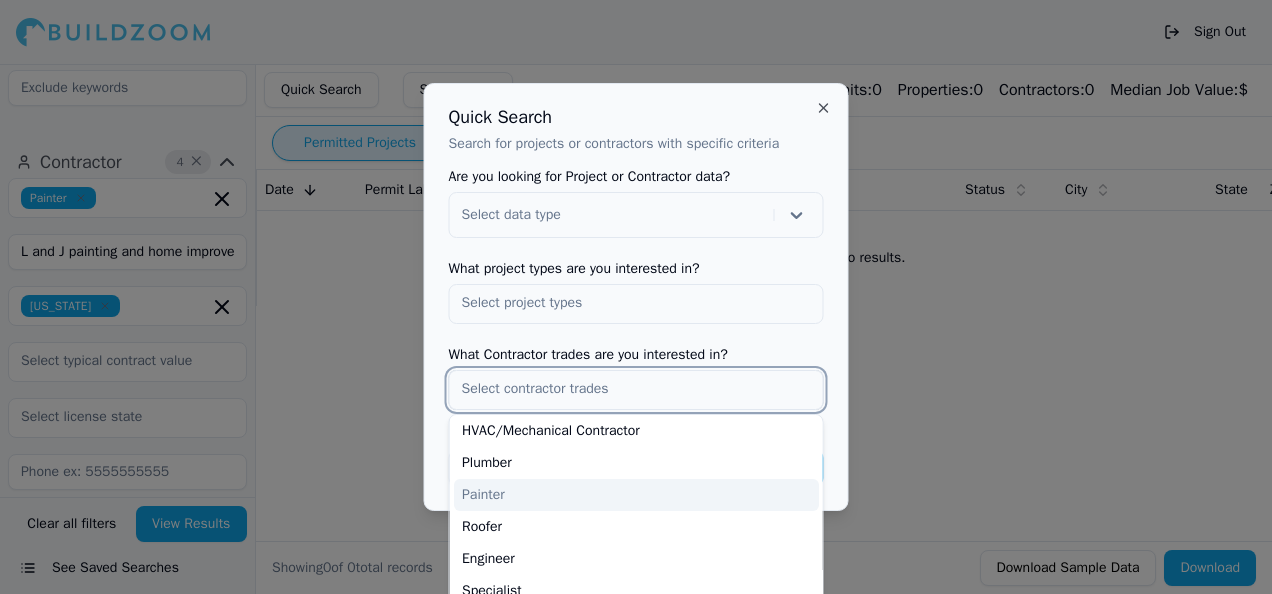 click on "Painter" at bounding box center (636, 495) 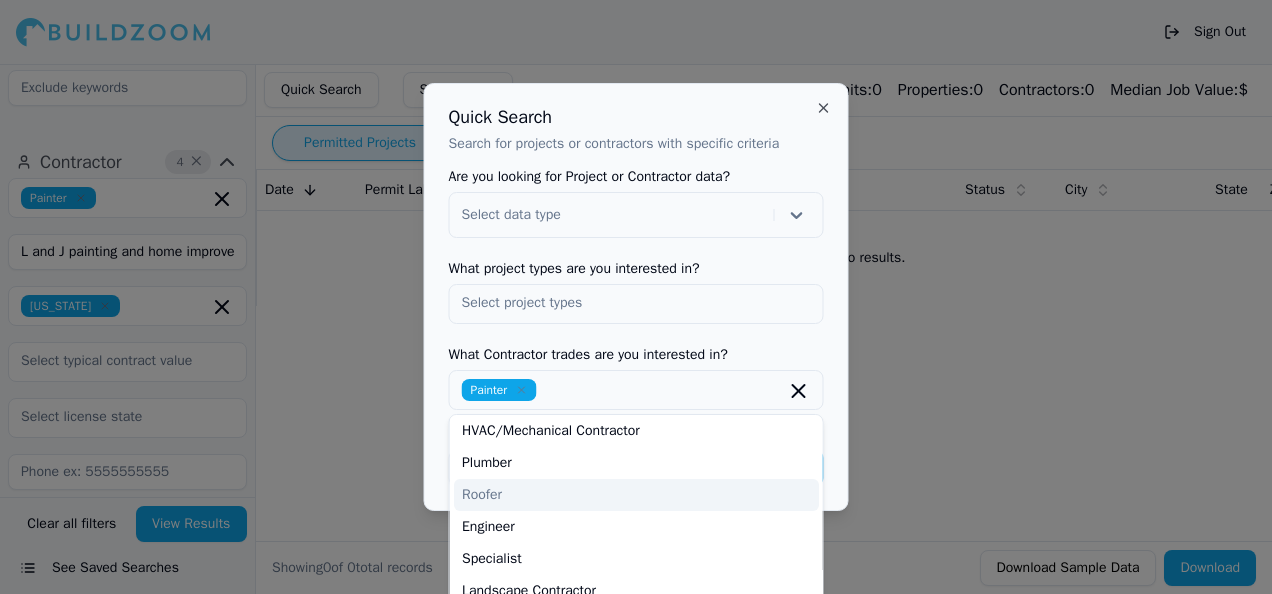 click on "Quick Search Search for projects or contractors with specific criteria Are you looking for Project or Contractor data? Select data type What project types are you interested in? What Contractor trades are you interested in? Painter General Contractor Electrician Architect HVAC/Mechanical Contractor Plumber Roofer Engineer Specialist Landscape Contractor Home Builder [PERSON_NAME] Flooring Contractor Concrete [DEMOGRAPHIC_DATA] Site Work [DEMOGRAPHIC_DATA] Handyman [PERSON_NAME] Swimming Pool Contractor Exterior Contractor Drywall and Plaster Contractor Stone and Tile Contractor Ironworkers/Welder Sign Contractor Fencing Contractor Window Contractor Low Voltage Contractor Solar Contractor Insulation/Acoustic Contractor Restoration Specialist Interior Designer Environmental Services Contractor Building Designer Large Scale Builder Foundation Contractor Fire Protection Contractor Cancel Search Close" at bounding box center (636, 297) 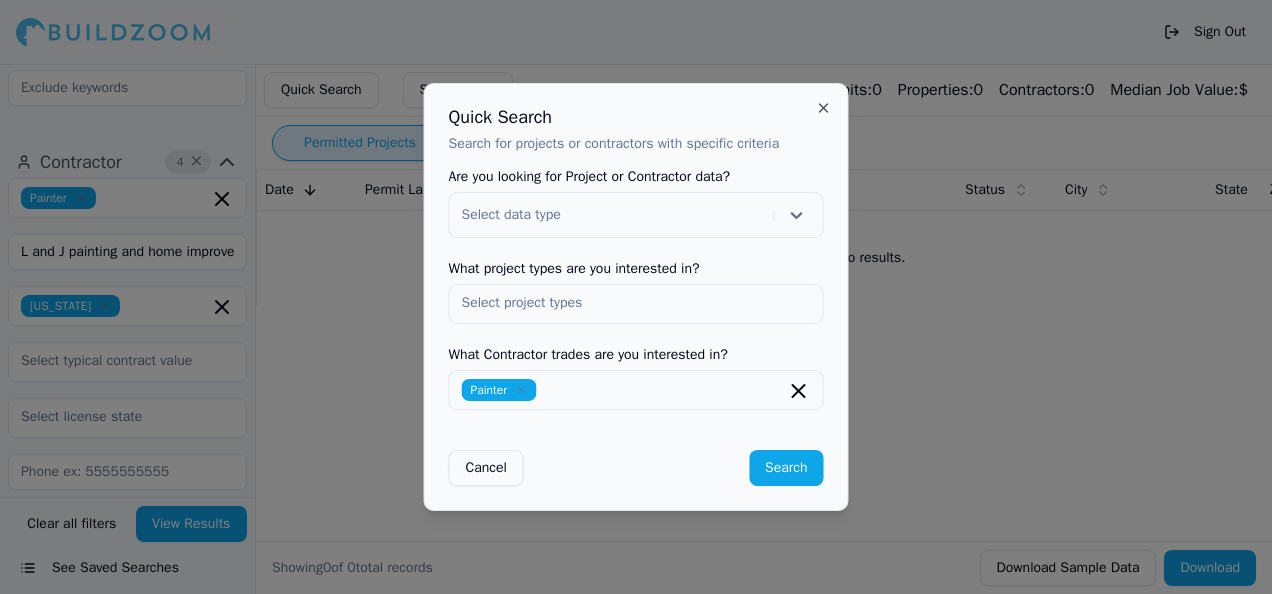 click on "Search" at bounding box center (786, 468) 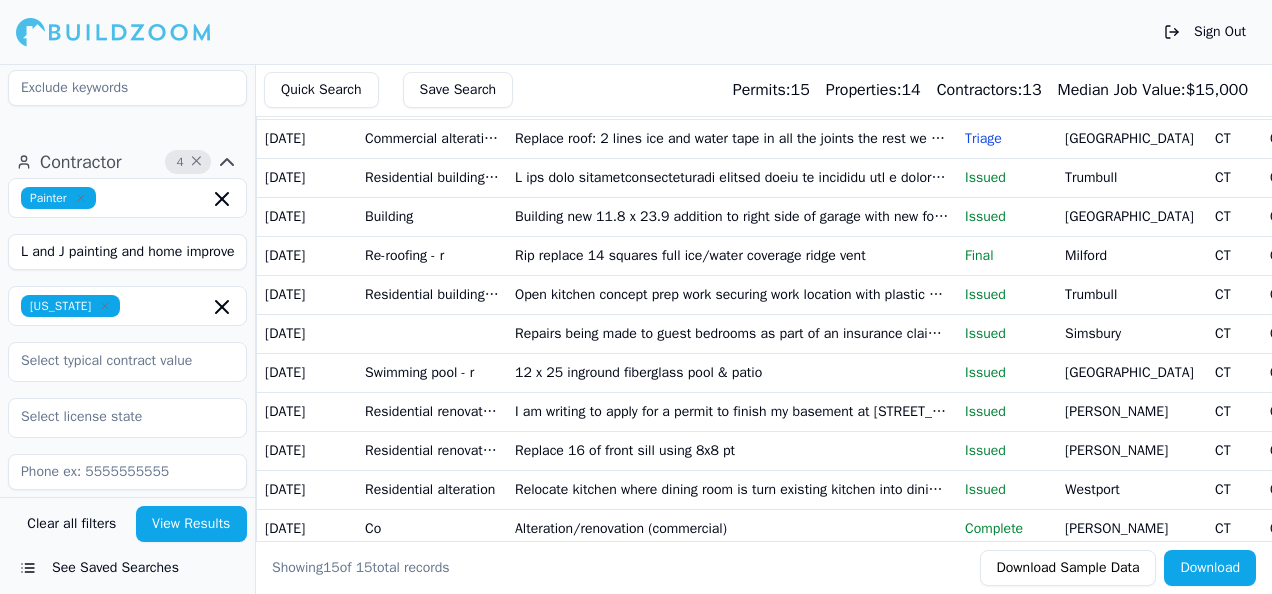 scroll, scrollTop: 0, scrollLeft: 0, axis: both 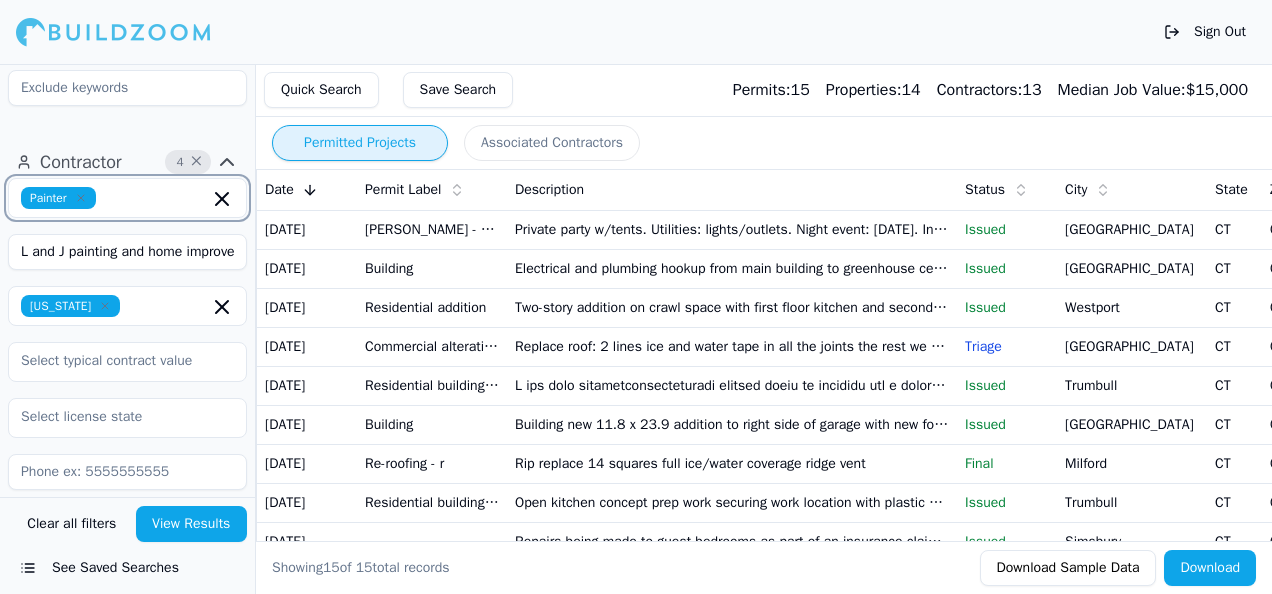 click 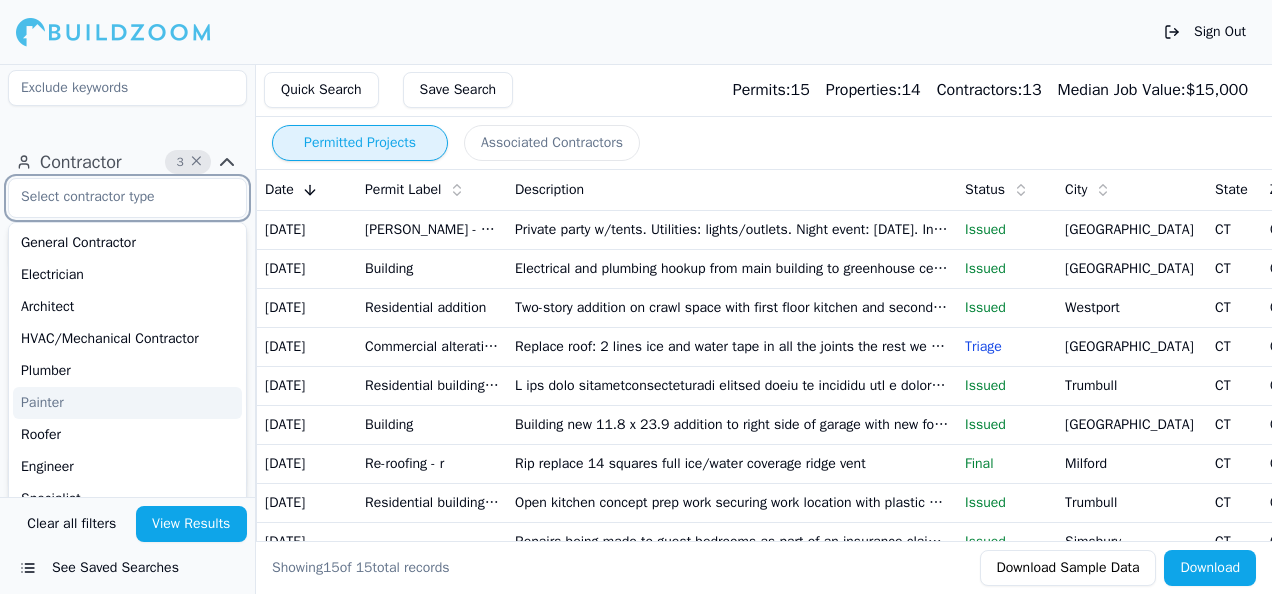 click on "Painter" at bounding box center (127, 403) 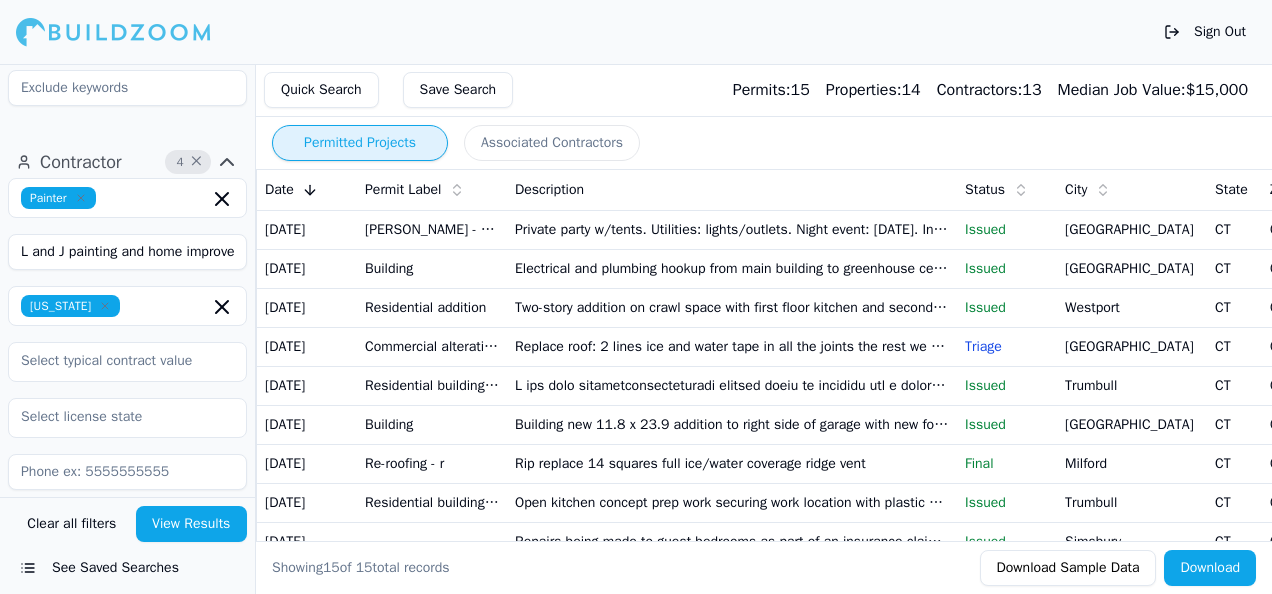 click on "Contractor 4 × Painter L and J painting and home improvement L.L.C [US_STATE] Verified License Has Phone Has Email Has Permits Min Permits (All Time) 0 Permits Last 4 Years Min Max" at bounding box center [127, 501] 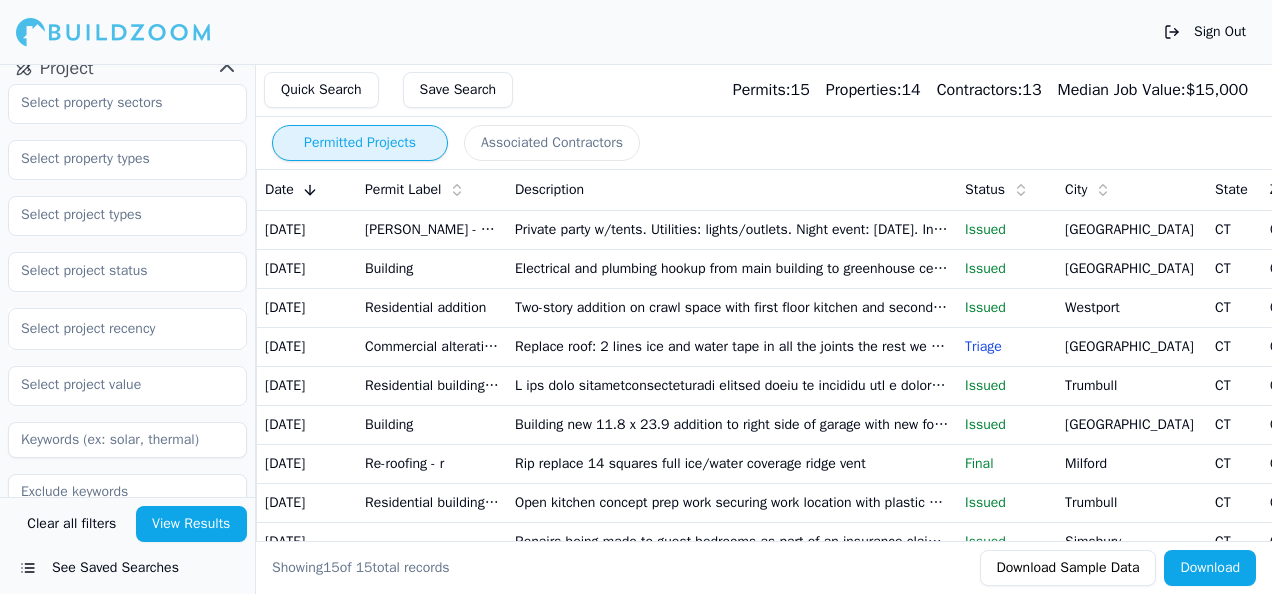 scroll, scrollTop: 300, scrollLeft: 0, axis: vertical 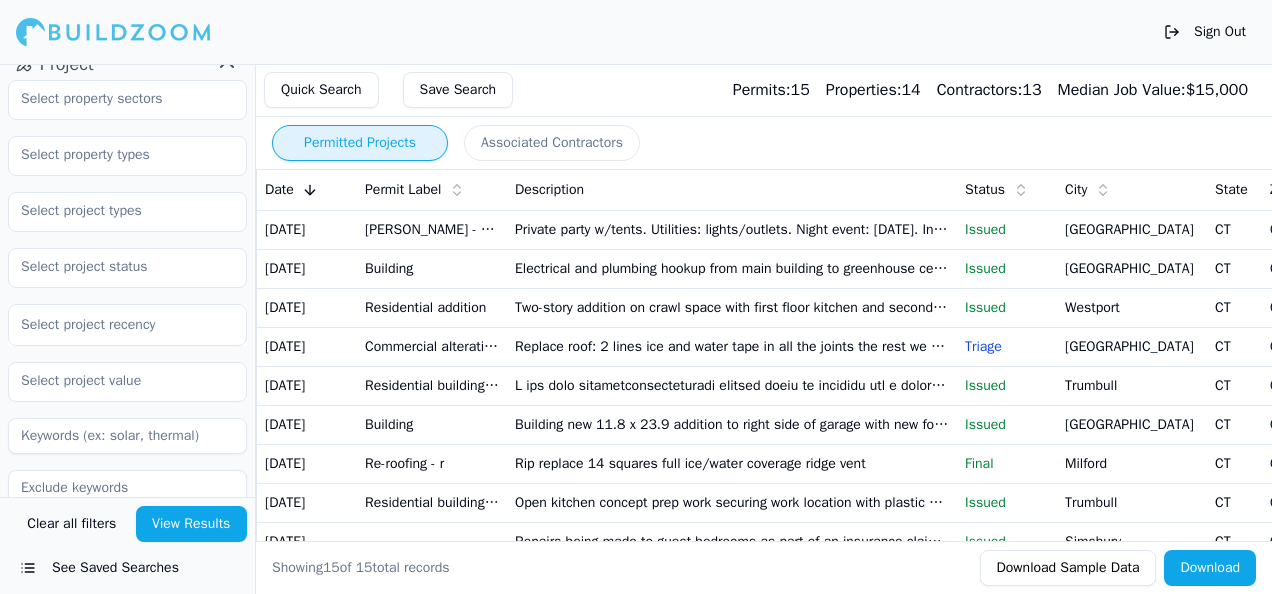 click on "Clear all filters" at bounding box center (72, 524) 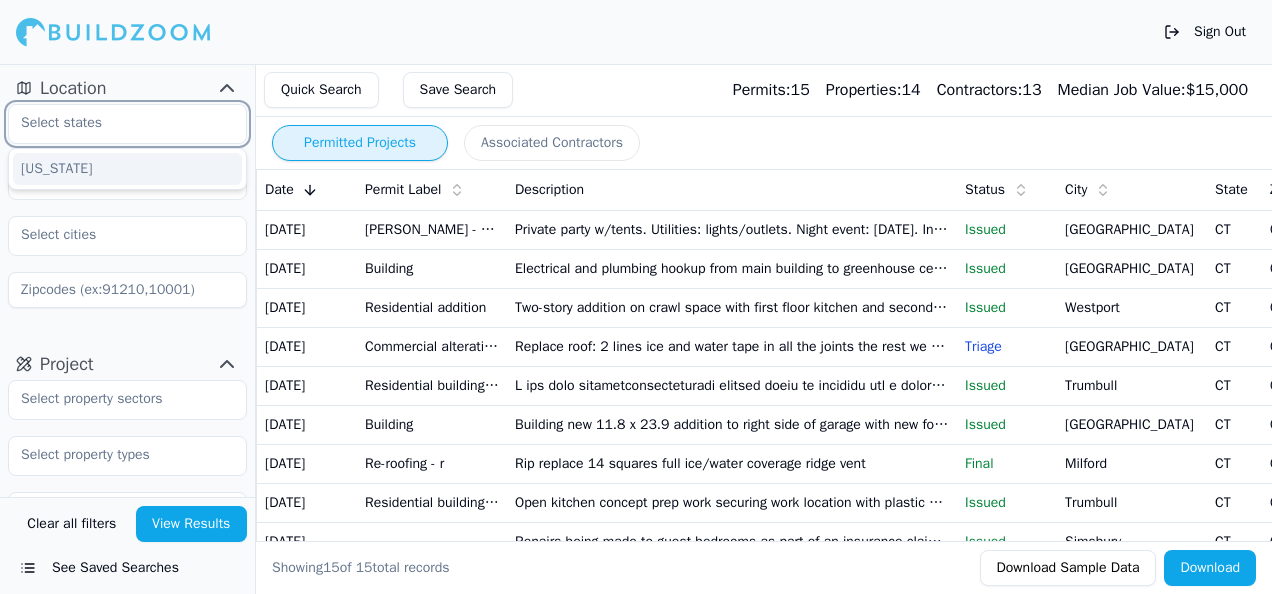 click at bounding box center [115, 123] 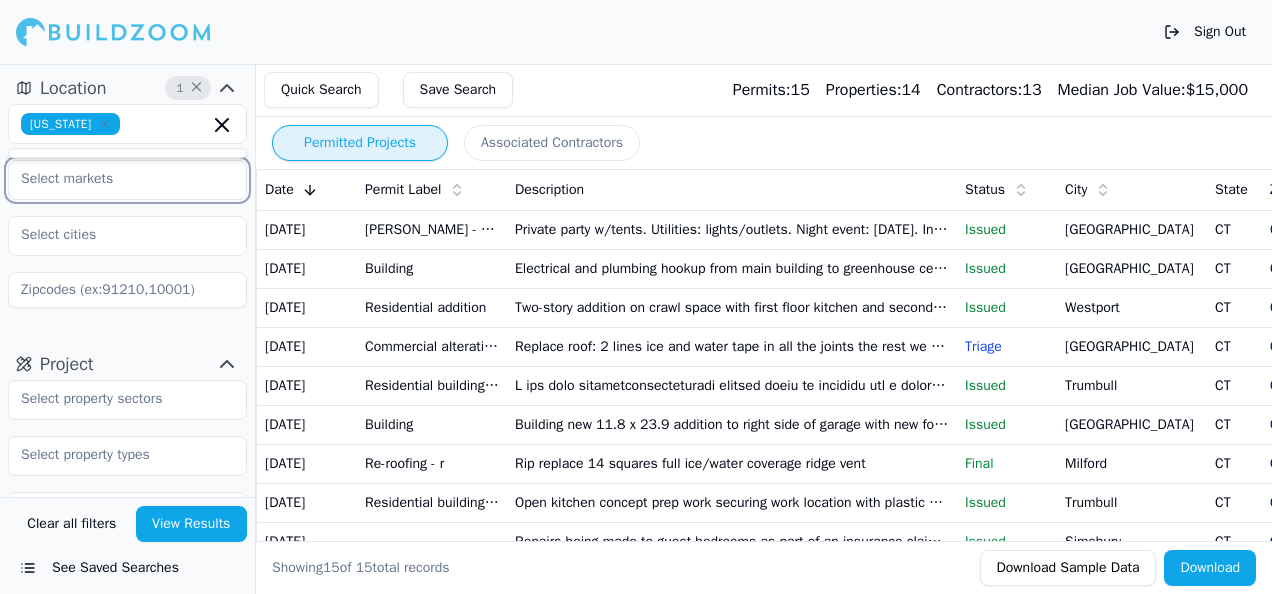 click at bounding box center (115, 179) 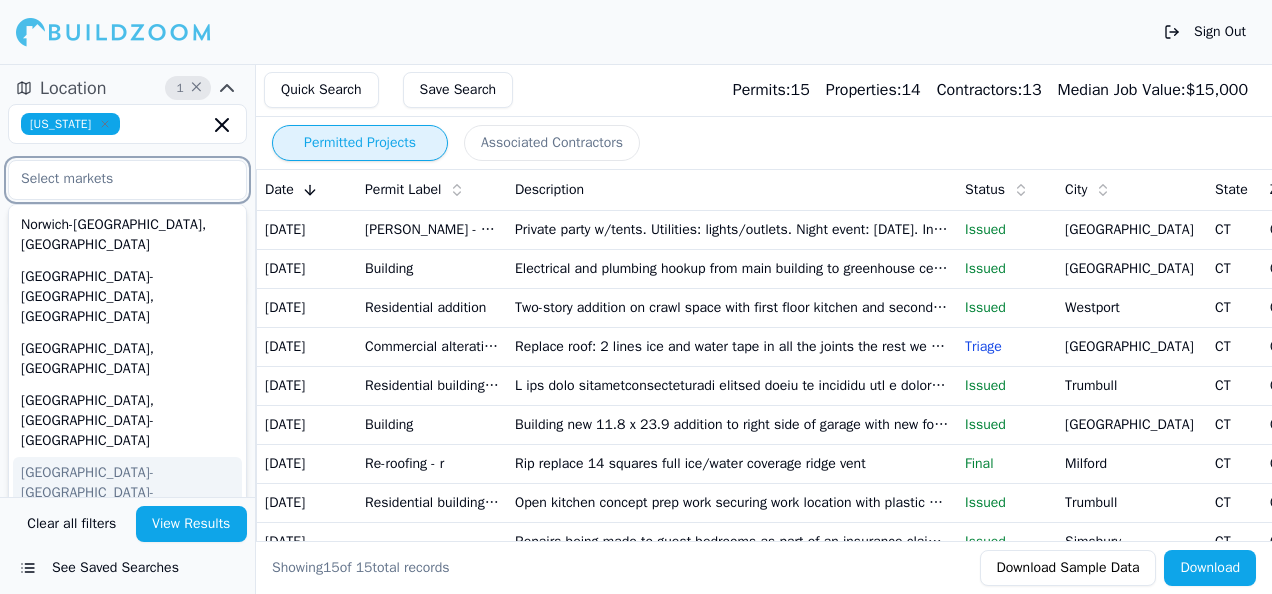 click on "[GEOGRAPHIC_DATA]-[GEOGRAPHIC_DATA]-[GEOGRAPHIC_DATA], [GEOGRAPHIC_DATA]" at bounding box center [127, 503] 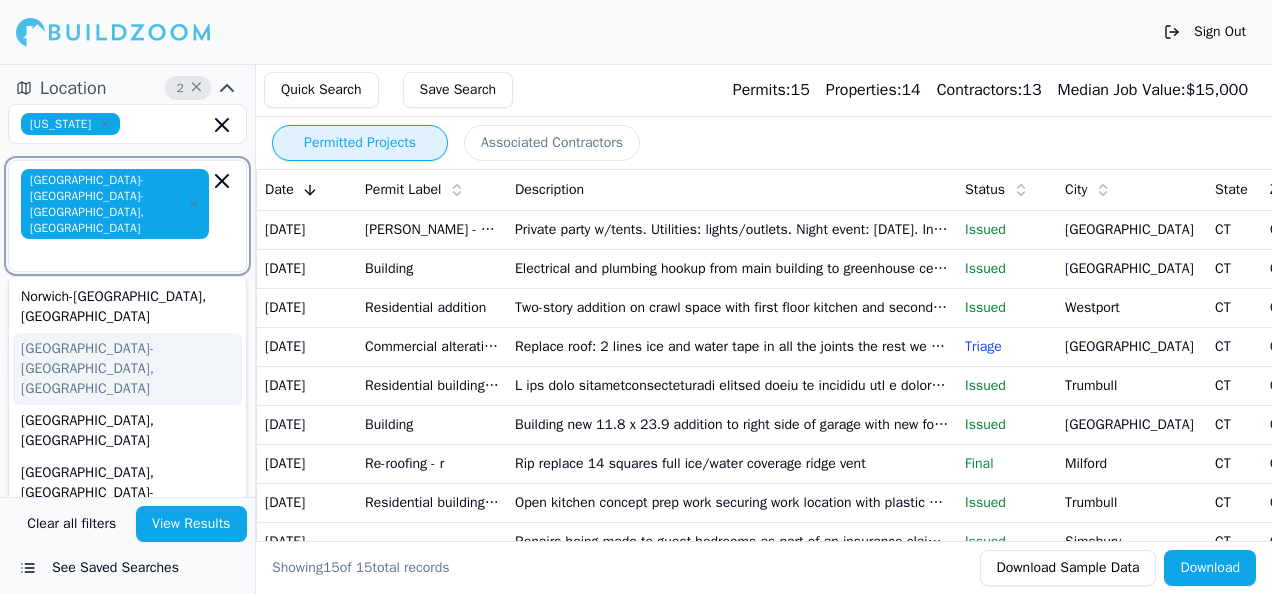 click on "[GEOGRAPHIC_DATA]-[GEOGRAPHIC_DATA], [GEOGRAPHIC_DATA]" at bounding box center [127, 369] 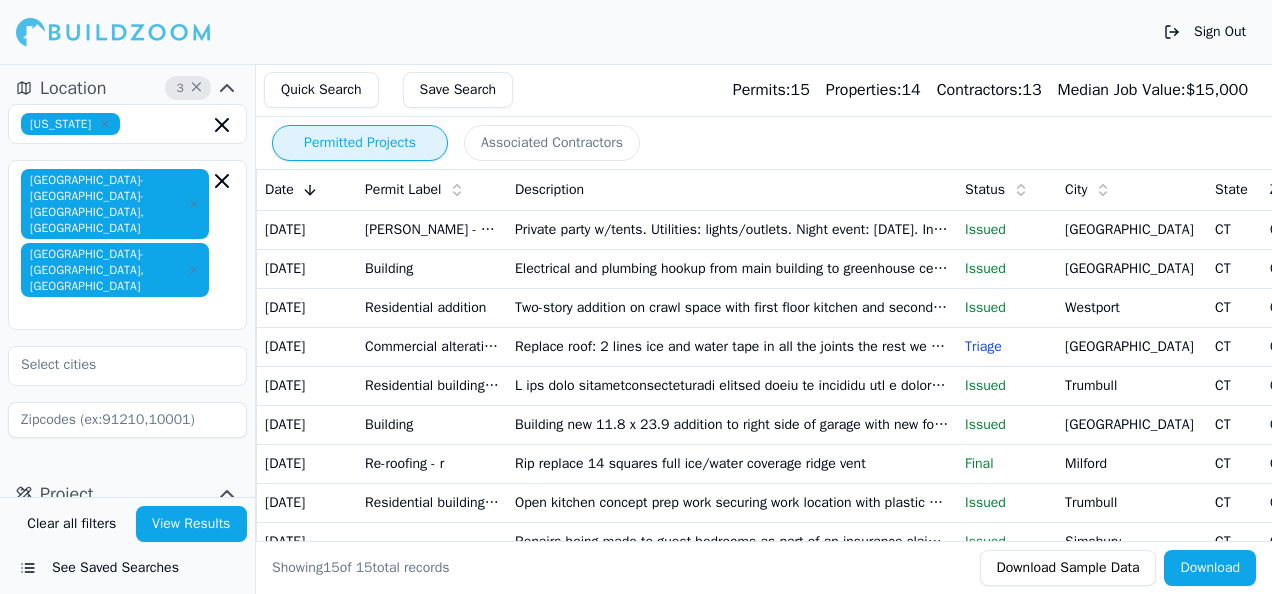 click on "Project Select project recency" at bounding box center [127, 715] 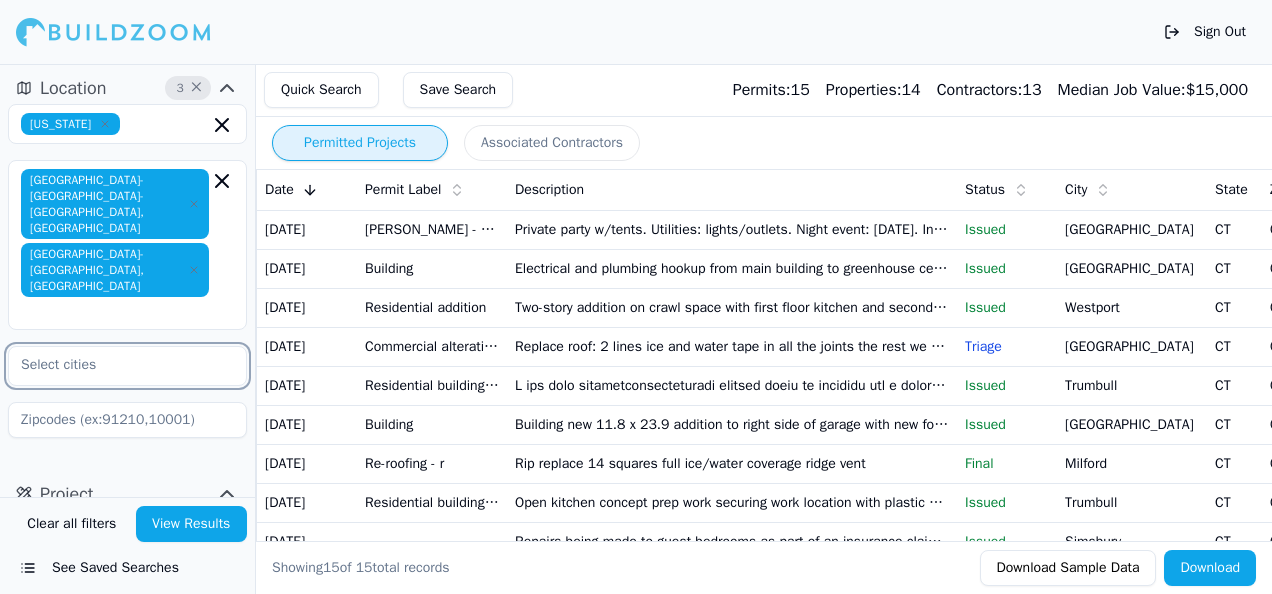 click at bounding box center [115, 365] 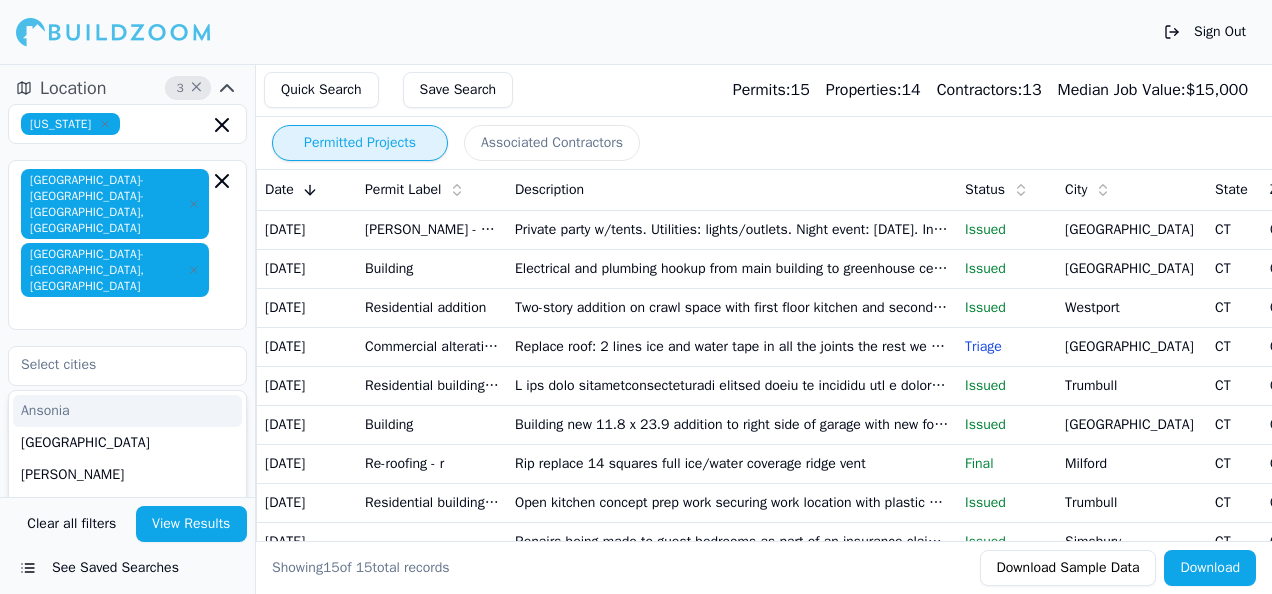 click on "Location 3 × [US_STATE] [GEOGRAPHIC_DATA]-[GEOGRAPHIC_DATA]-[GEOGRAPHIC_DATA], [GEOGRAPHIC_DATA] [GEOGRAPHIC_DATA]-[GEOGRAPHIC_DATA], [GEOGRAPHIC_DATA] [GEOGRAPHIC_DATA] [GEOGRAPHIC_DATA] [GEOGRAPHIC_DATA][PERSON_NAME][GEOGRAPHIC_DATA]" at bounding box center (127, 263) 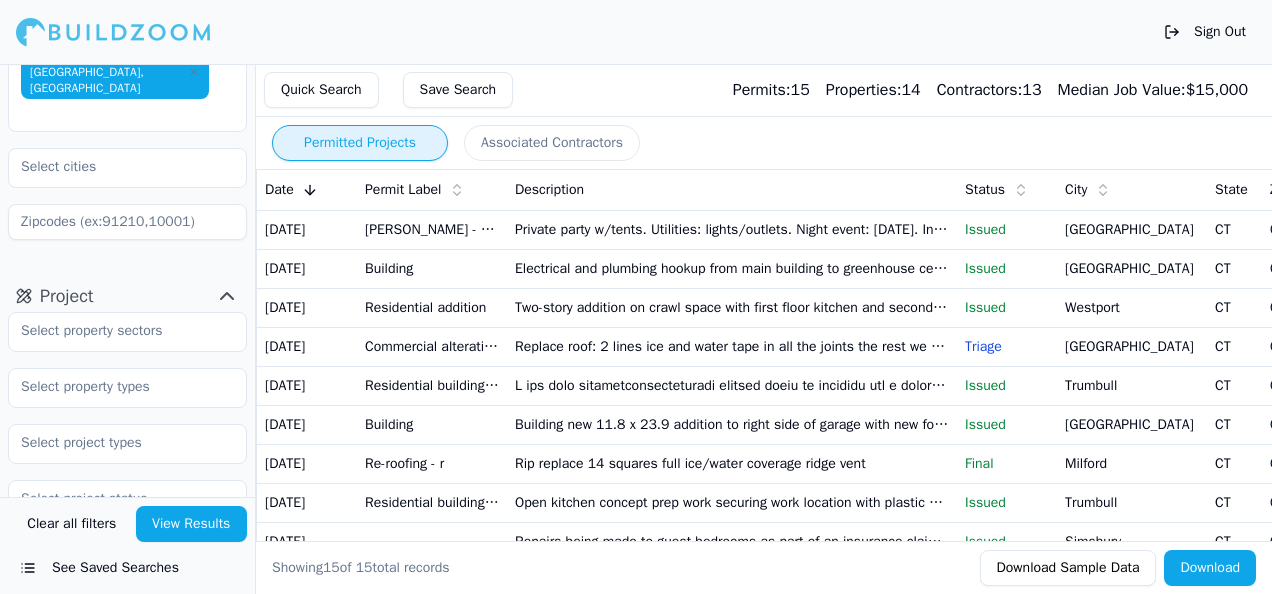 scroll, scrollTop: 200, scrollLeft: 0, axis: vertical 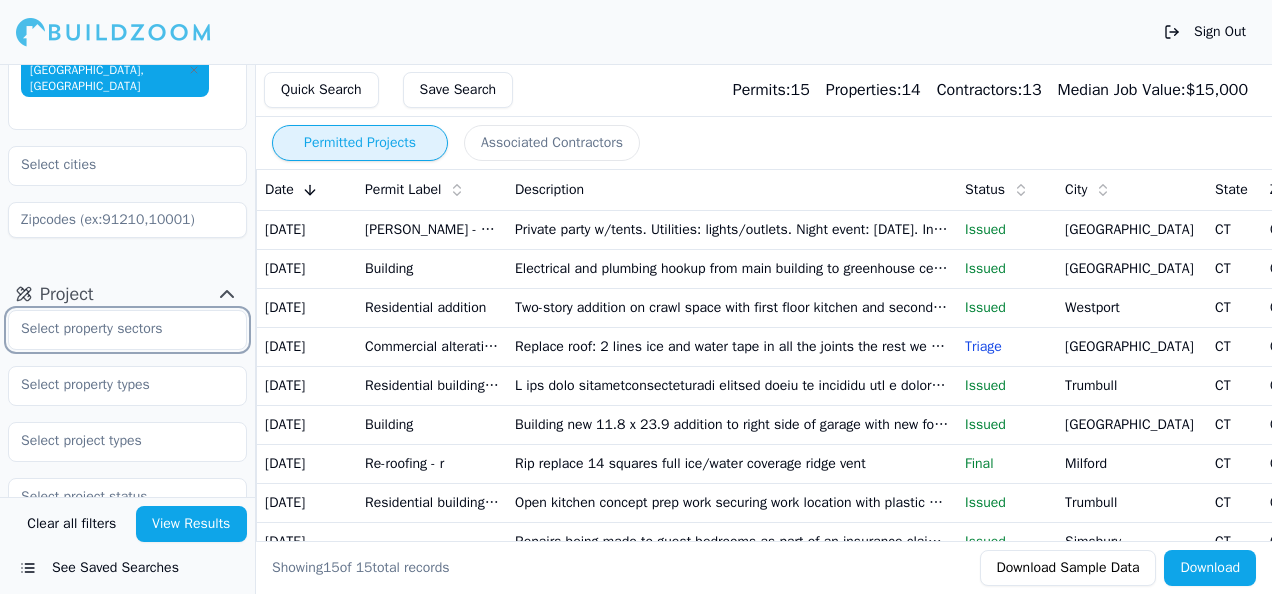 click at bounding box center (115, 329) 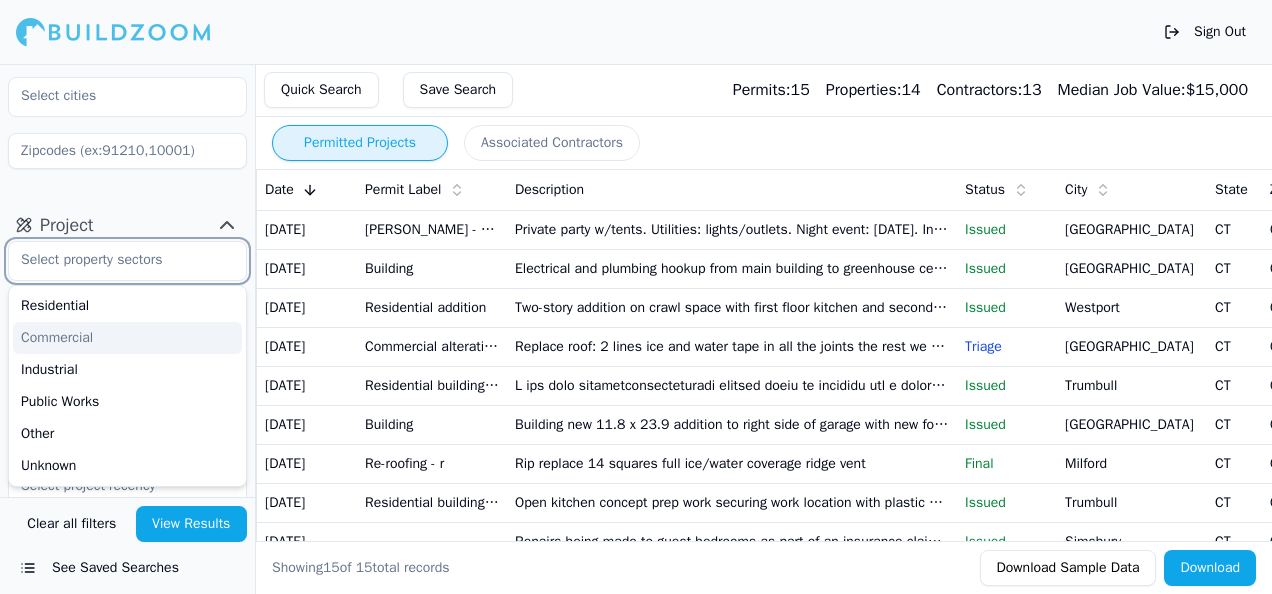 scroll, scrollTop: 300, scrollLeft: 0, axis: vertical 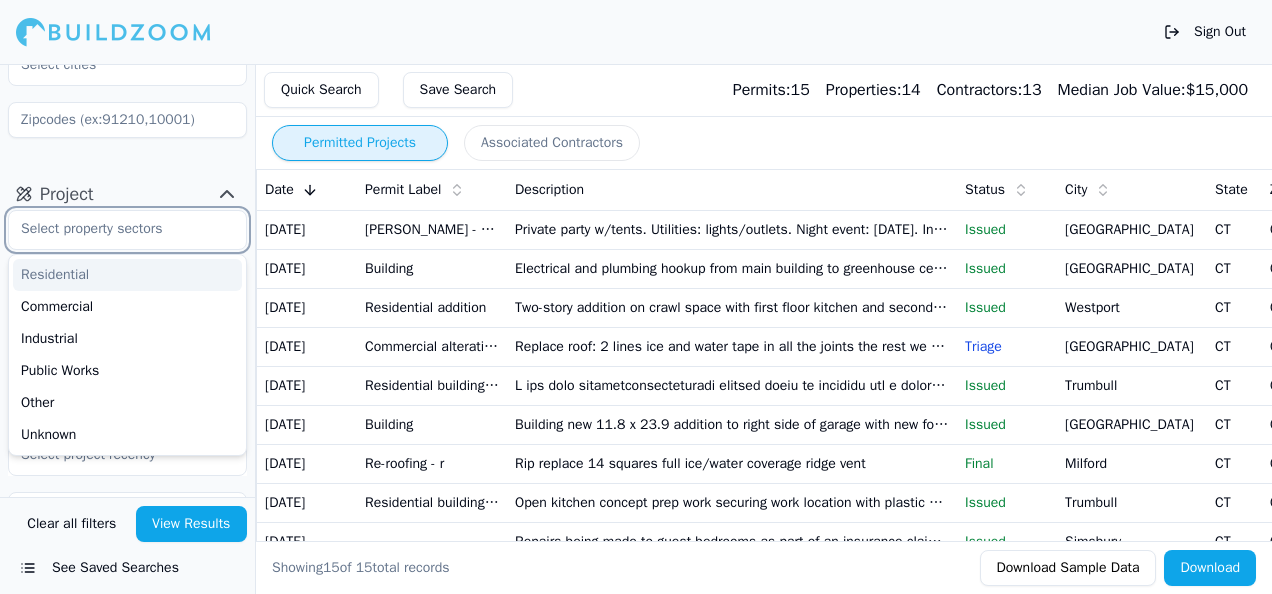 click on "Residential" at bounding box center (127, 275) 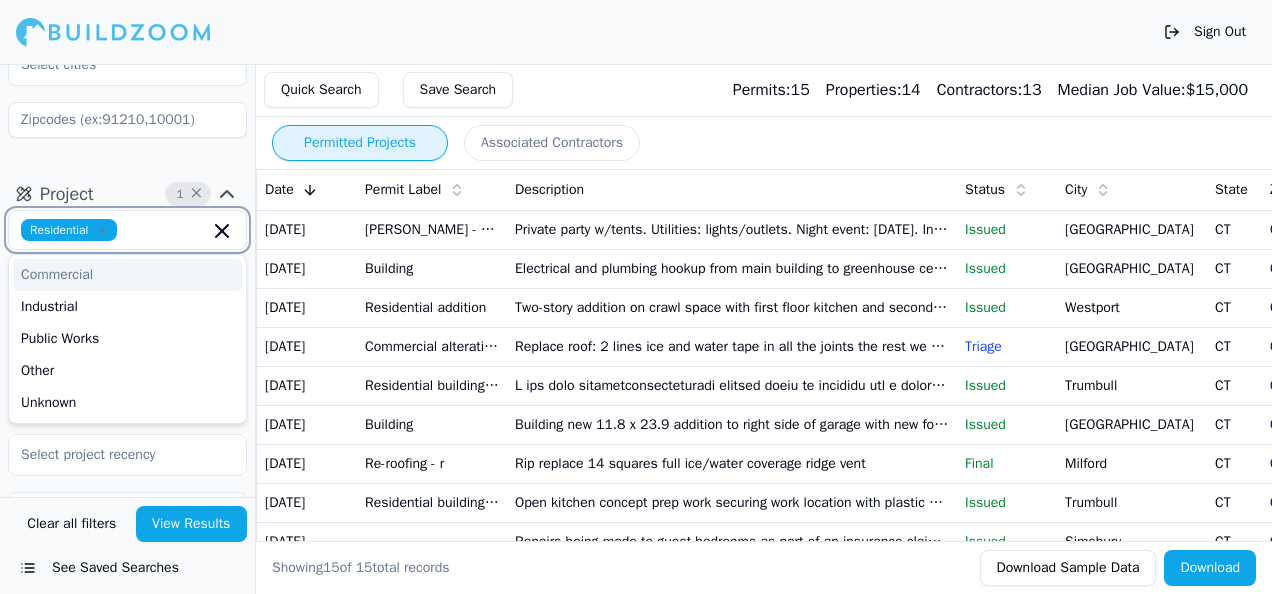click on "Commercial" at bounding box center (127, 275) 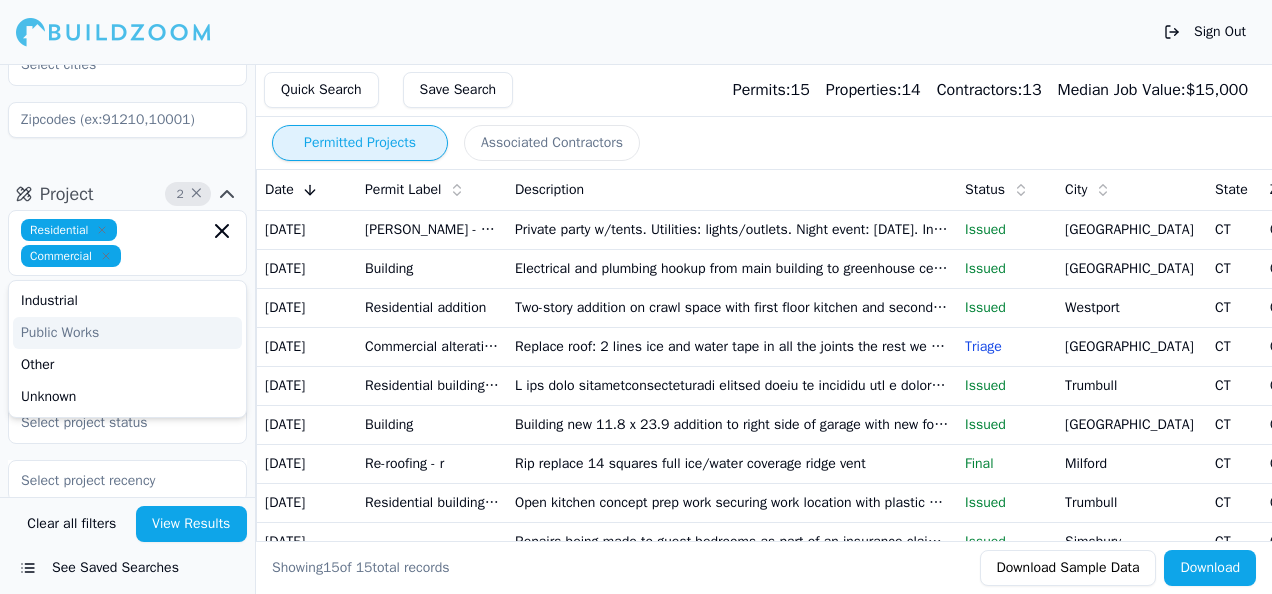 click on "Project 2 × Residential Commercial Industrial Public Works Other Unknown Select project recency" at bounding box center [127, 428] 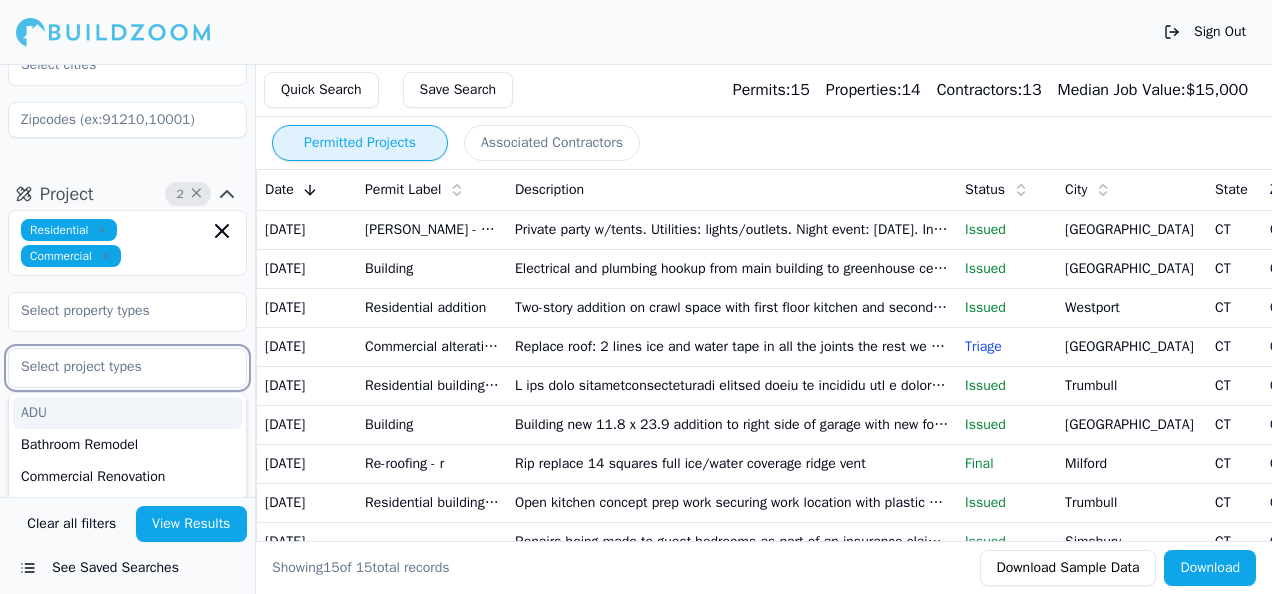 click at bounding box center (115, 367) 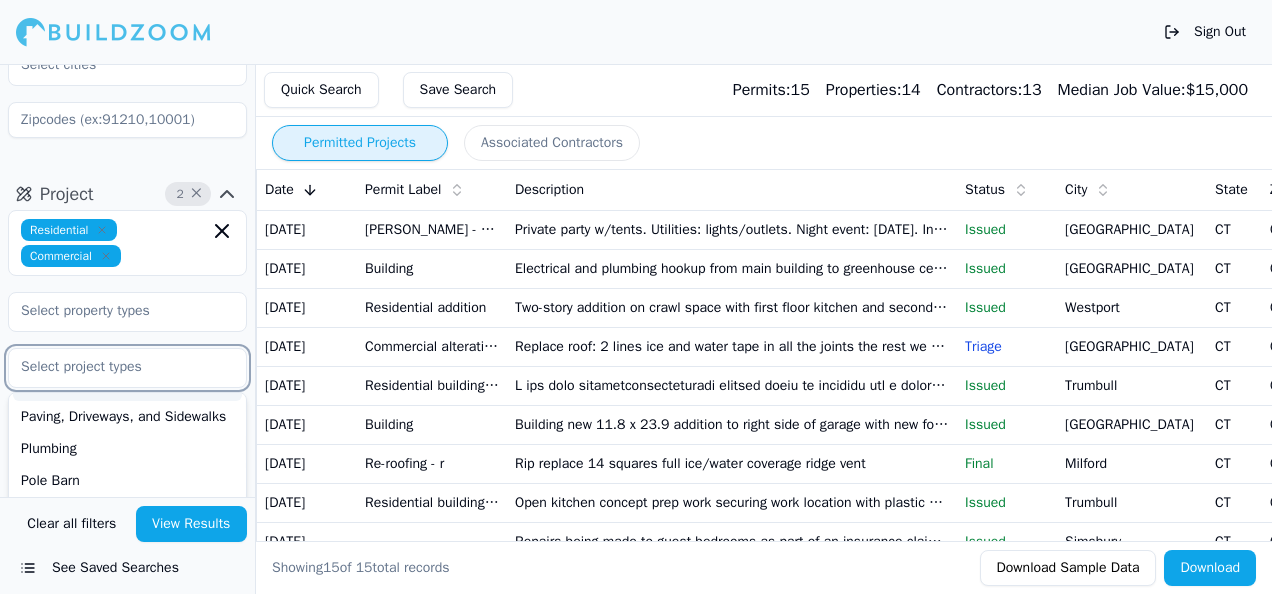 scroll, scrollTop: 733, scrollLeft: 0, axis: vertical 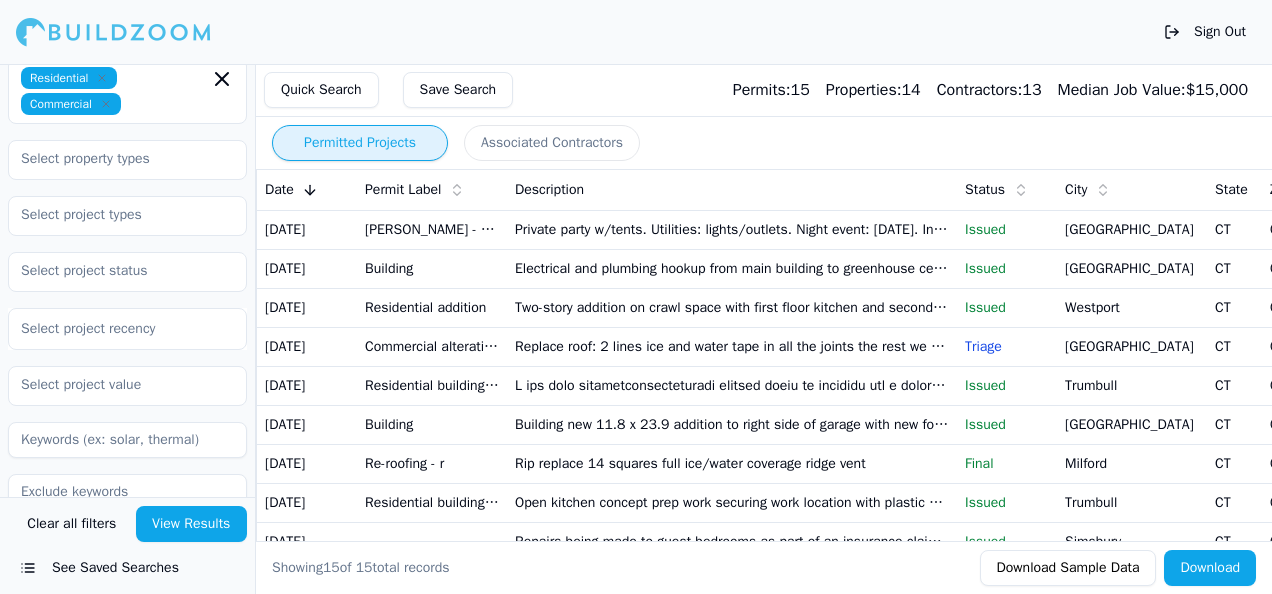 click on "Project 2 × Residential Commercial Select project recency" at bounding box center [127, 276] 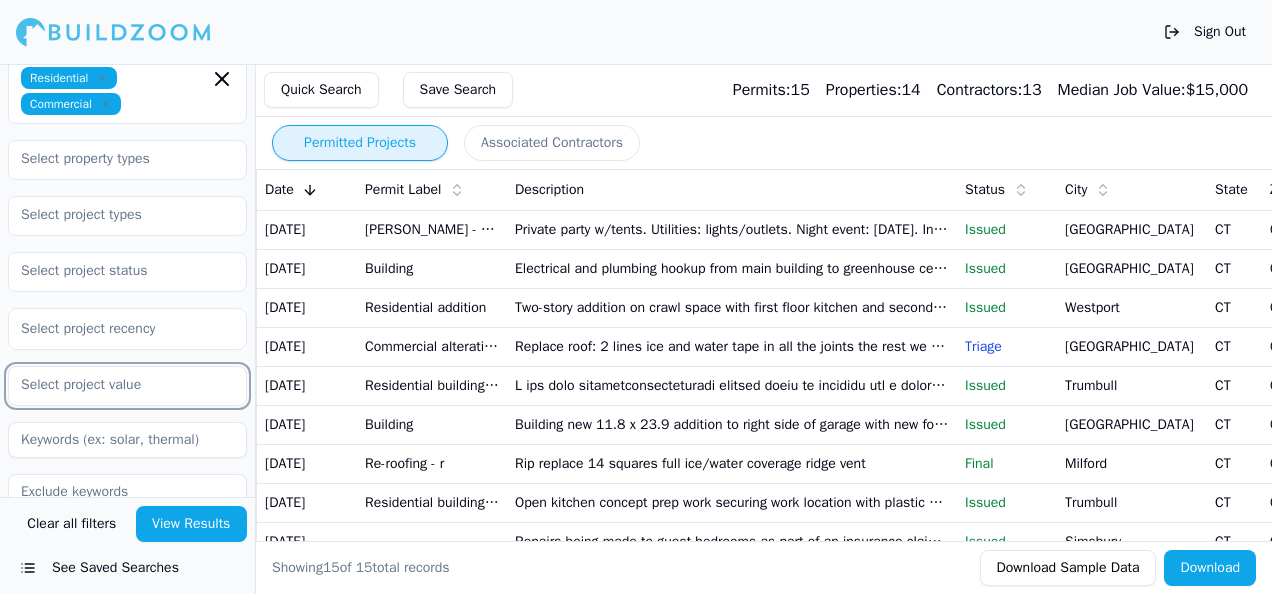 click at bounding box center [115, 385] 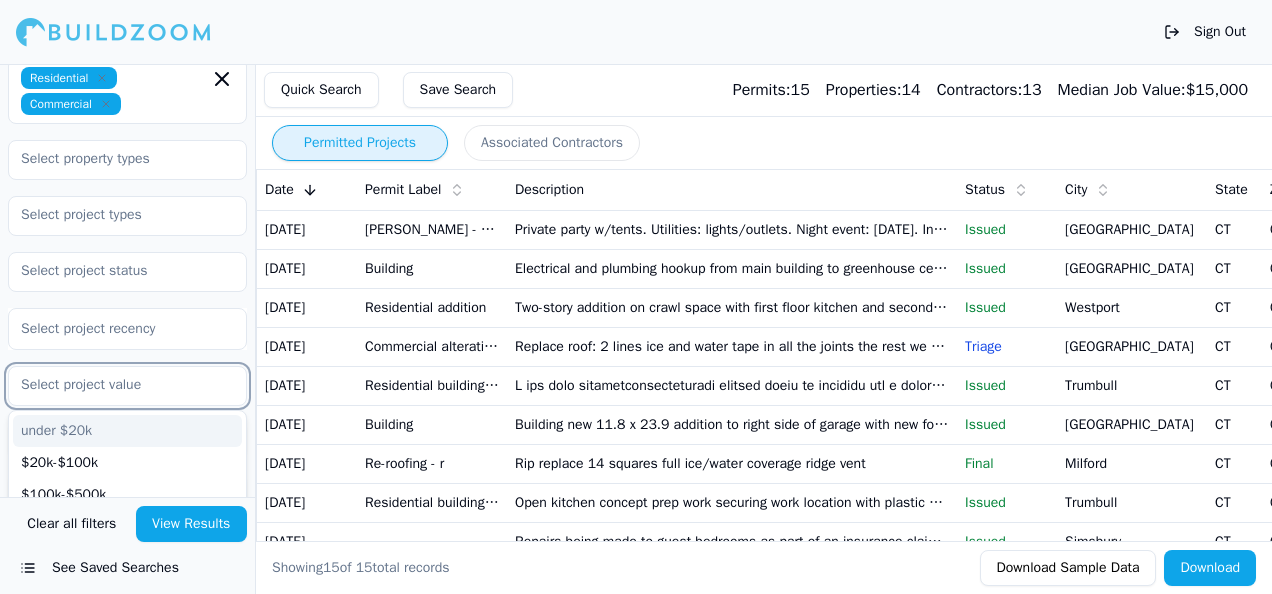 click on "under $20k" at bounding box center [127, 431] 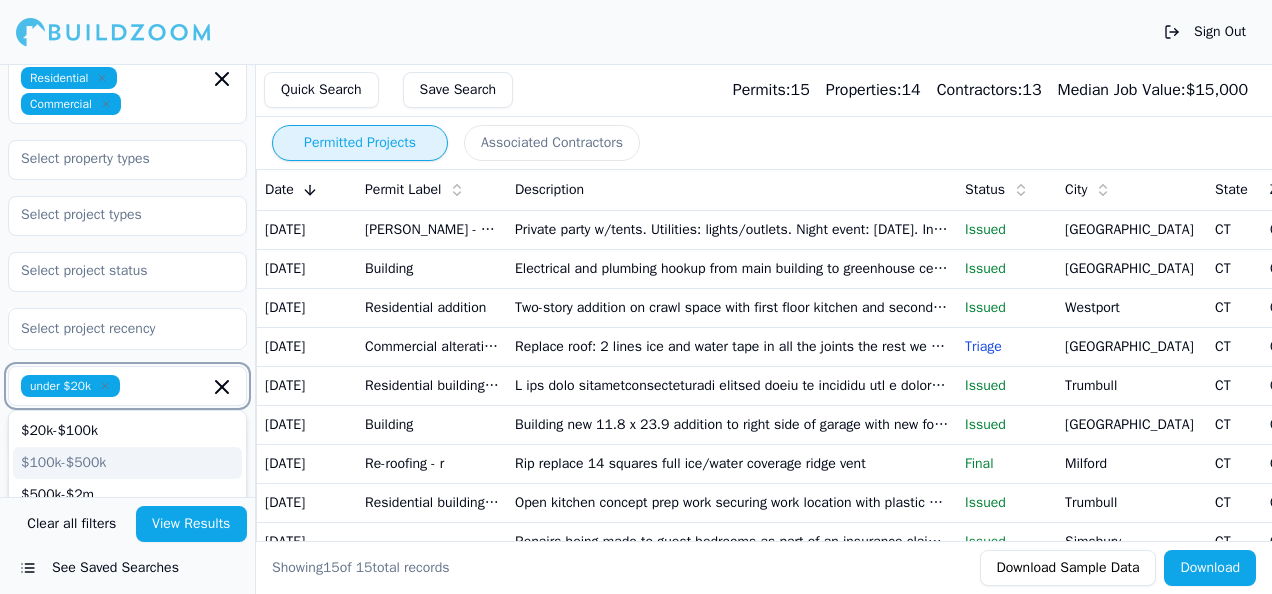 click on "$100k-$500k" at bounding box center [127, 463] 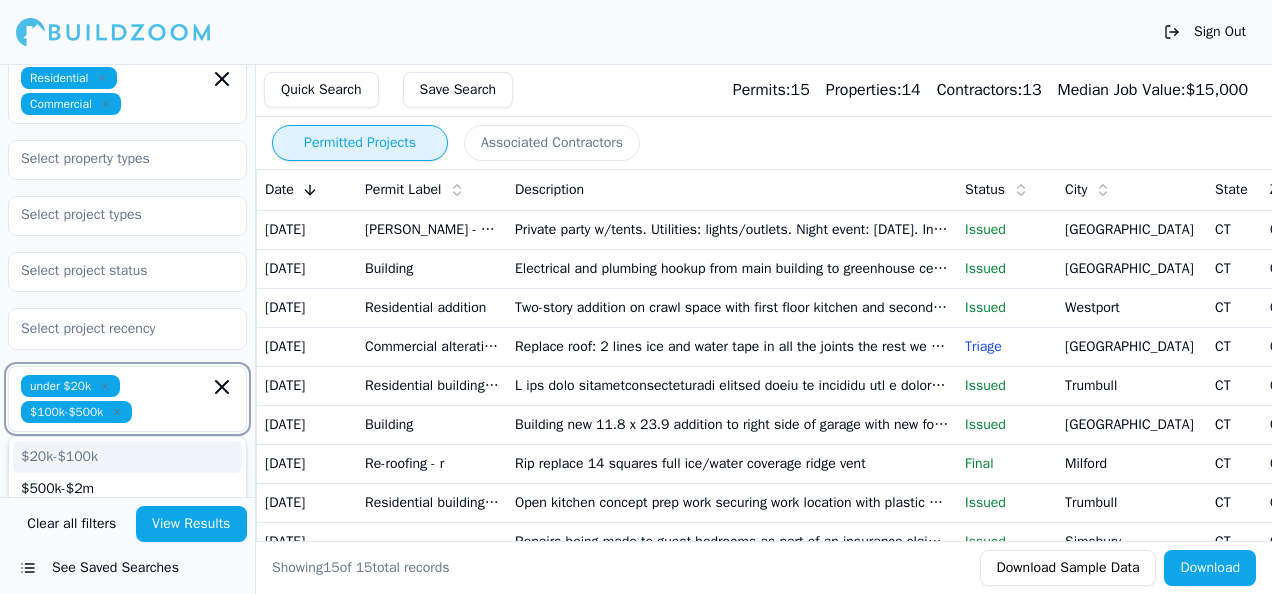 click on "$20k-$100k" at bounding box center (127, 457) 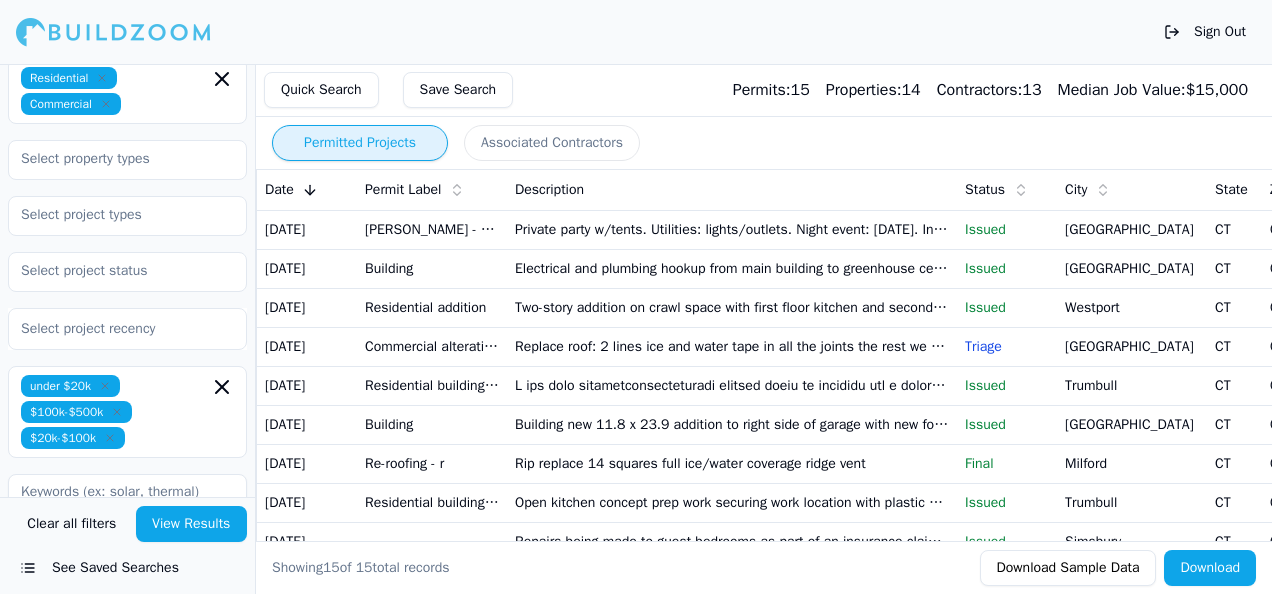 click on "Project 5 × Residential Commercial Select project recency under $20k $100k-$500k $20k-$100k" at bounding box center (127, 302) 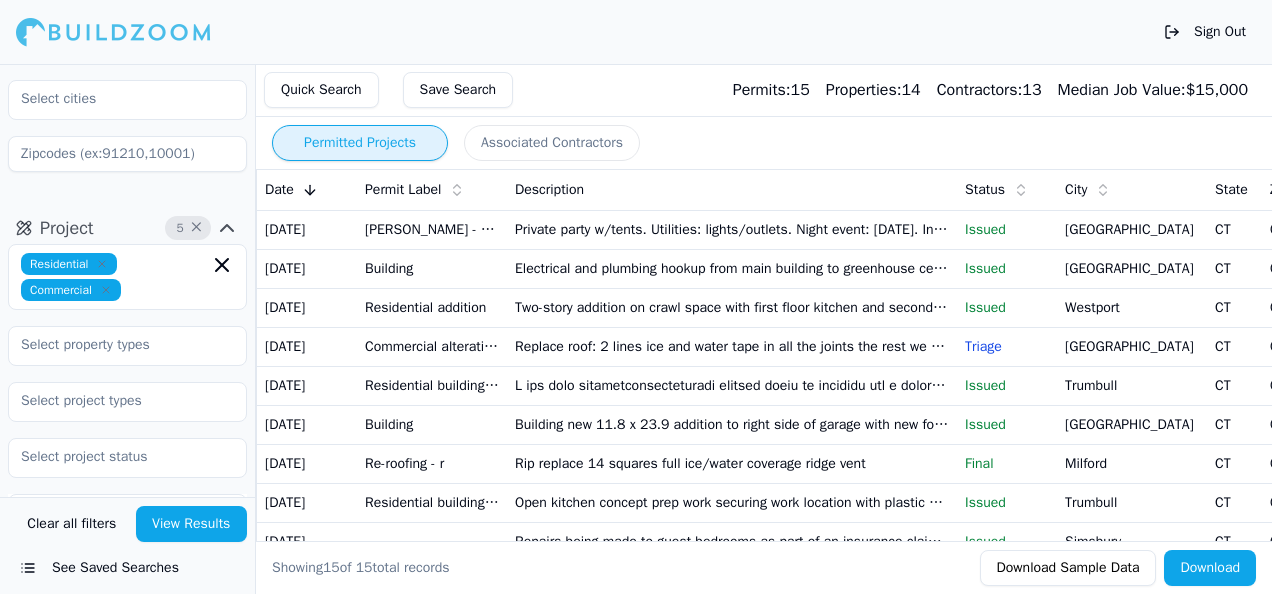 scroll, scrollTop: 300, scrollLeft: 0, axis: vertical 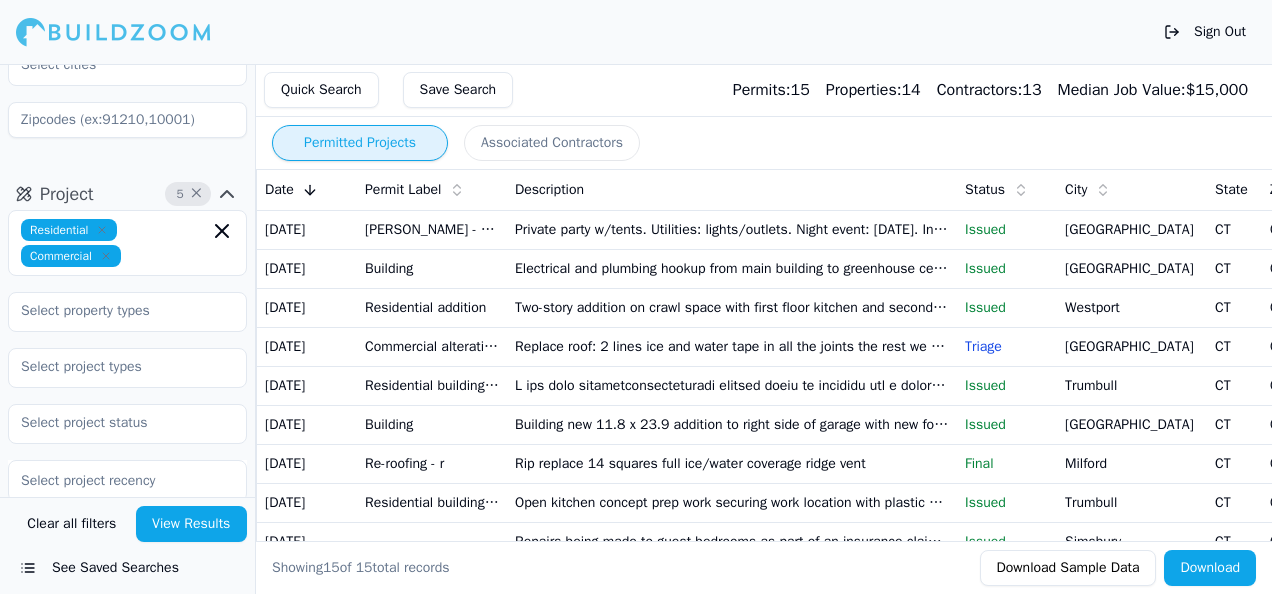 click on "View Results" at bounding box center (192, 524) 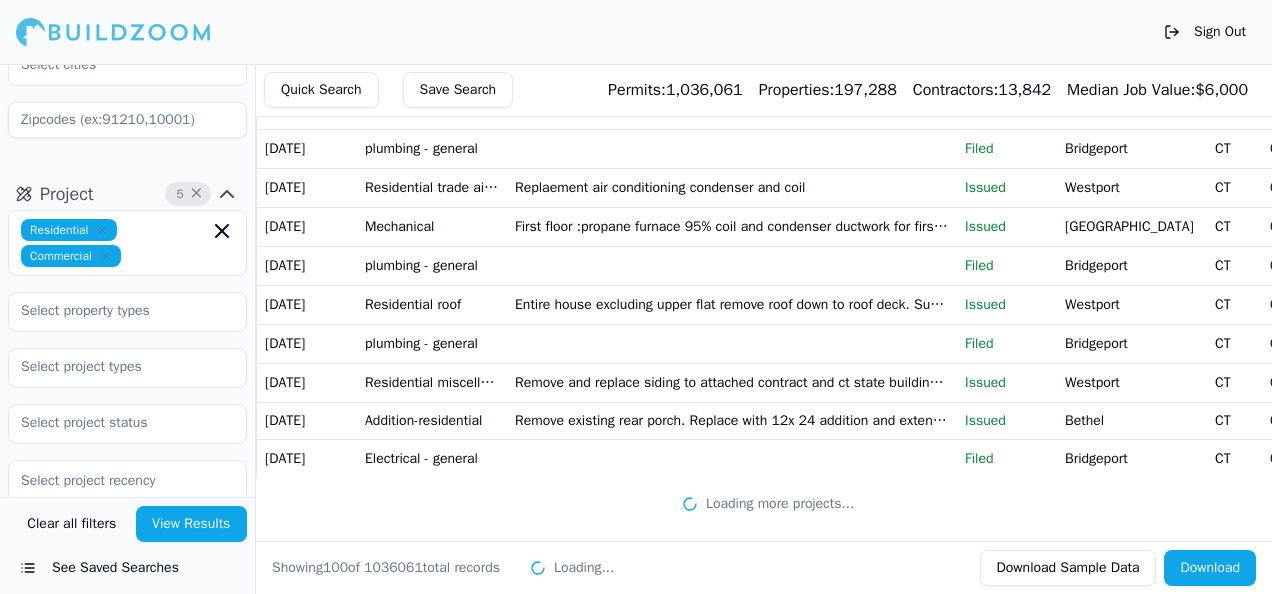 scroll, scrollTop: 4400, scrollLeft: 0, axis: vertical 